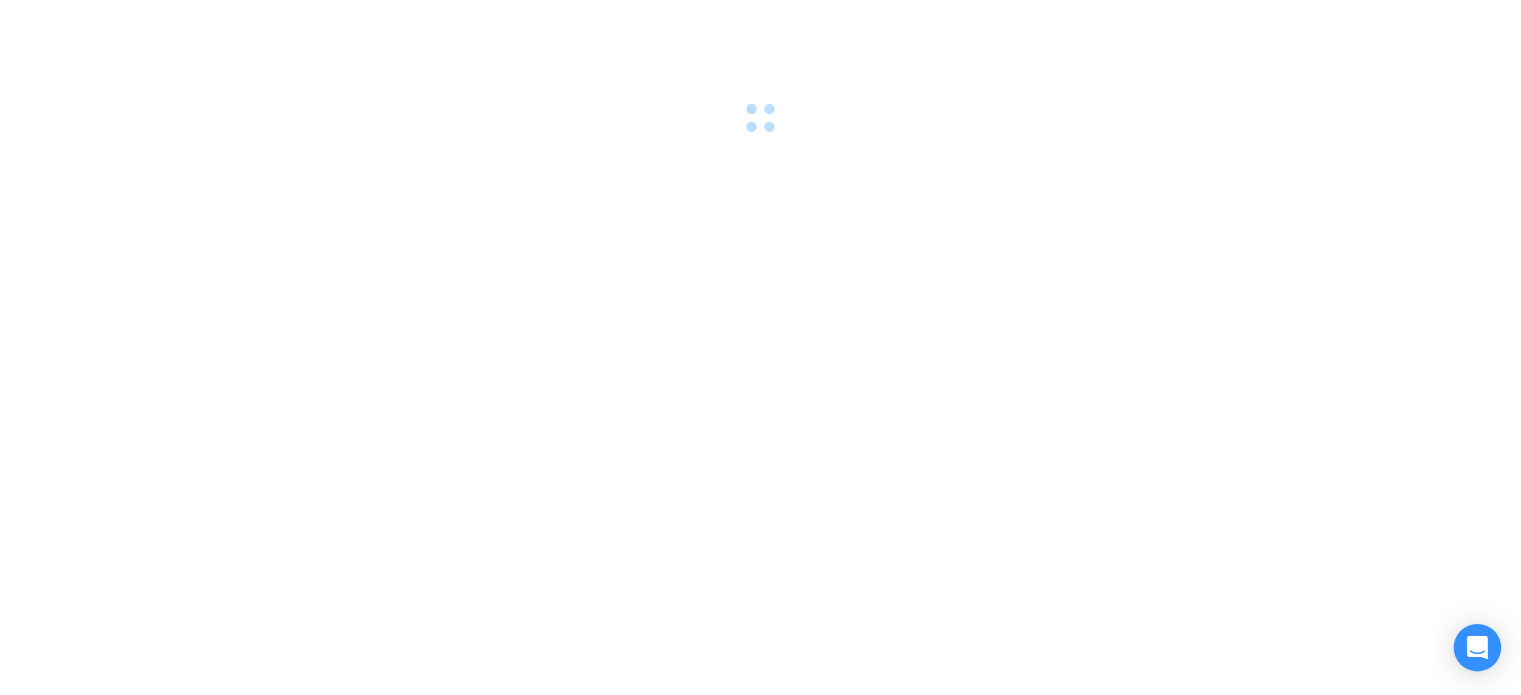 scroll, scrollTop: 0, scrollLeft: 0, axis: both 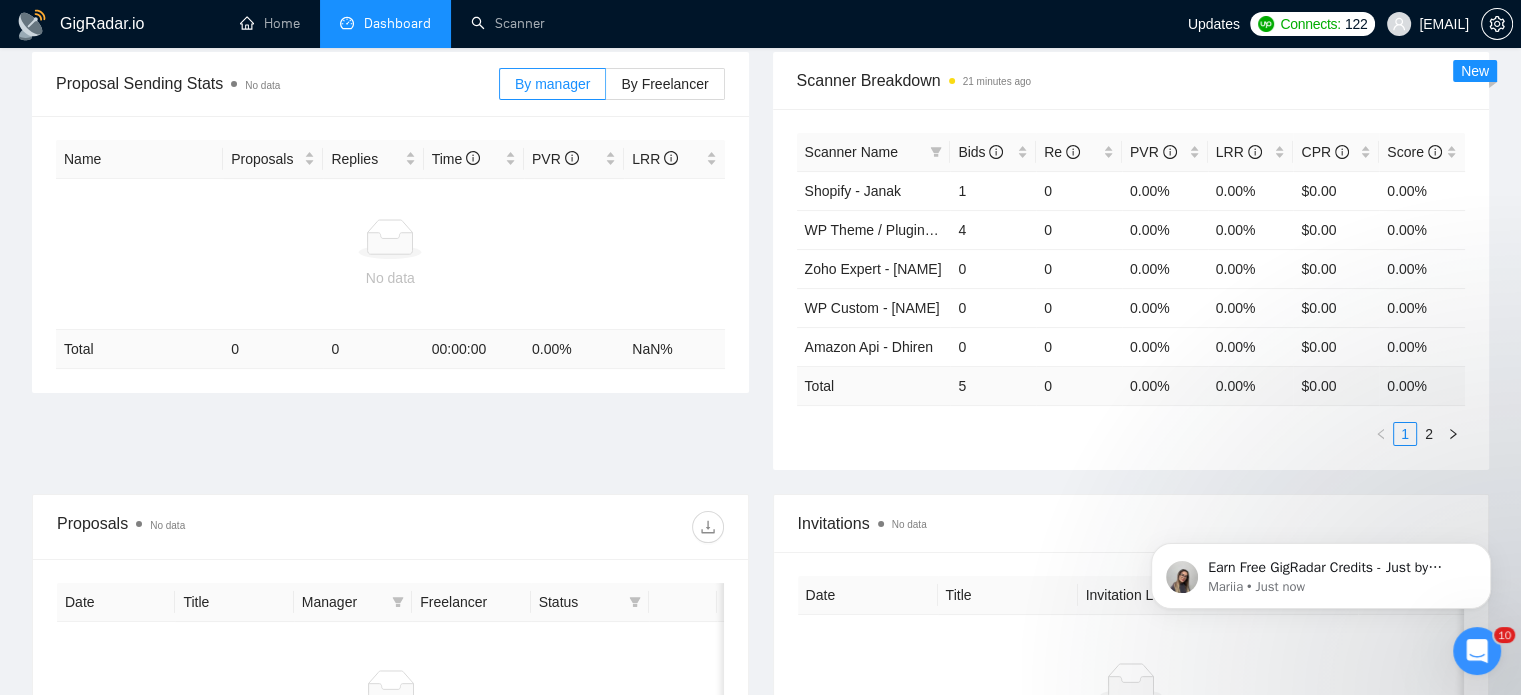 click on "2" at bounding box center [1429, 434] 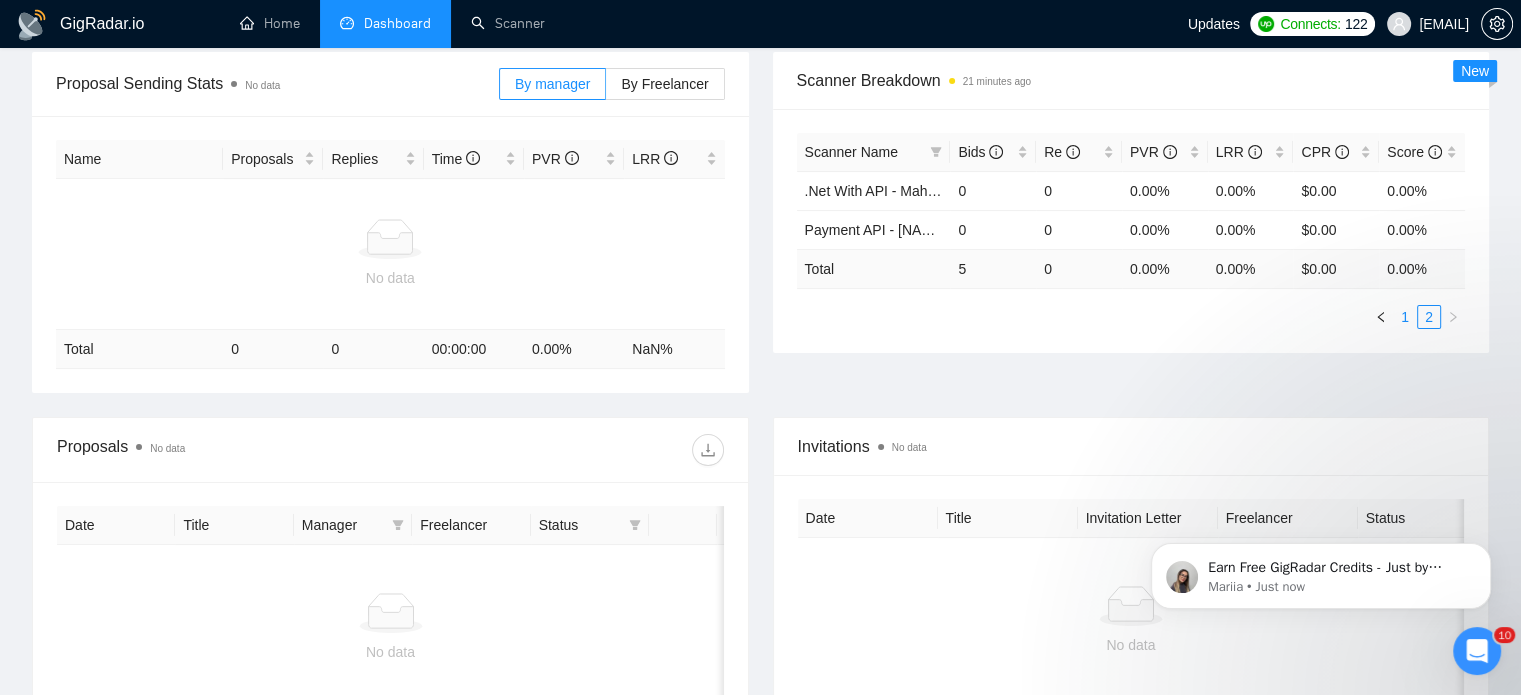 click on "1" at bounding box center [1405, 317] 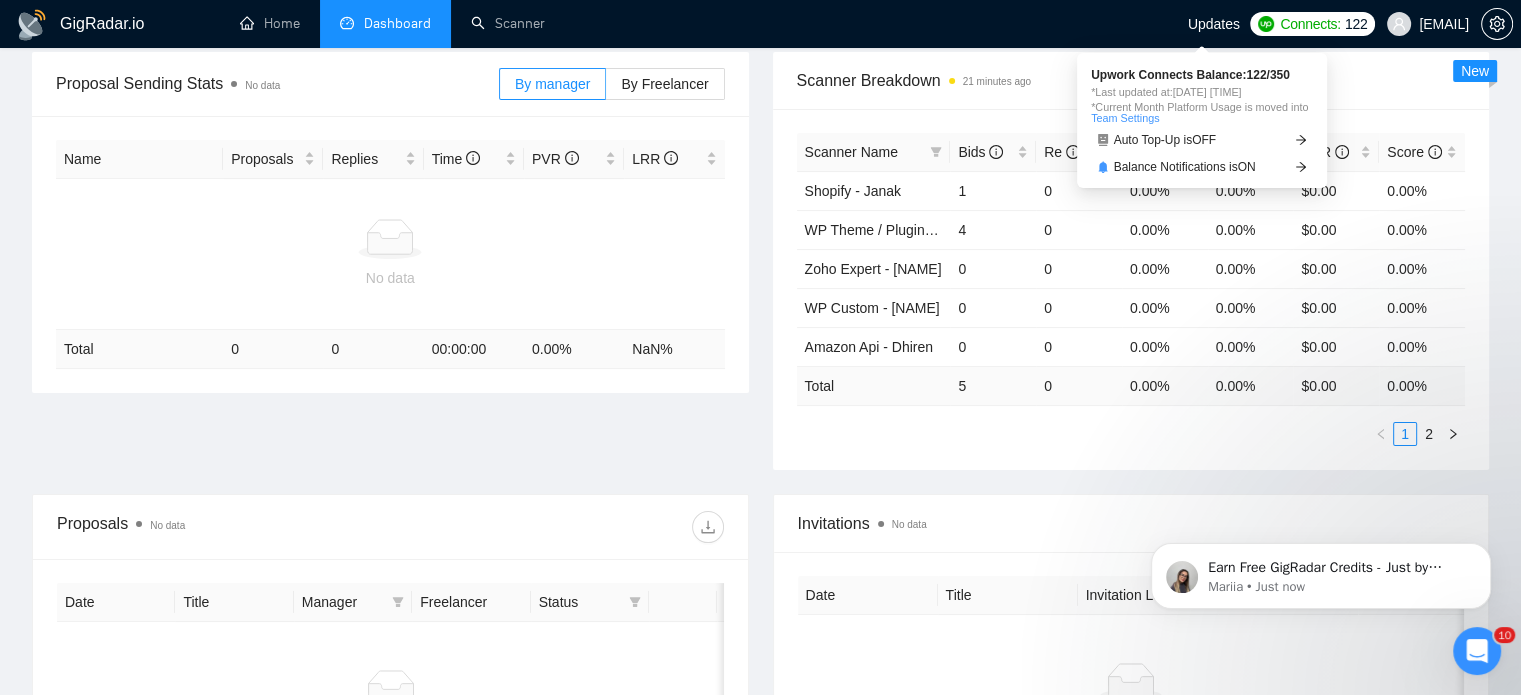 click on "Connects:" at bounding box center (1310, 24) 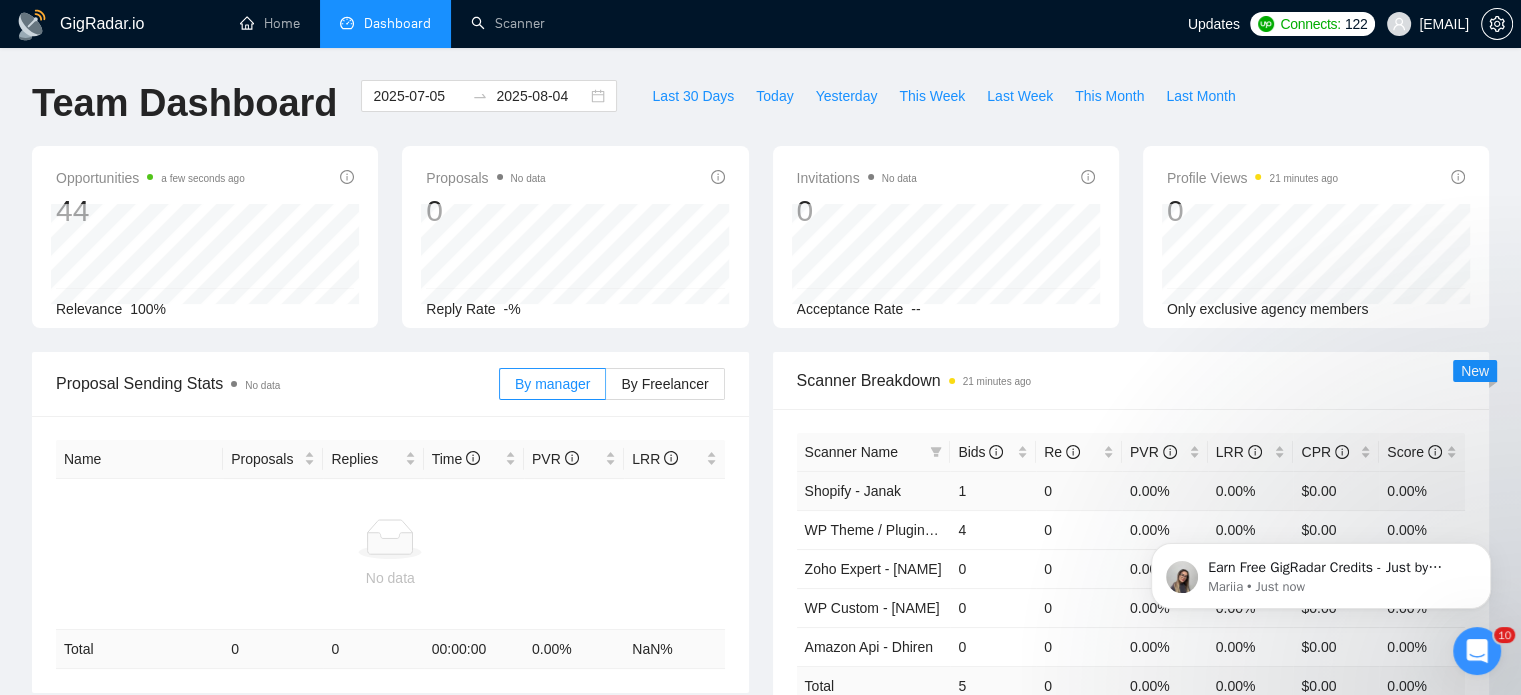 scroll, scrollTop: 0, scrollLeft: 0, axis: both 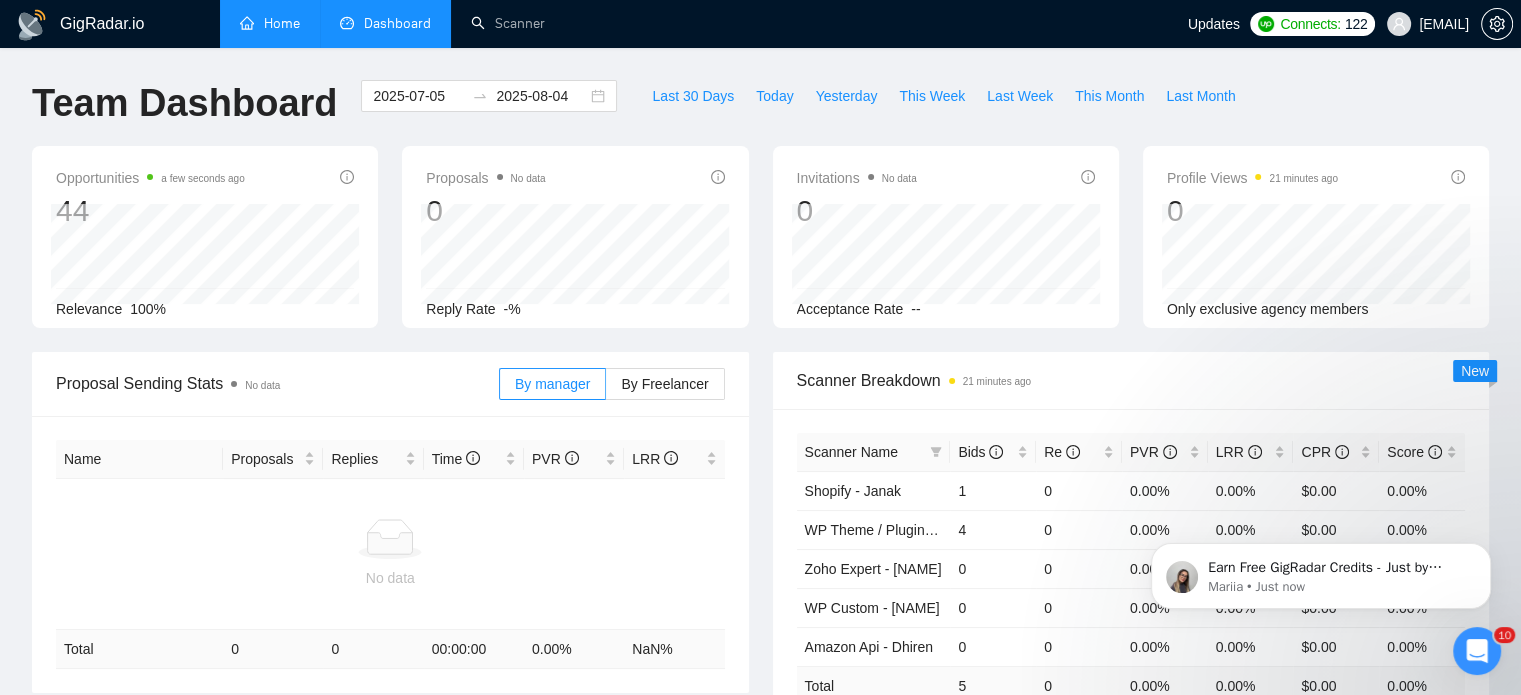 click on "Home" at bounding box center [270, 23] 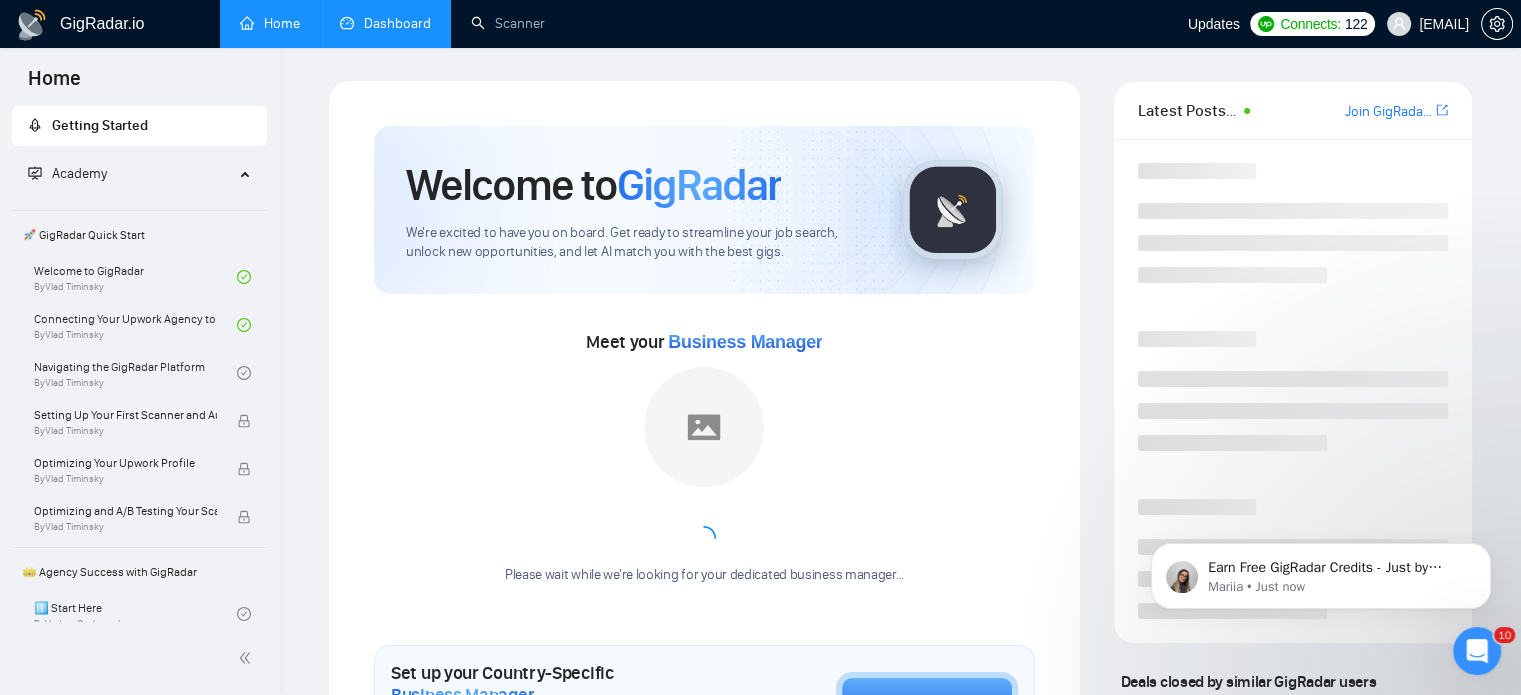 click on "Dashboard" at bounding box center [385, 23] 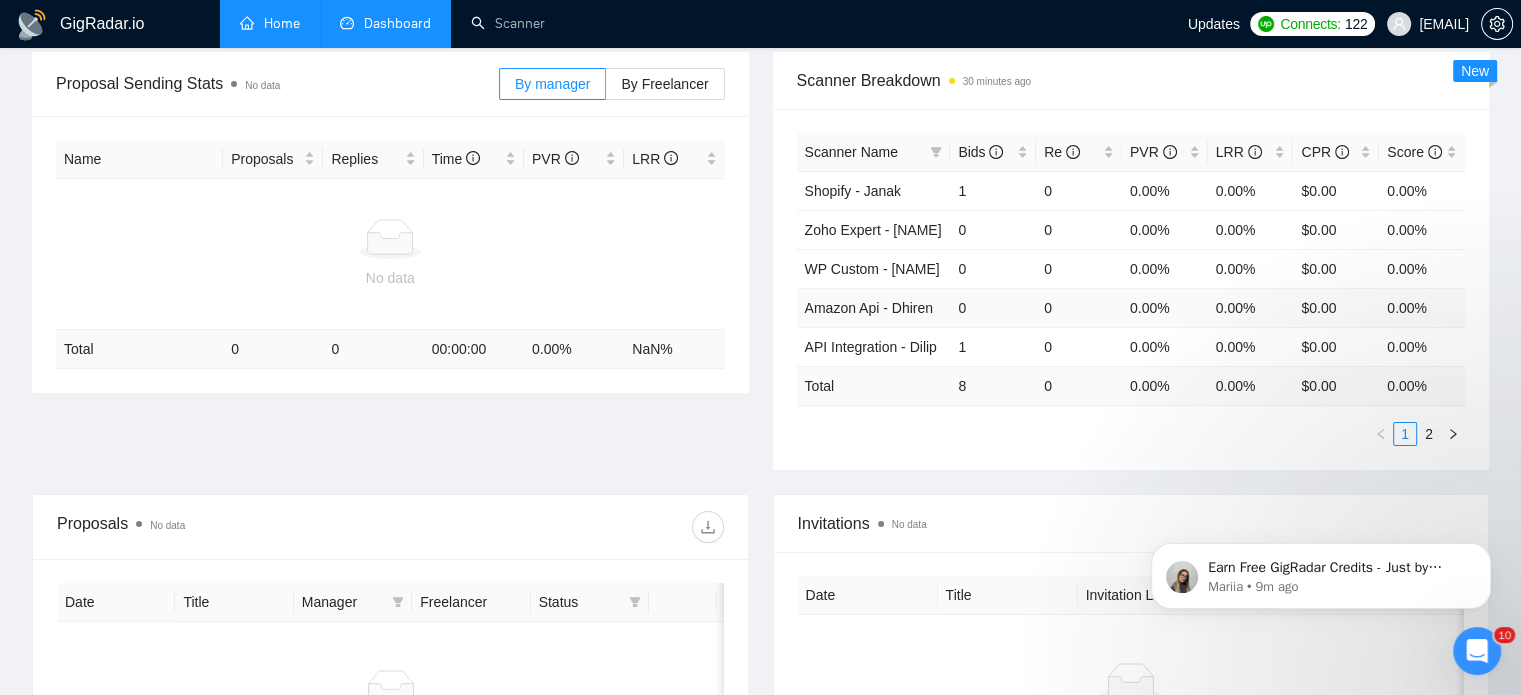 scroll, scrollTop: 400, scrollLeft: 0, axis: vertical 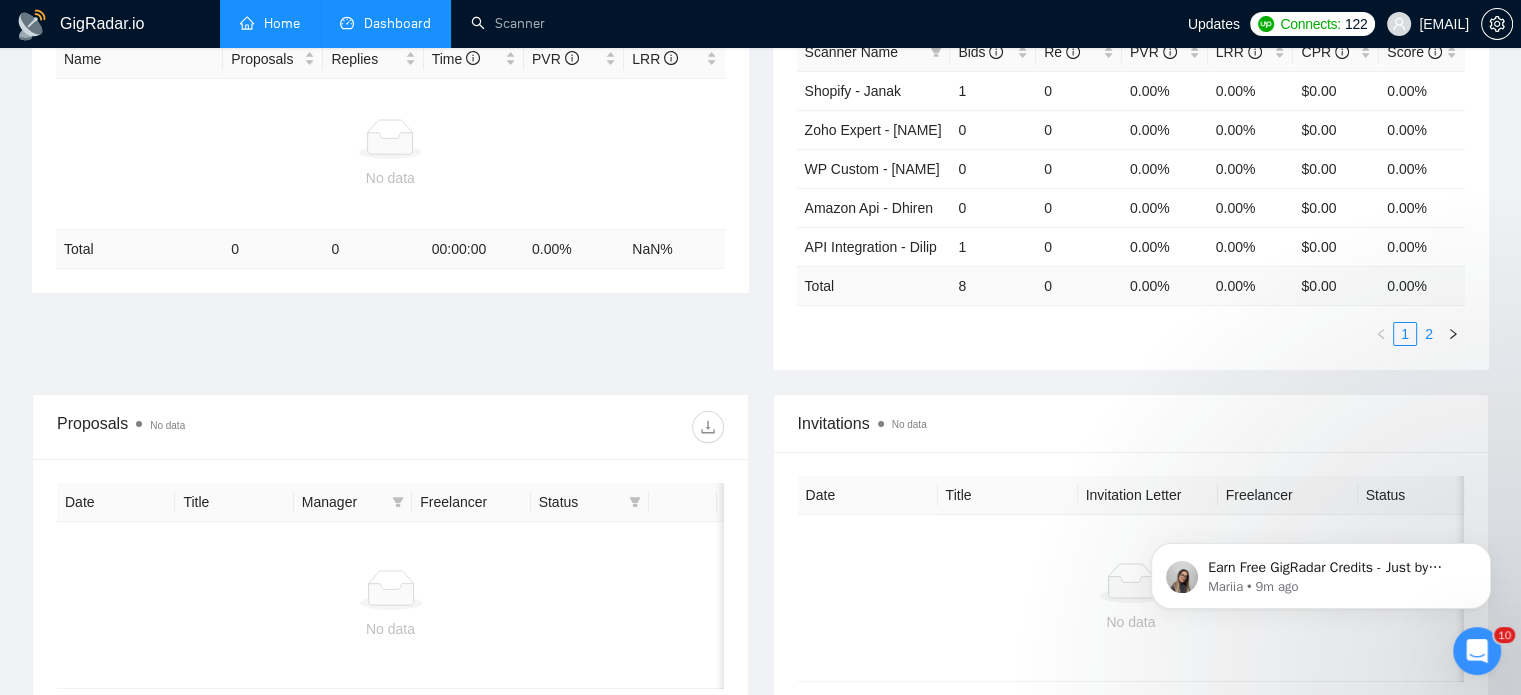 click on "2" at bounding box center [1429, 334] 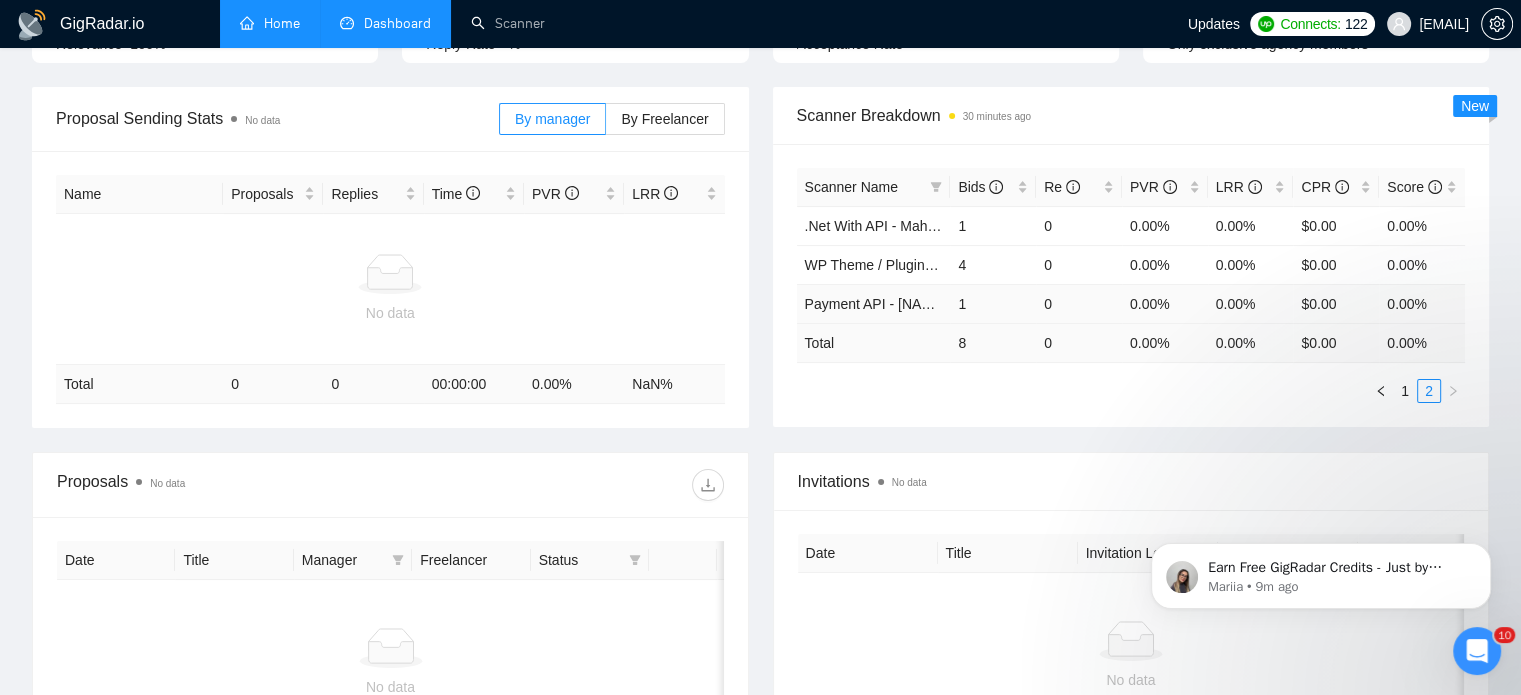 scroll, scrollTop: 300, scrollLeft: 0, axis: vertical 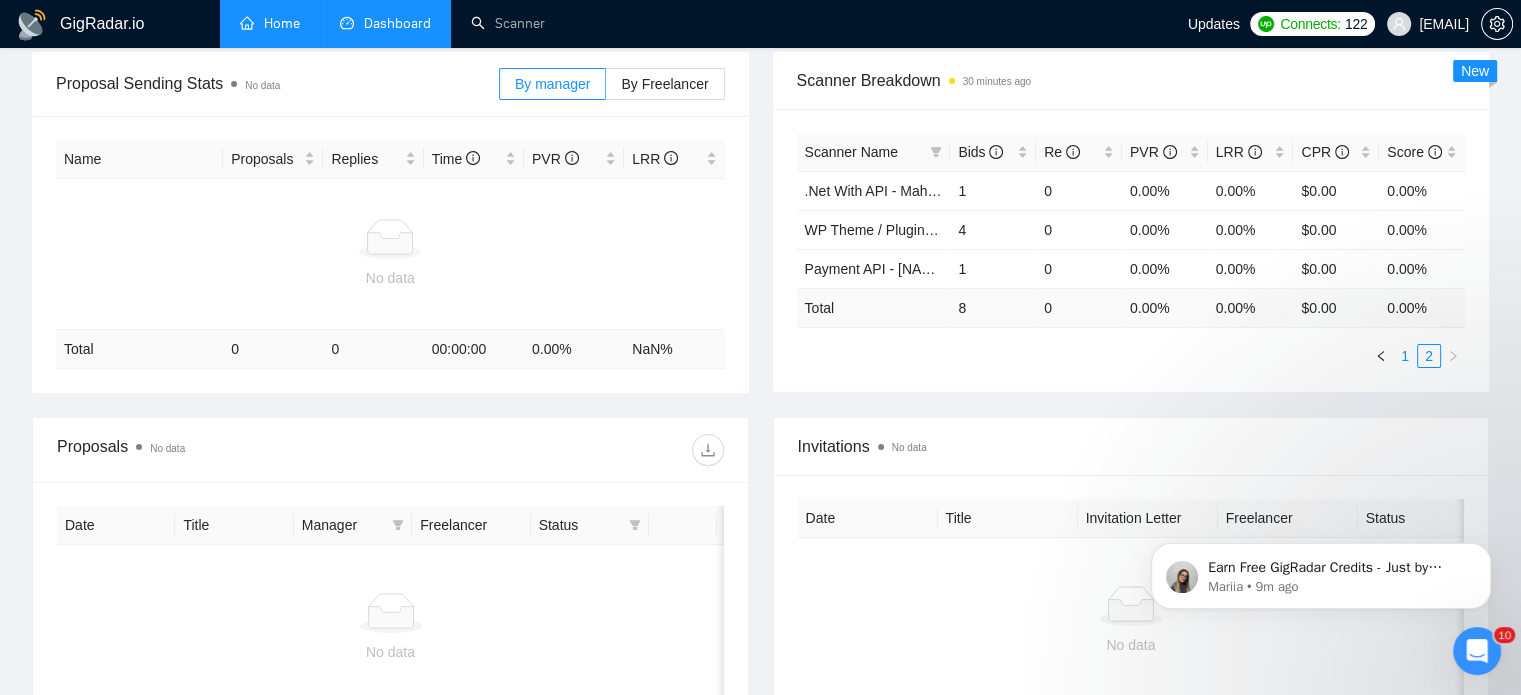 click on "1" at bounding box center (1405, 356) 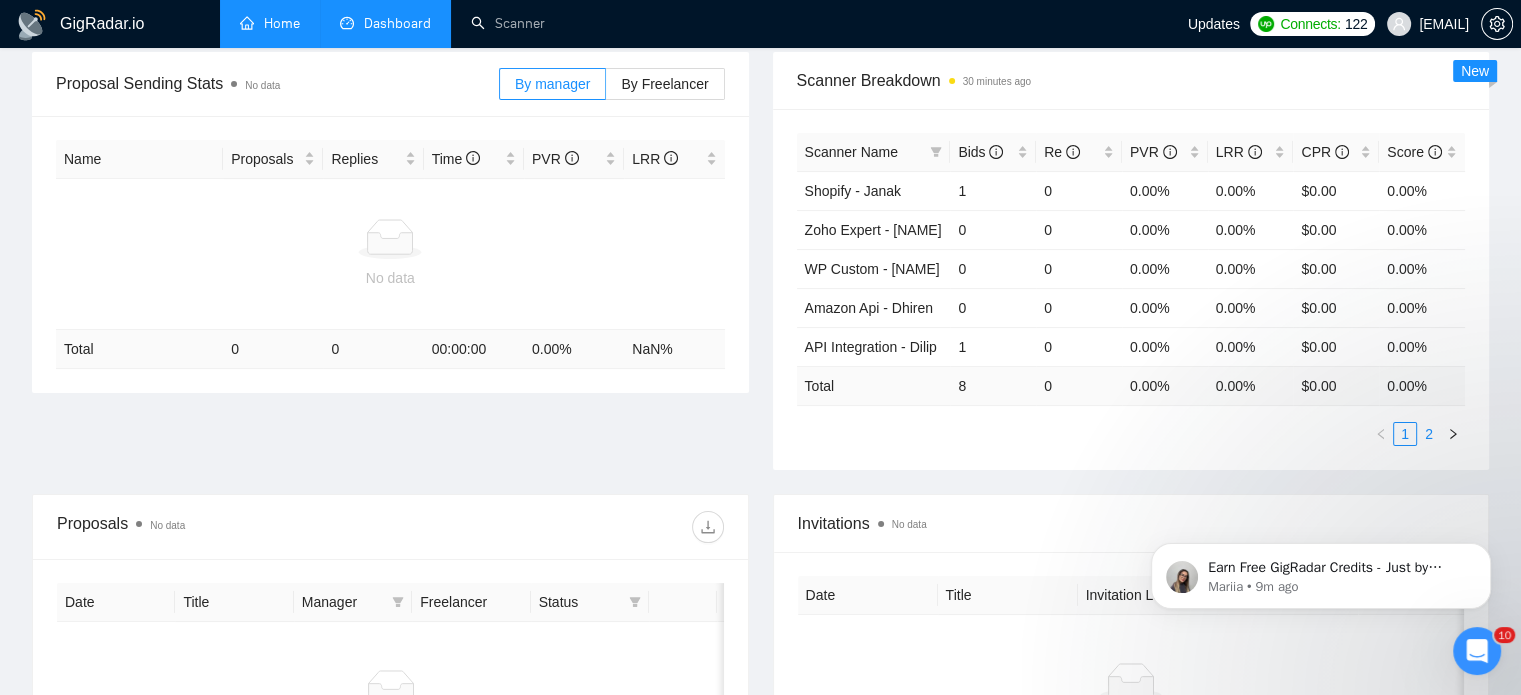 click on "2" at bounding box center [1429, 434] 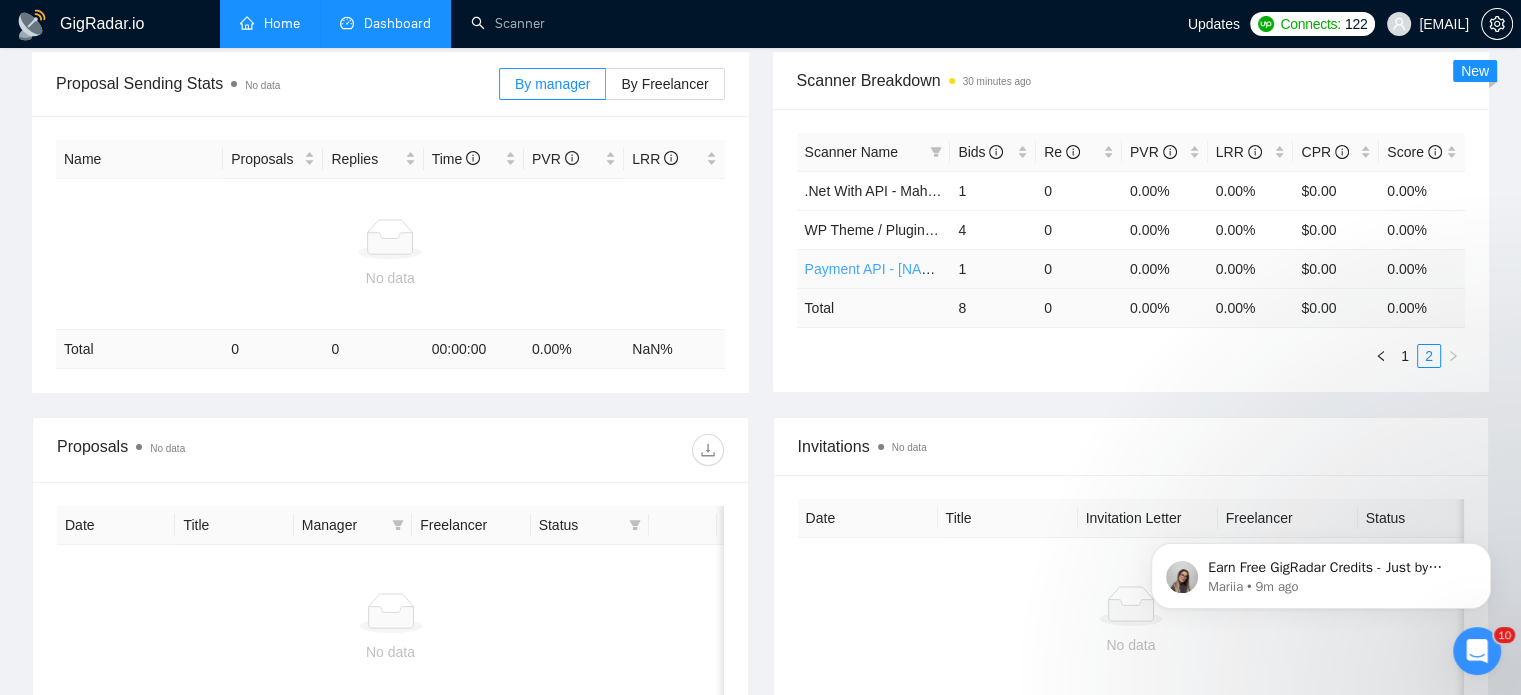 type 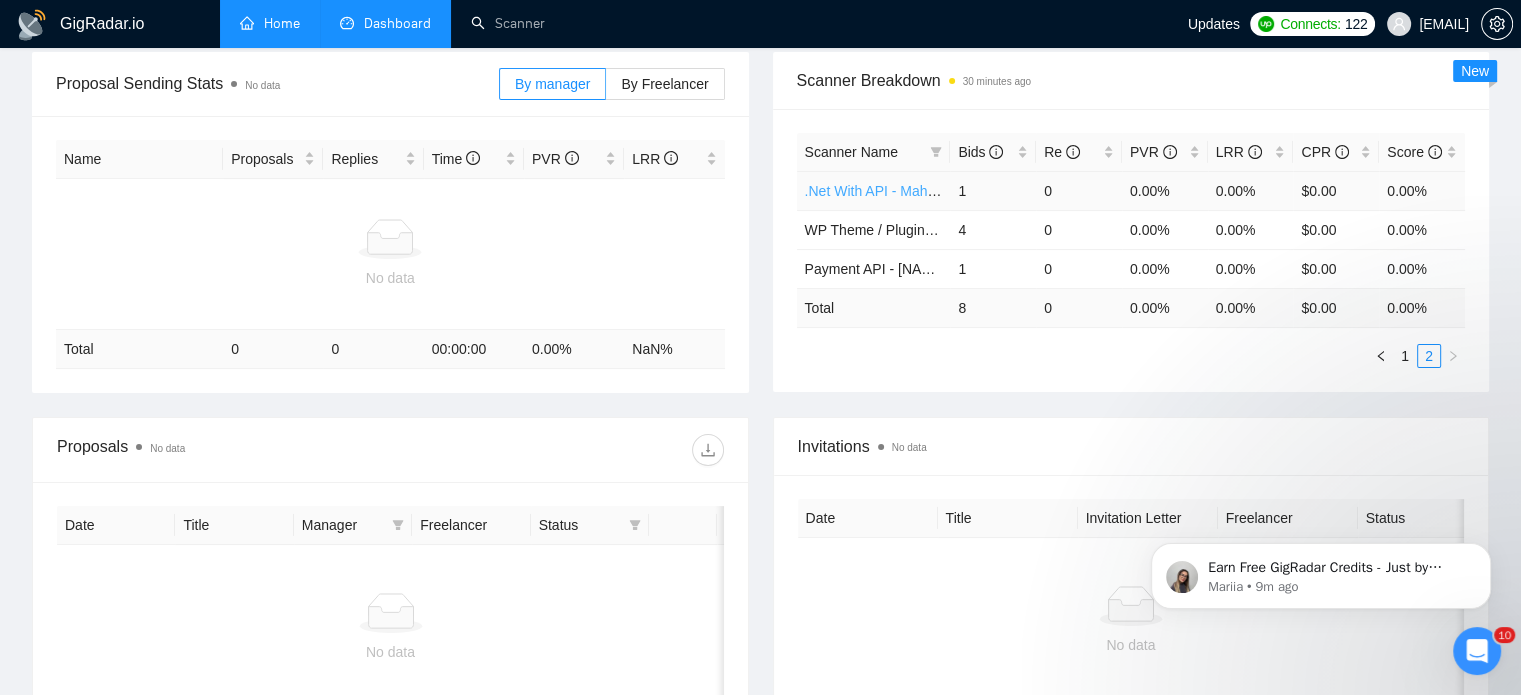 click on ".Net With API - Mahesh" at bounding box center (878, 191) 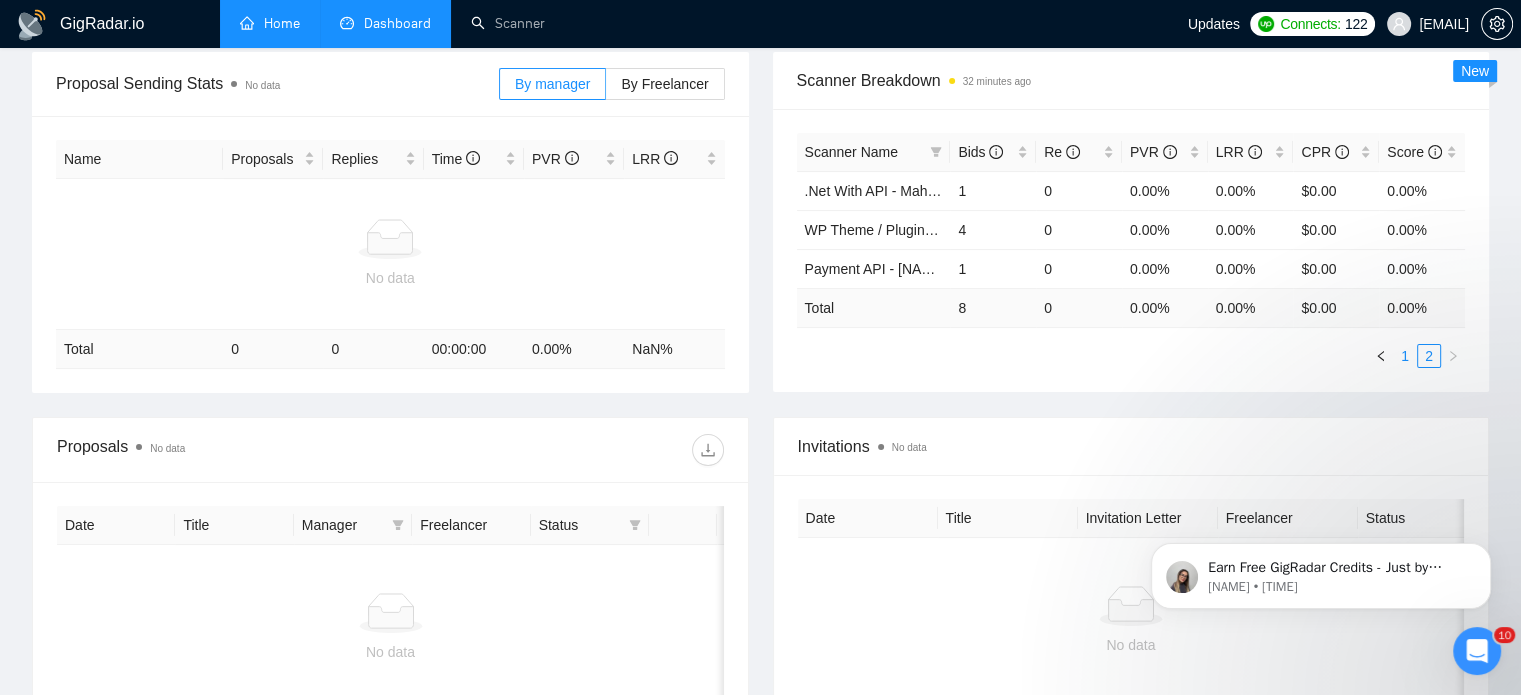 click on "1" at bounding box center (1405, 356) 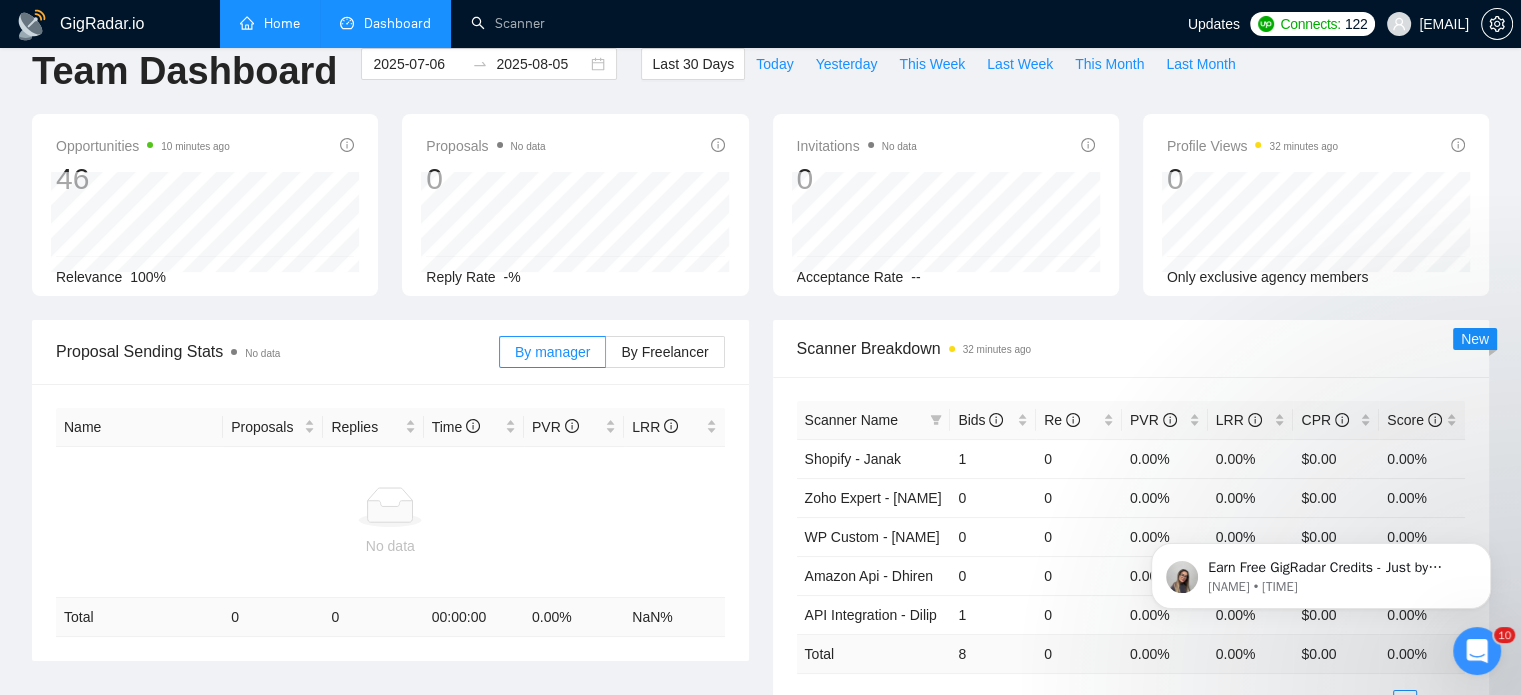 scroll, scrollTop: 0, scrollLeft: 0, axis: both 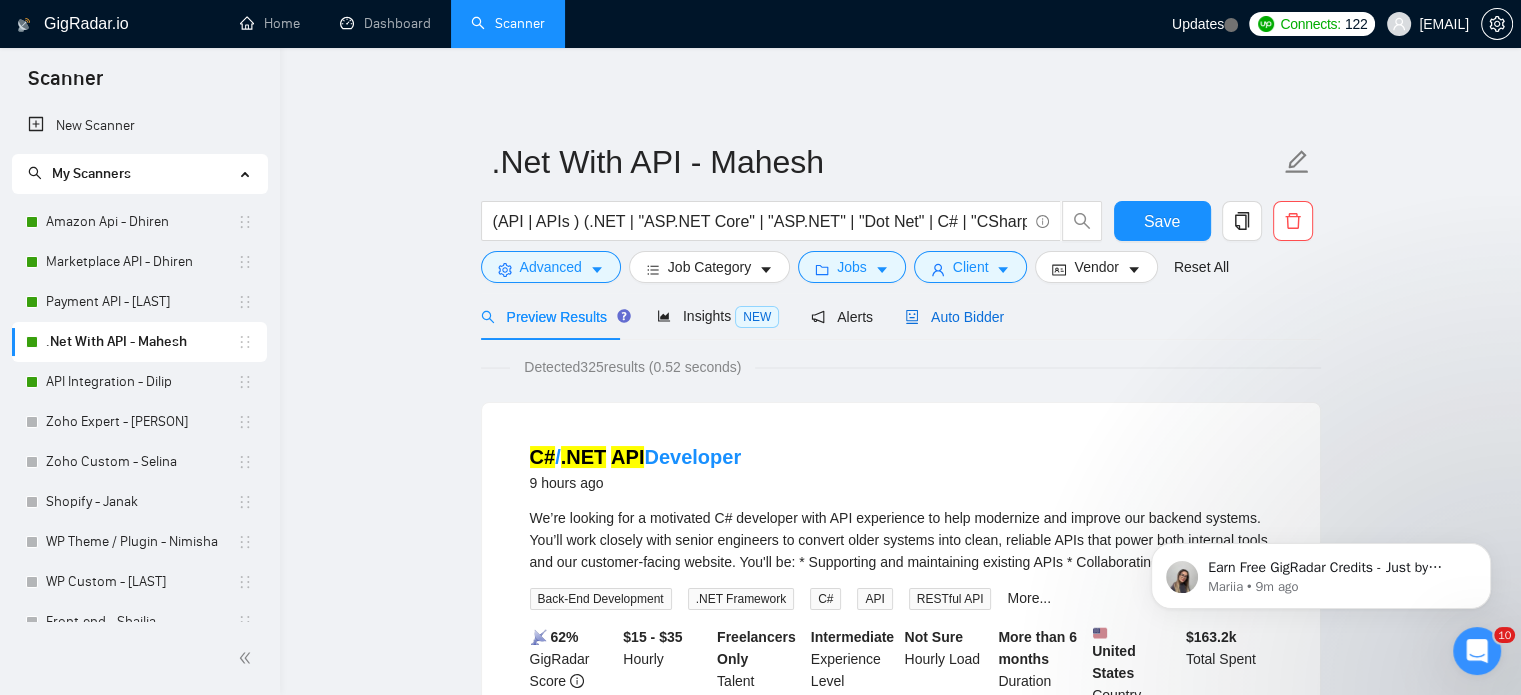 click on "Auto Bidder" at bounding box center (954, 317) 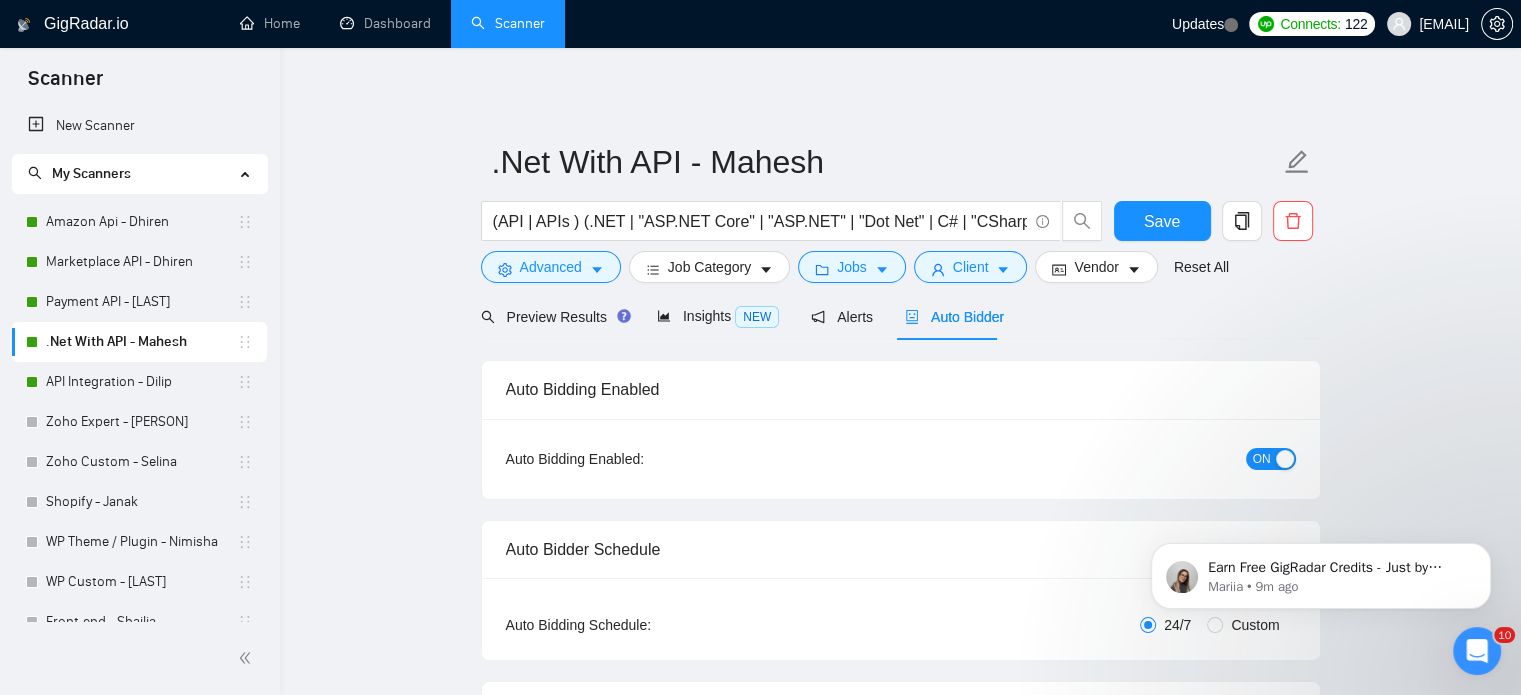 type 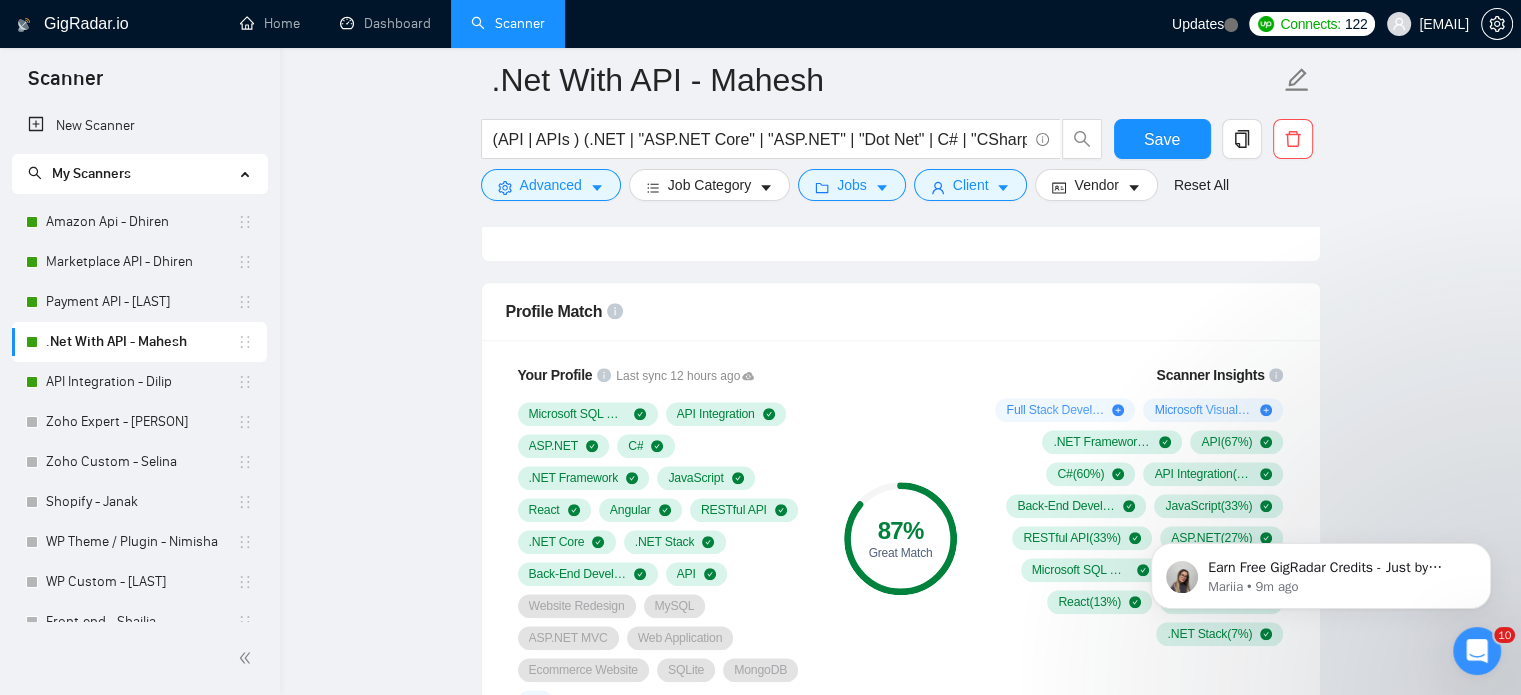 scroll, scrollTop: 1200, scrollLeft: 0, axis: vertical 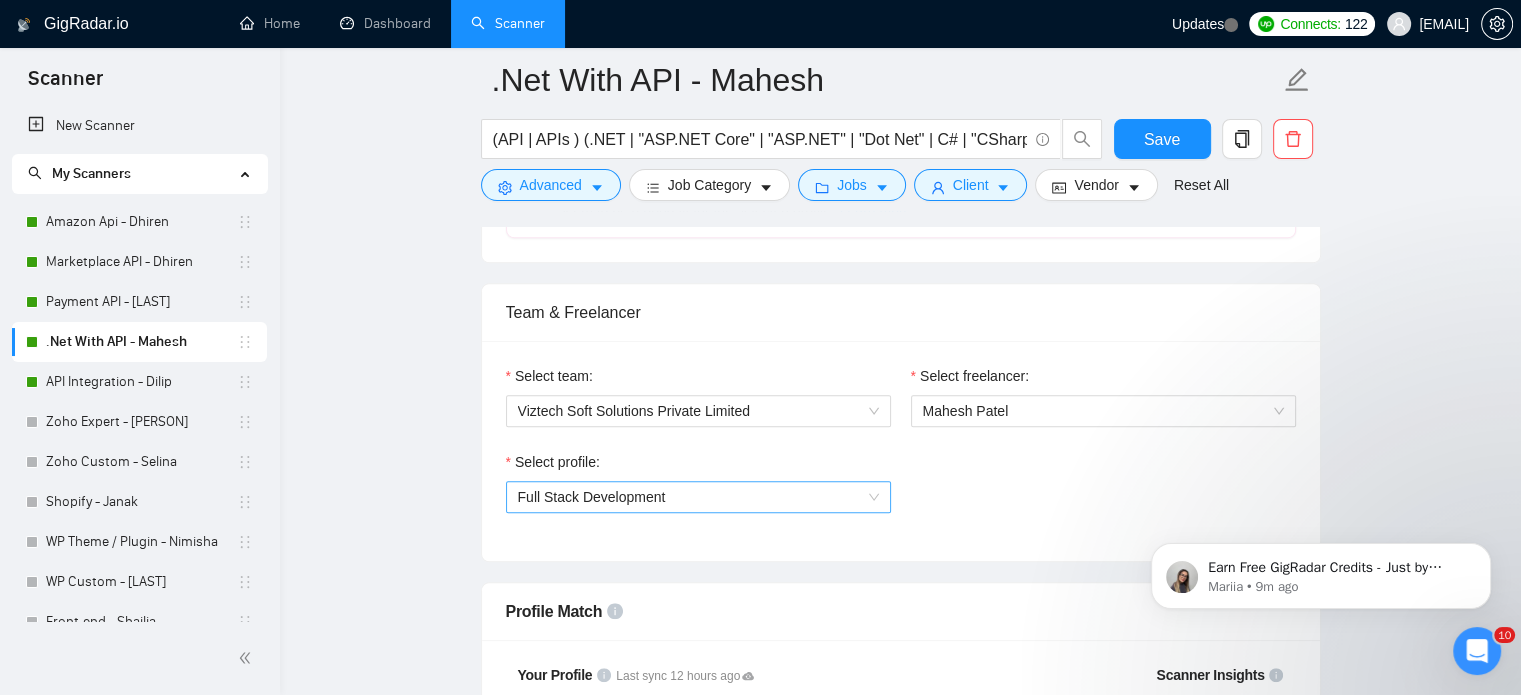click on "Full Stack Development" at bounding box center [698, 497] 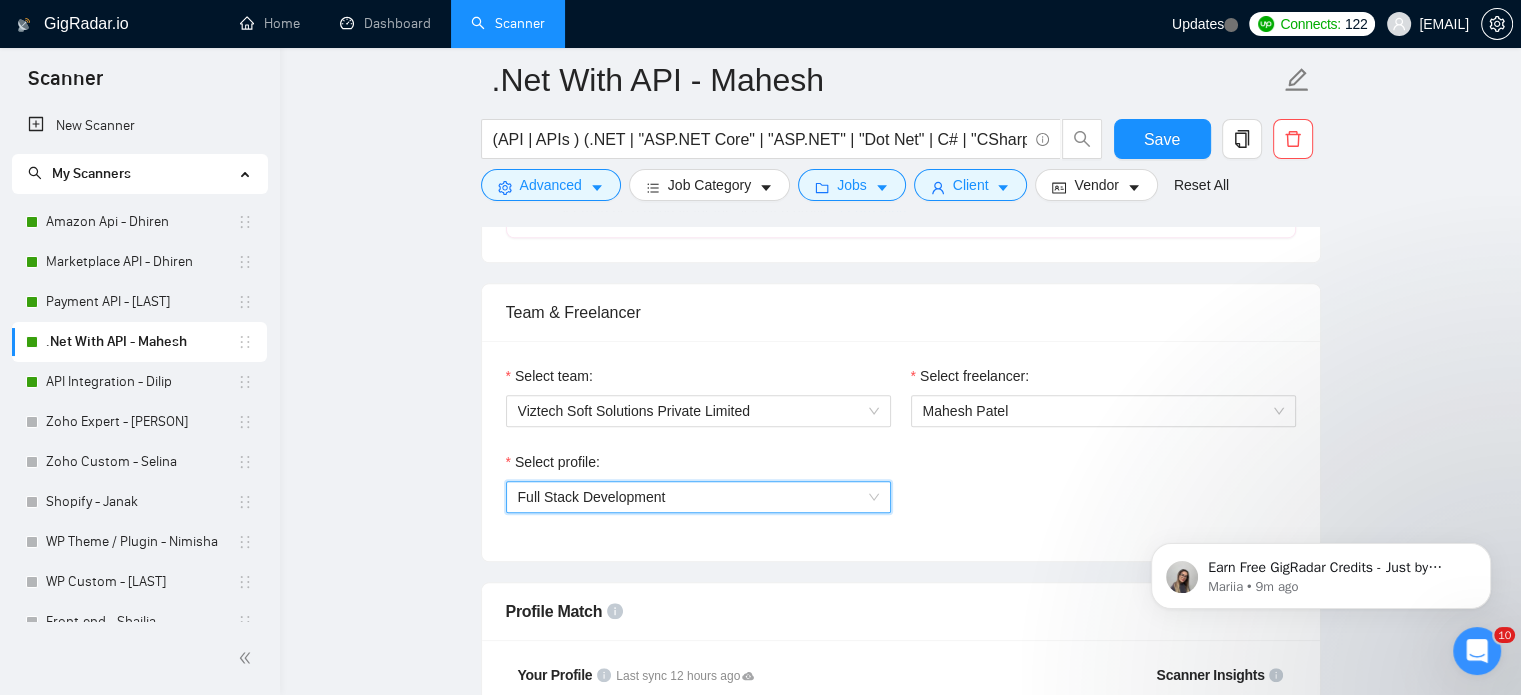 click on "Full Stack Development" at bounding box center (698, 497) 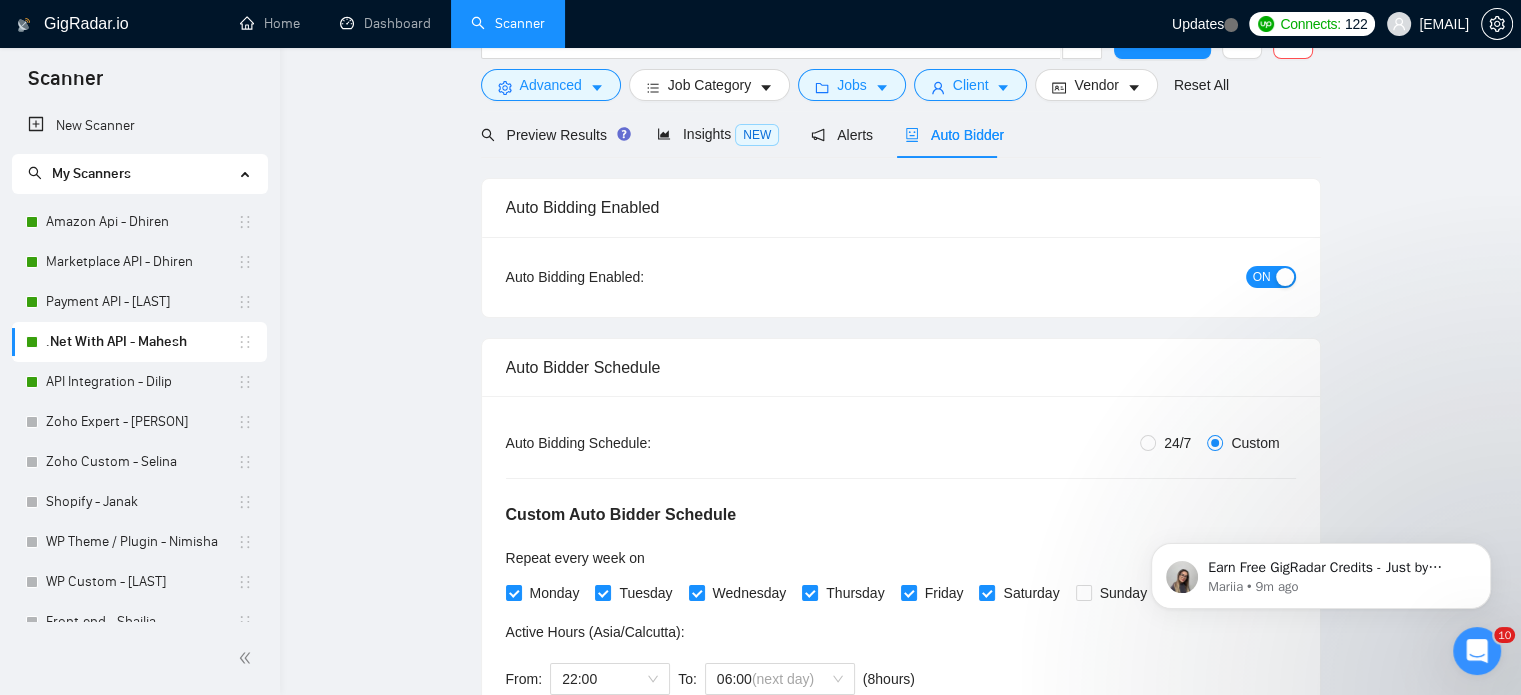 scroll, scrollTop: 0, scrollLeft: 0, axis: both 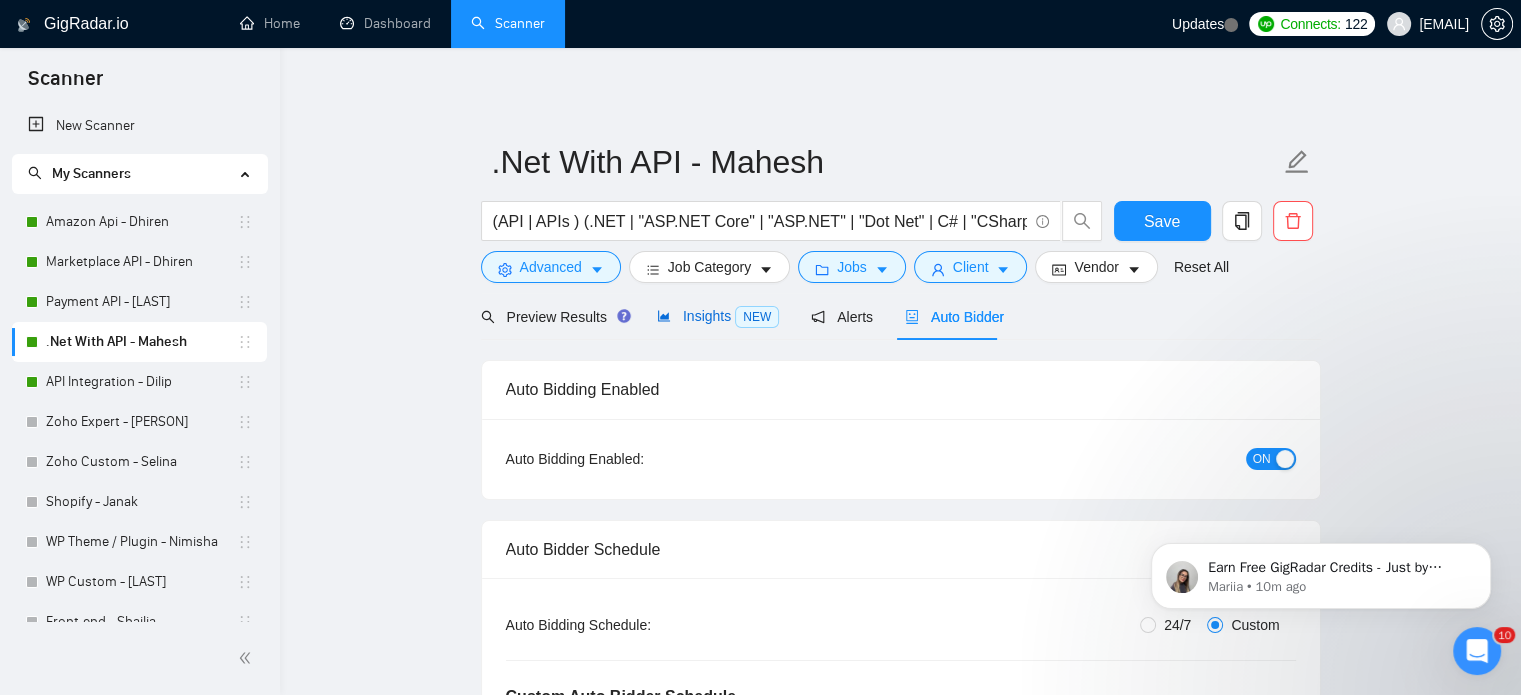 click on "Insights NEW" at bounding box center [718, 316] 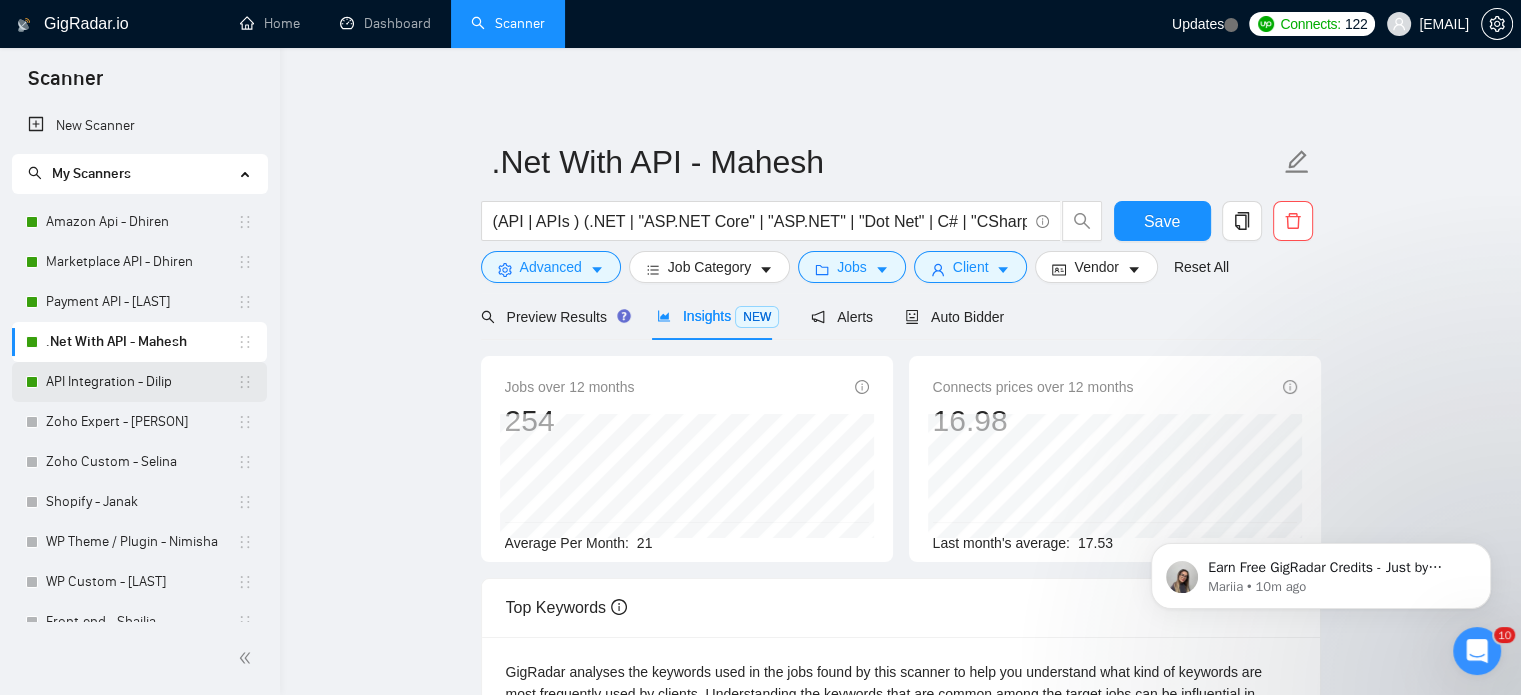 click on "API Integration - Dilip" at bounding box center [141, 382] 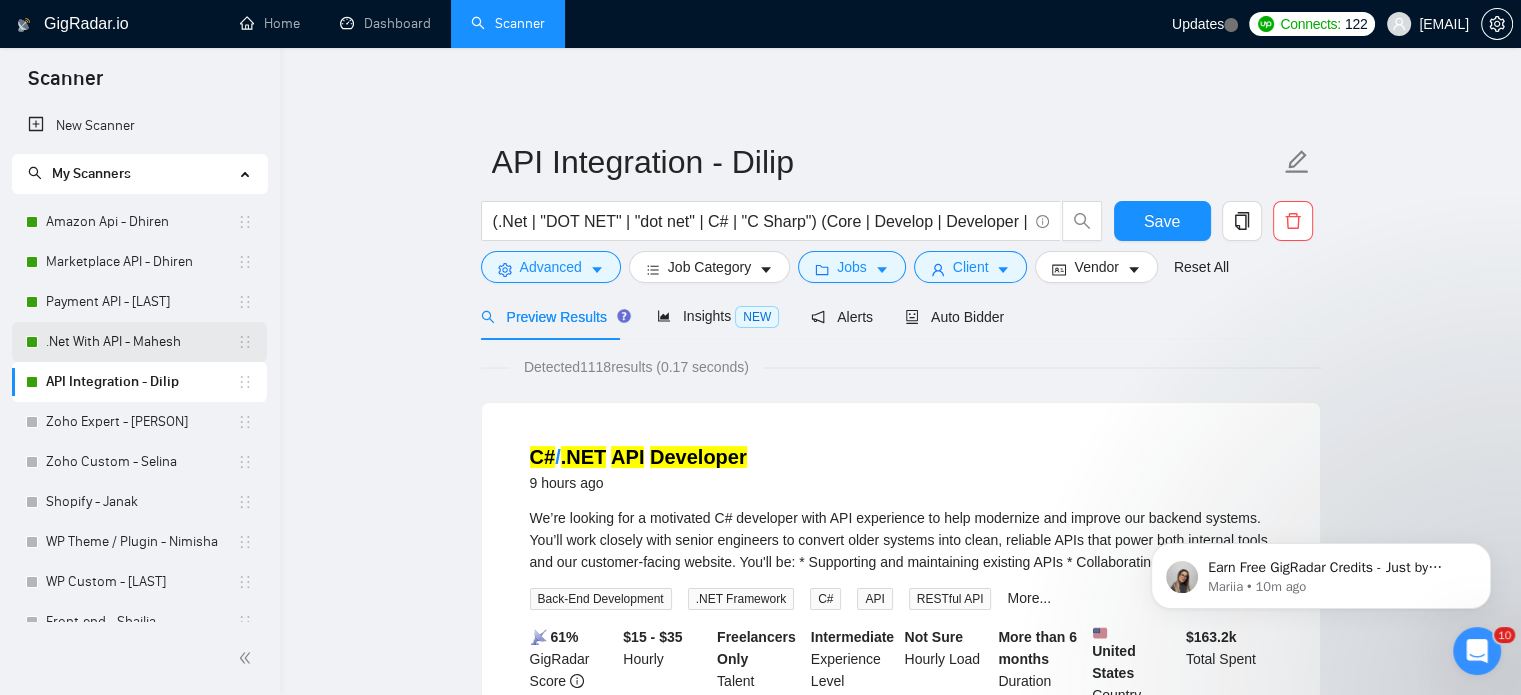 click on ".Net With API - Mahesh" at bounding box center (141, 342) 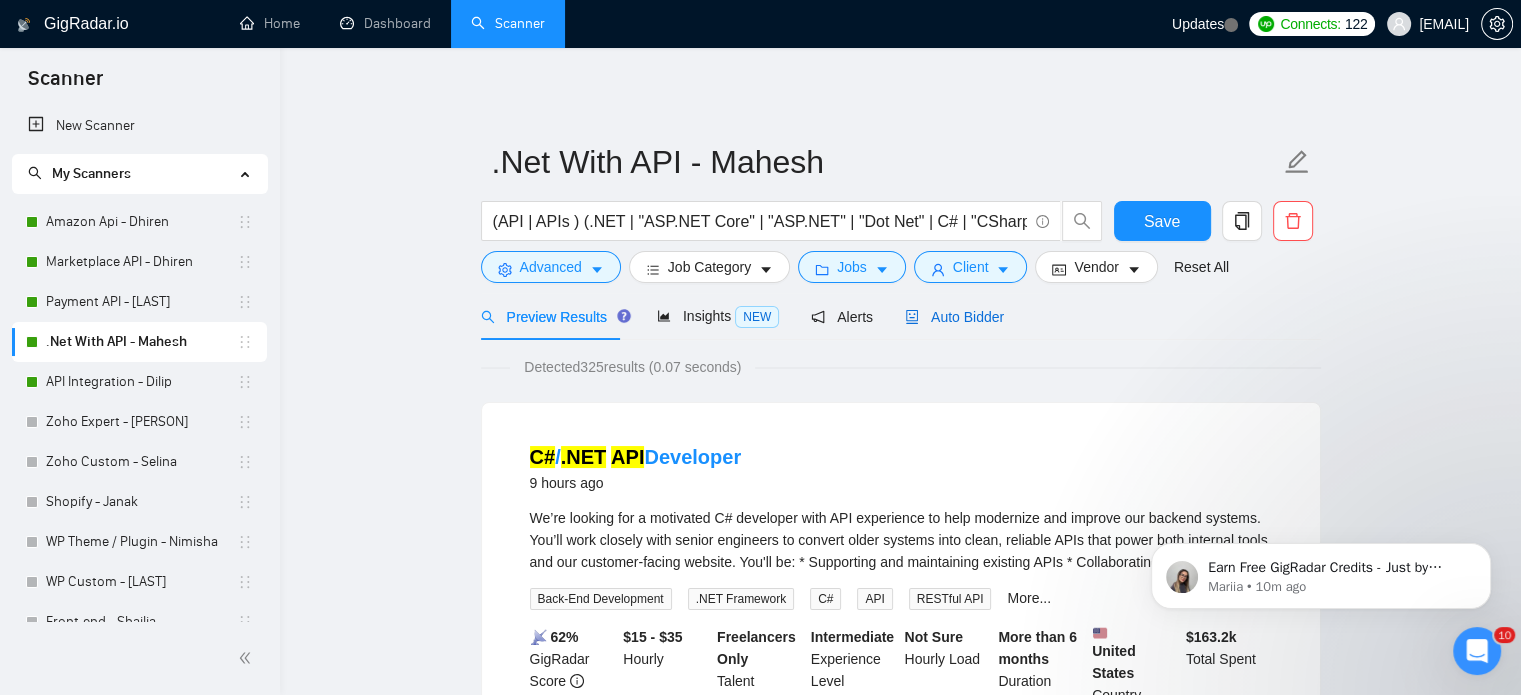 click on "Auto Bidder" at bounding box center (954, 317) 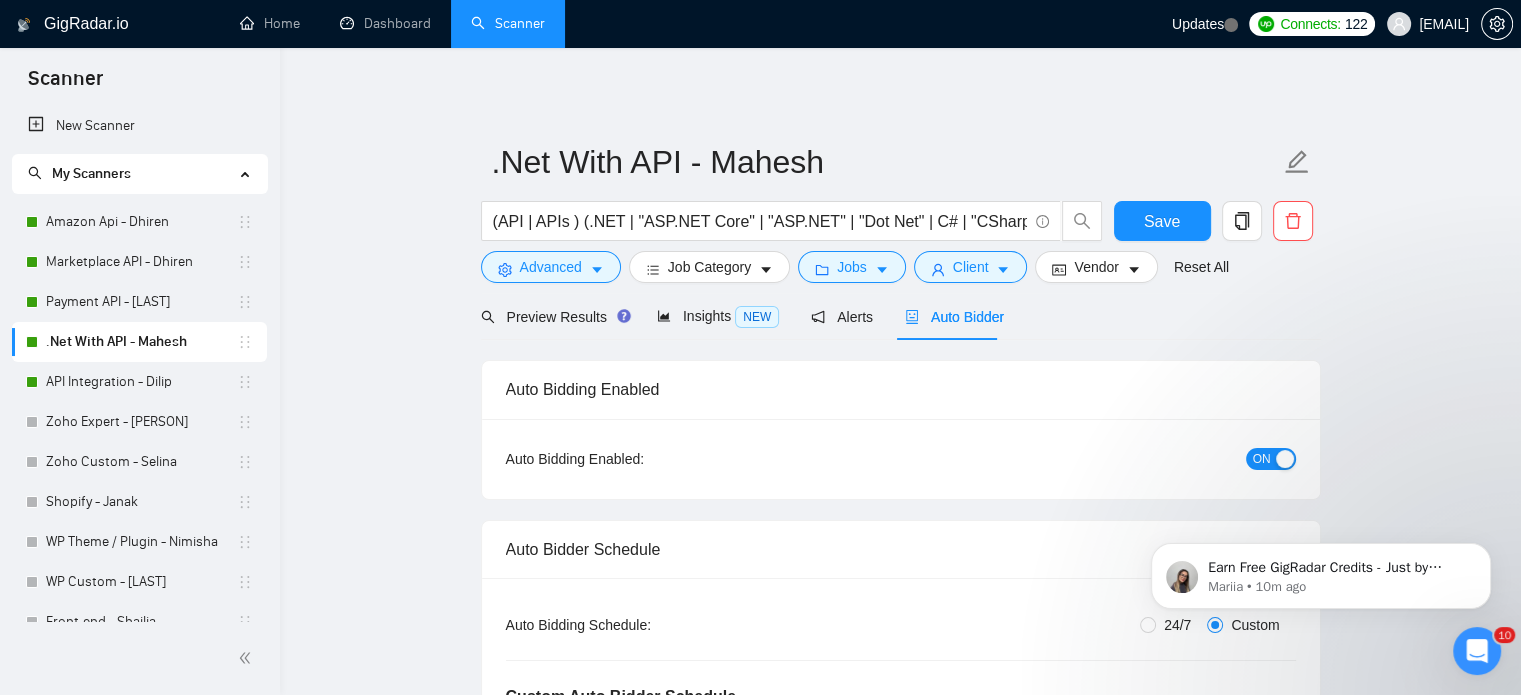 click on "ON" at bounding box center [1262, 459] 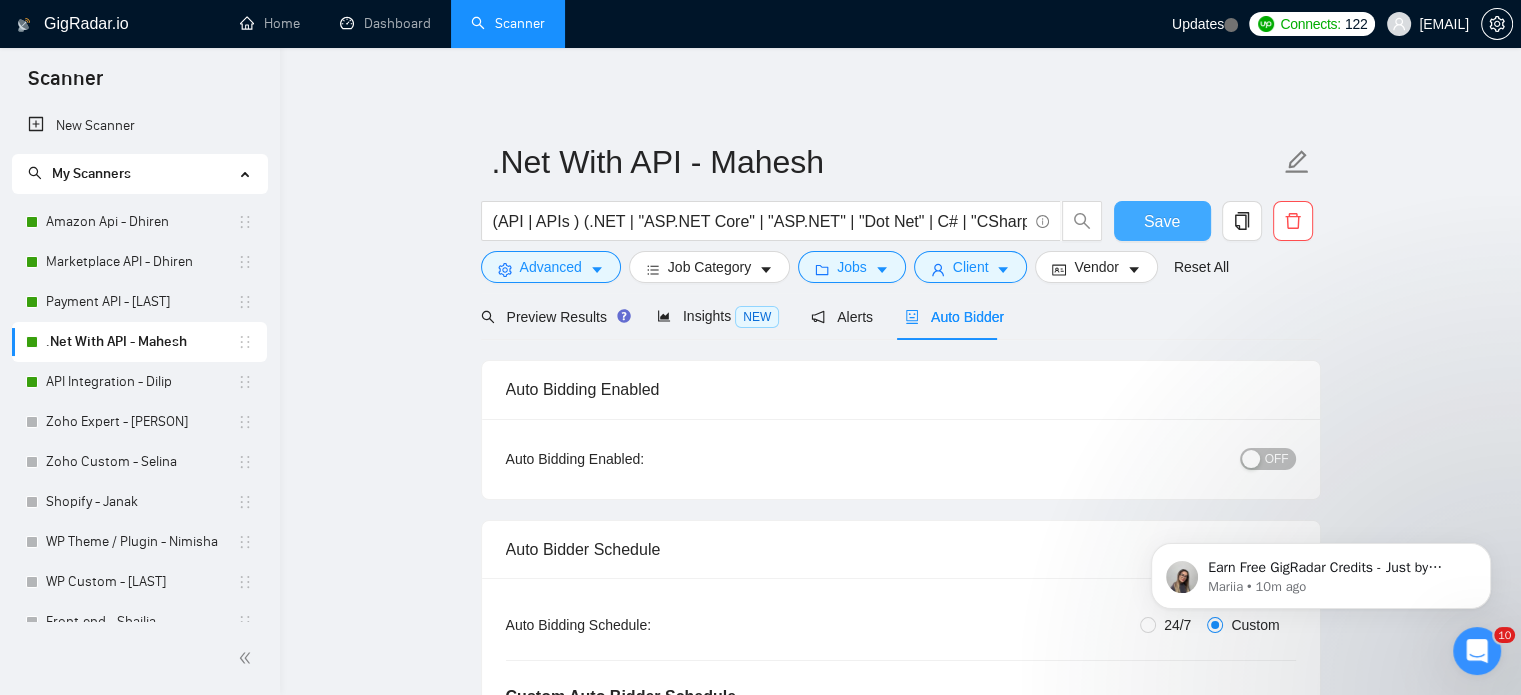 click on "Save" at bounding box center [1162, 221] 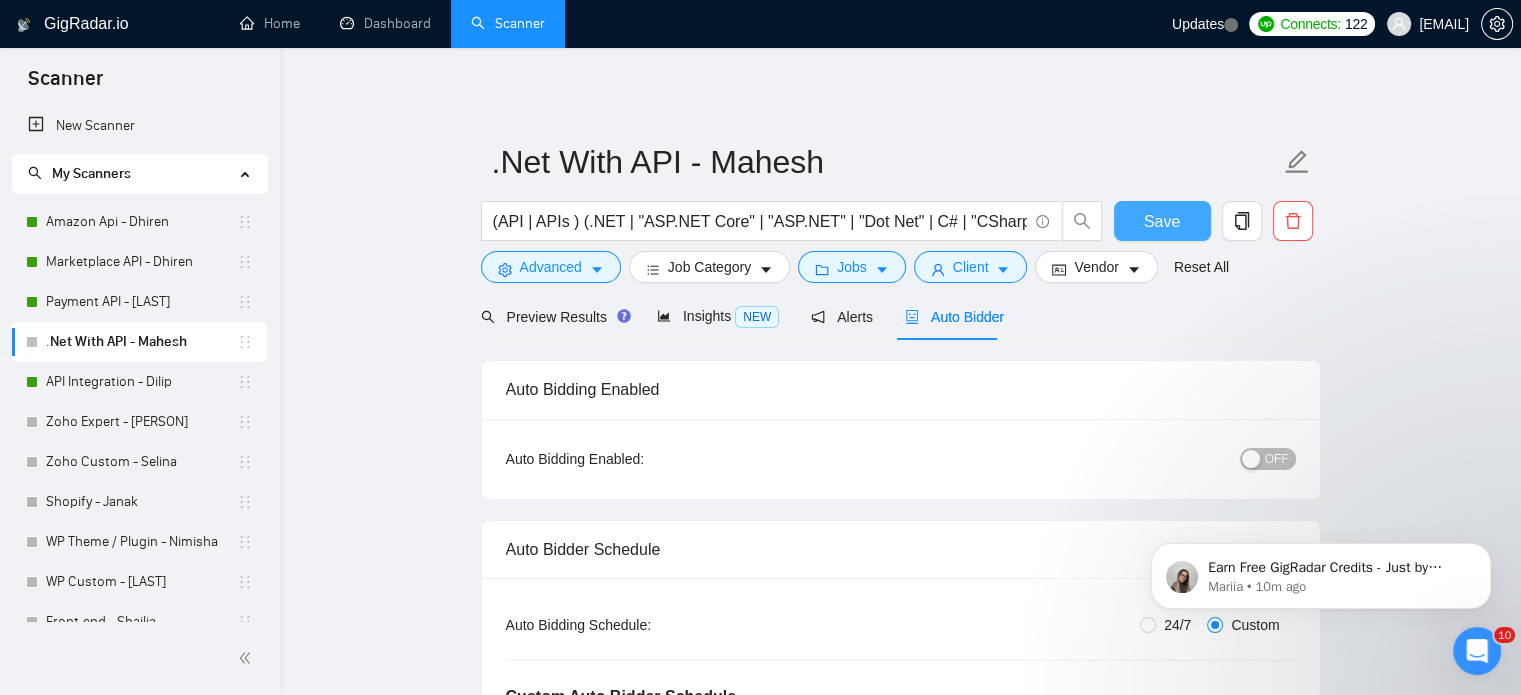 type 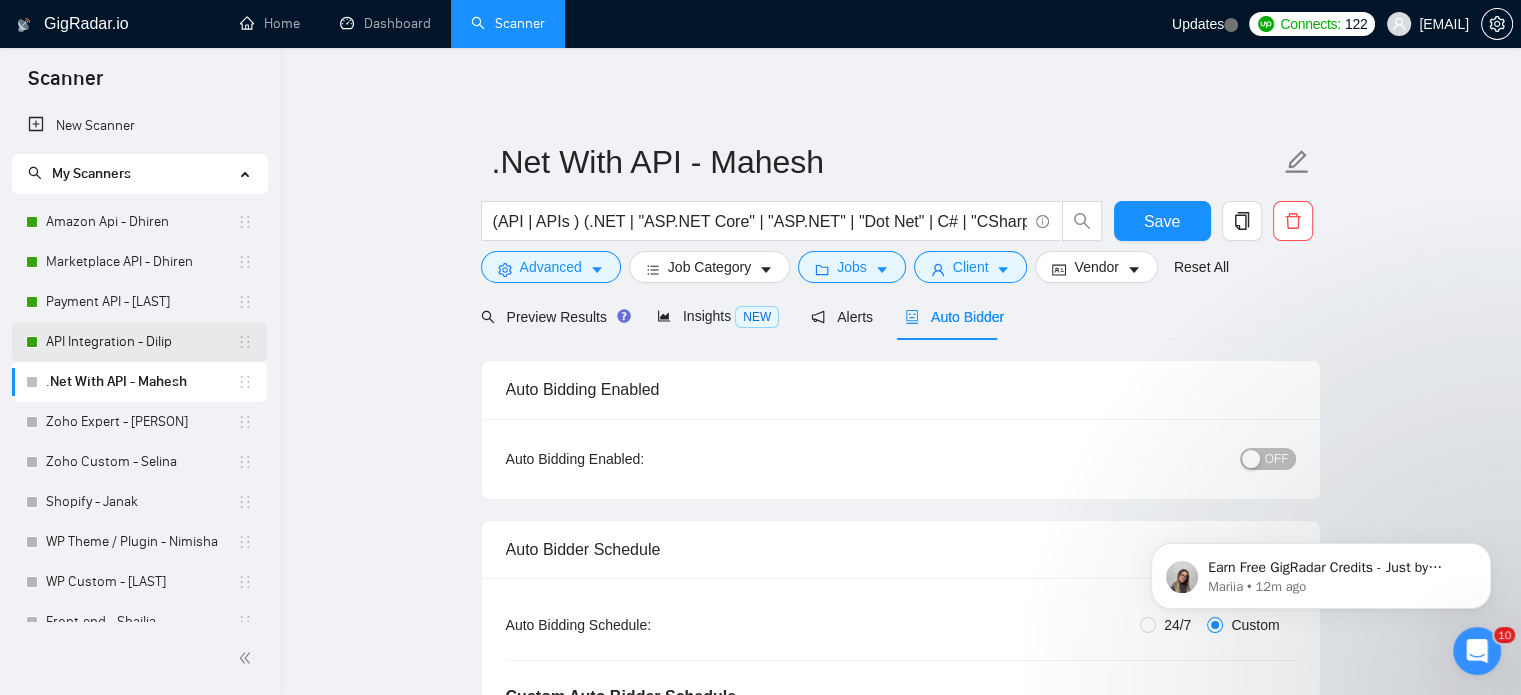 click on "API Integration - Dilip" at bounding box center [141, 342] 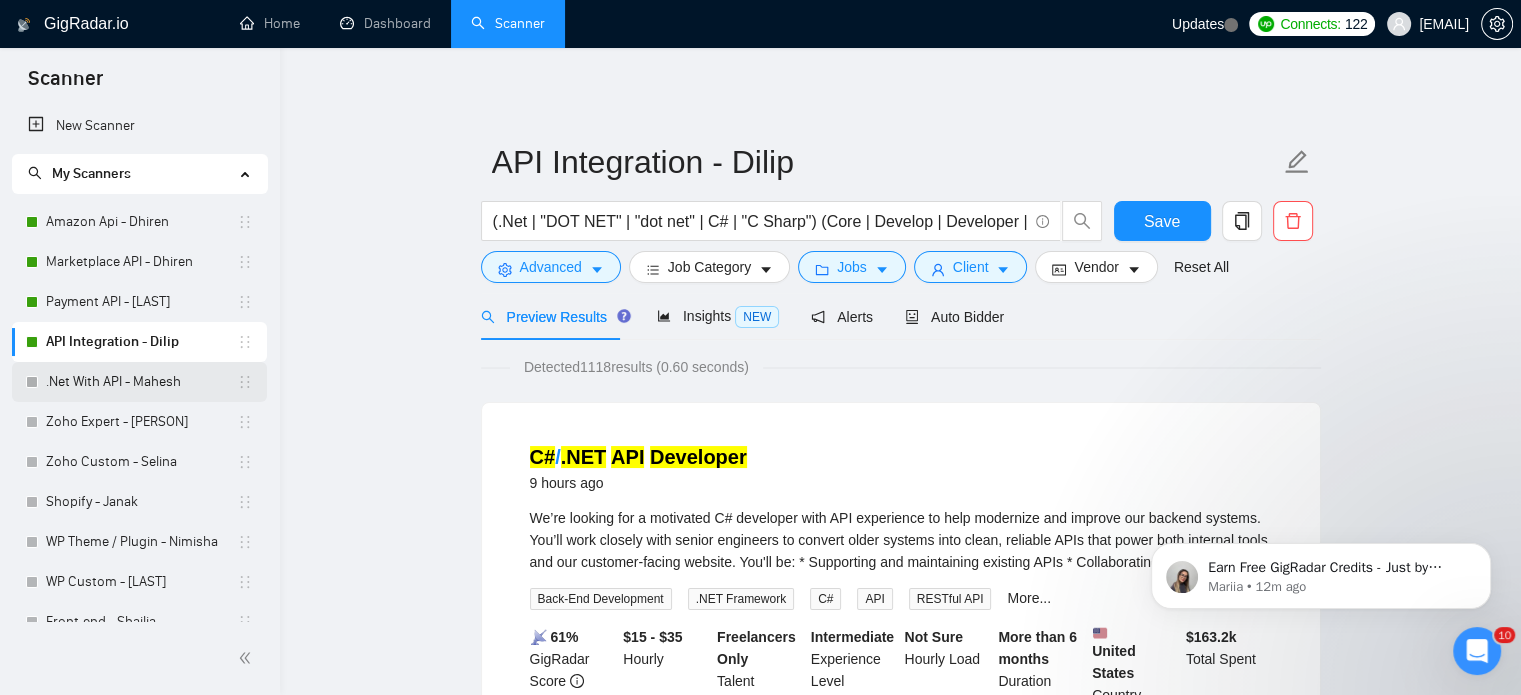click on ".Net With API - Mahesh" at bounding box center (141, 382) 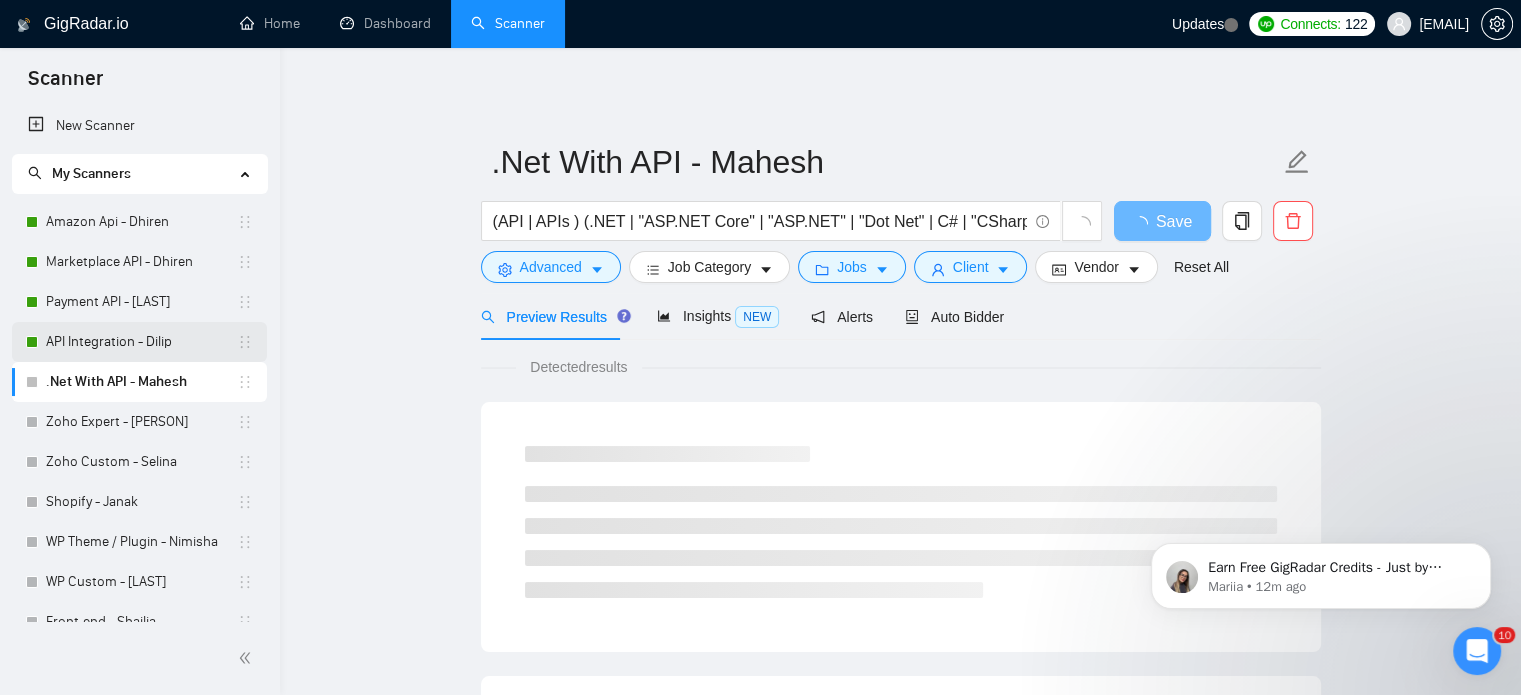 click on "API Integration - Dilip" at bounding box center [141, 342] 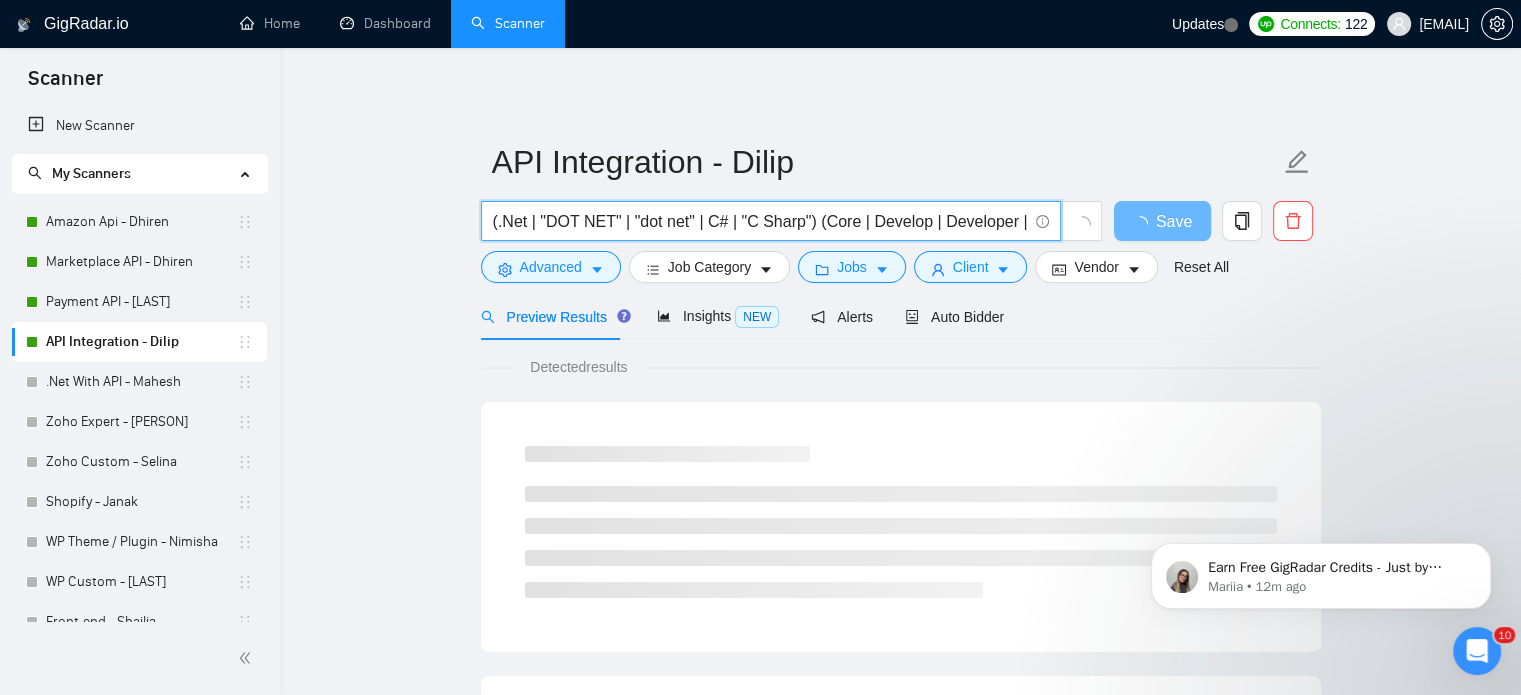 click on "(.Net | "DOT NET" | "dot net" | C# | "C Sharp") (Core | Develop | Developer | Development | Custom | "Full Stack" | "Full Stack Dev" | MVC | ASP | API | Typescript | Framework | framework | saas | SAAS  | "Entity Framework" )" at bounding box center (760, 221) 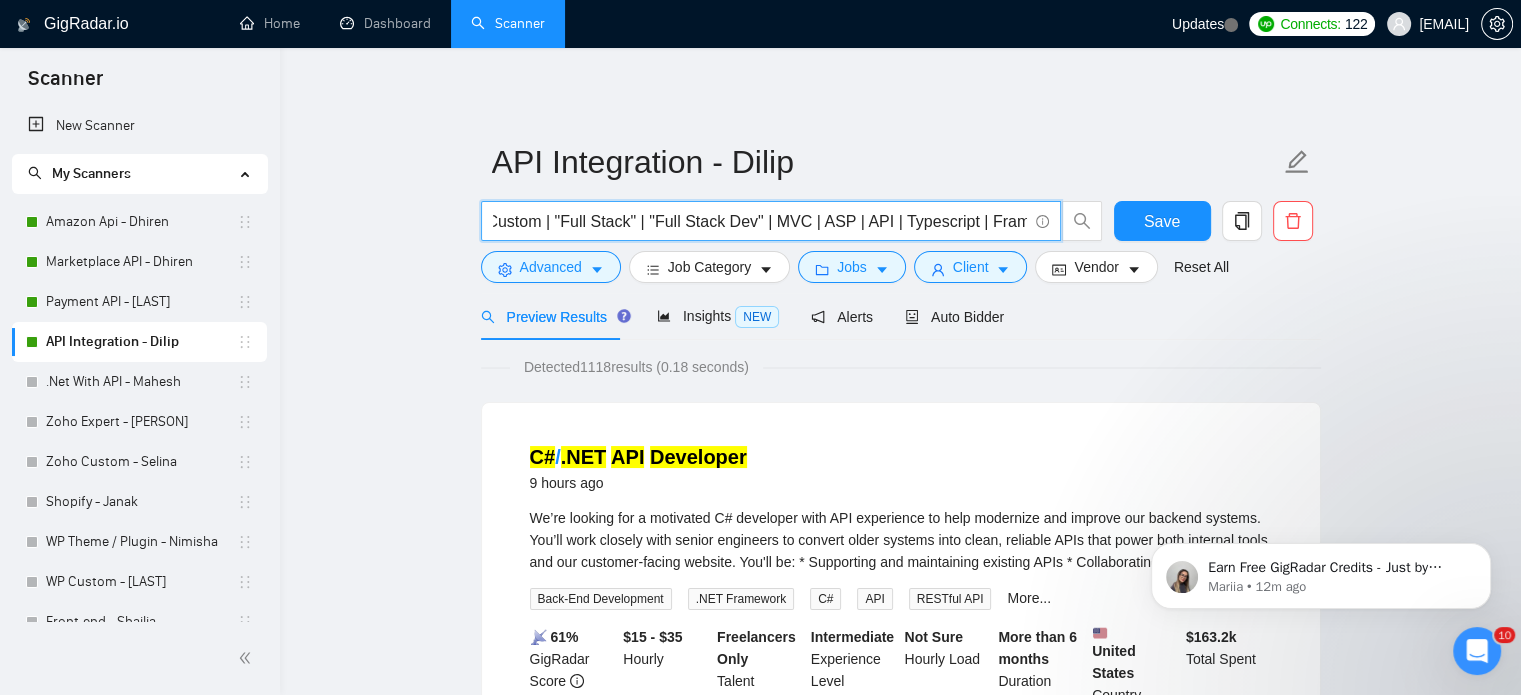 scroll, scrollTop: 0, scrollLeft: 659, axis: horizontal 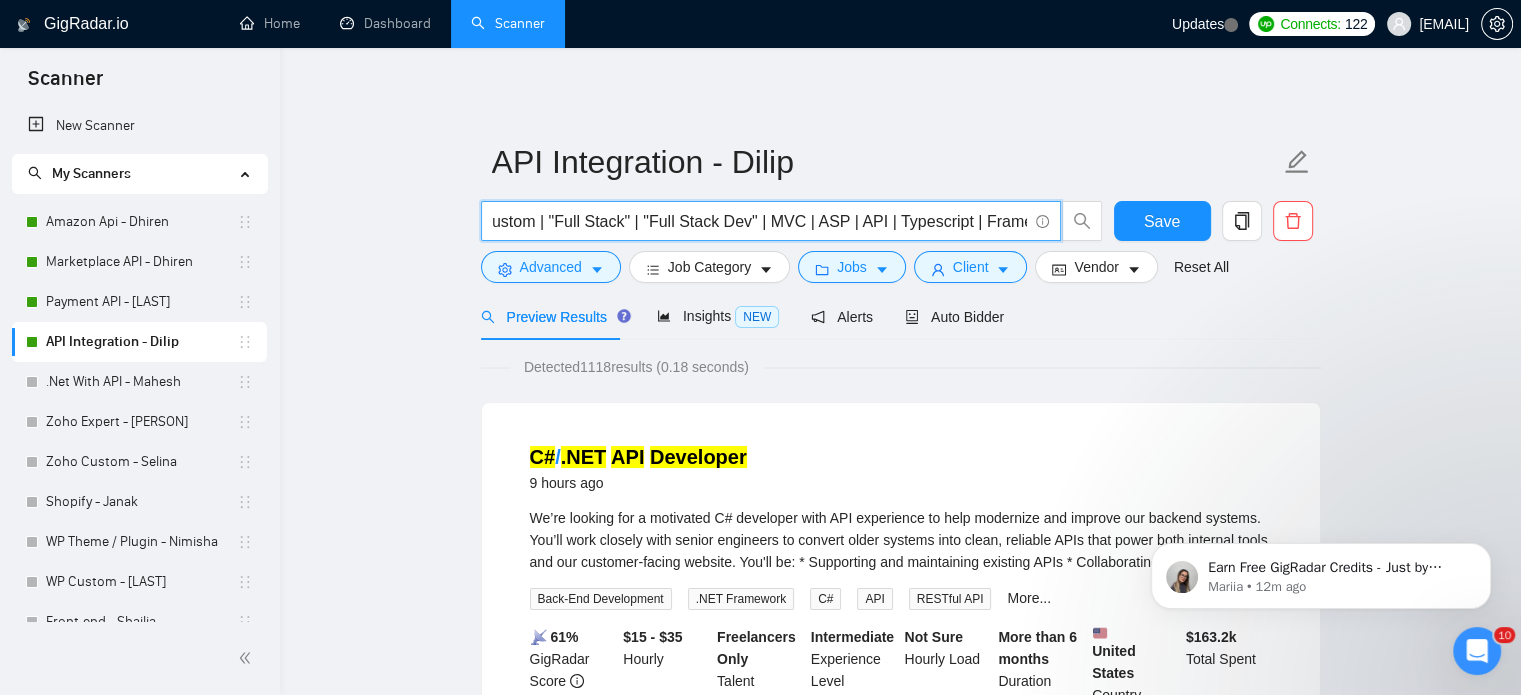 click on "(.Net | "DOT NET" | "dot net" | C# | "C Sharp") (Core | Develop | Developer | Development | Custom | "Full Stack" | "Full Stack Dev" | MVC | ASP | API | Typescript | Framework | framework | saas | SAAS  | "Entity Framework" )" at bounding box center [760, 221] 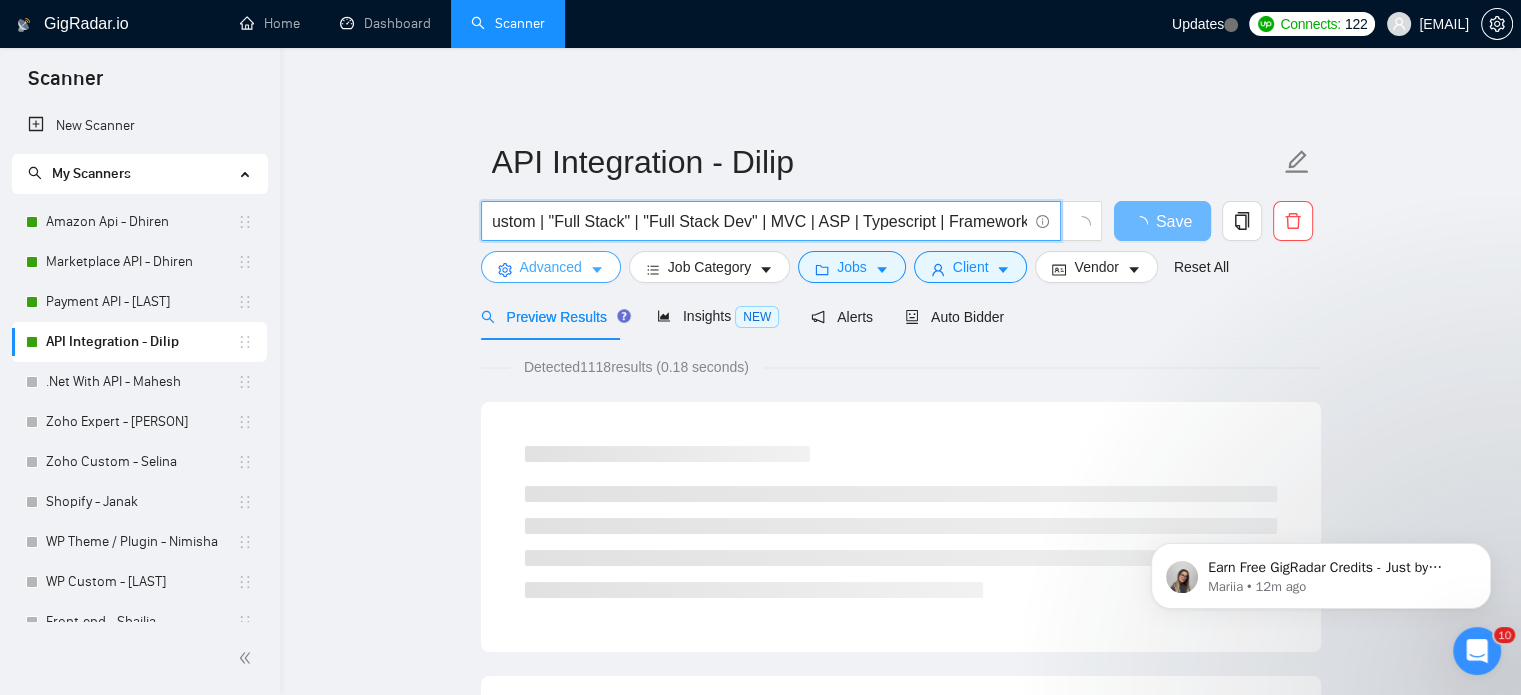 type on "(.Net | "DOT NET" | "dot net" | C# | "C Sharp") (Core | Develop | Developer | Development | Custom | "Full Stack" | "Full Stack Dev" | MVC | ASP | Typescript | Framework | framework | saas | SAAS  | "Entity Framework" )" 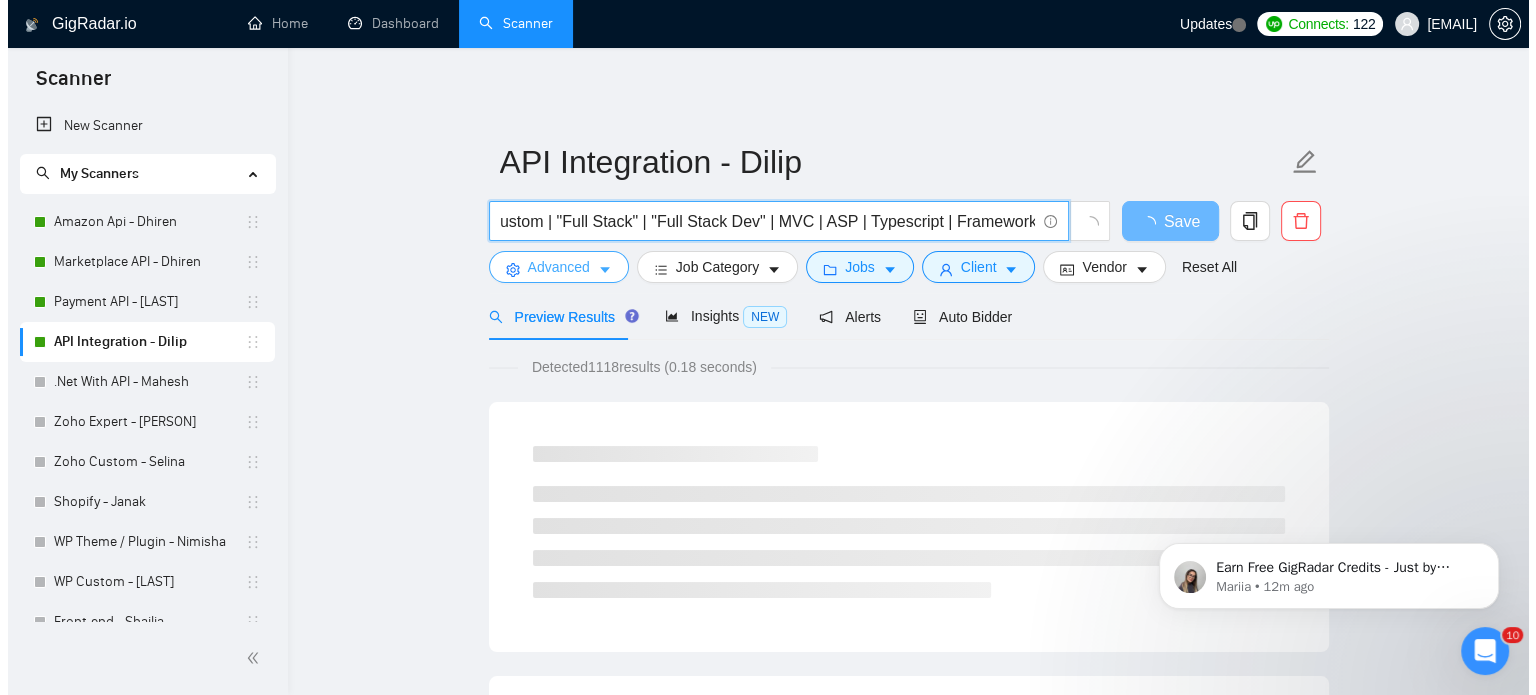 scroll, scrollTop: 0, scrollLeft: 0, axis: both 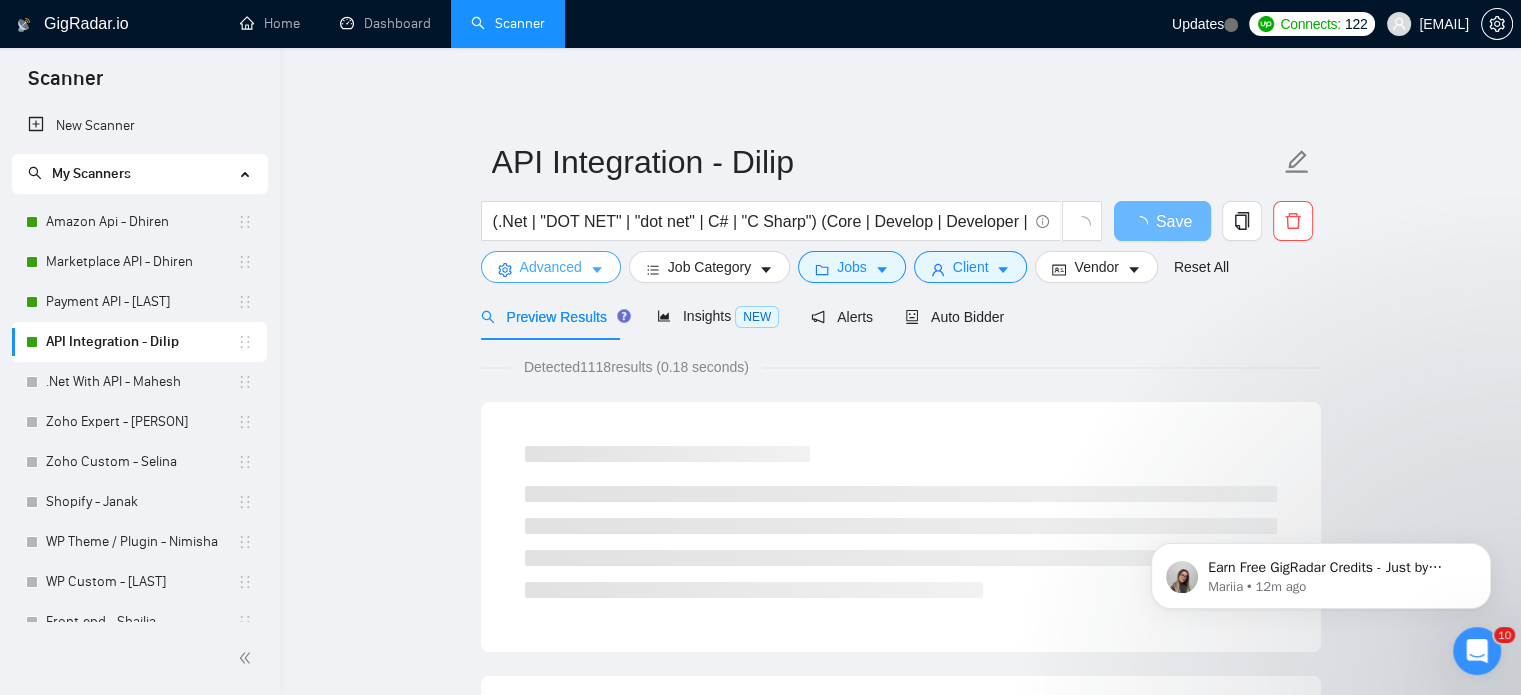 click on "Advanced" at bounding box center [551, 267] 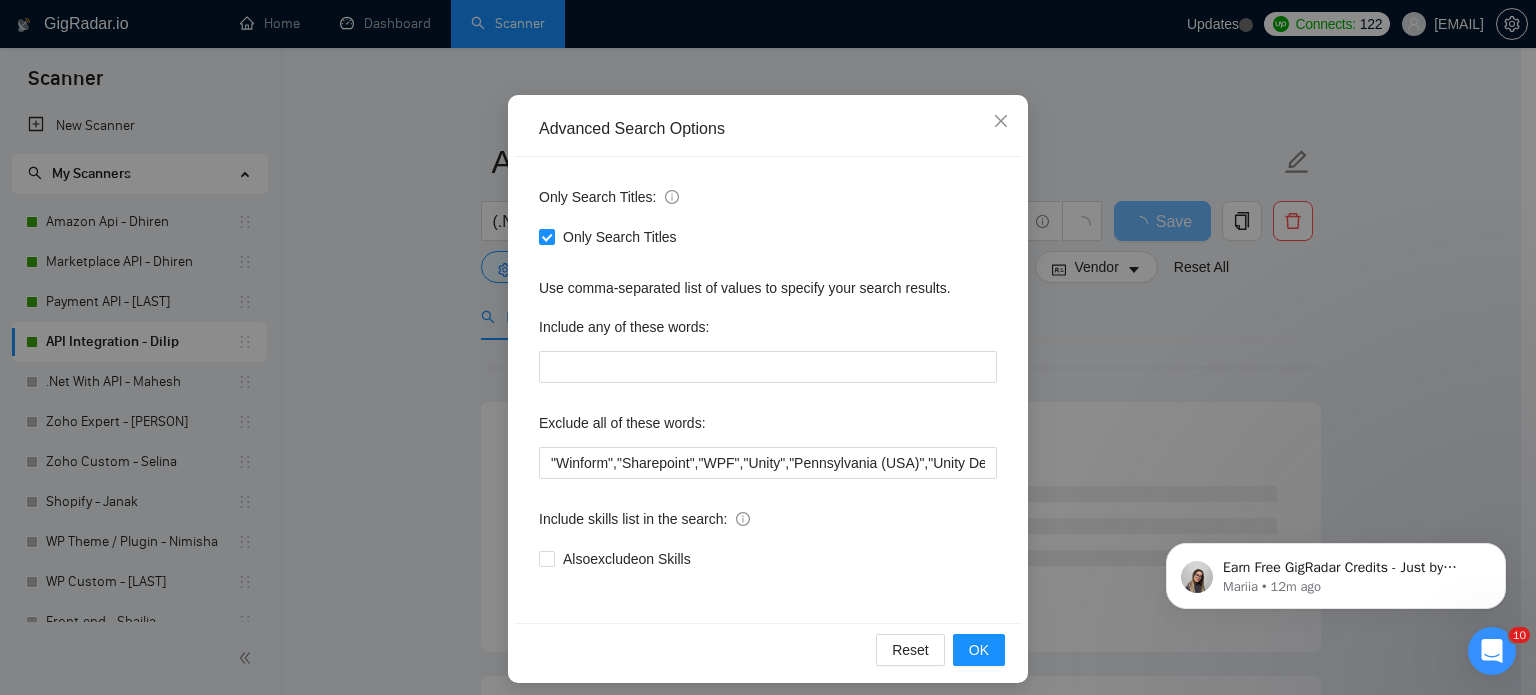 scroll, scrollTop: 136, scrollLeft: 0, axis: vertical 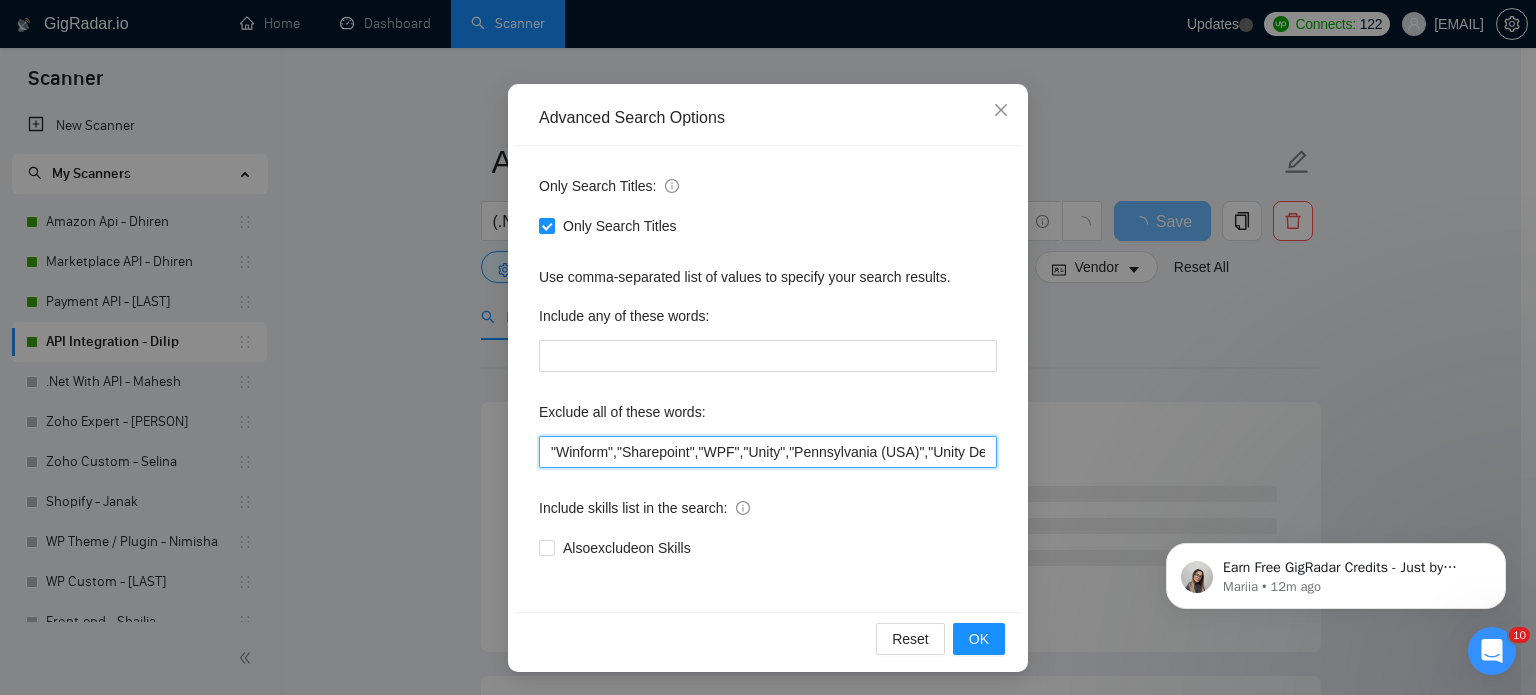click on ""Winform","Sharepoint","WPF","Unity","Pennsylvania (USA)","Unity Developer","Umbraco","no agency", TikTok, Philippines, Nepal, "No agency", "No agencies", "[No agency]", "(No agency)", "[No agencies]", "(No agencies)", "[No agency", "No agency]", "(No agency", "No agency)", "[No agencies", "No agencies]", "(No agencies", "No agencies)", "No-agency", "no-agencies", "no-agency -", "no agencies -", "no agency/", "no agencies/", "no-agency/", "no agencies/", "no agency.", "no agencies.", "no-agency.", "no agencies.", "no agency,", "no agencies,", "no-agency,", "no agencies,", "Freelancer only", "Freelancers only", "freelancer-only", "freelancers-only", "Individual only", "Individuals only", "Individual-only", "Individuals-only", "Independent only", "Independent-only"" at bounding box center [768, 452] 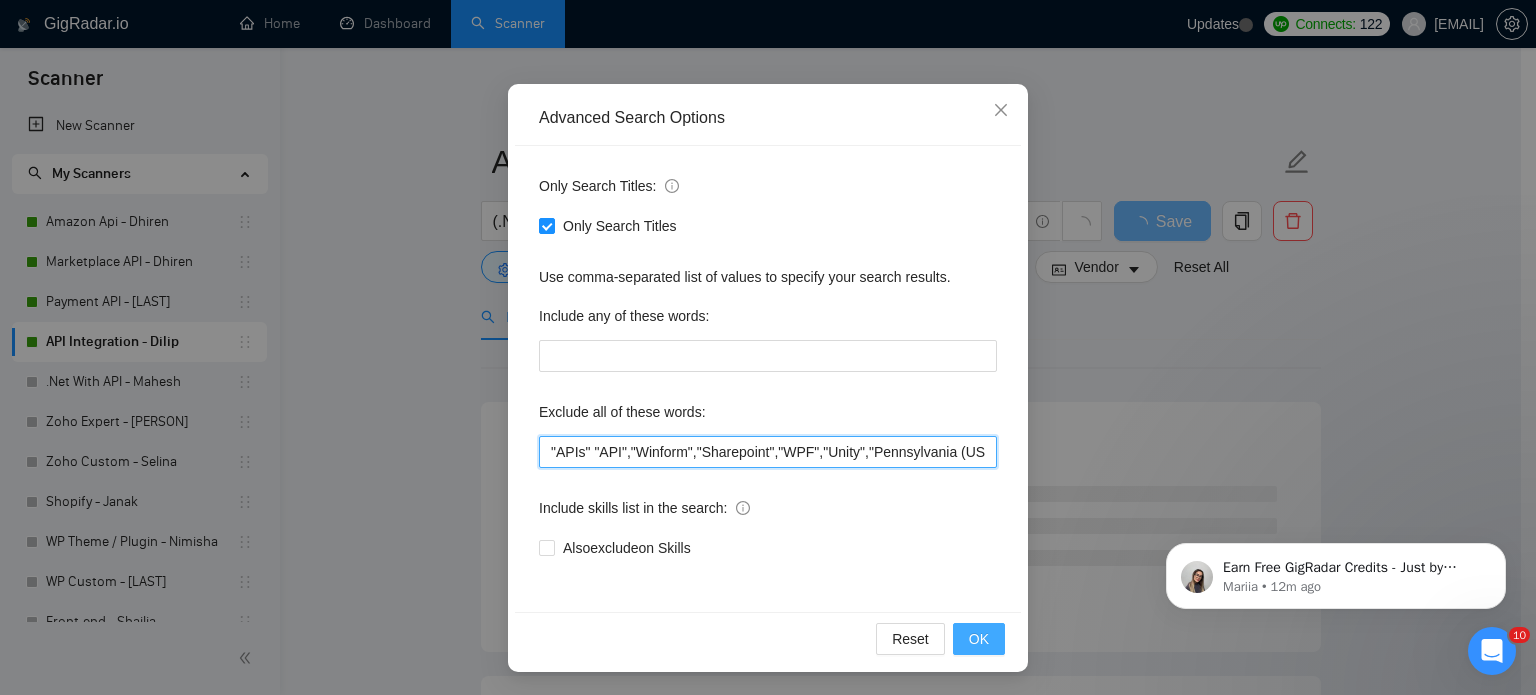 type on ""APIs" "API","Winform","Sharepoint","WPF","Unity","Pennsylvania (USA)","Unity Developer","Umbraco","no agency", TikTok, Philippines, Nepal, "No agency", "No agencies", "[No agency]", "(No agency)", "[No agencies]", "(No agencies)", "[No agency", "No agency]", "(No agency", "No agency)", "[No agencies", "No agencies]", "(No agencies", "No agencies)", "No-agency", "no-agencies", "no-agency -", "no agencies -", "no agency/", "no agencies/", "no-agency/", "no agencies/", "no agency.", "no agencies.", "no-agency.", "no agencies.", "no agency,", "no agencies,", "no-agency,", "no agencies,", "Freelancer only", "Freelancers only", "freelancer-only", "freelancers-only", "Individual only", "Individuals only", "Individual-only", "Individuals-only", "Independent only", "Independent-only"" 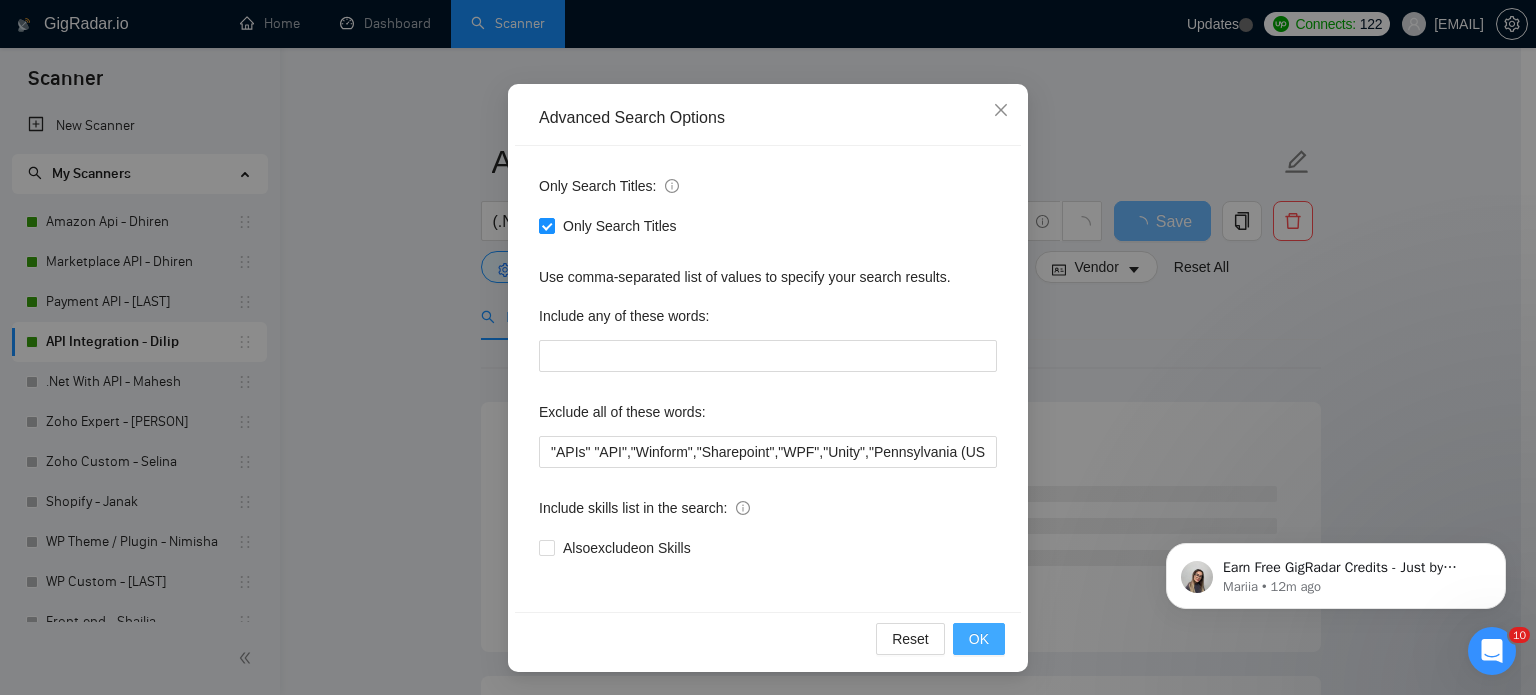 click on "OK" at bounding box center [979, 639] 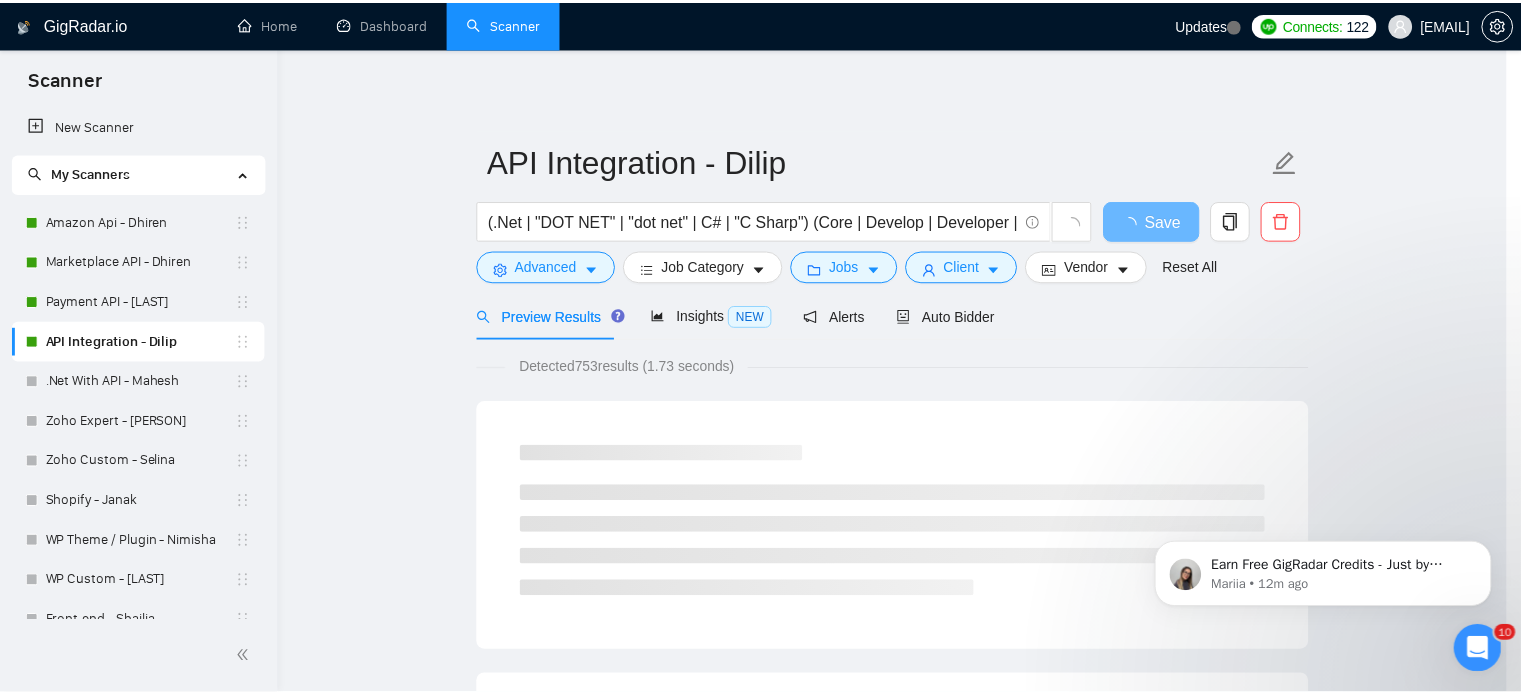 scroll, scrollTop: 36, scrollLeft: 0, axis: vertical 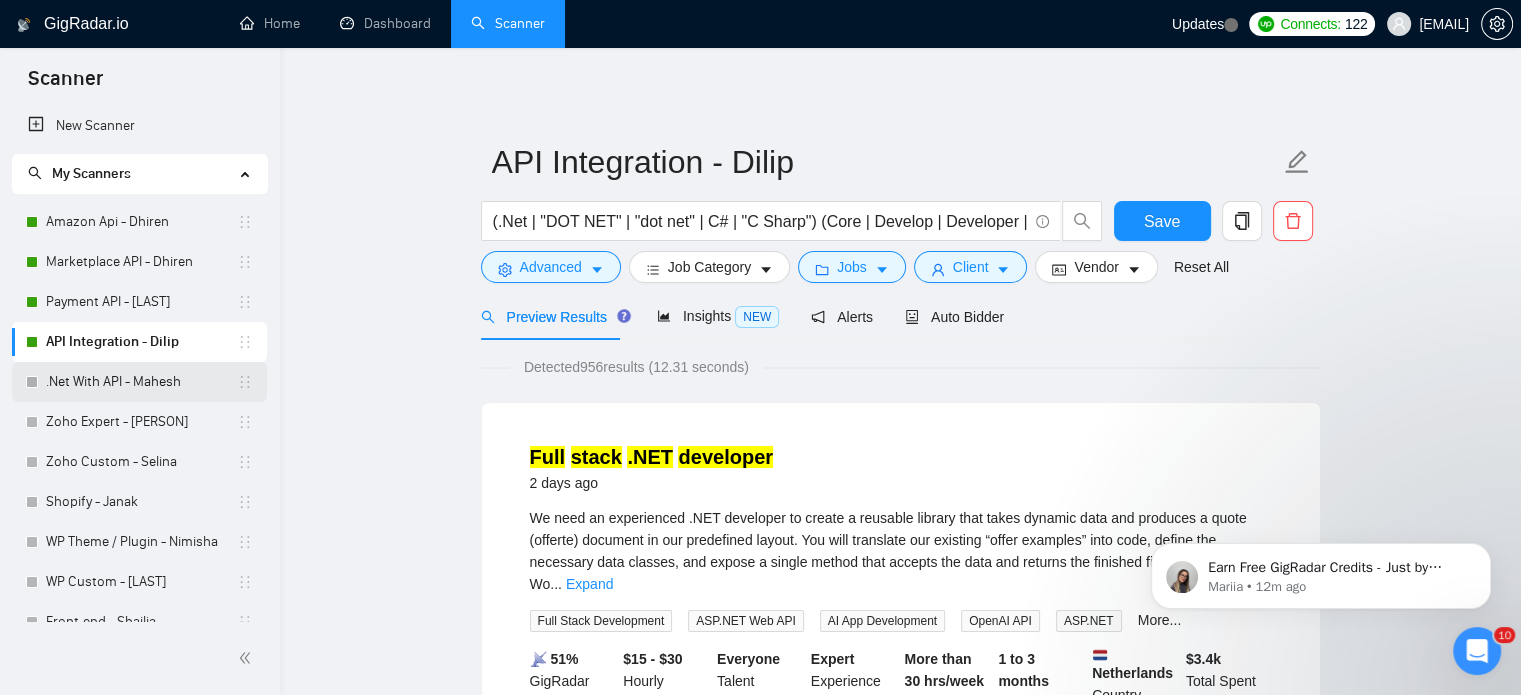 click on ".Net With API - Mahesh" at bounding box center [141, 382] 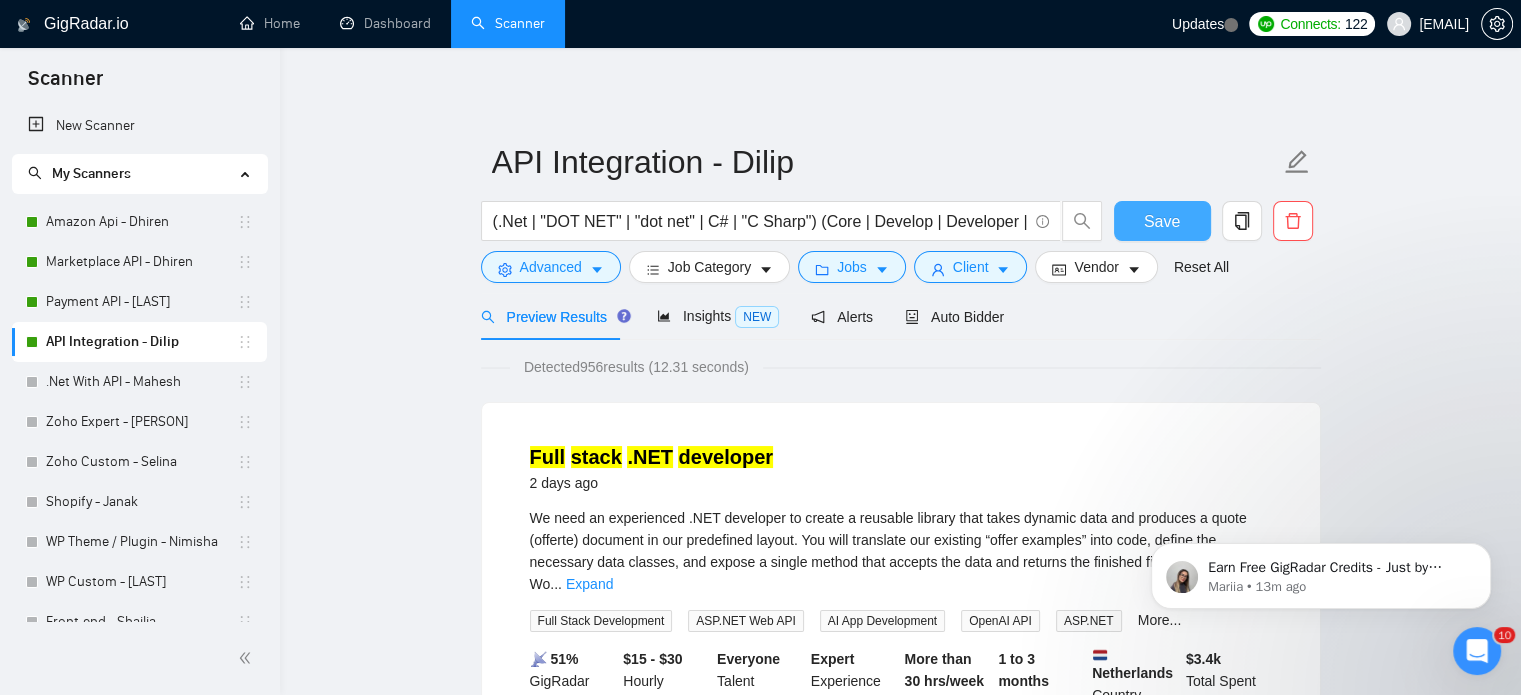 click on "Save" at bounding box center (1162, 221) 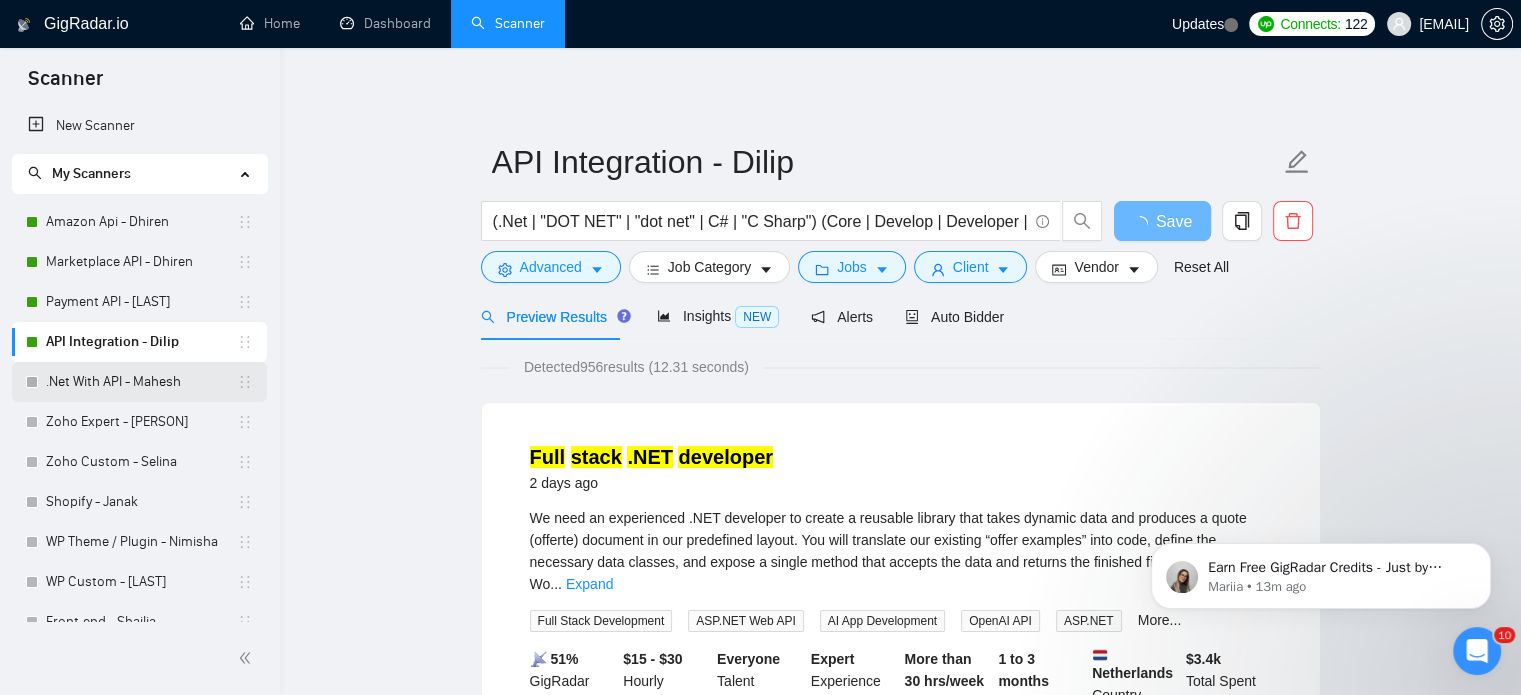 click on ".Net With API - Mahesh" at bounding box center [141, 382] 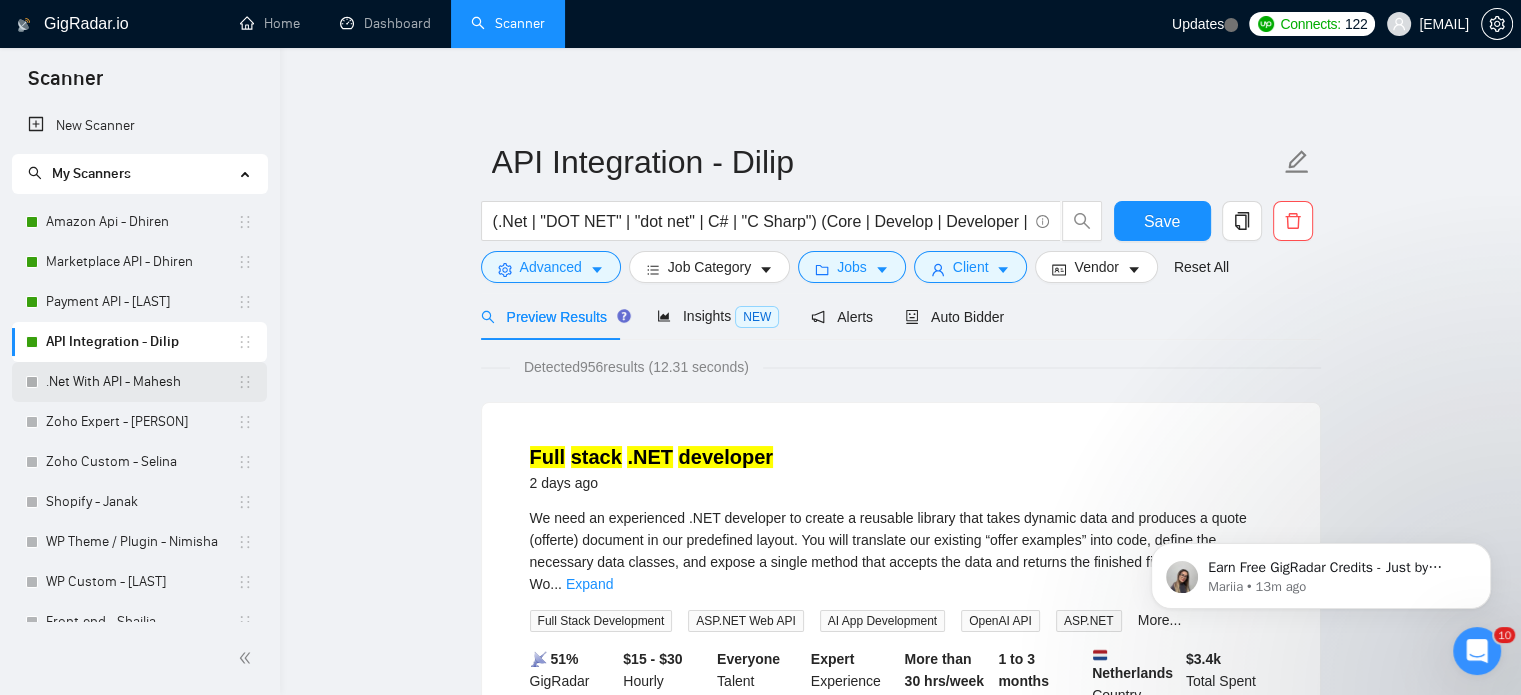 click on ".Net With API - Mahesh" at bounding box center [141, 382] 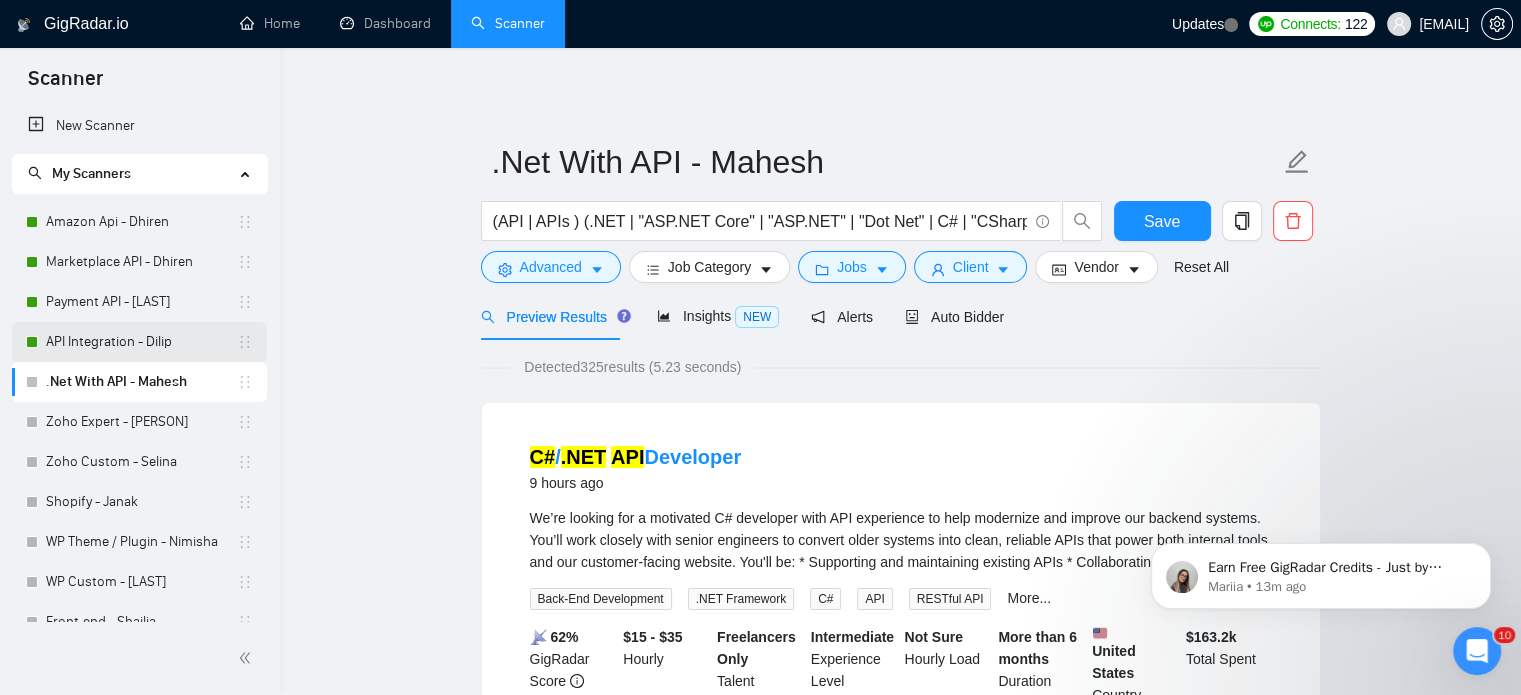 click on "API Integration - Dilip" at bounding box center [141, 342] 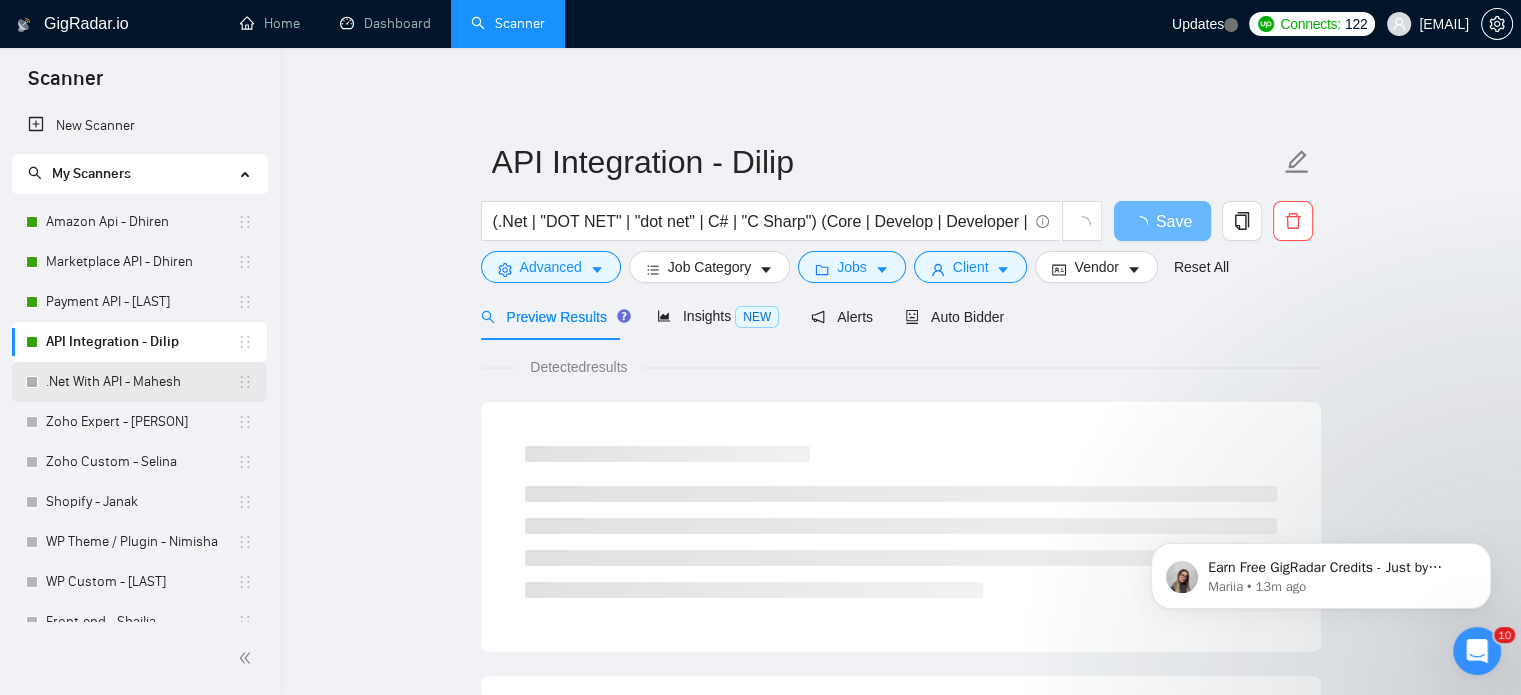 click on ".Net With API - Mahesh" at bounding box center (141, 382) 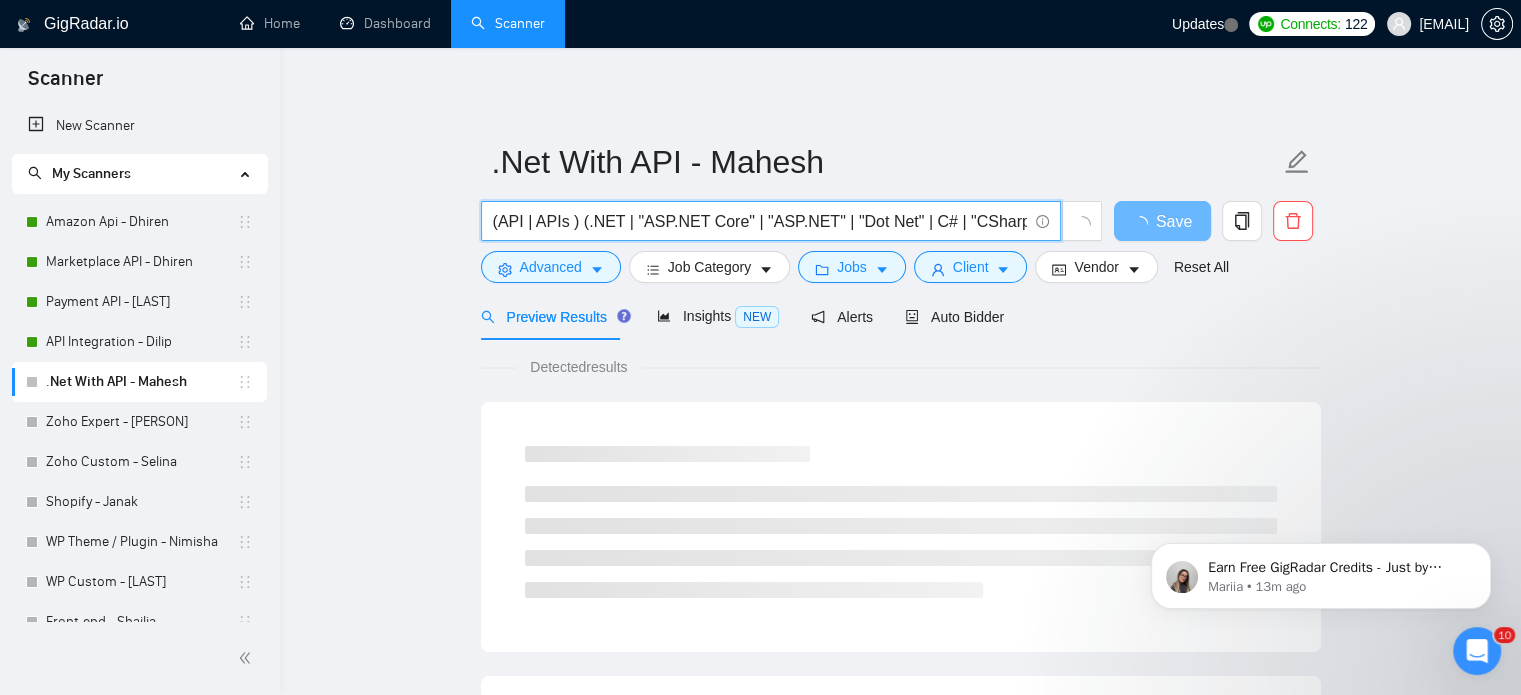 scroll, scrollTop: 0, scrollLeft: 832, axis: horizontal 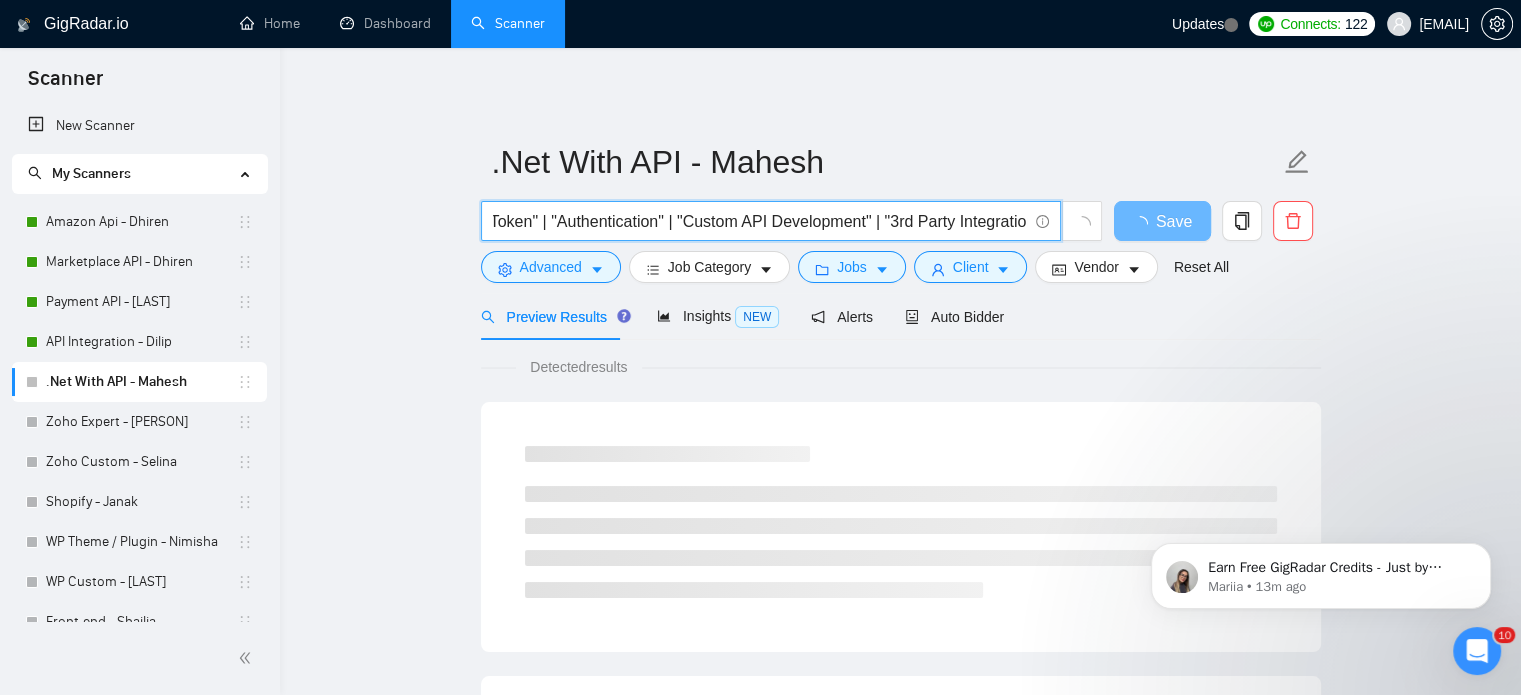 drag, startPoint x: 492, startPoint y: 223, endPoint x: 1404, endPoint y: 237, distance: 912.1074 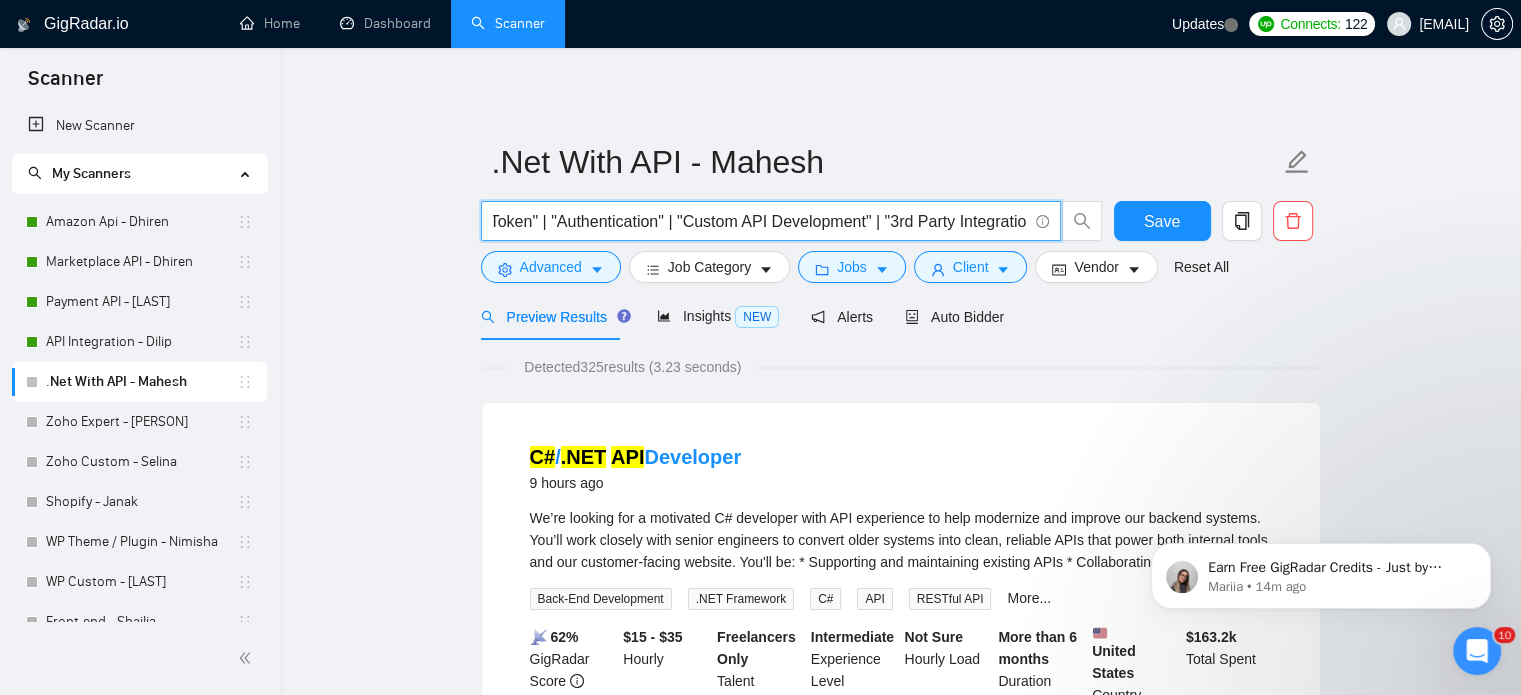 scroll, scrollTop: 0, scrollLeft: 0, axis: both 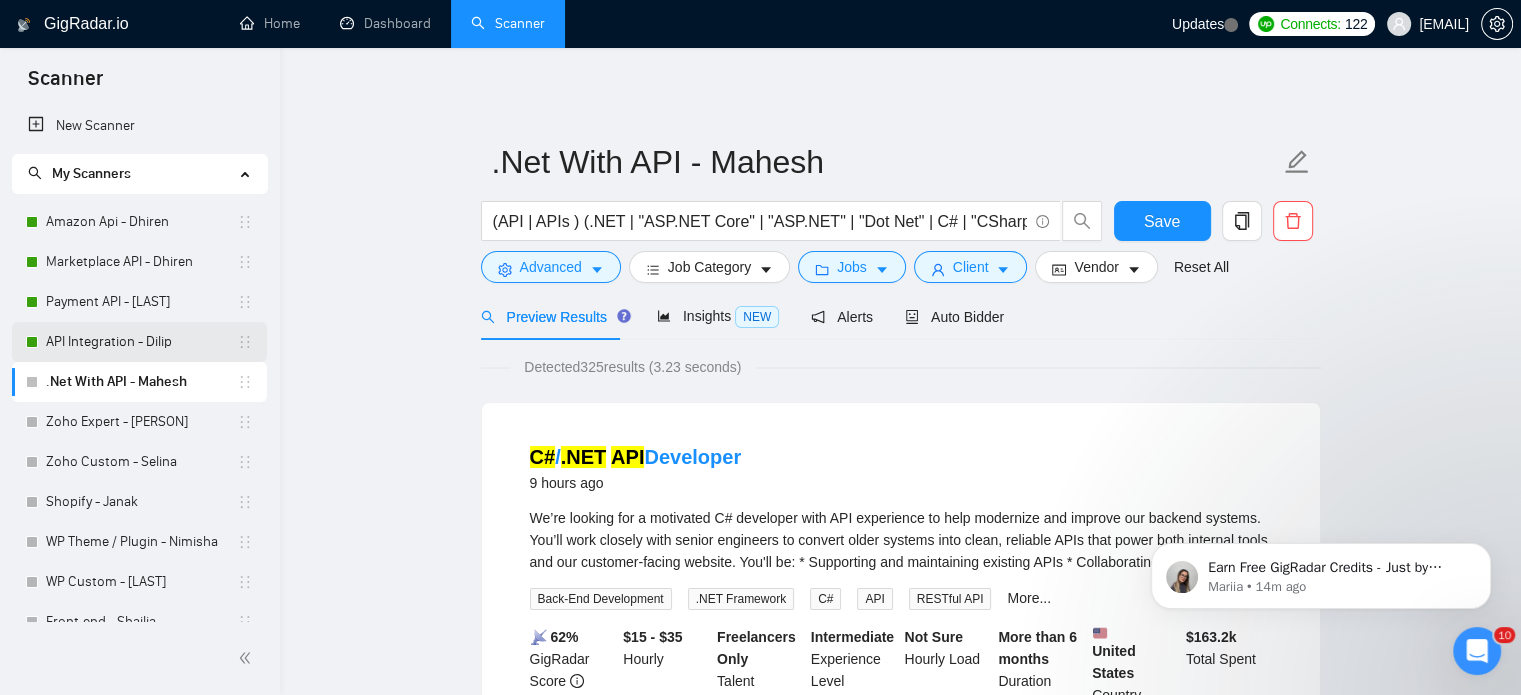 click on "API Integration - Dilip" at bounding box center (141, 342) 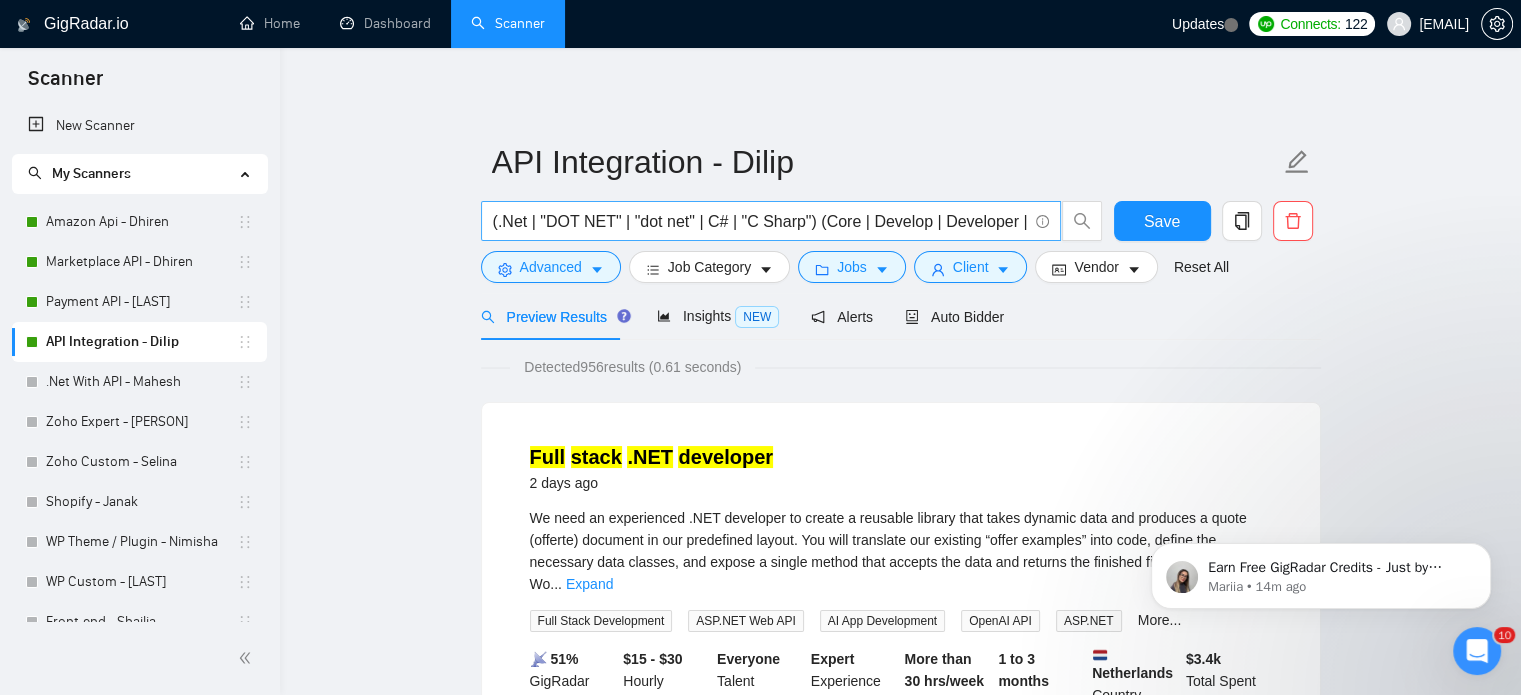 click on "(.Net | "DOT NET" | "dot net" | C# | "C Sharp") (Core | Develop | Developer | Development | Custom | "Full Stack" | "Full Stack Dev" | MVC | ASP | Typescript | Framework | framework | saas | SAAS  | "Entity Framework" )" at bounding box center [760, 221] 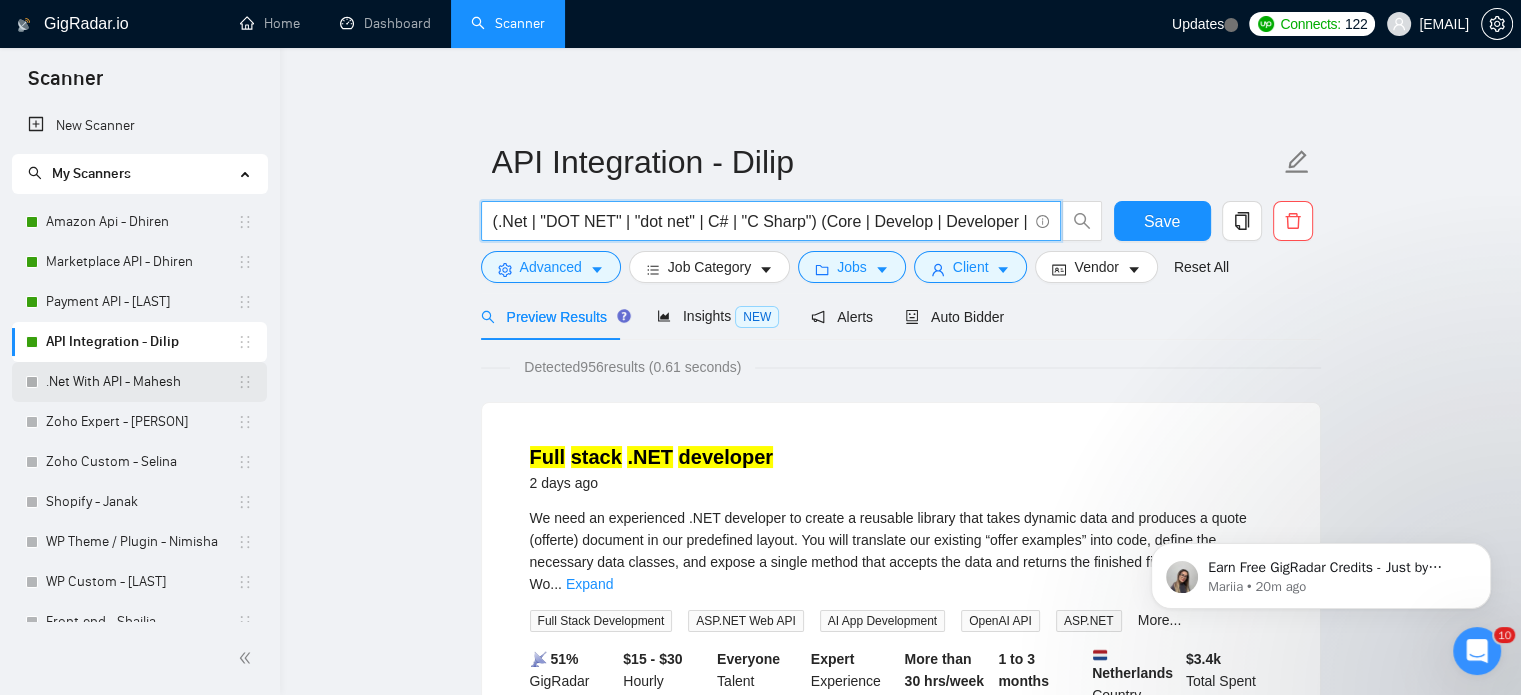 click on ".Net With API - Mahesh" at bounding box center [141, 382] 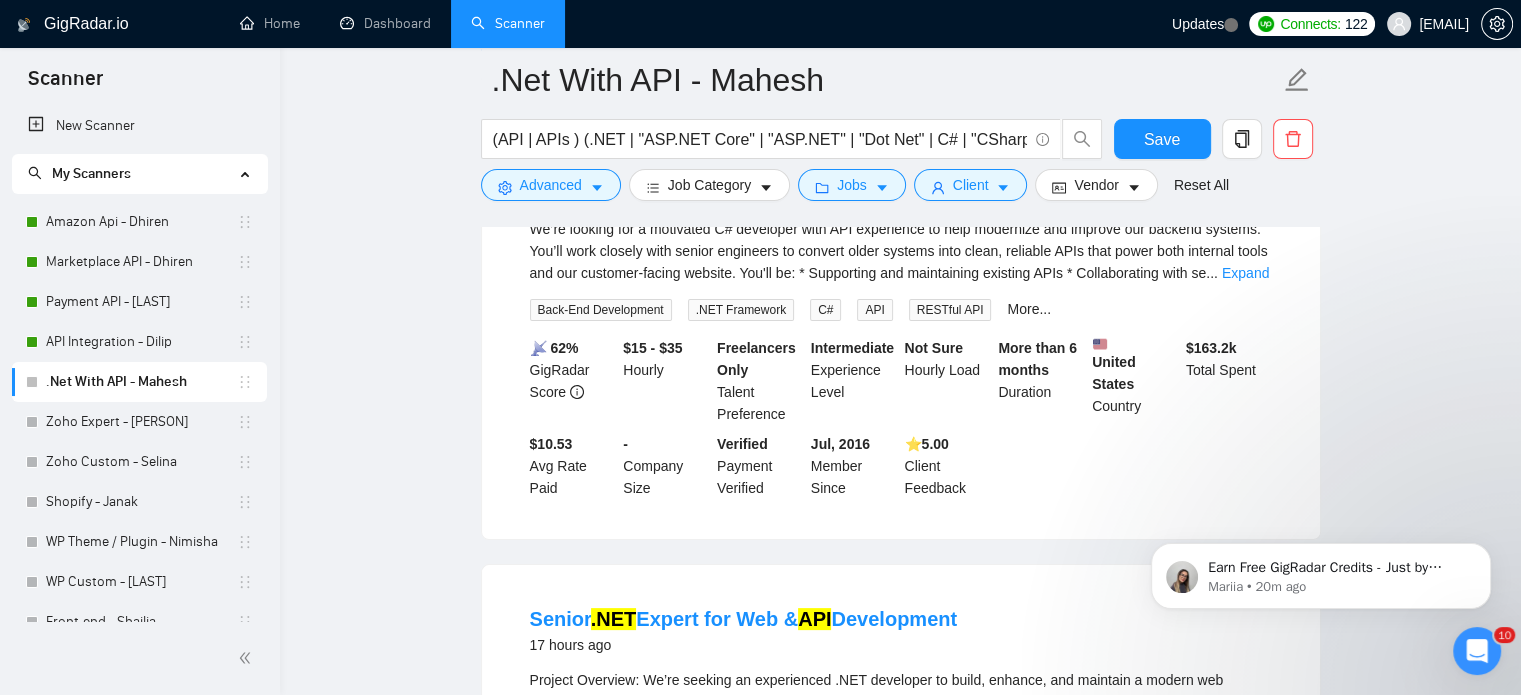 scroll, scrollTop: 500, scrollLeft: 0, axis: vertical 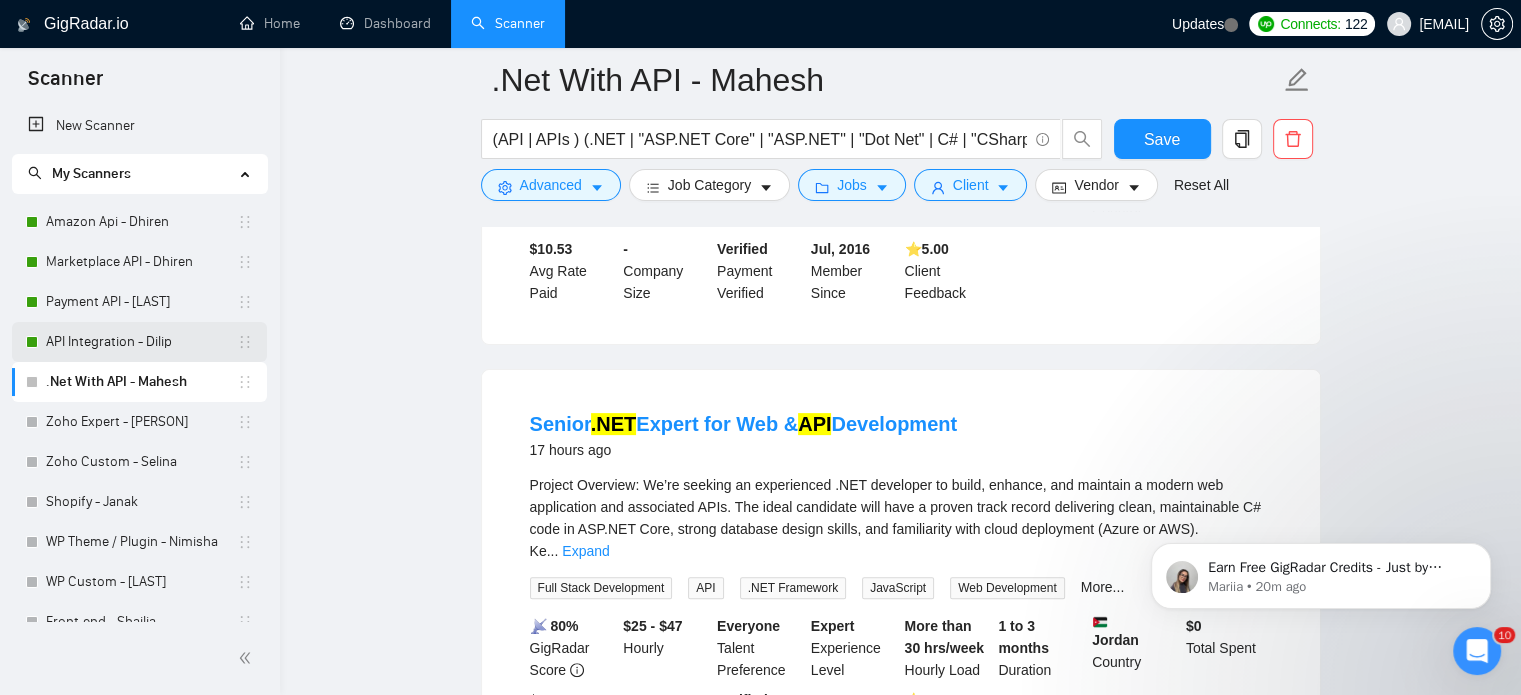 click on "API Integration - Dilip" at bounding box center (141, 342) 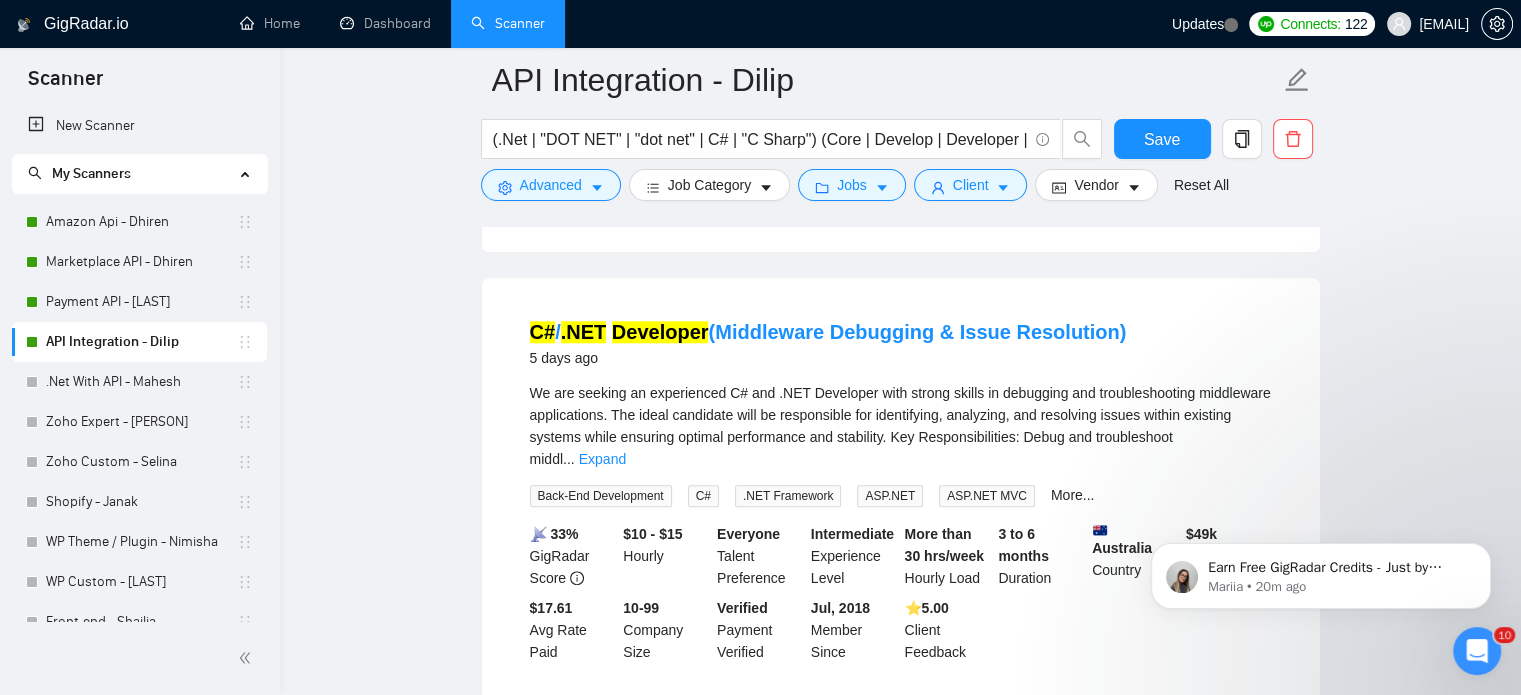 scroll, scrollTop: 1235, scrollLeft: 0, axis: vertical 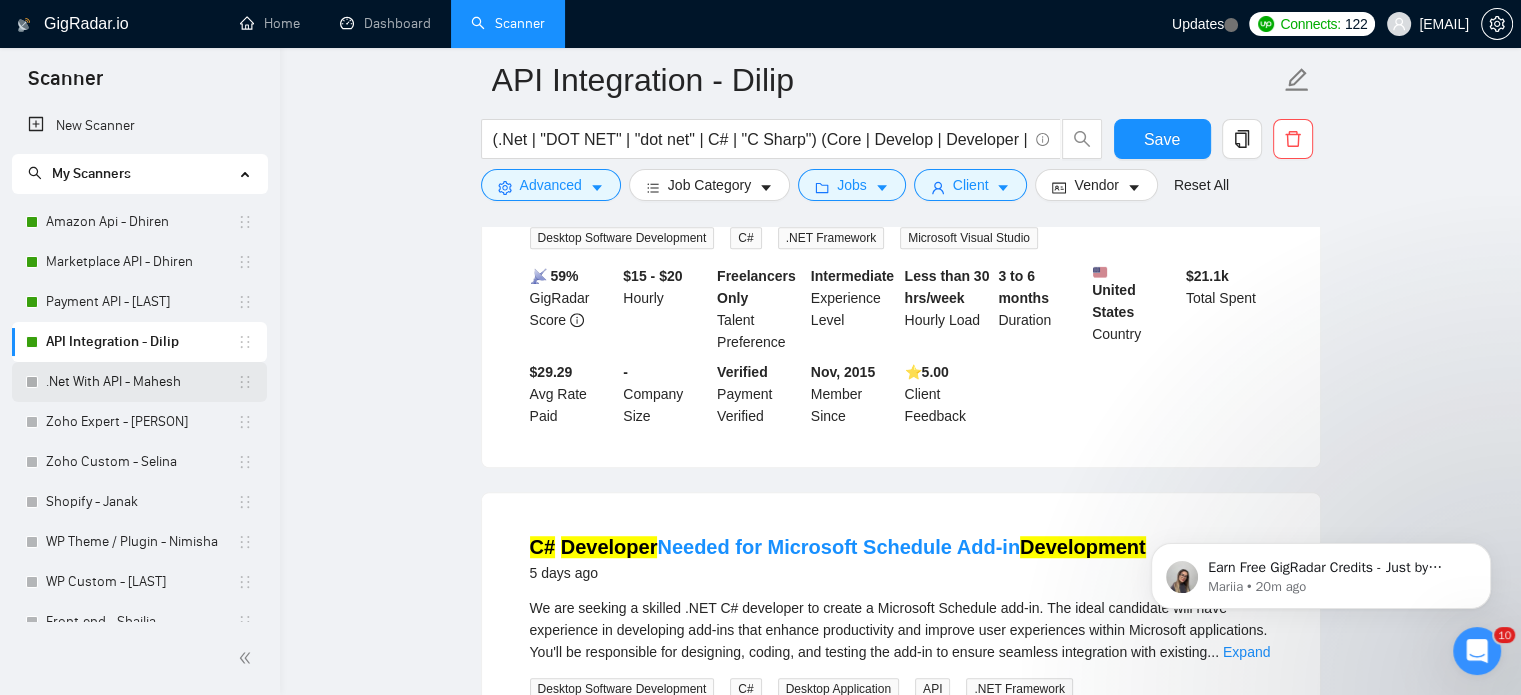 click on ".Net With API - Mahesh" at bounding box center (141, 382) 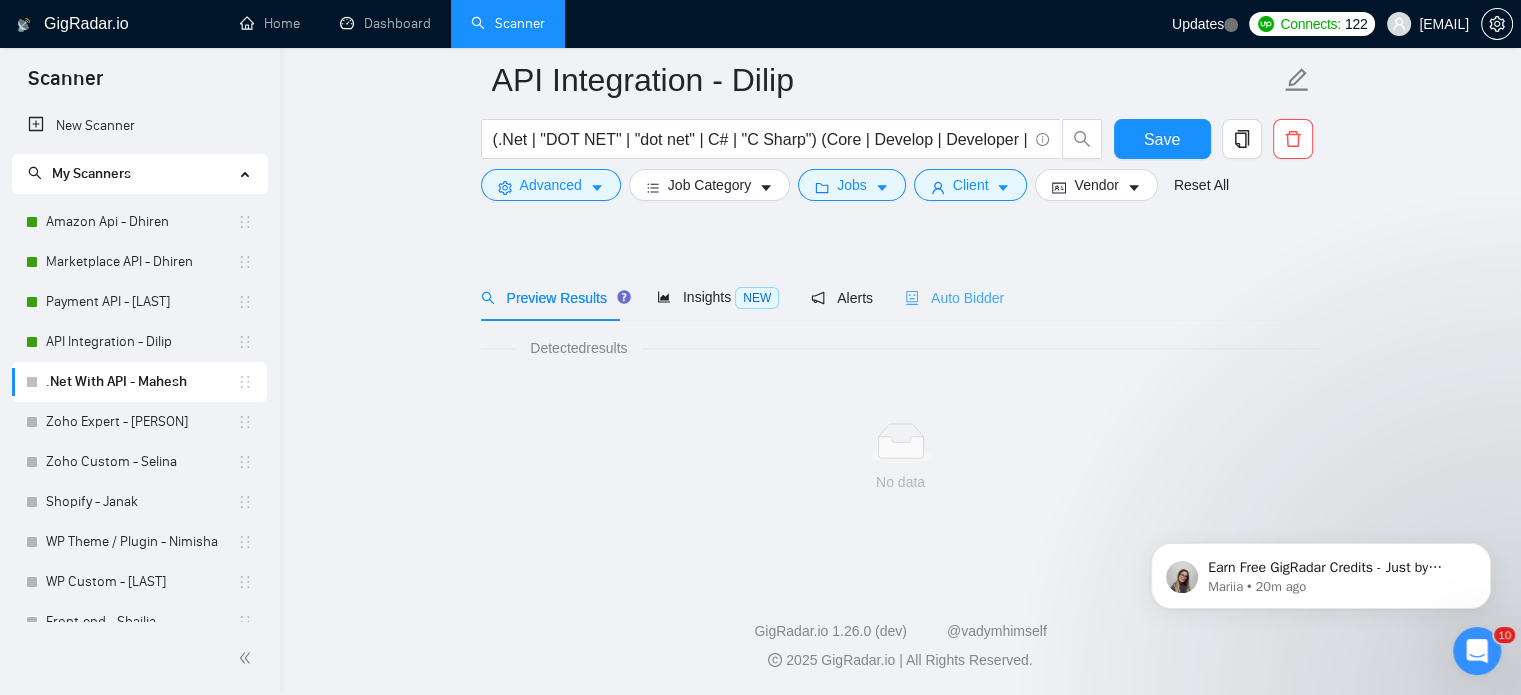 scroll, scrollTop: 35, scrollLeft: 0, axis: vertical 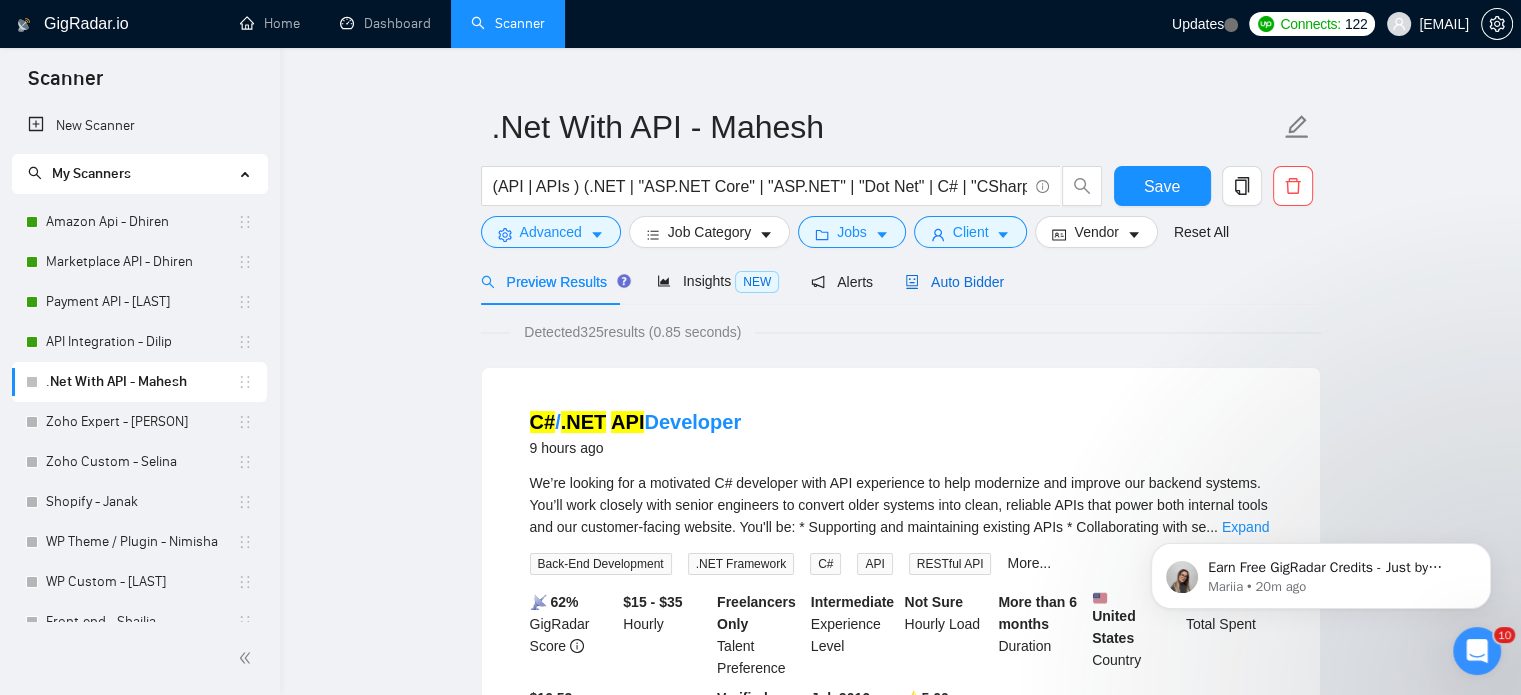 click on "Auto Bidder" at bounding box center (954, 282) 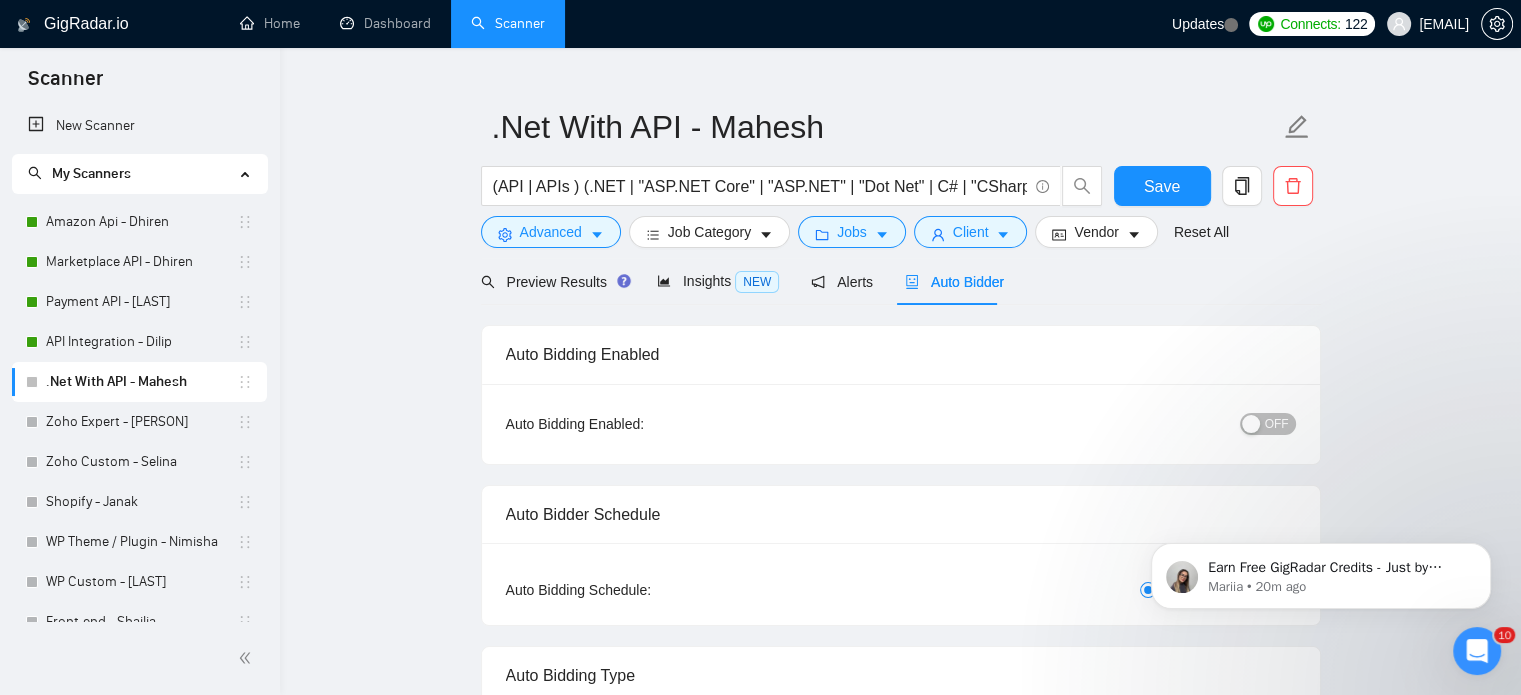 type 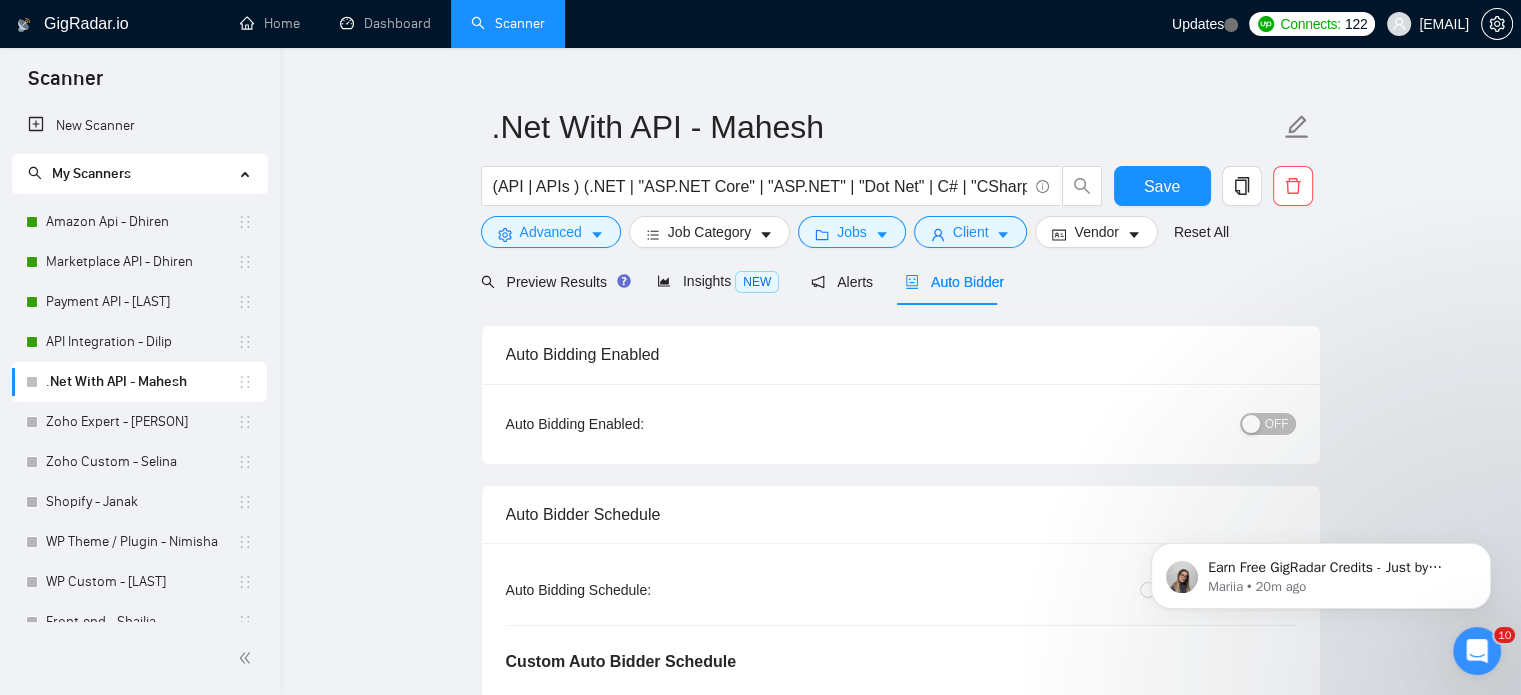 type 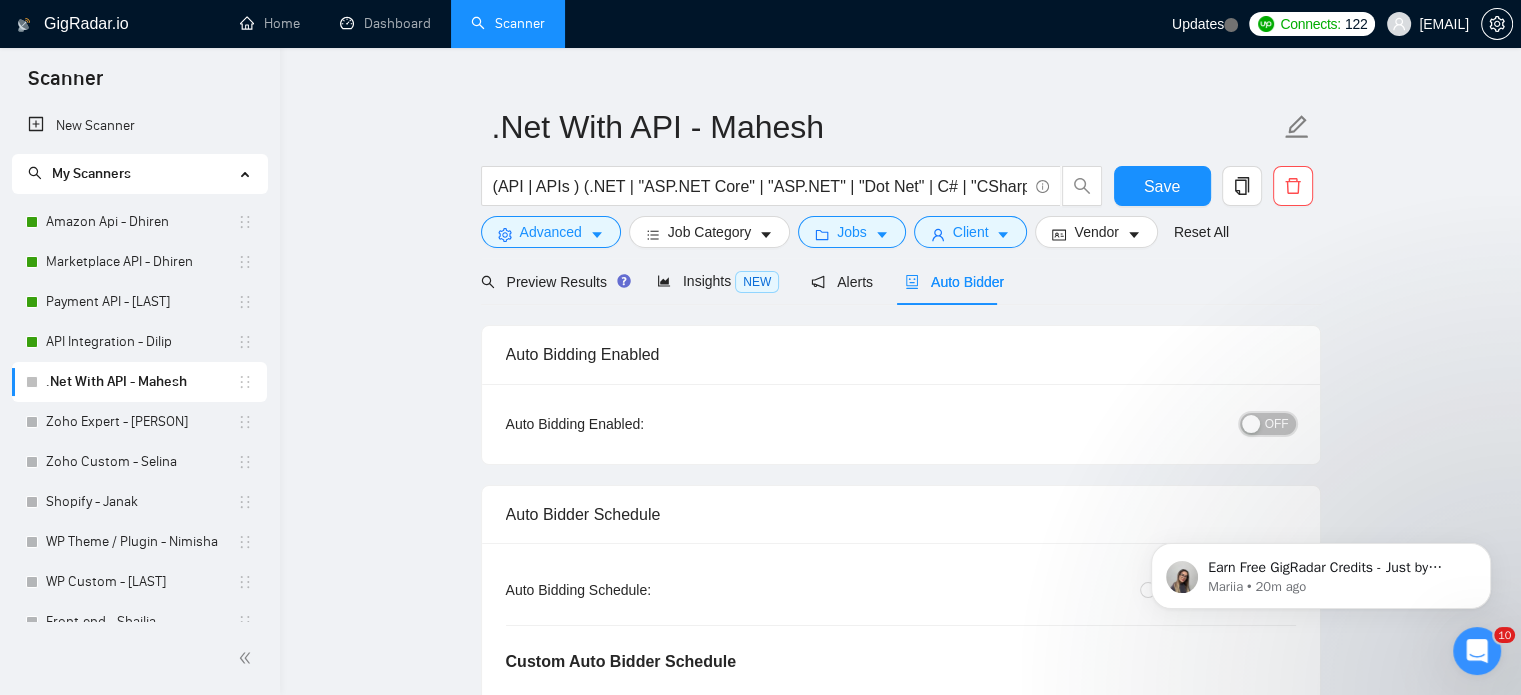 drag, startPoint x: 1288, startPoint y: 421, endPoint x: 1297, endPoint y: 426, distance: 10.29563 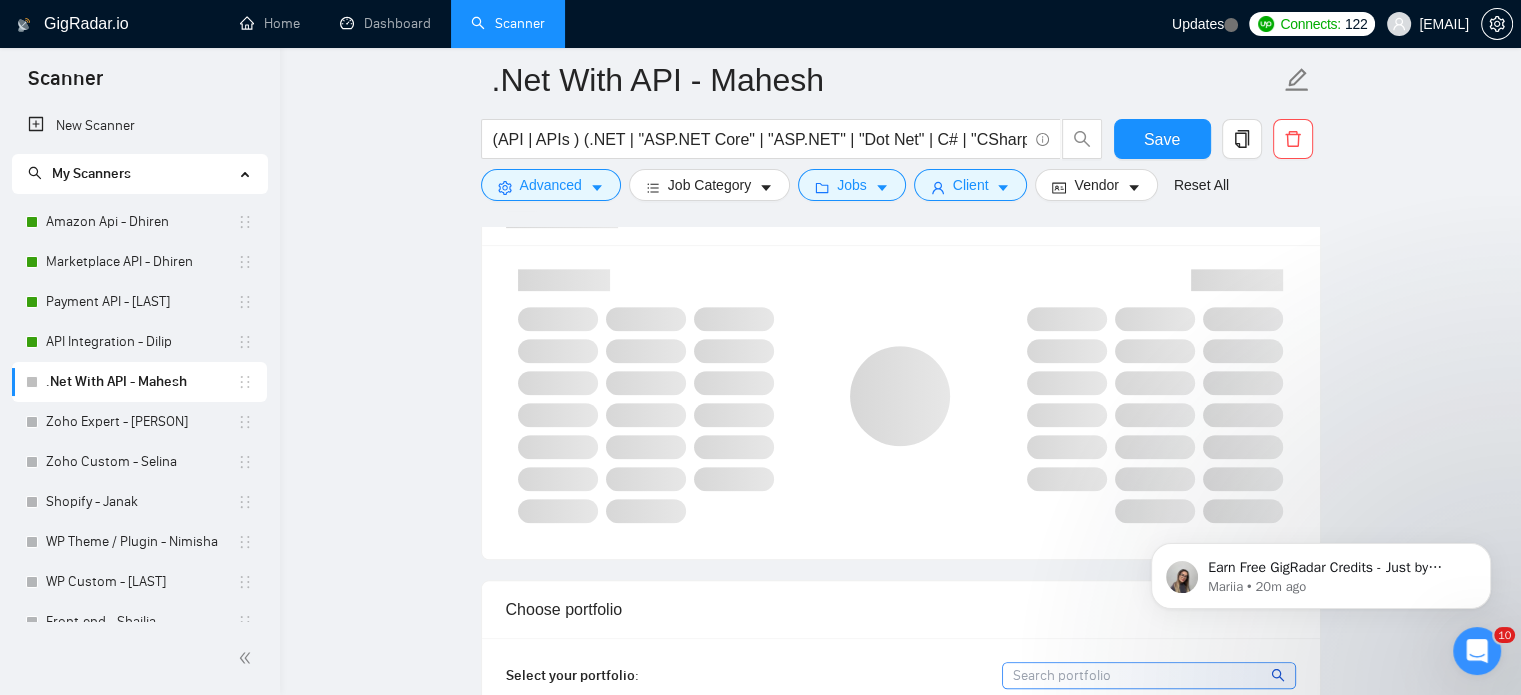 scroll, scrollTop: 1635, scrollLeft: 0, axis: vertical 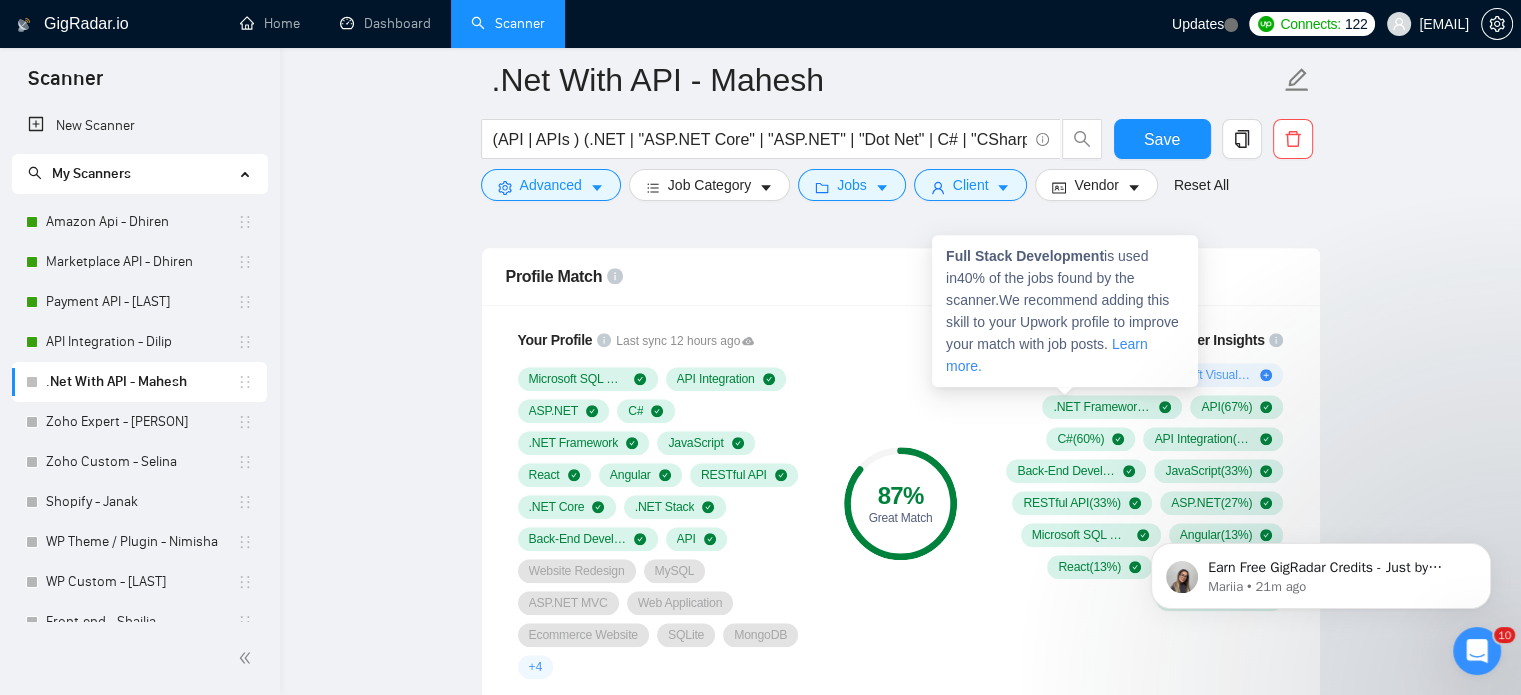 drag, startPoint x: 1002, startPoint y: 371, endPoint x: 1041, endPoint y: 371, distance: 39 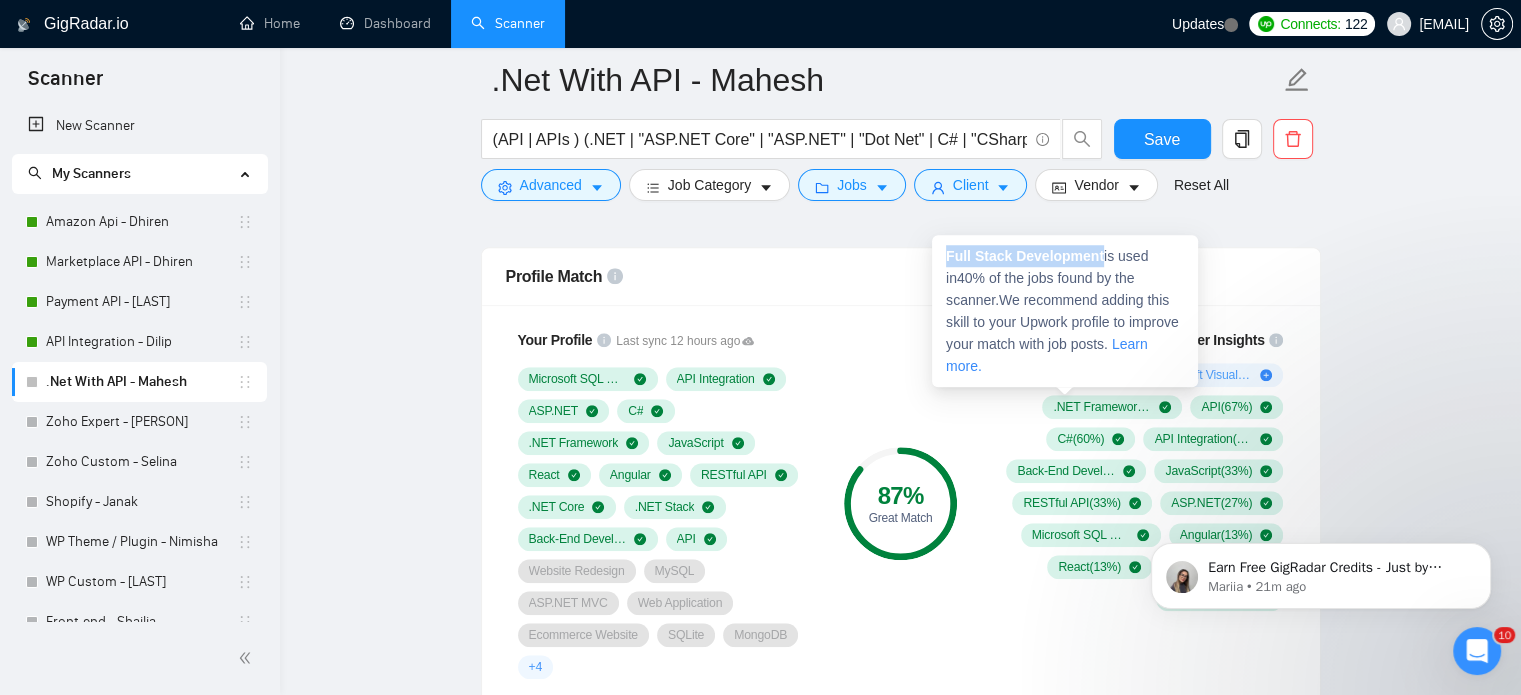 drag, startPoint x: 947, startPoint y: 255, endPoint x: 1099, endPoint y: 263, distance: 152.21039 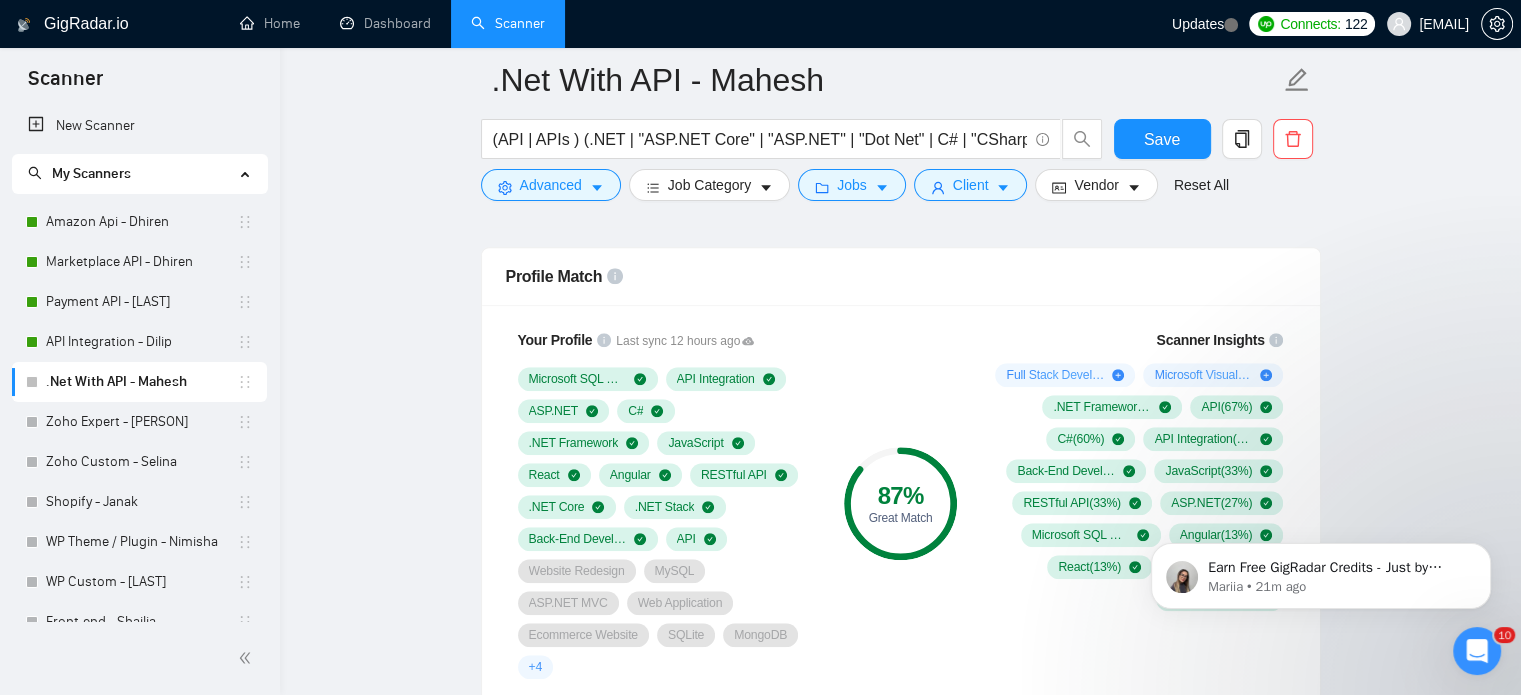copy on "Full Stack Development" 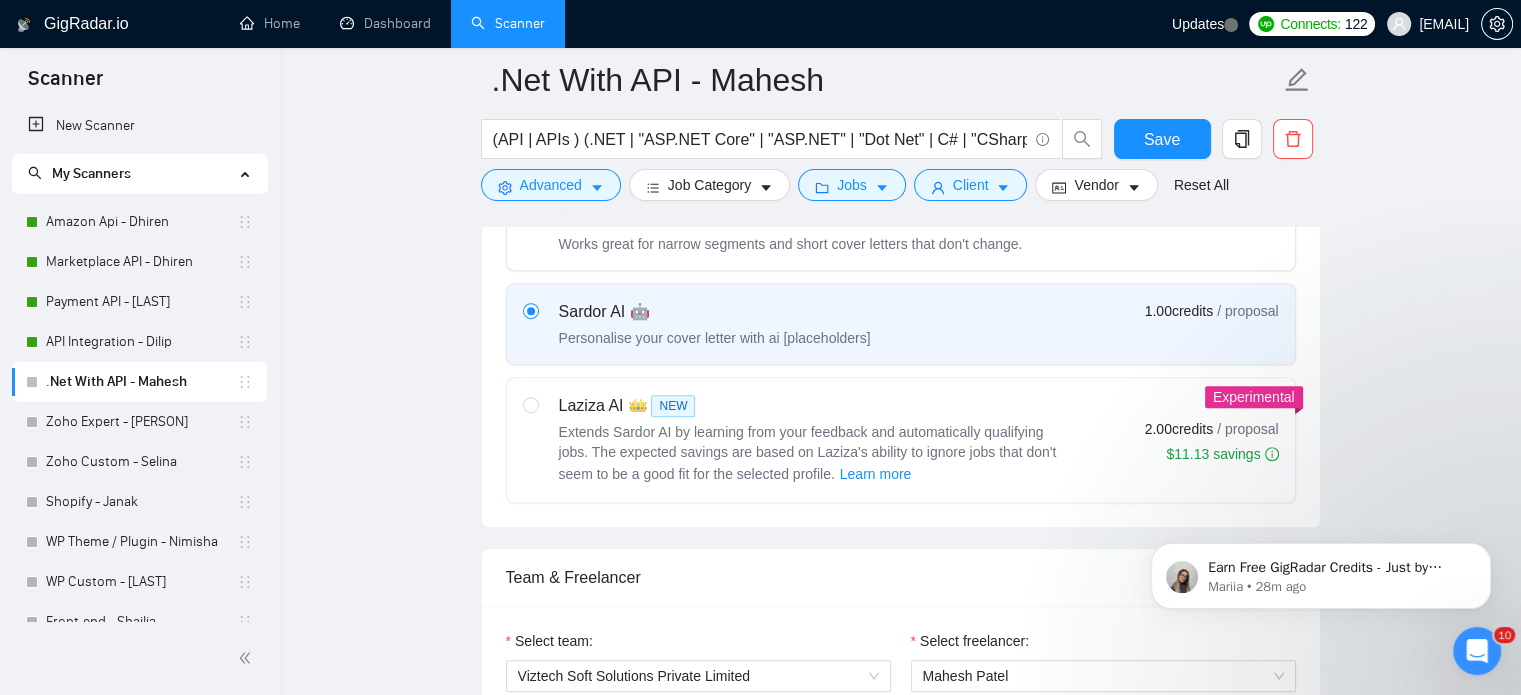scroll, scrollTop: 1135, scrollLeft: 0, axis: vertical 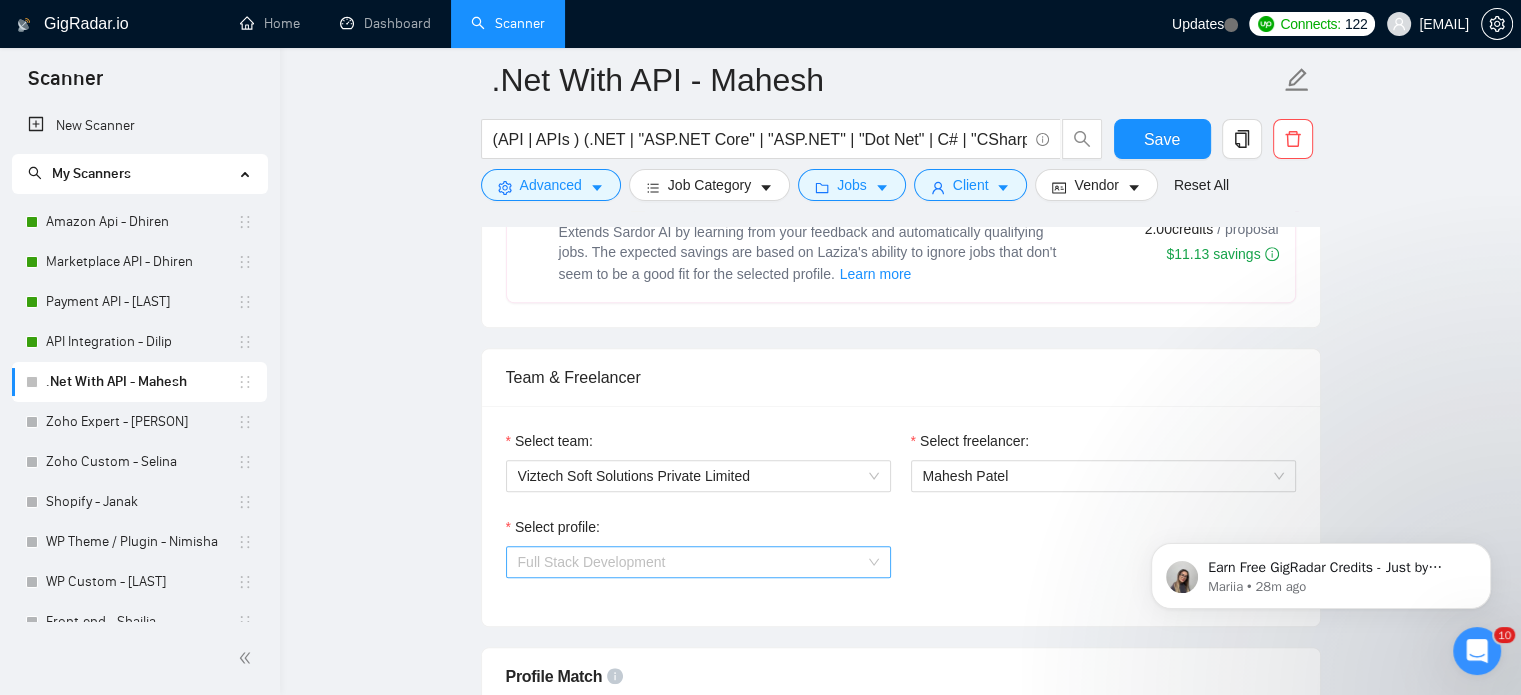 click on "Full Stack Development" at bounding box center (698, 562) 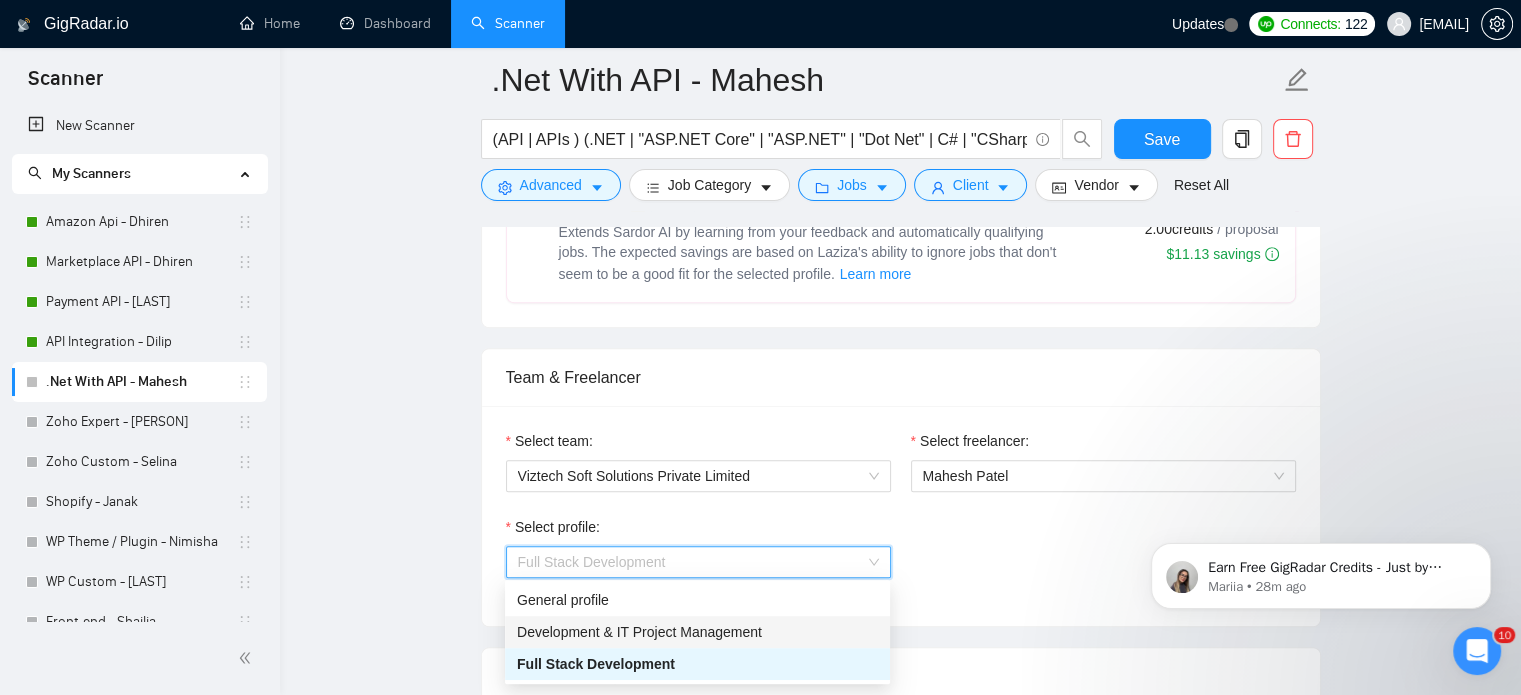 click on "Development & IT Project Management" at bounding box center [639, 632] 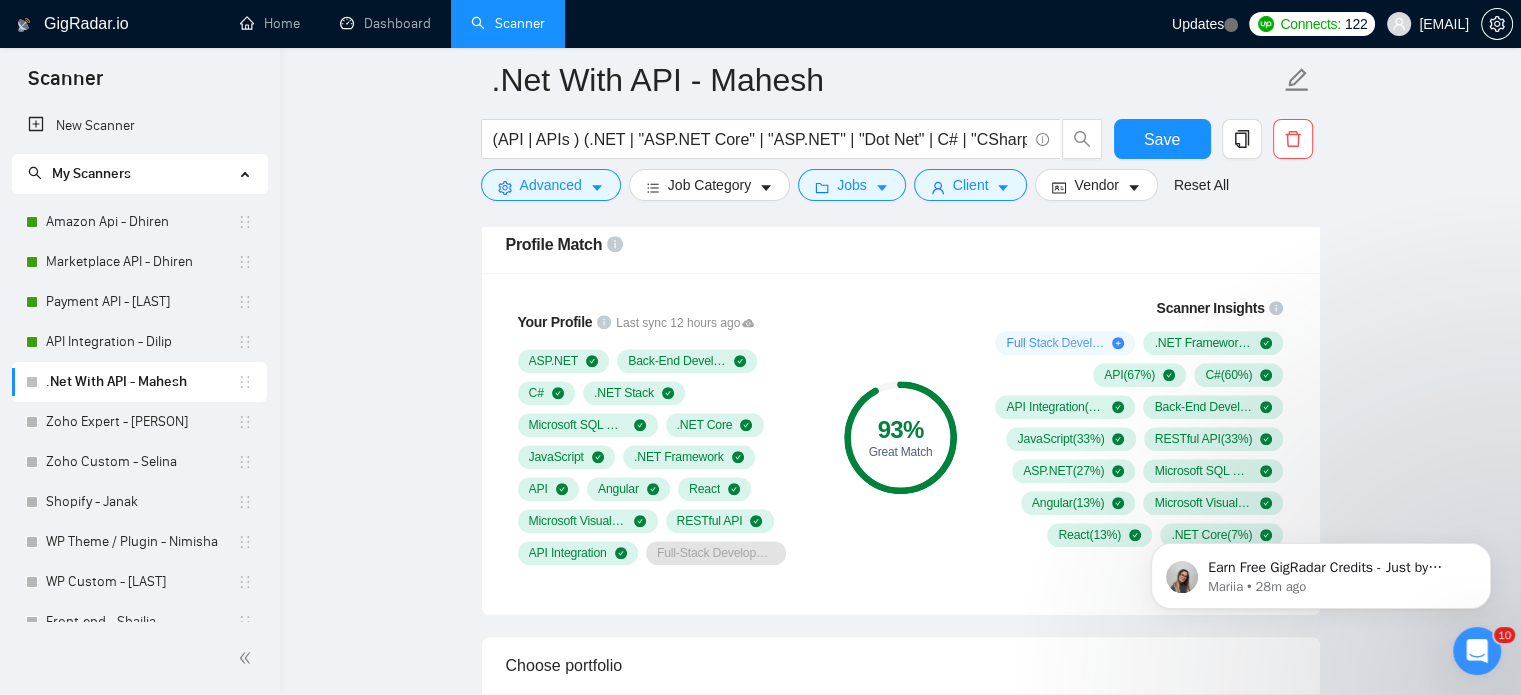scroll, scrollTop: 1535, scrollLeft: 0, axis: vertical 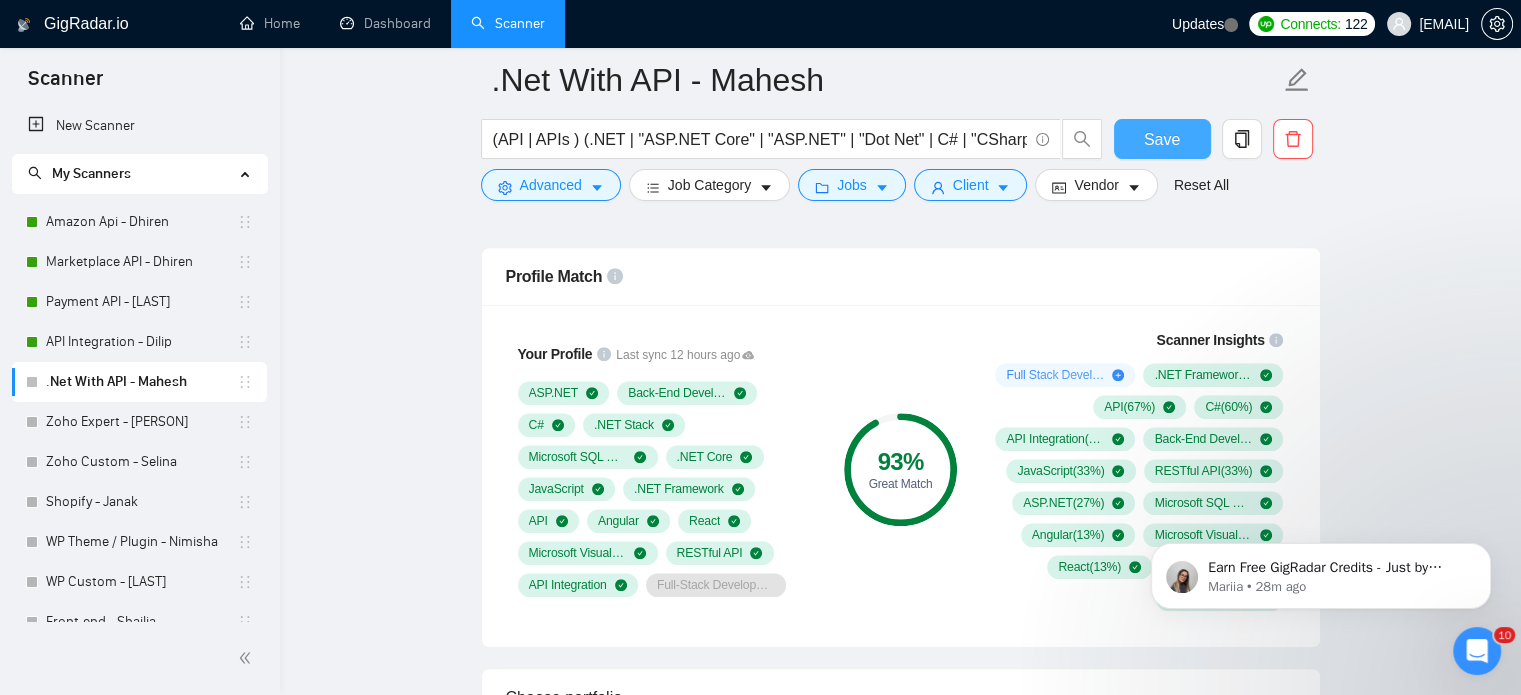 click on "Save" at bounding box center (1162, 139) 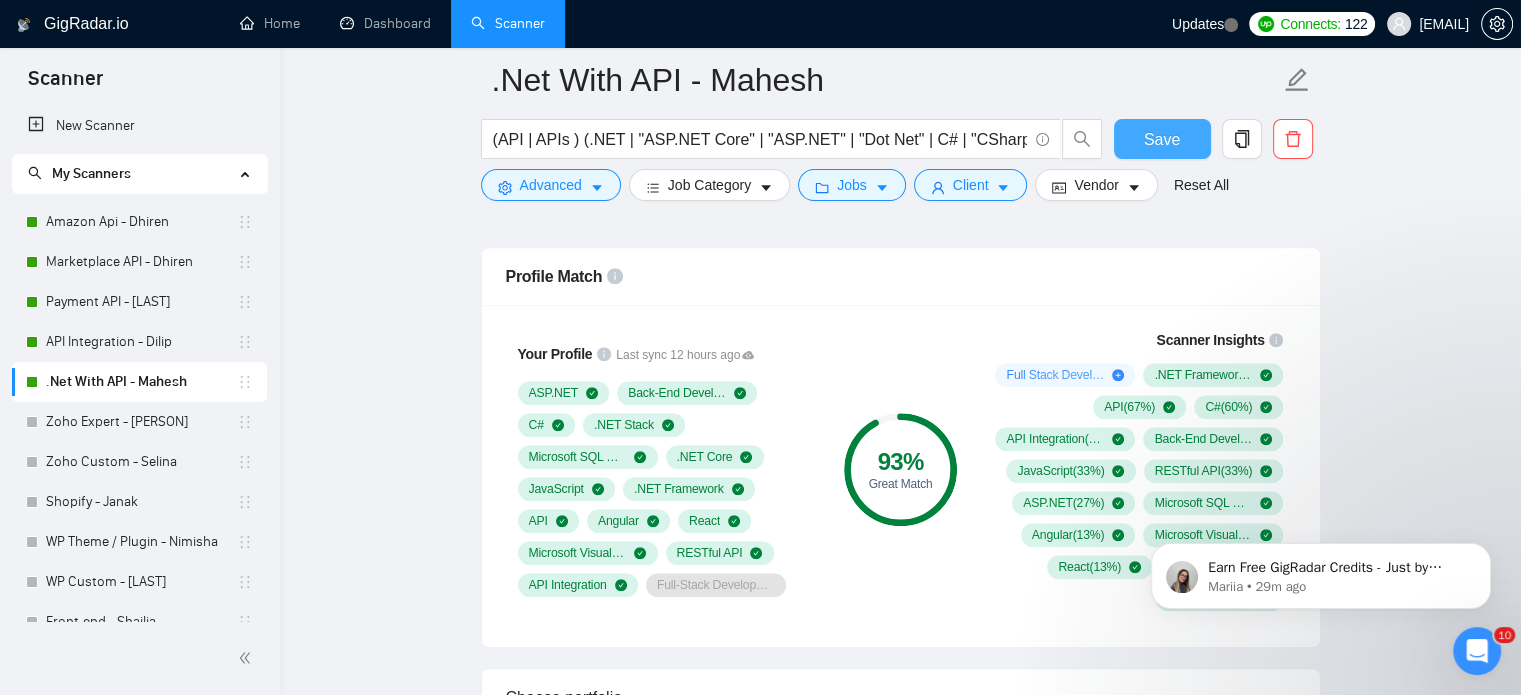 scroll, scrollTop: 1635, scrollLeft: 0, axis: vertical 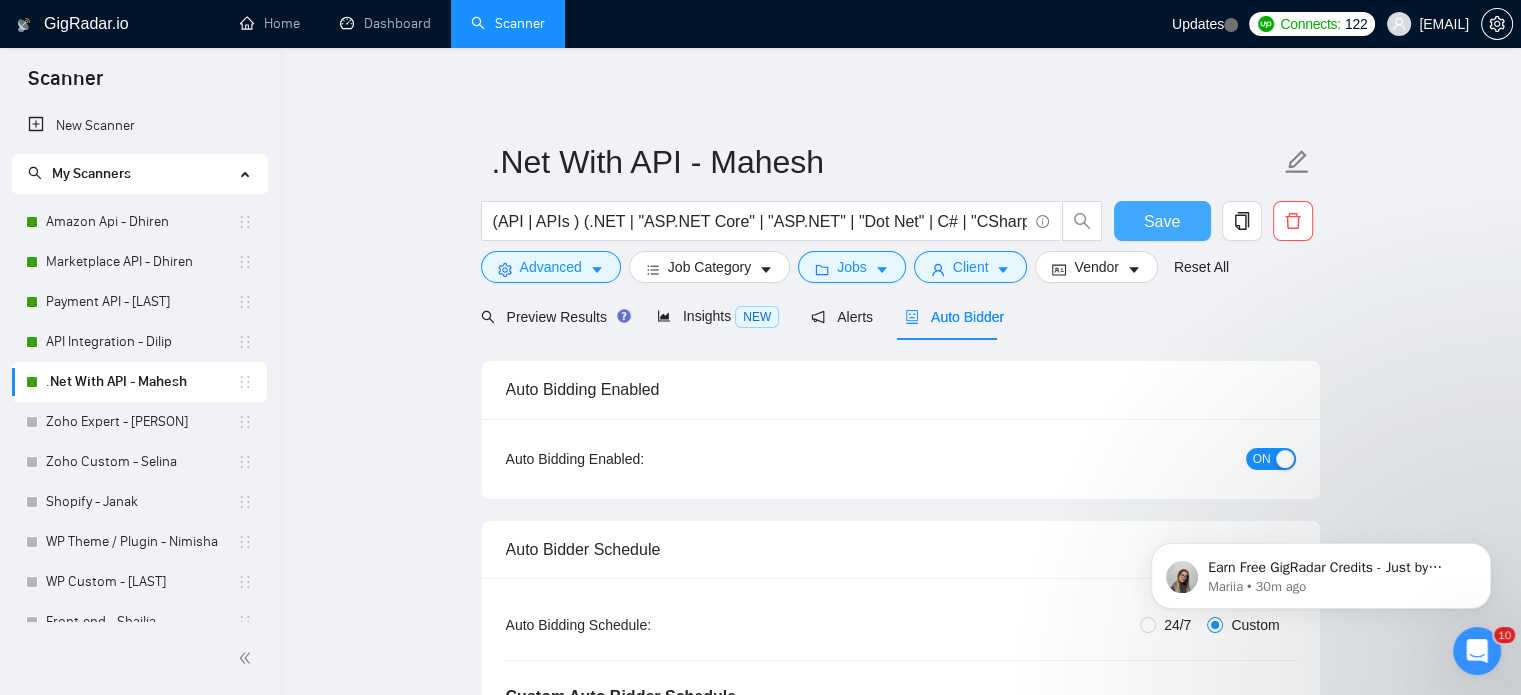 click on "Save" at bounding box center [1162, 221] 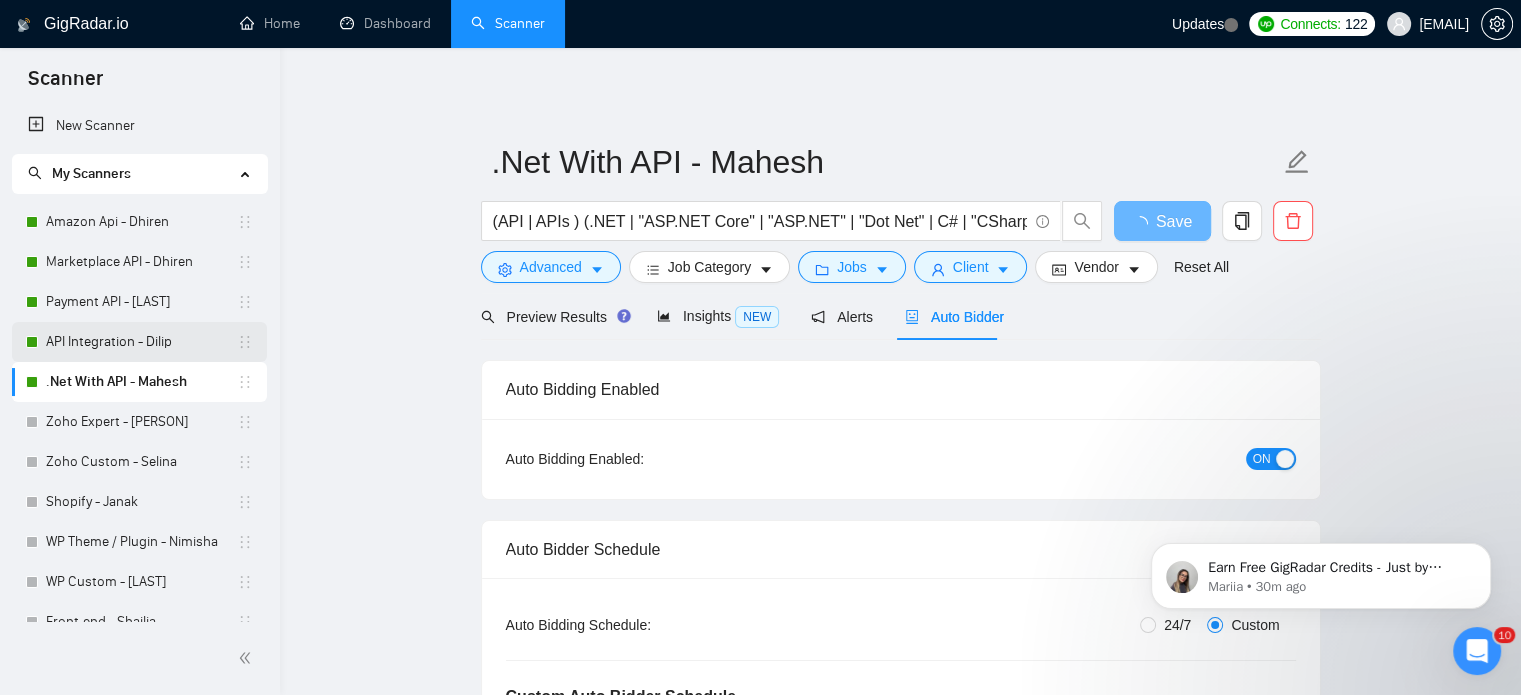click on "API Integration - Dilip" at bounding box center [141, 342] 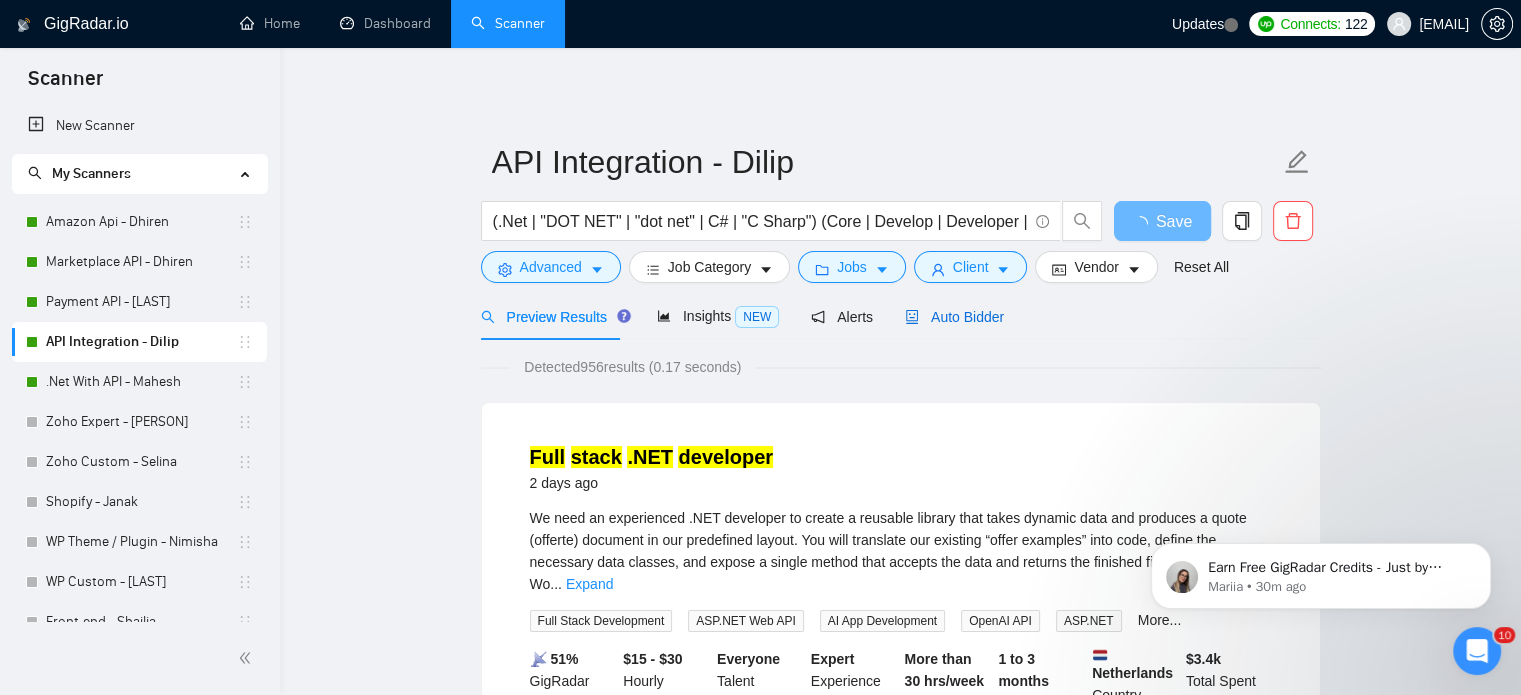 click on "Auto Bidder" at bounding box center (954, 317) 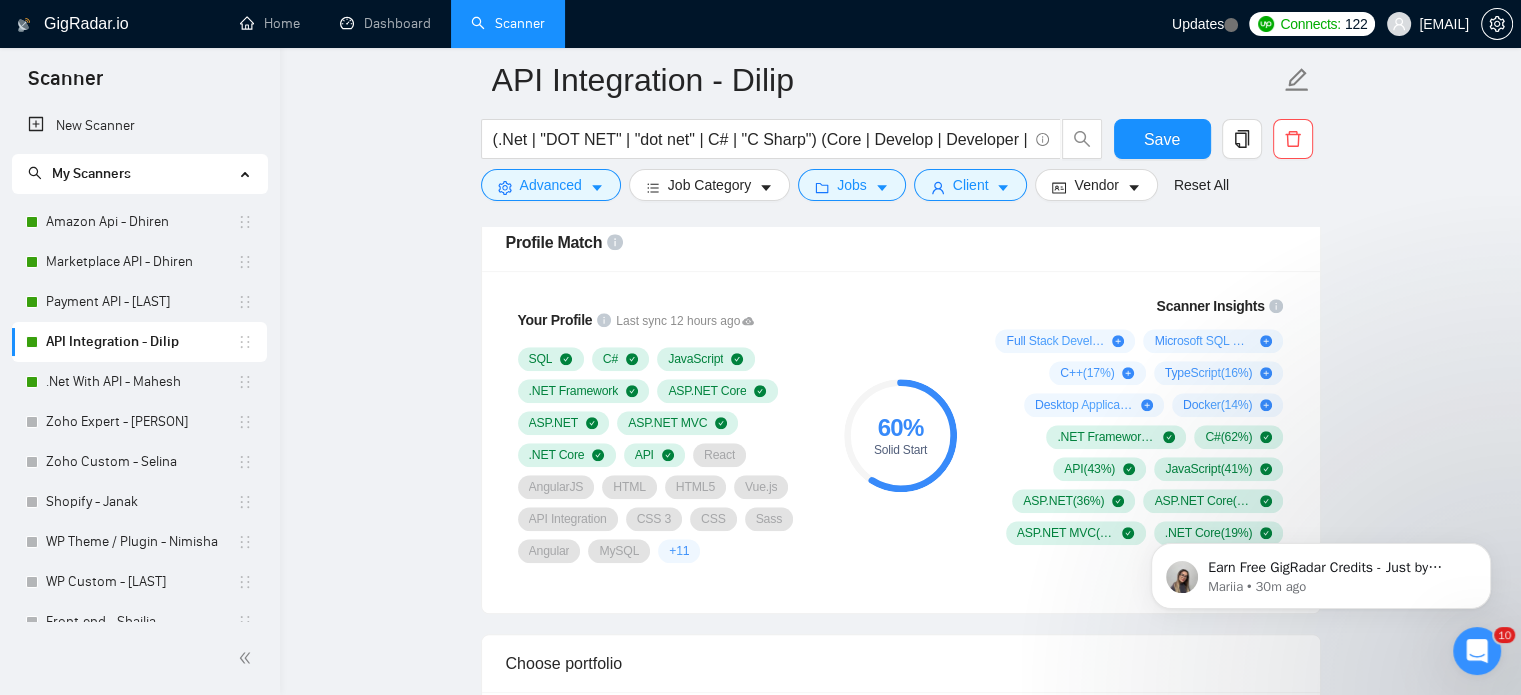 scroll, scrollTop: 1600, scrollLeft: 0, axis: vertical 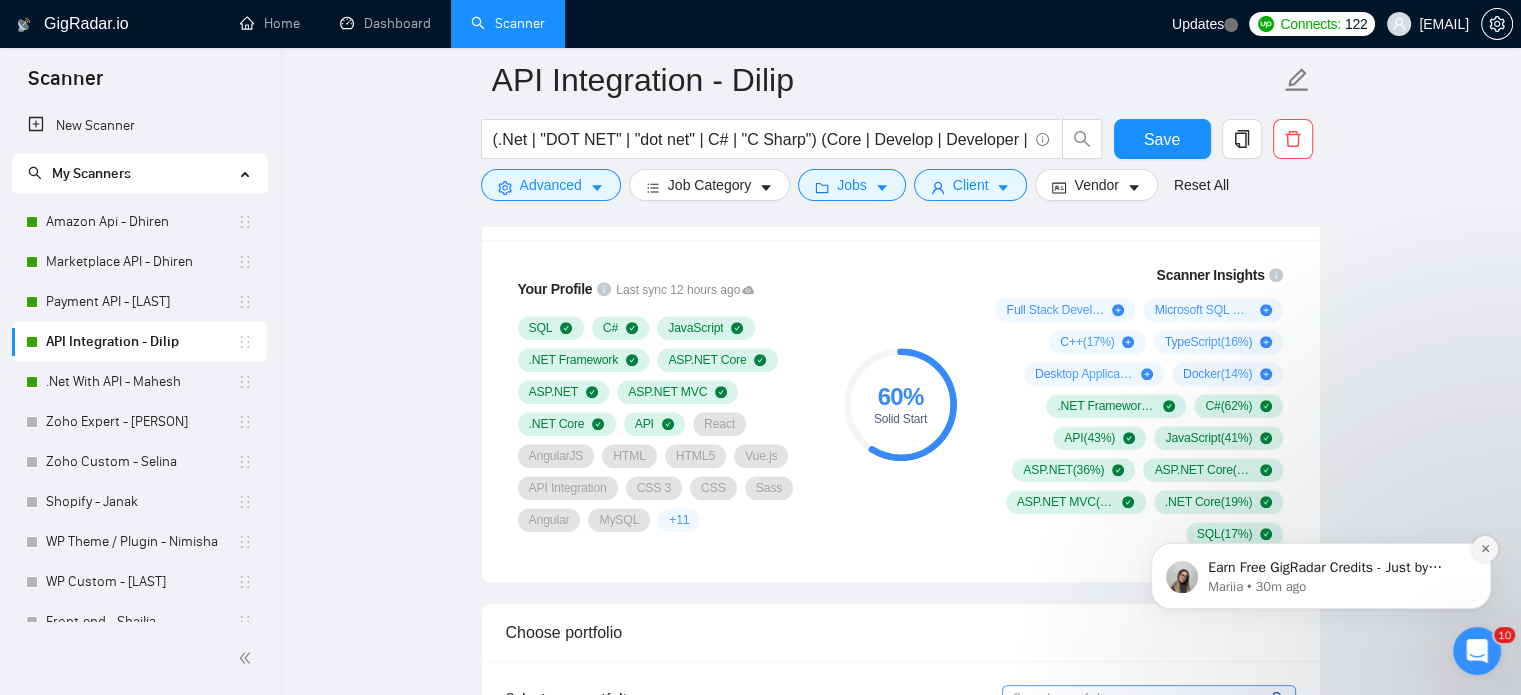 click 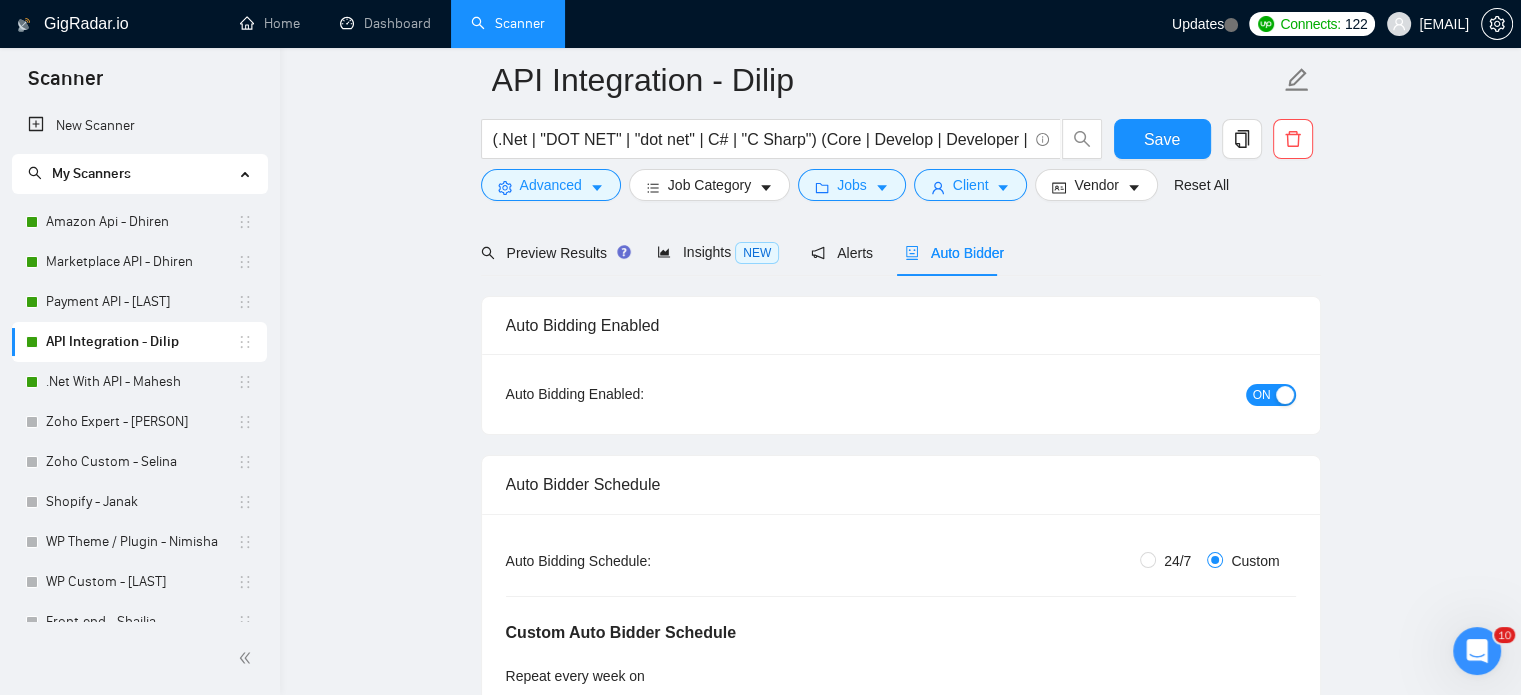 scroll, scrollTop: 100, scrollLeft: 0, axis: vertical 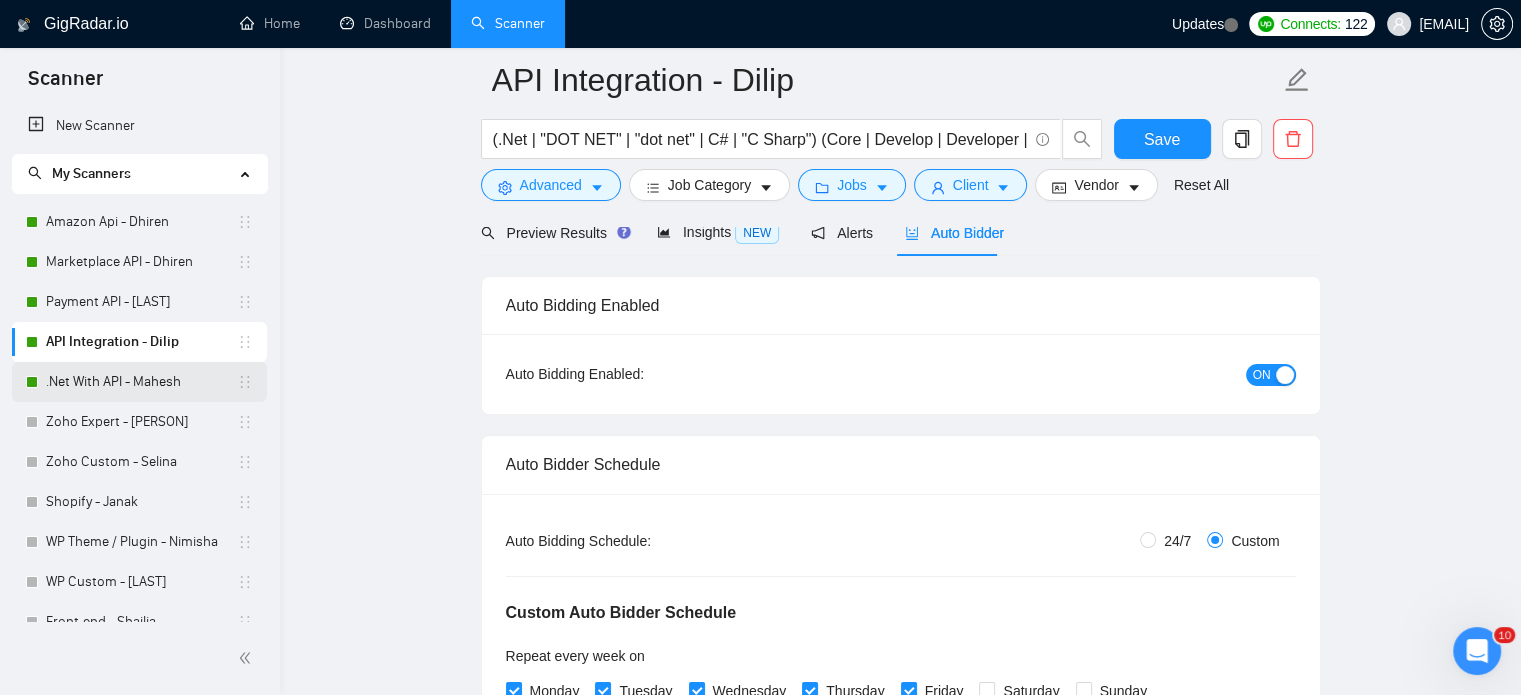 click on ".Net With API - Mahesh" at bounding box center (141, 382) 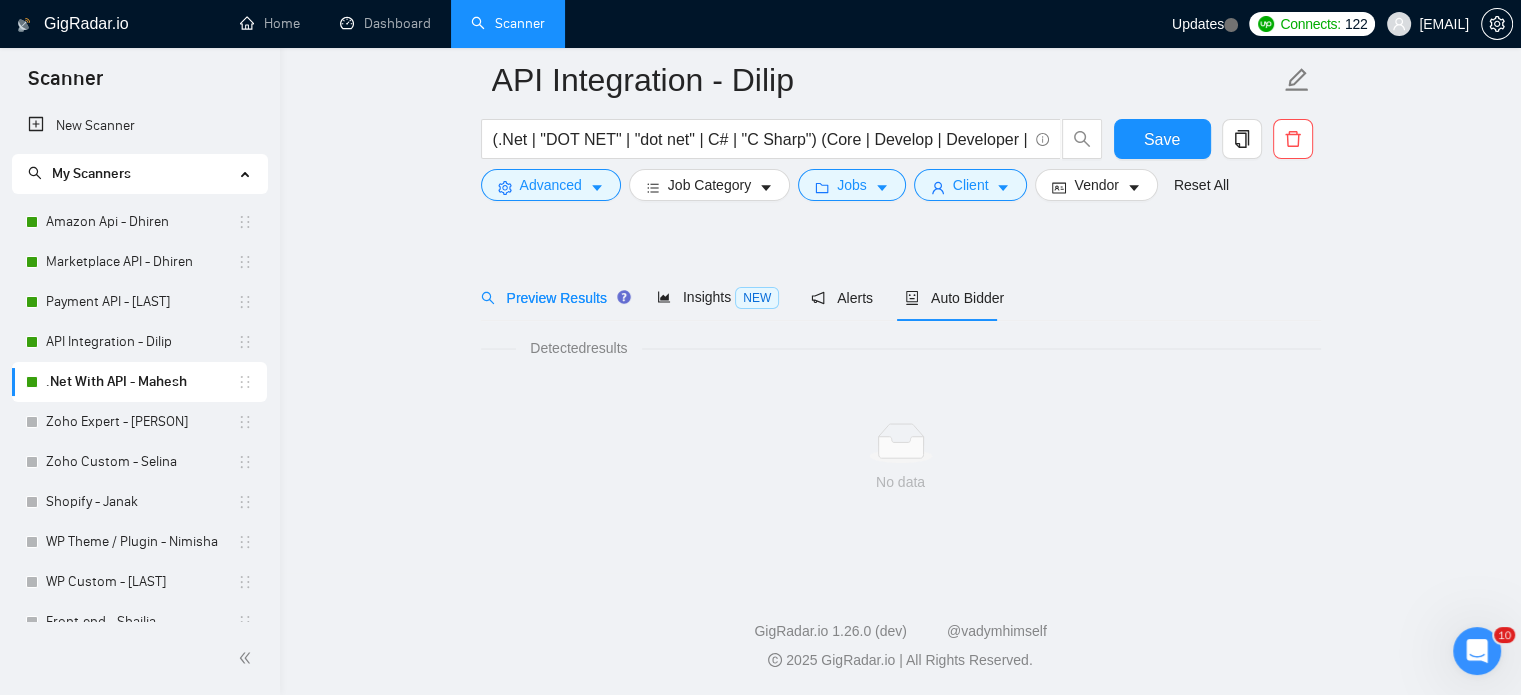 scroll, scrollTop: 35, scrollLeft: 0, axis: vertical 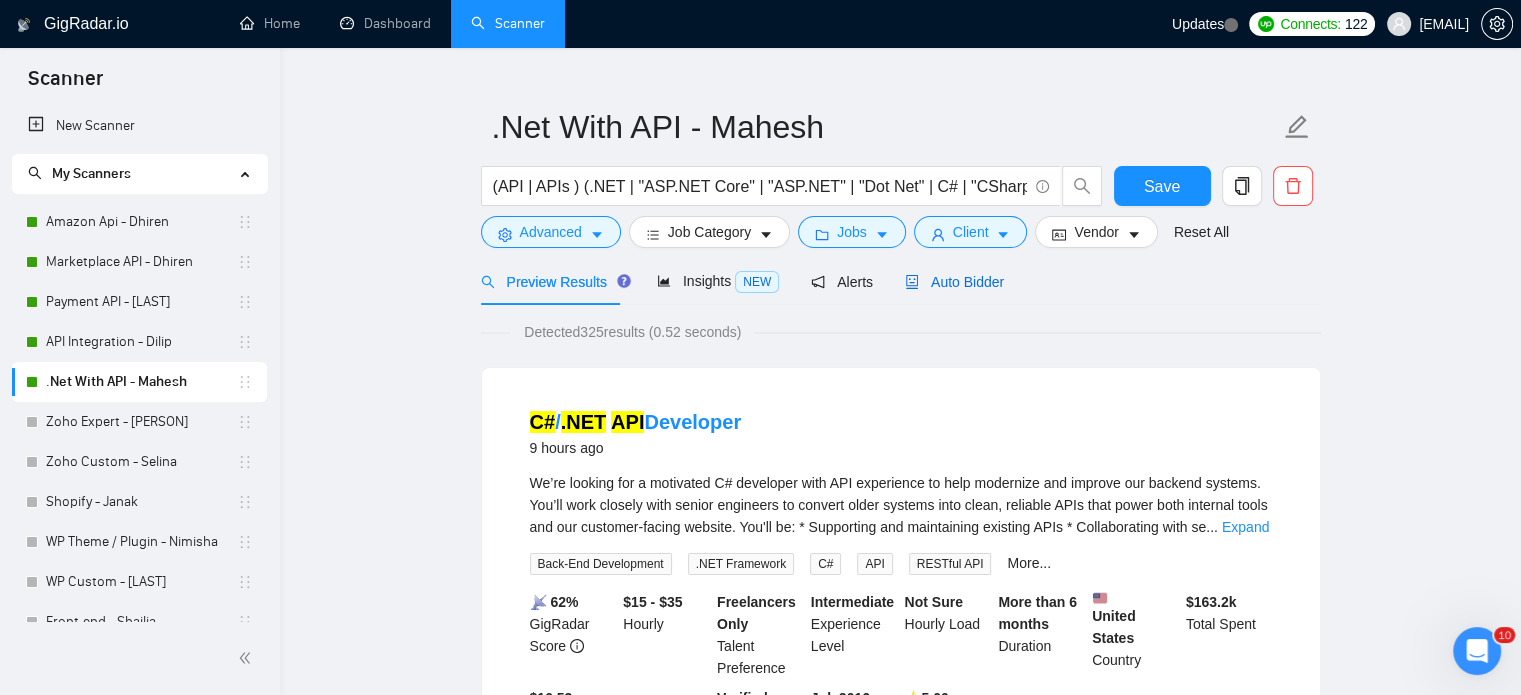 click on "Auto Bidder" at bounding box center [954, 282] 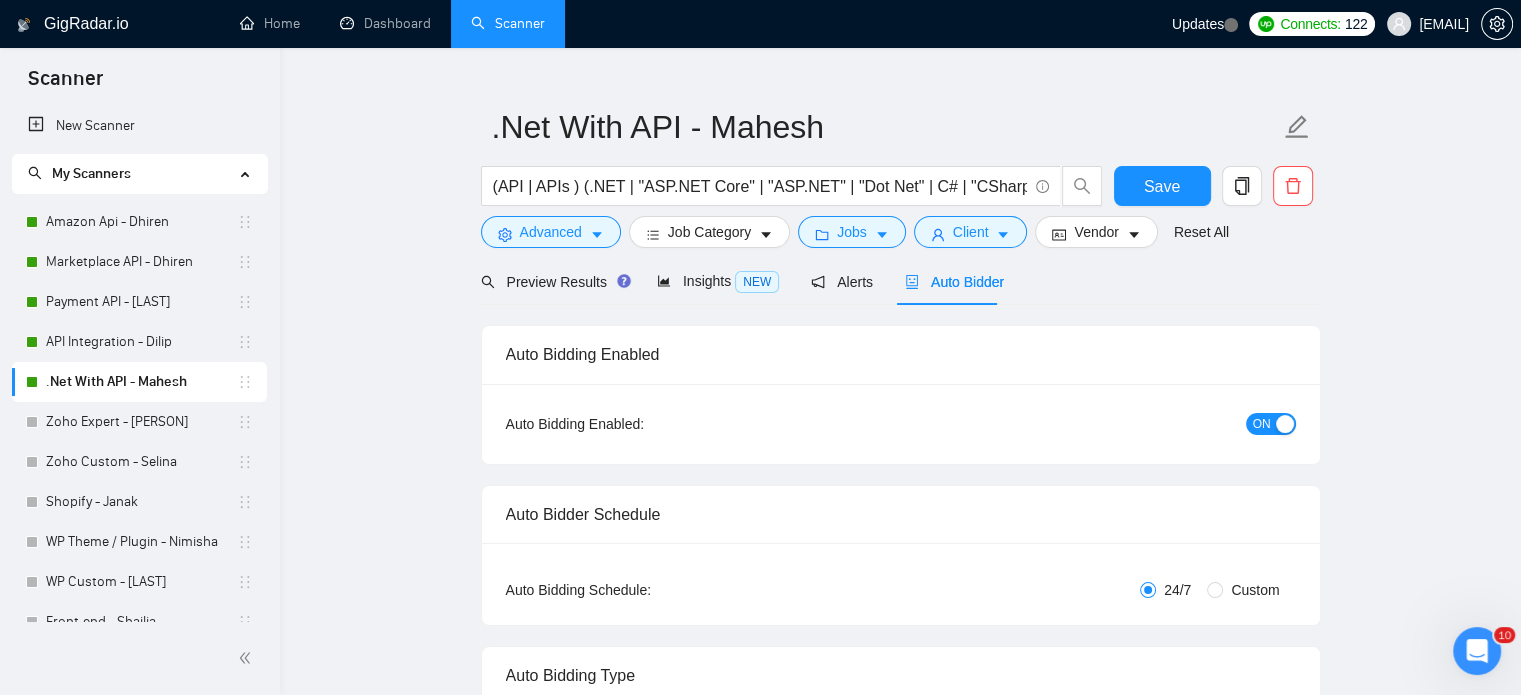type 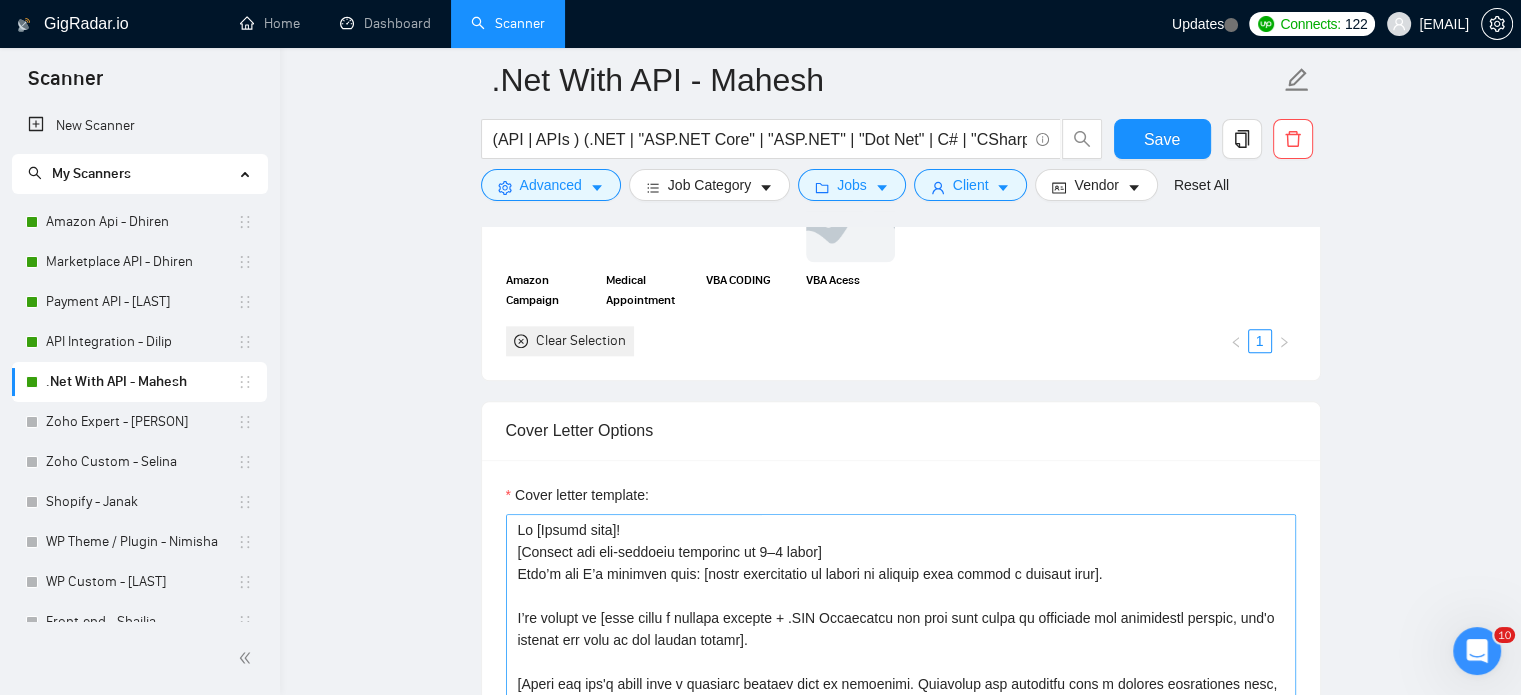scroll, scrollTop: 2235, scrollLeft: 0, axis: vertical 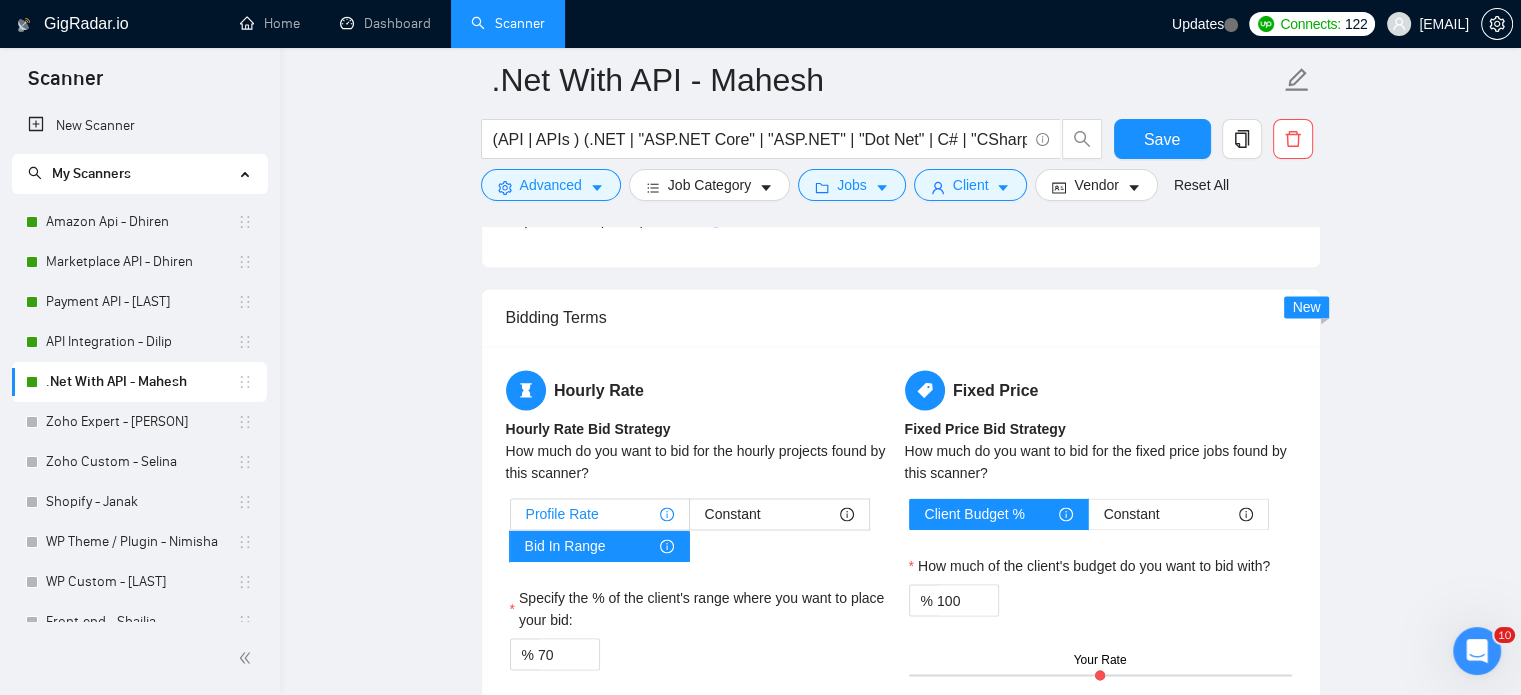click on "Profile Rate" at bounding box center [562, 514] 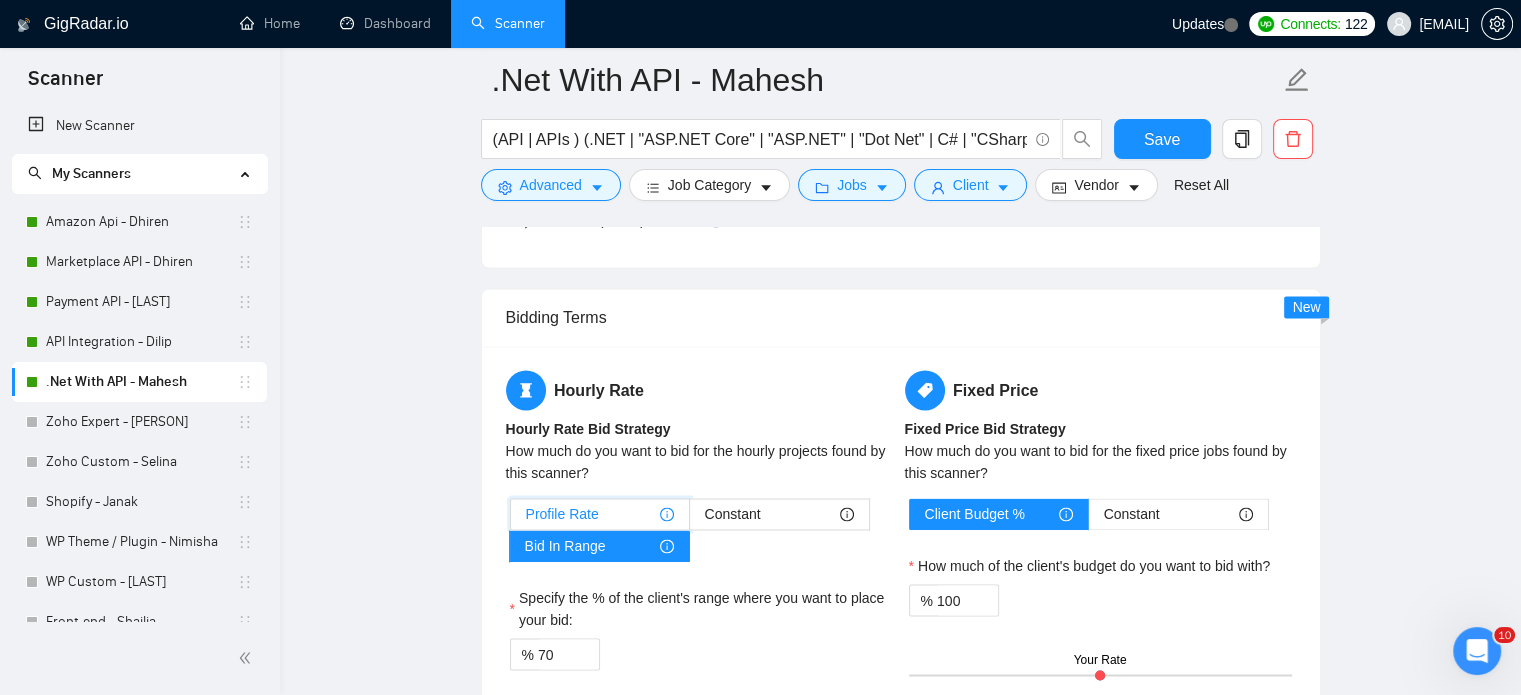 click on "Profile Rate" at bounding box center (511, 519) 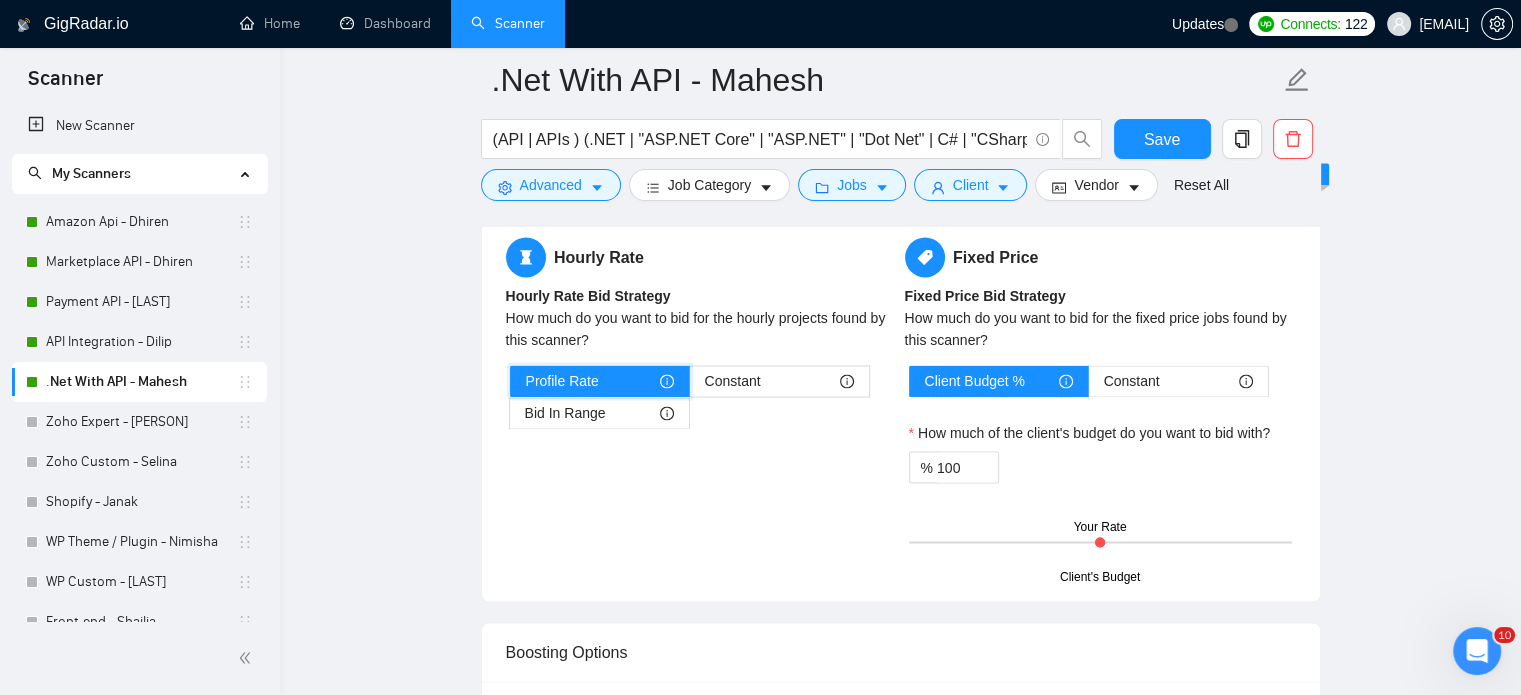 scroll, scrollTop: 3335, scrollLeft: 0, axis: vertical 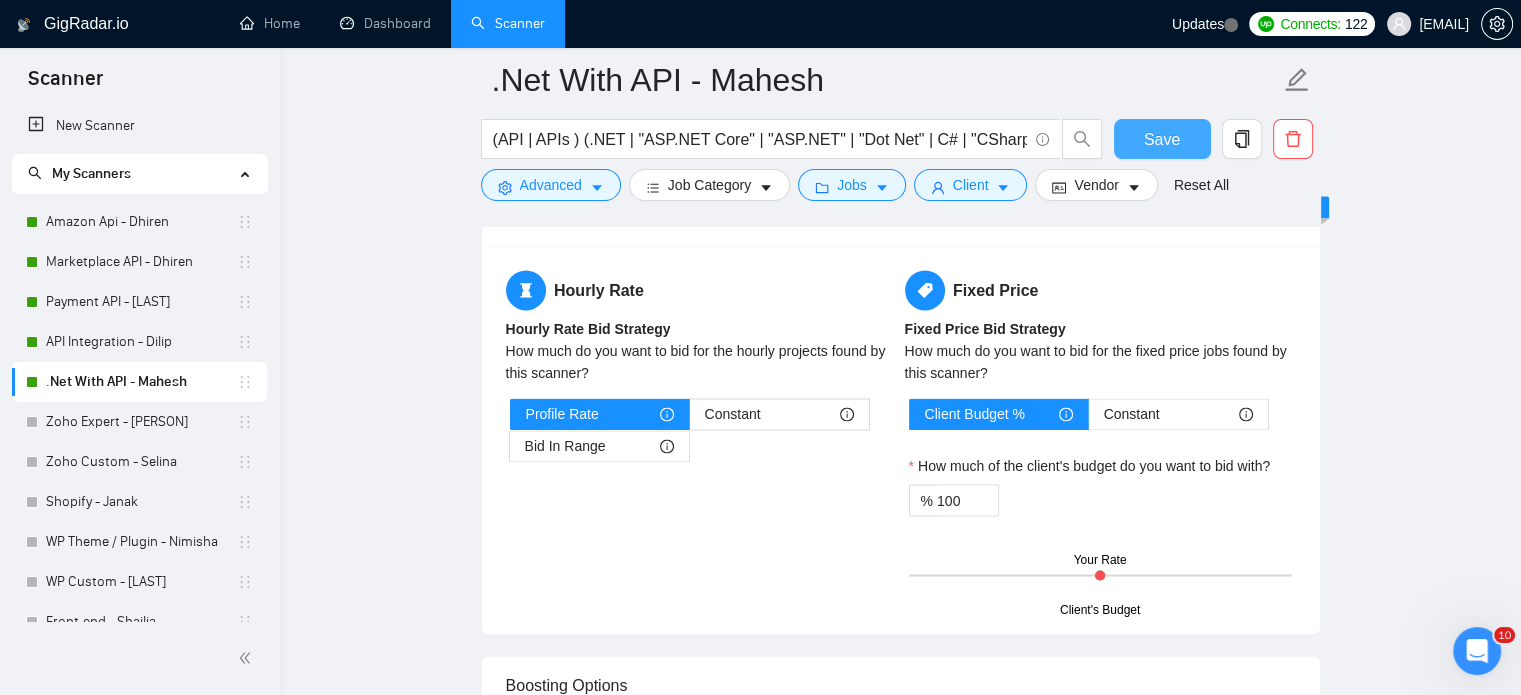 drag, startPoint x: 1153, startPoint y: 139, endPoint x: 417, endPoint y: 327, distance: 759.6315 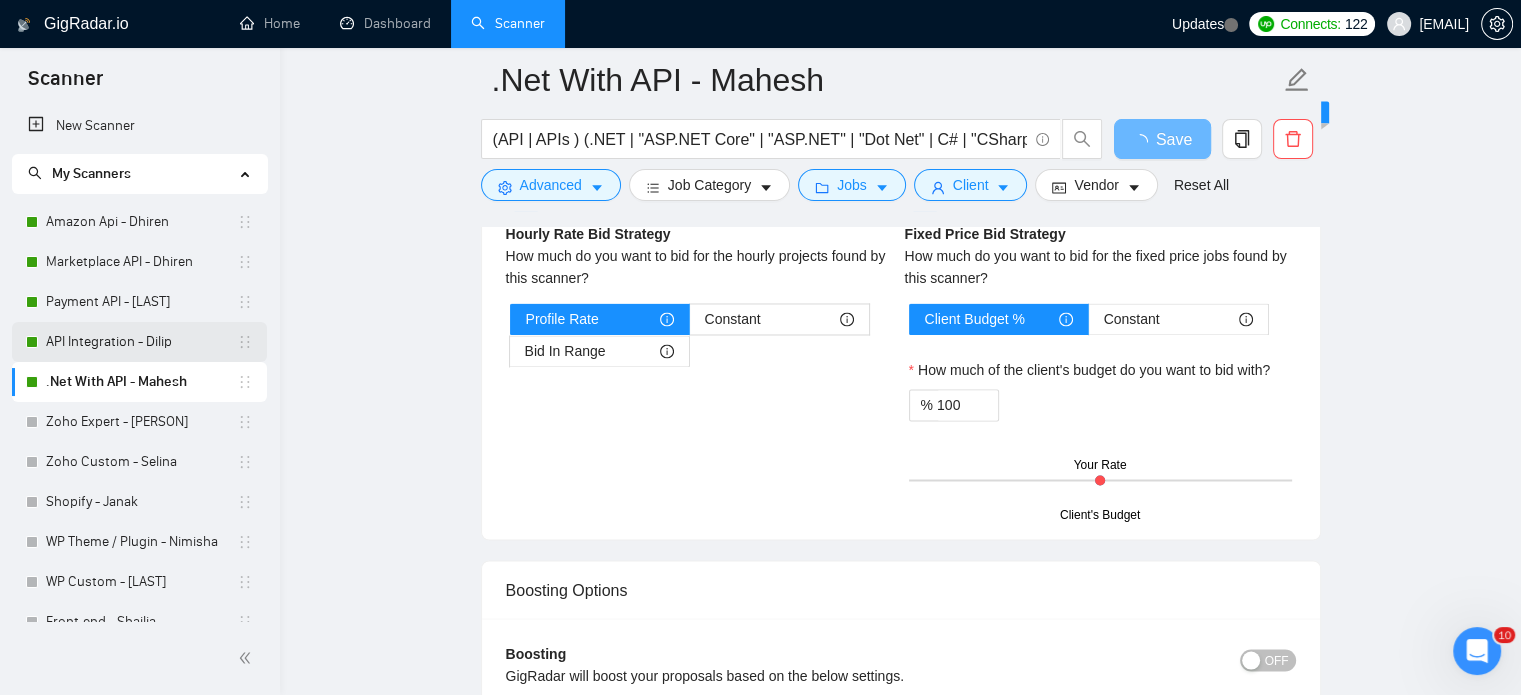 click on "API Integration - Dilip" at bounding box center (141, 342) 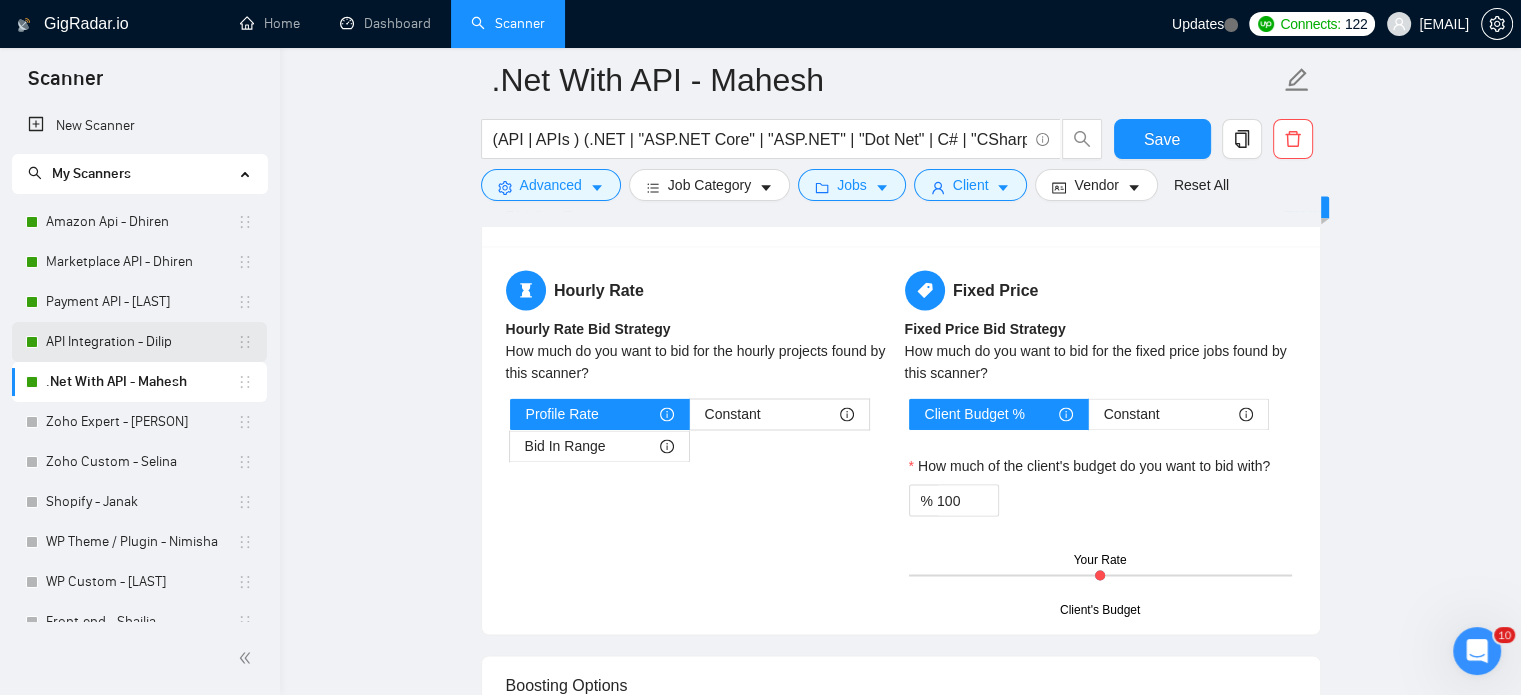 click on "API Integration - Dilip" at bounding box center [141, 342] 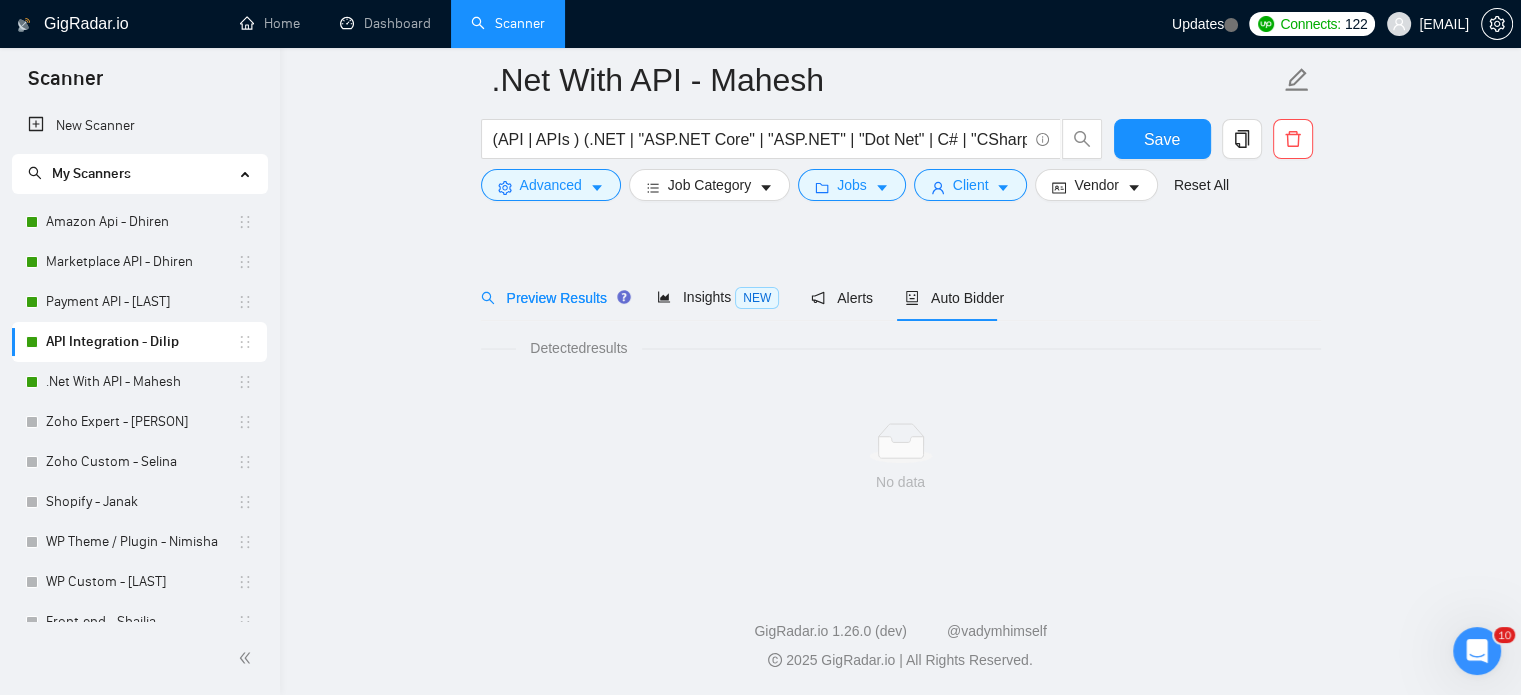 scroll, scrollTop: 35, scrollLeft: 0, axis: vertical 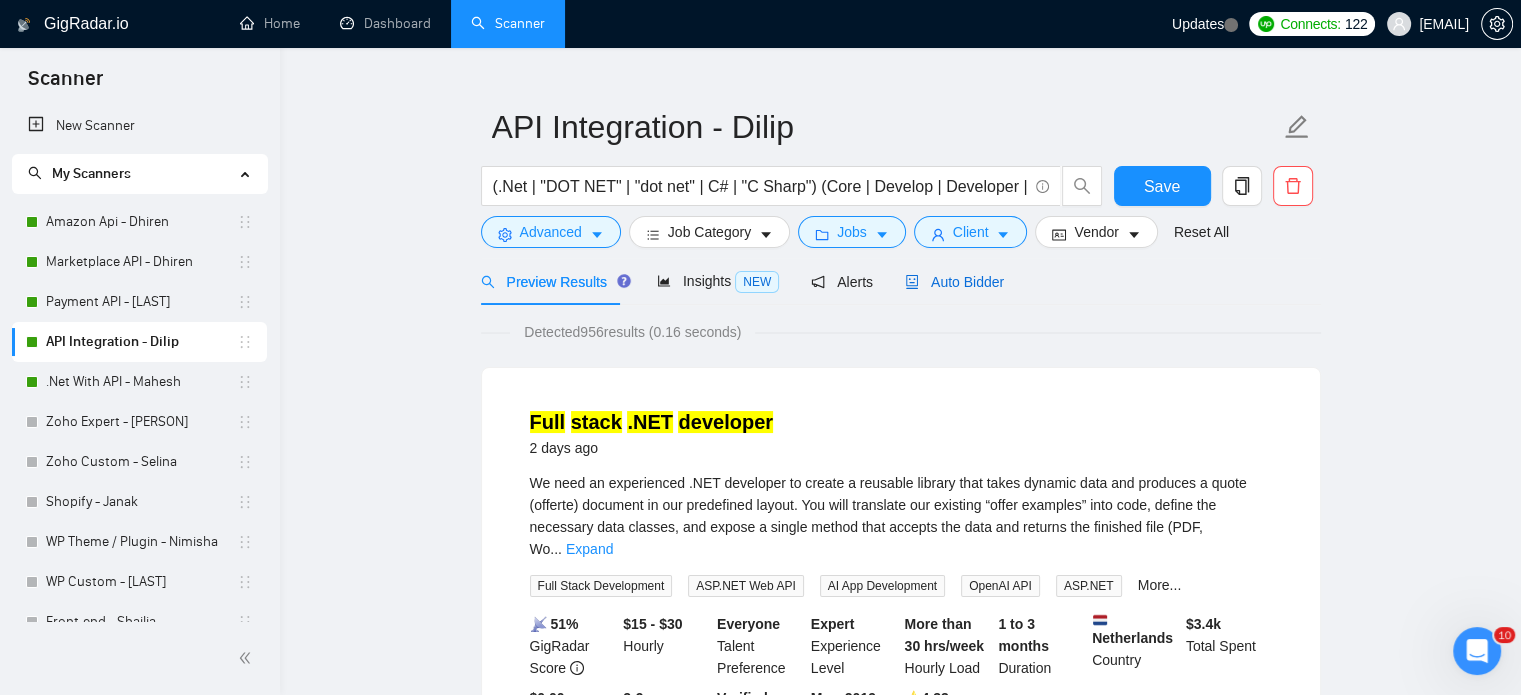 click on "Auto Bidder" at bounding box center [954, 282] 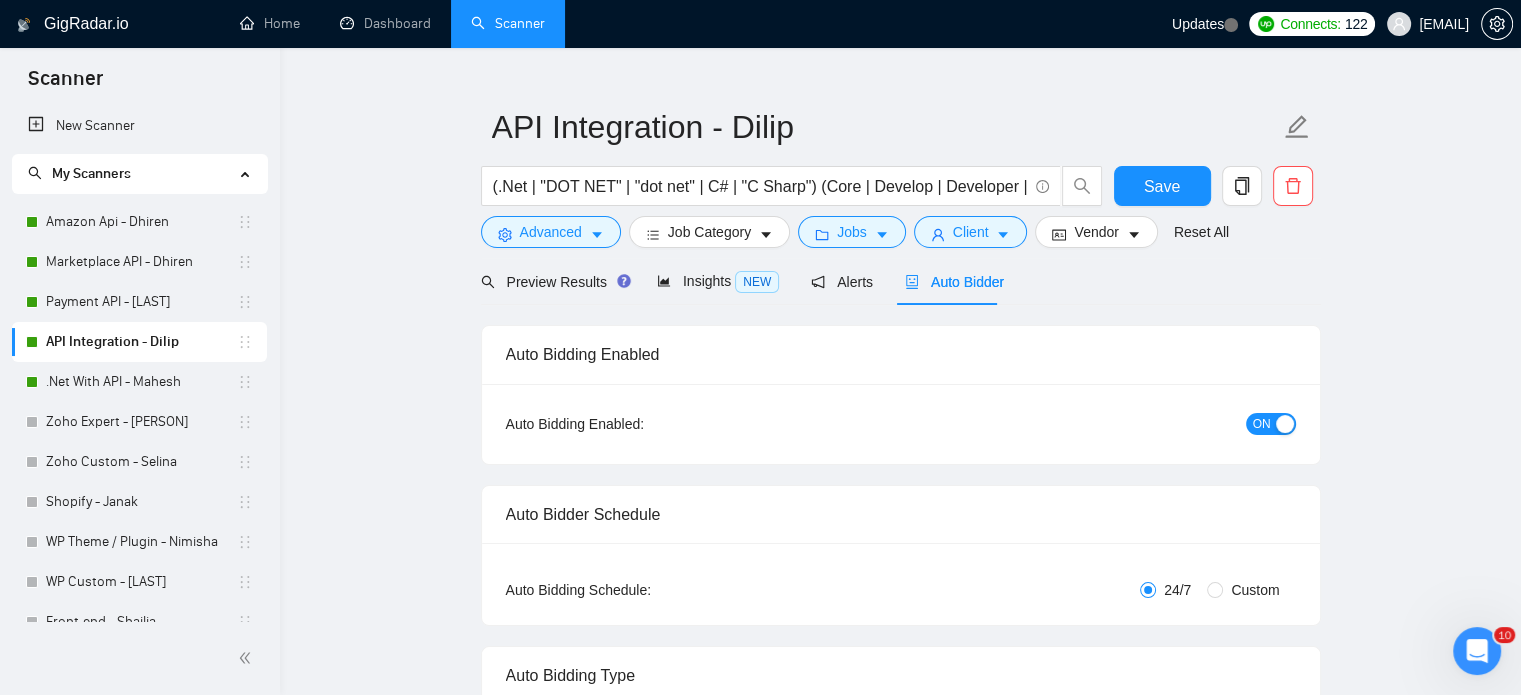 type 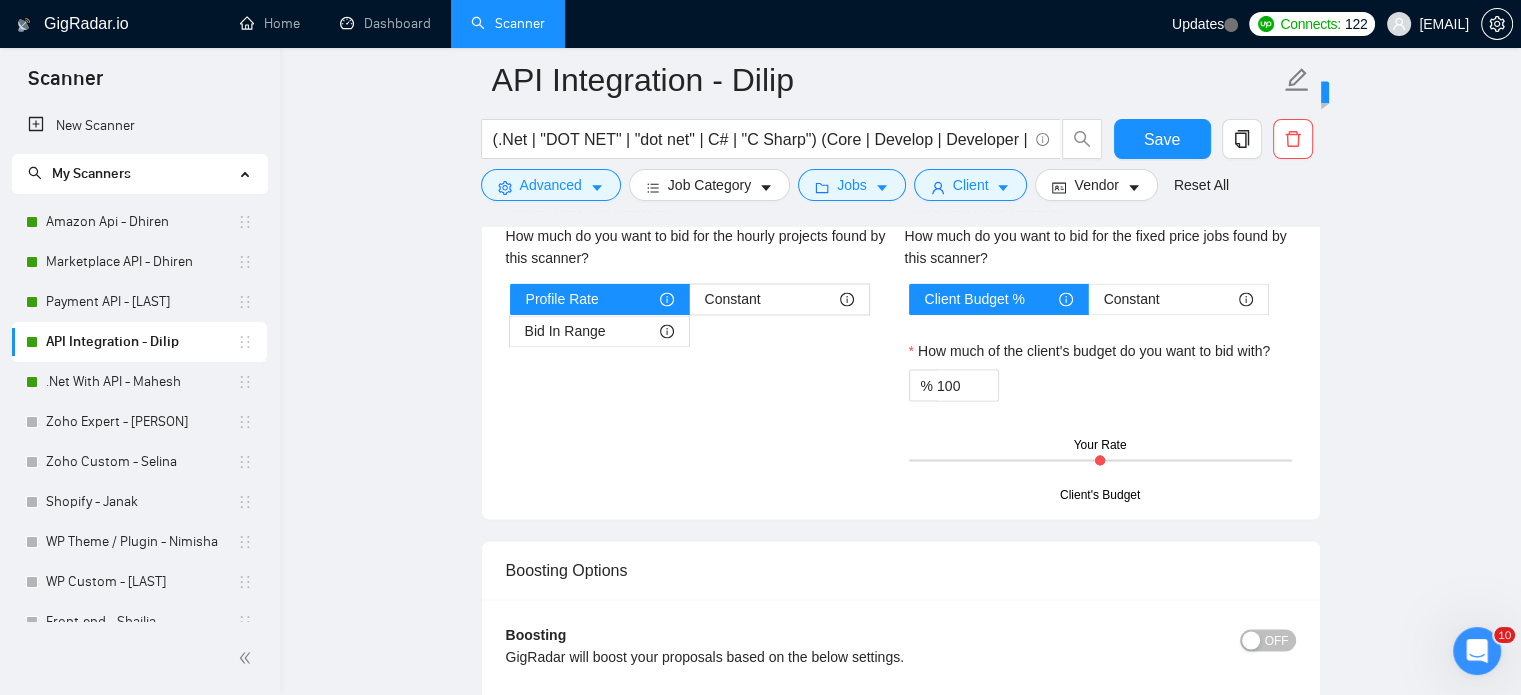 scroll, scrollTop: 3542, scrollLeft: 0, axis: vertical 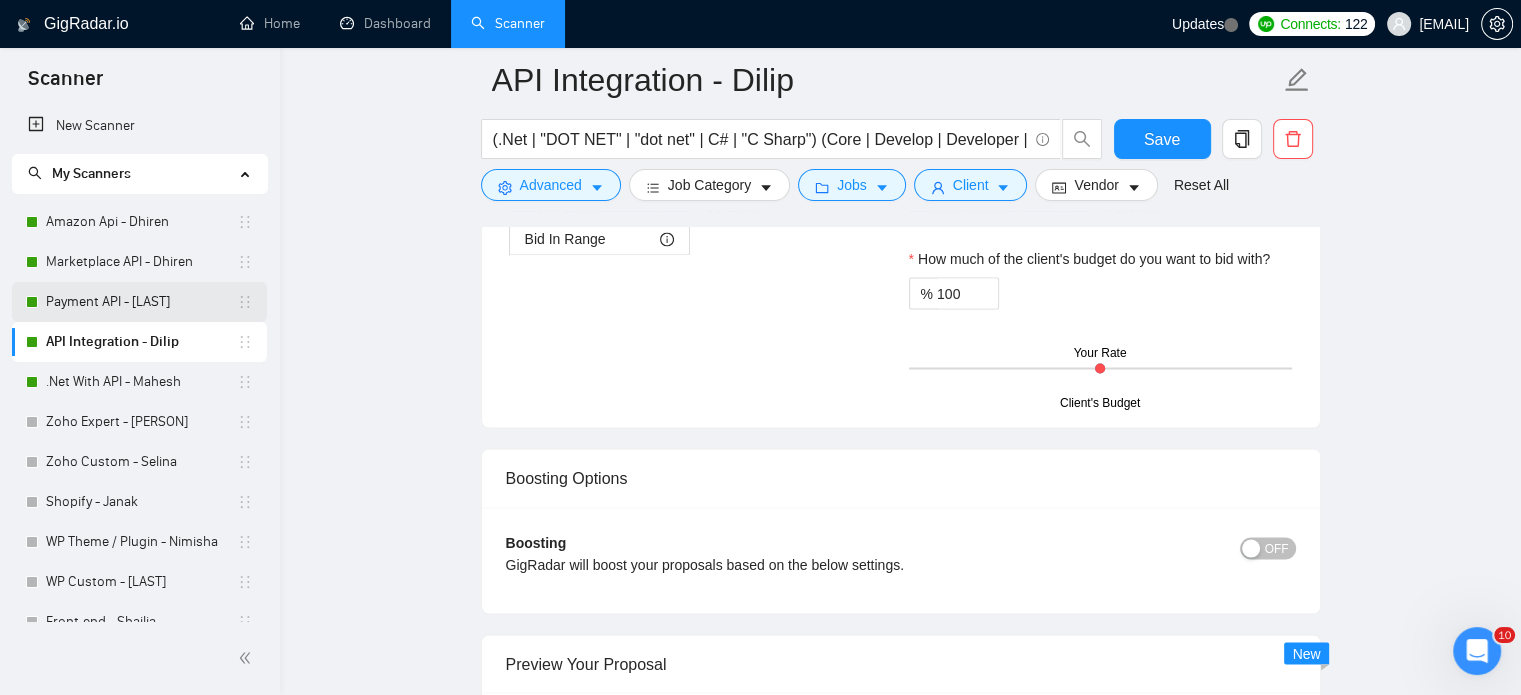 click on "Payment API - [LAST]" at bounding box center (141, 302) 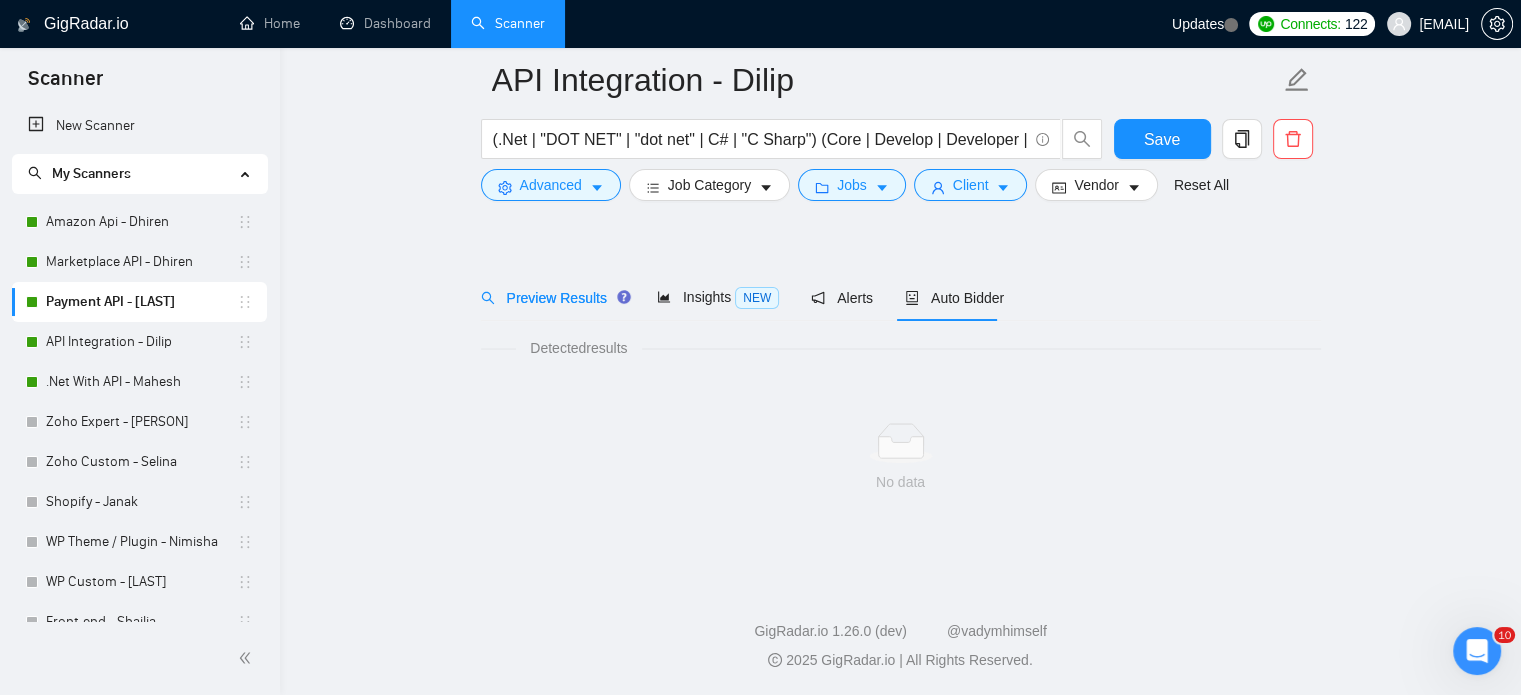 scroll, scrollTop: 35, scrollLeft: 0, axis: vertical 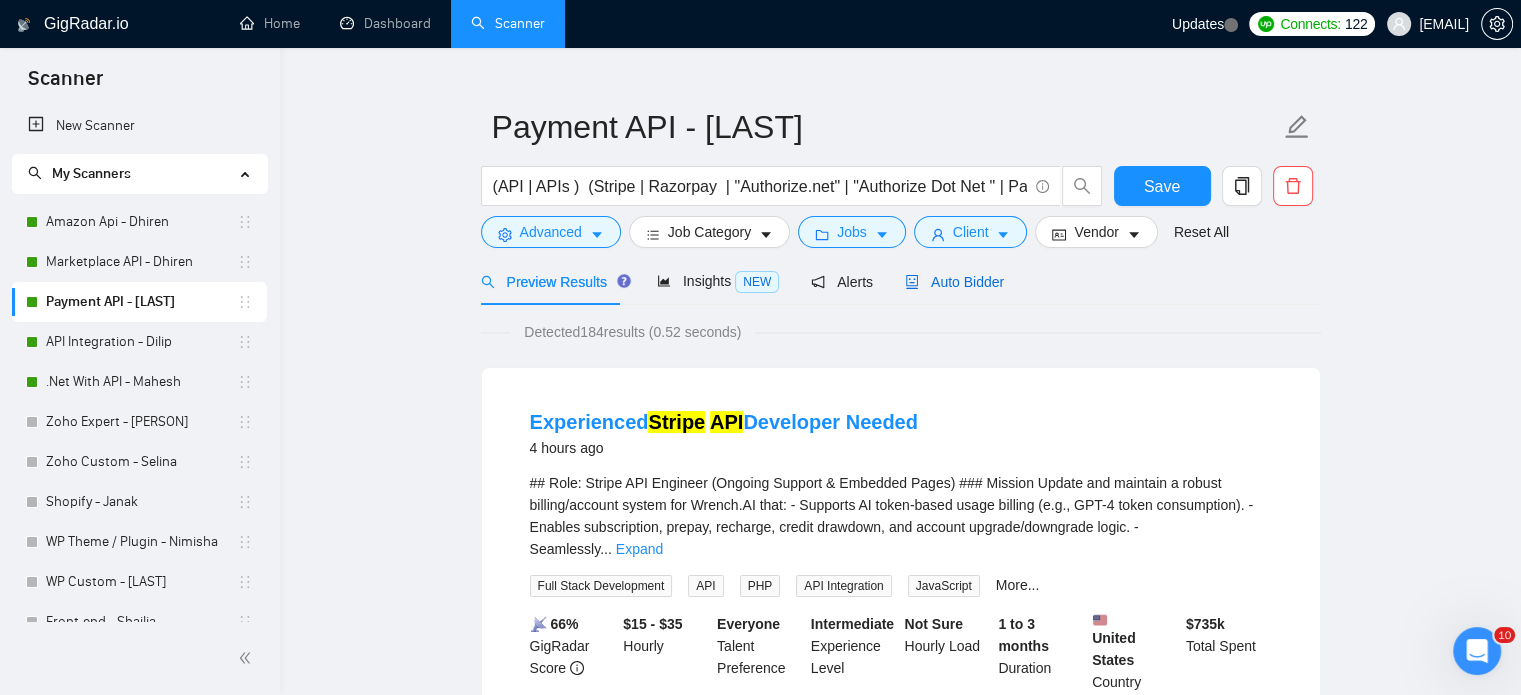 click on "Auto Bidder" at bounding box center (954, 282) 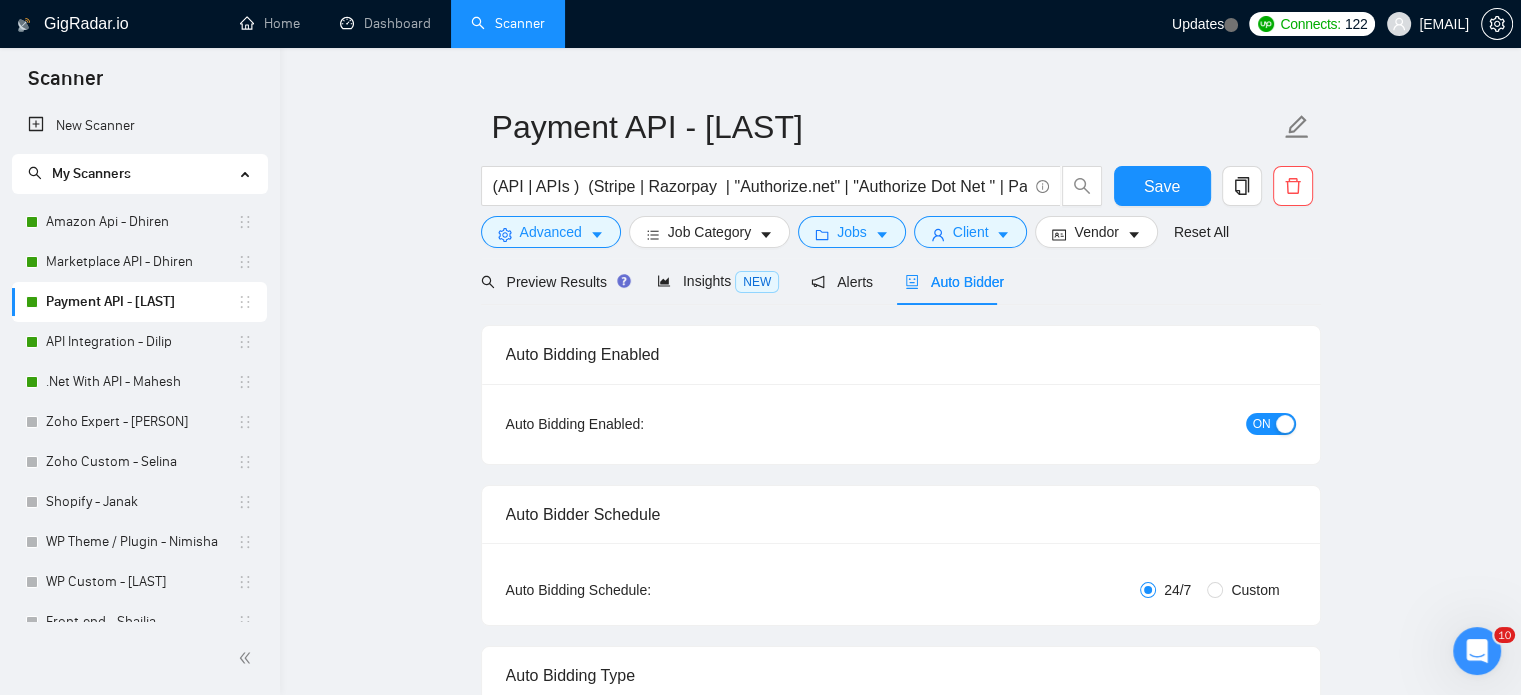 type 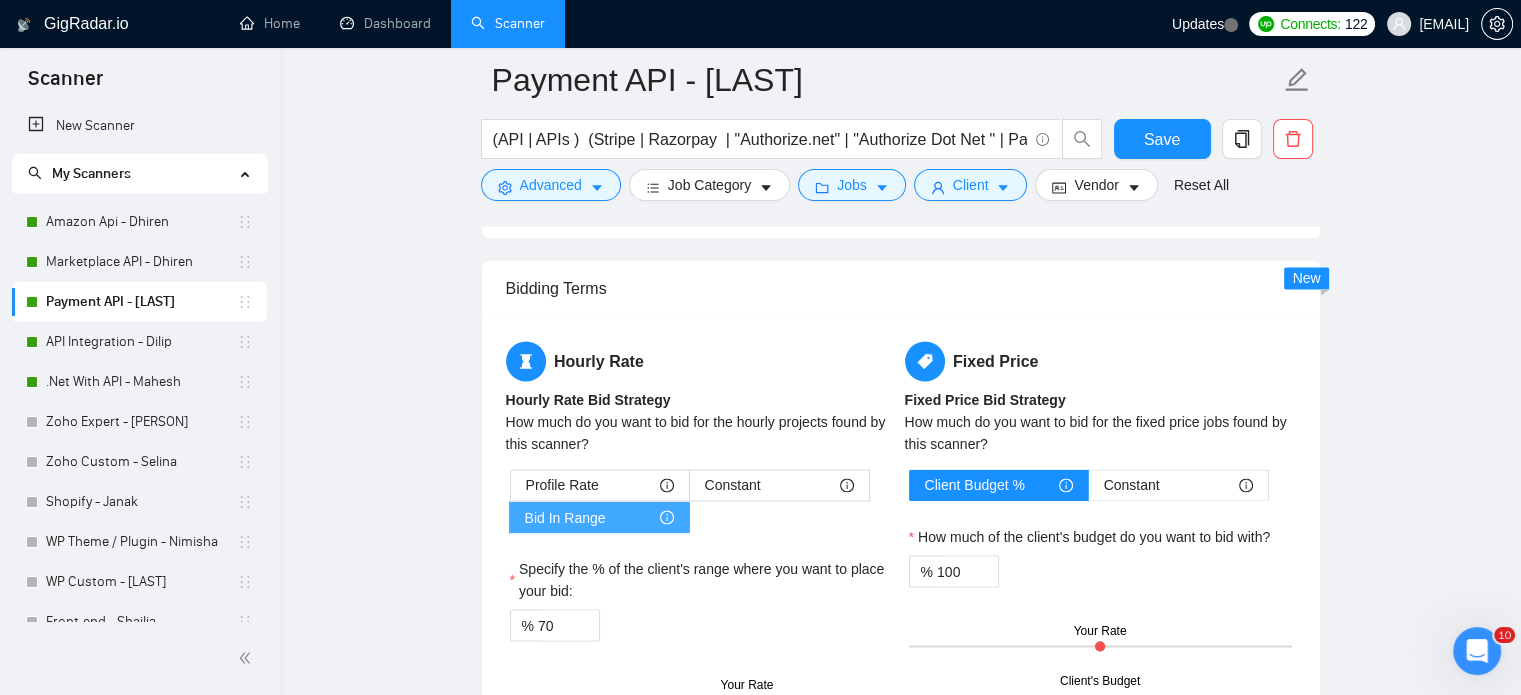 scroll, scrollTop: 3335, scrollLeft: 0, axis: vertical 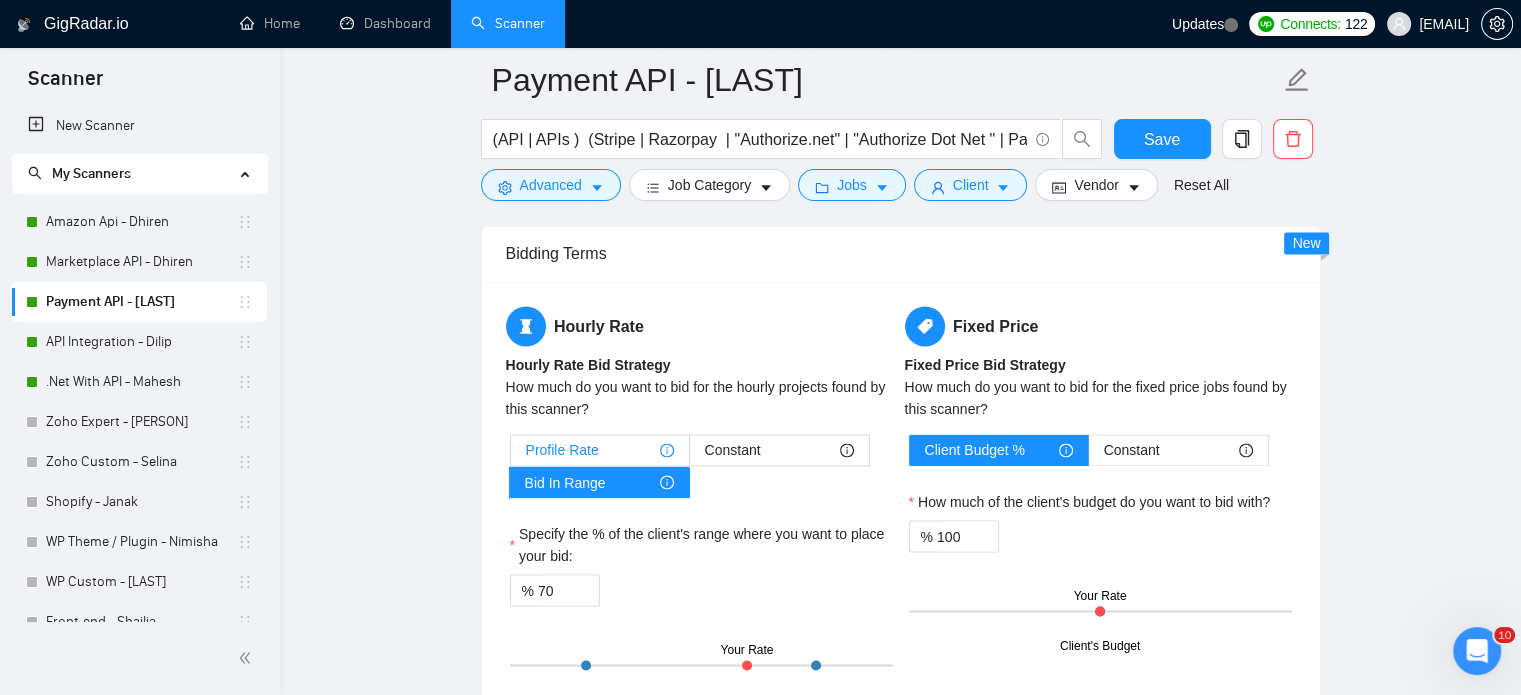 click on "Profile Rate" at bounding box center [600, 450] 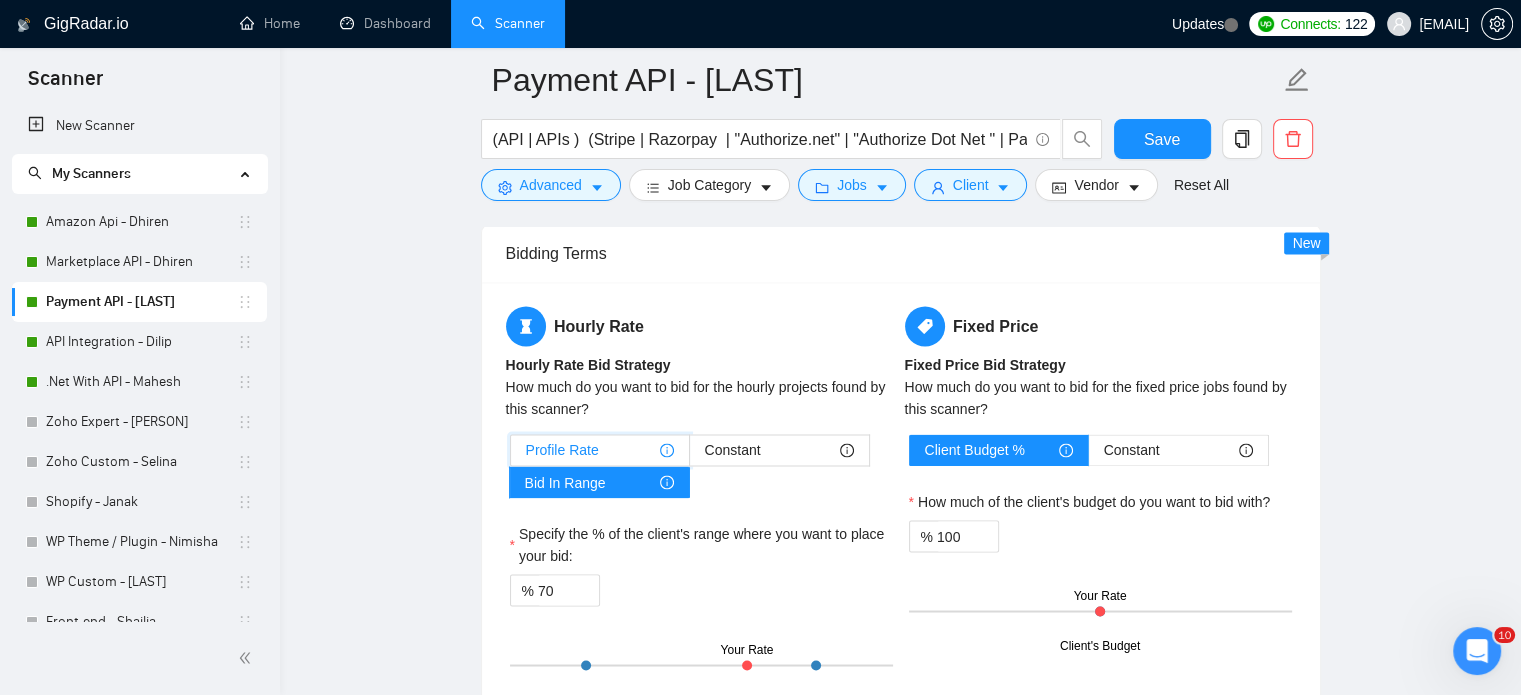click on "Profile Rate" at bounding box center (511, 455) 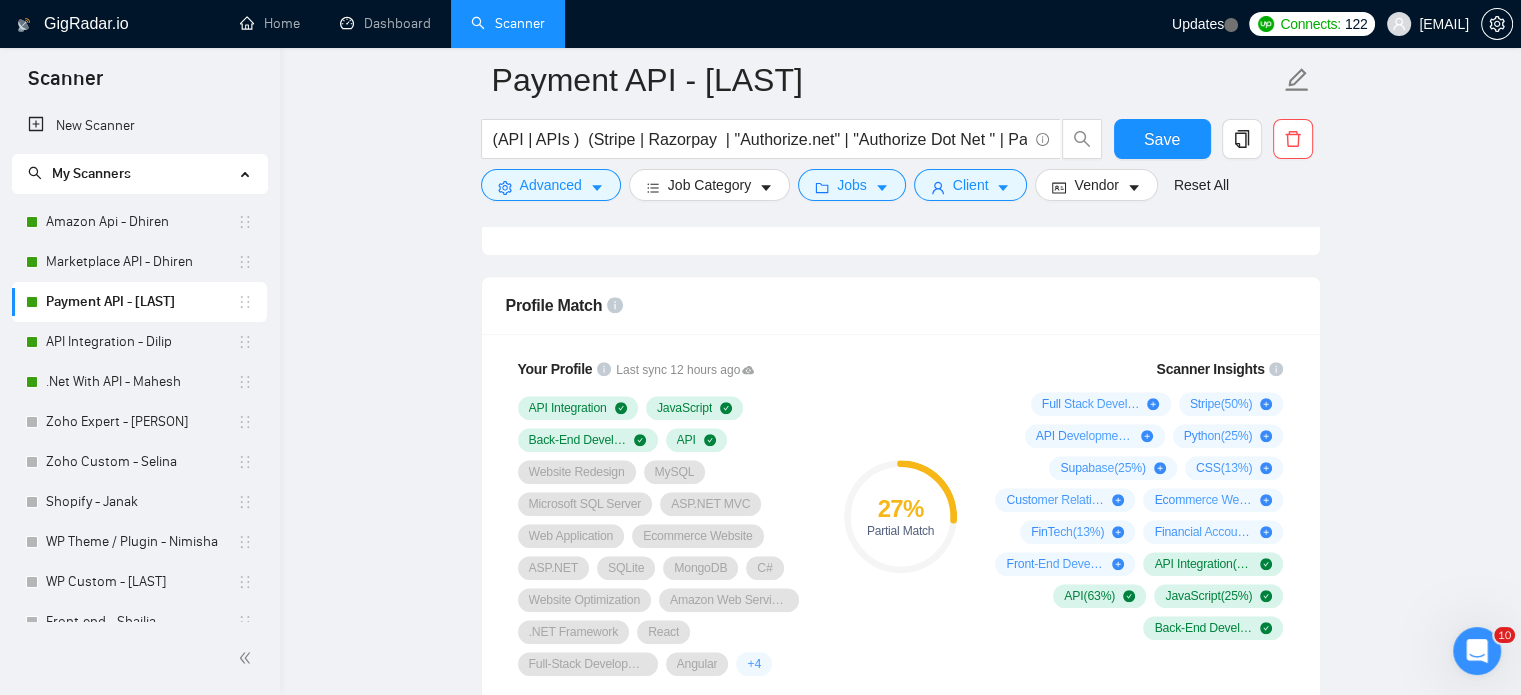 scroll, scrollTop: 1535, scrollLeft: 0, axis: vertical 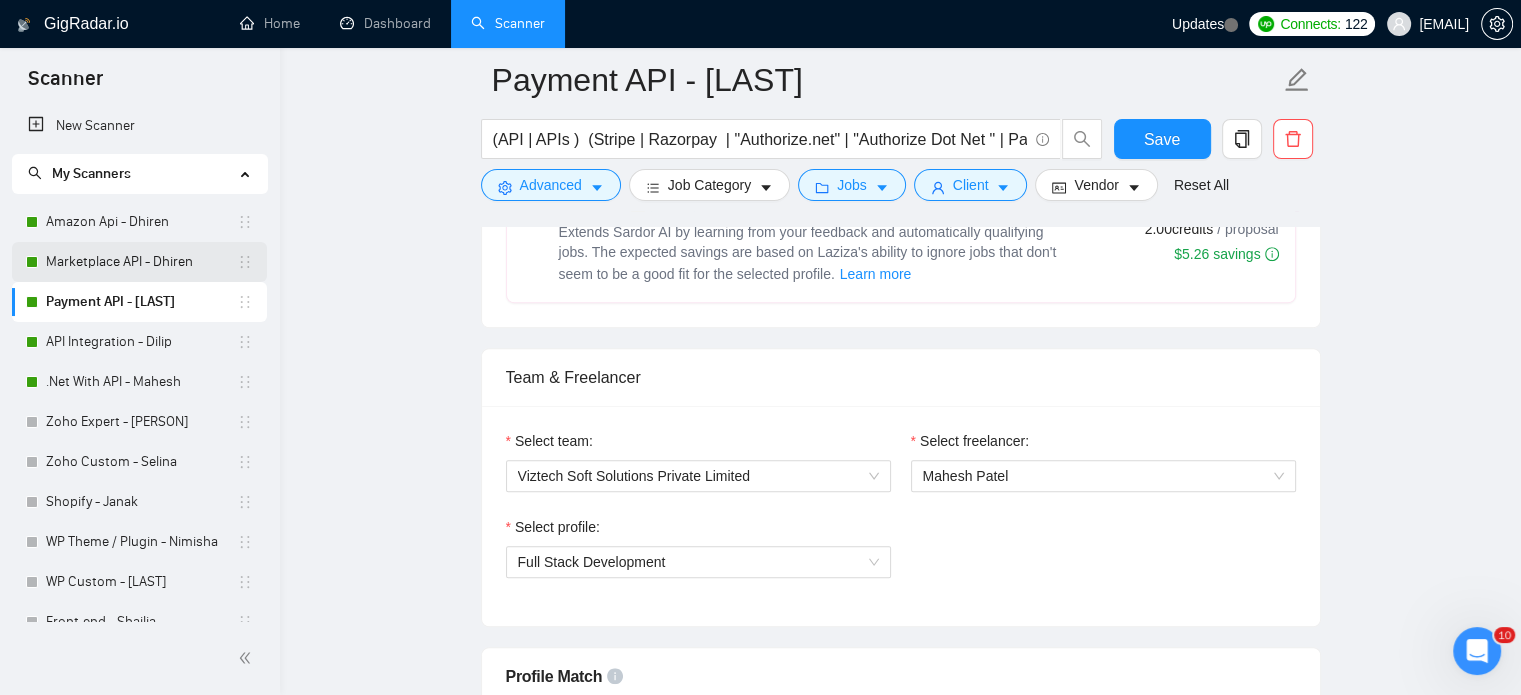 drag, startPoint x: 77, startPoint y: 271, endPoint x: 927, endPoint y: 91, distance: 868.8498 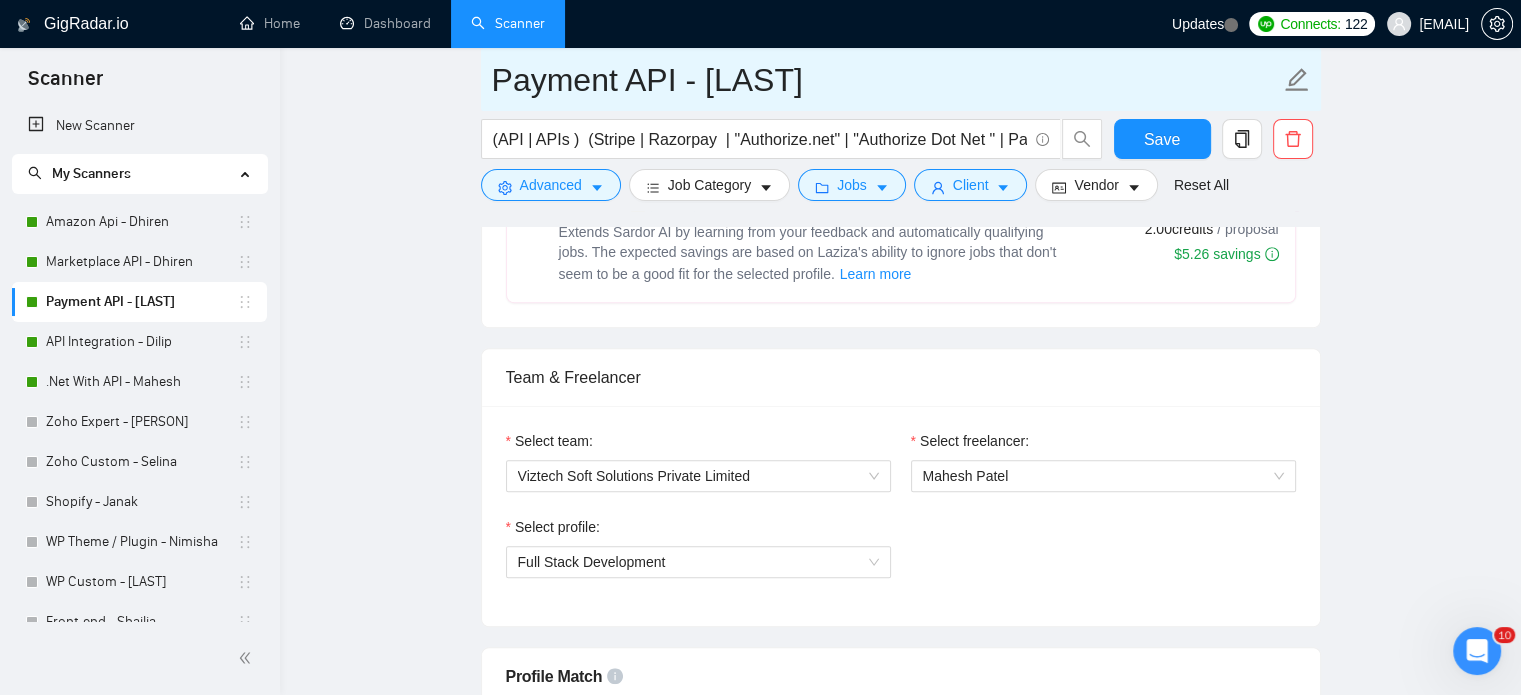 click on "Marketplace API - Dhiren" at bounding box center [141, 262] 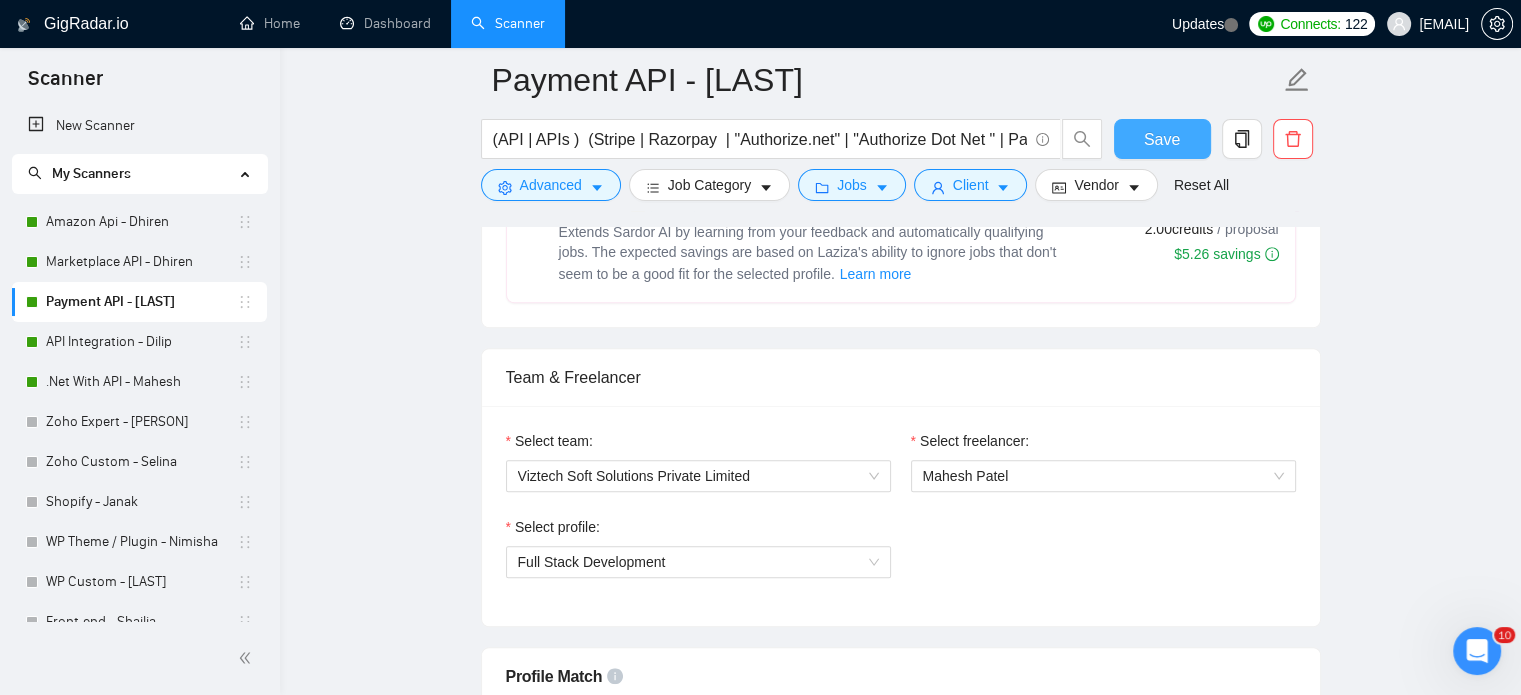 drag, startPoint x: 1142, startPoint y: 145, endPoint x: 1083, endPoint y: 522, distance: 381.58878 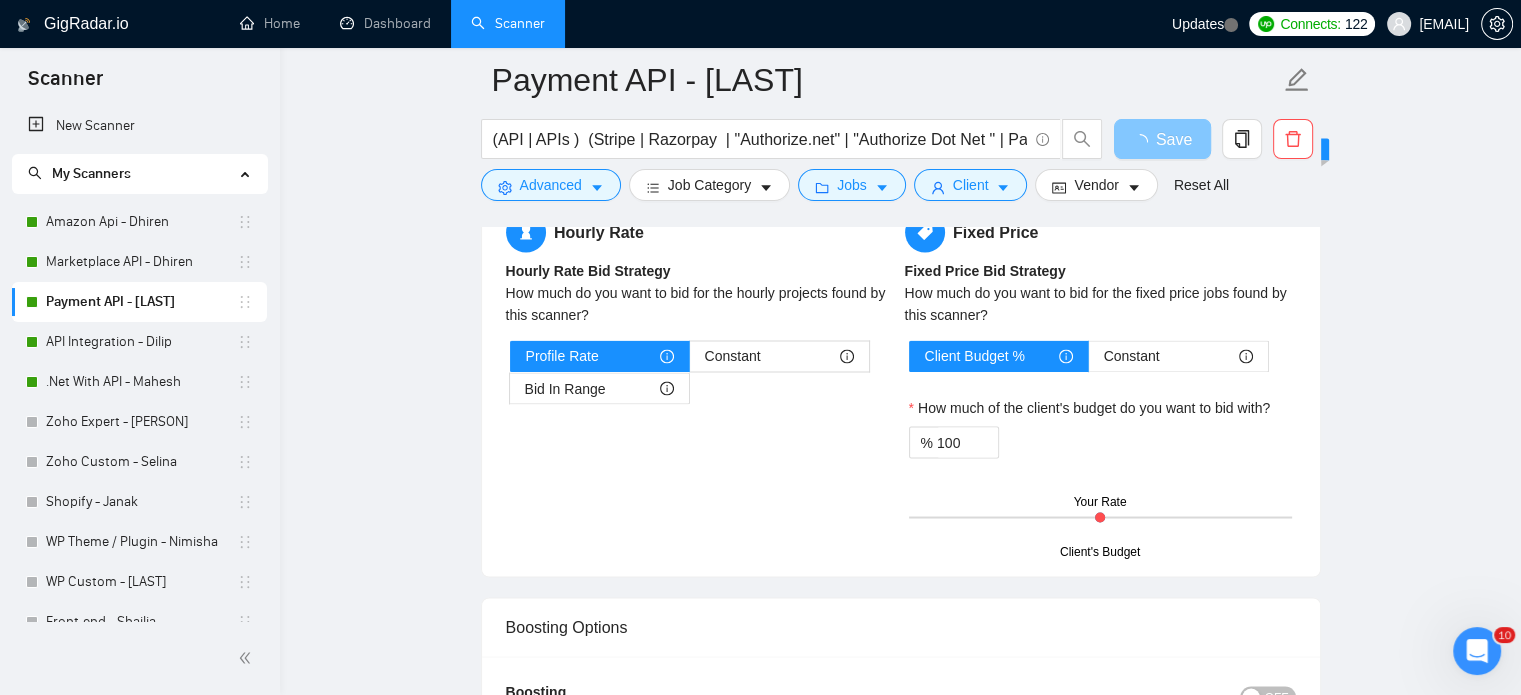 scroll, scrollTop: 3535, scrollLeft: 0, axis: vertical 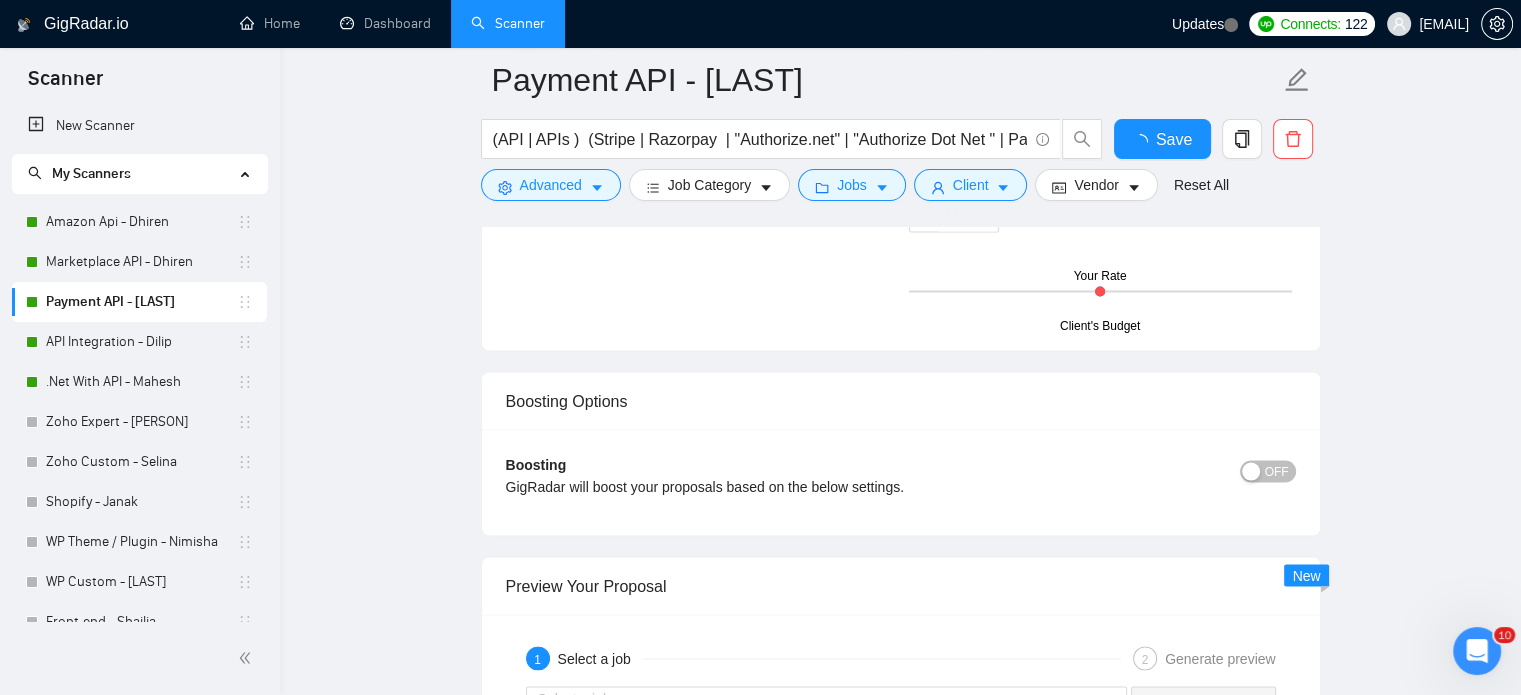 drag, startPoint x: 159, startPoint y: 262, endPoint x: 822, endPoint y: 324, distance: 665.89264 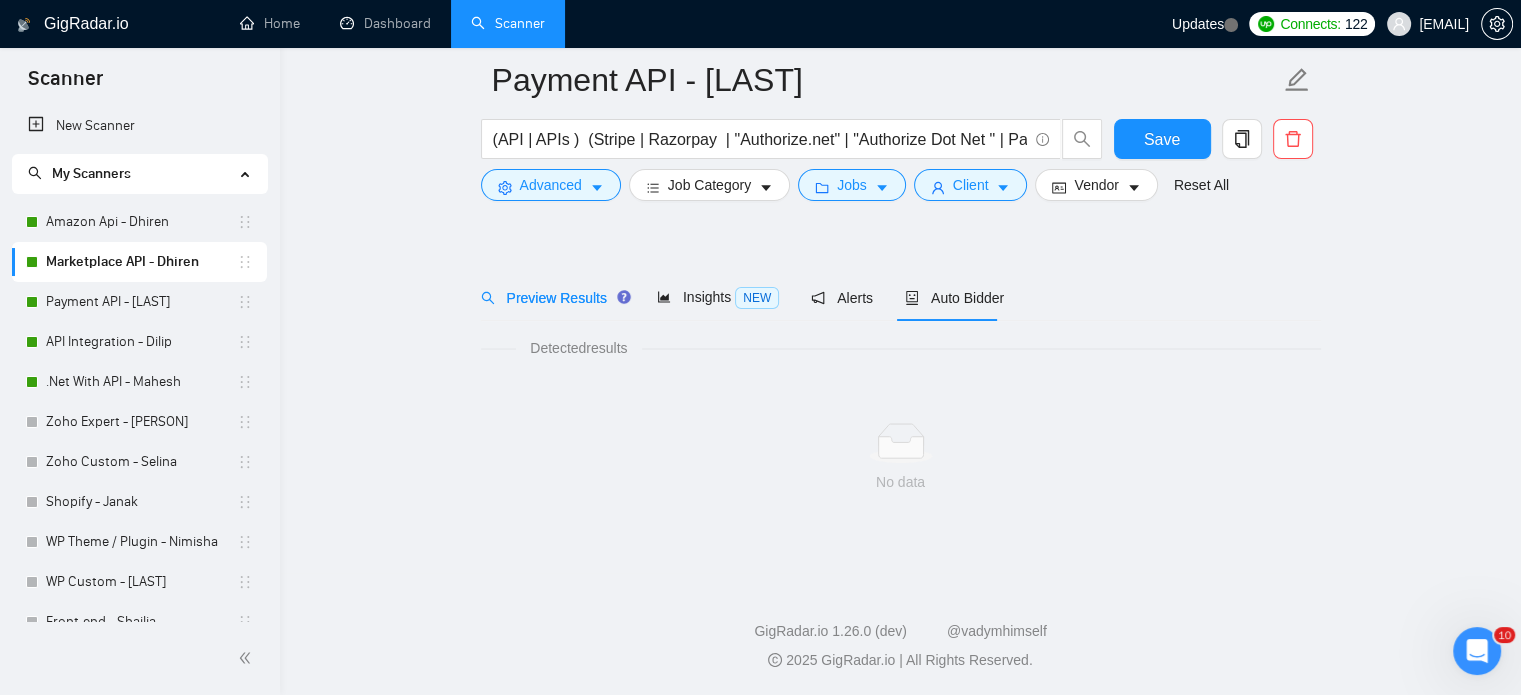 scroll, scrollTop: 35, scrollLeft: 0, axis: vertical 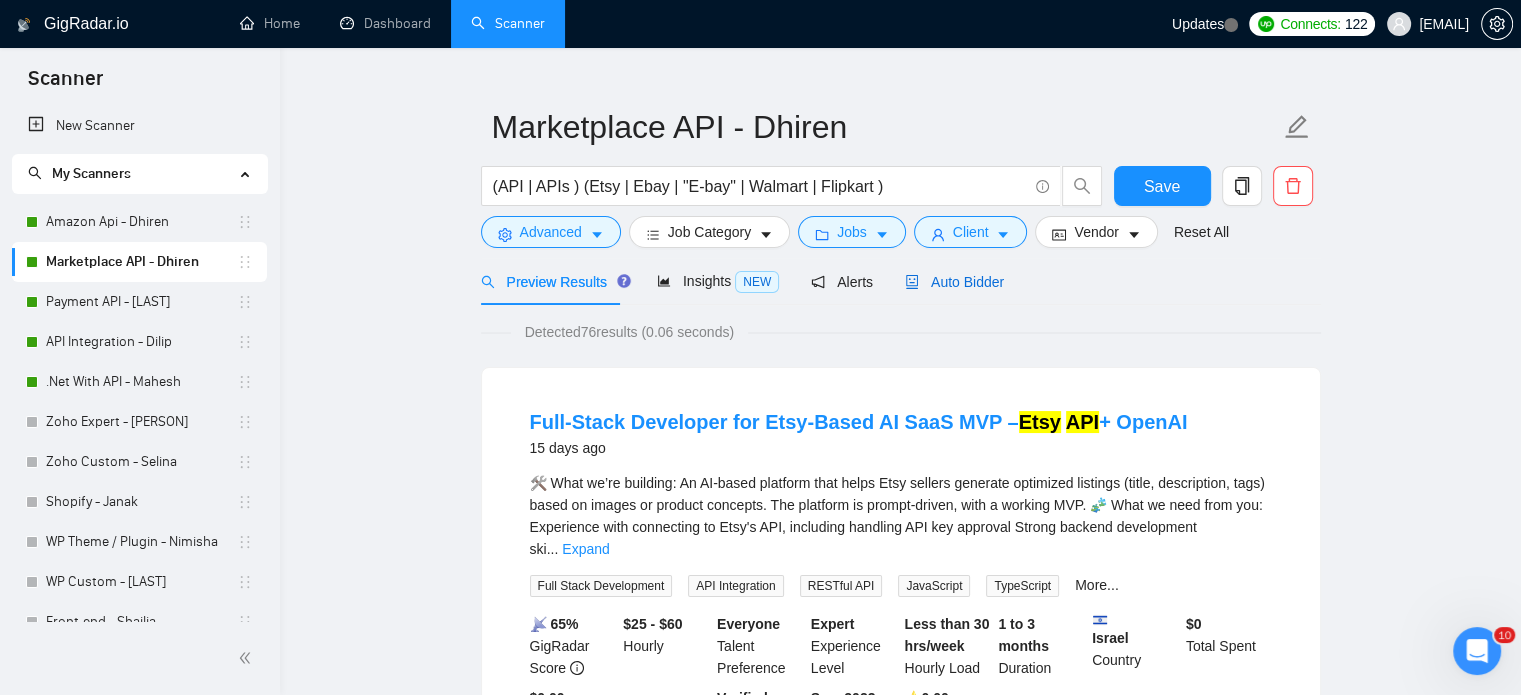 click on "Auto Bidder" at bounding box center [954, 282] 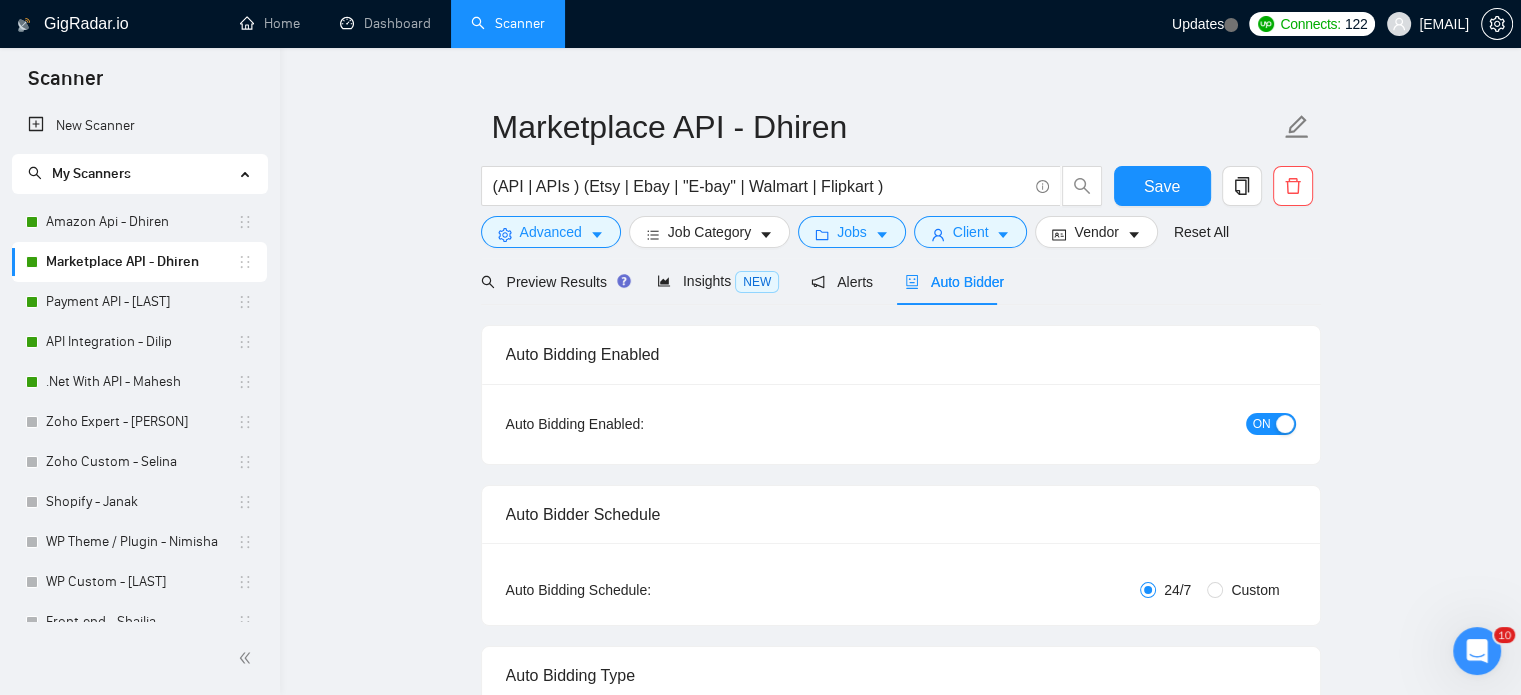 type 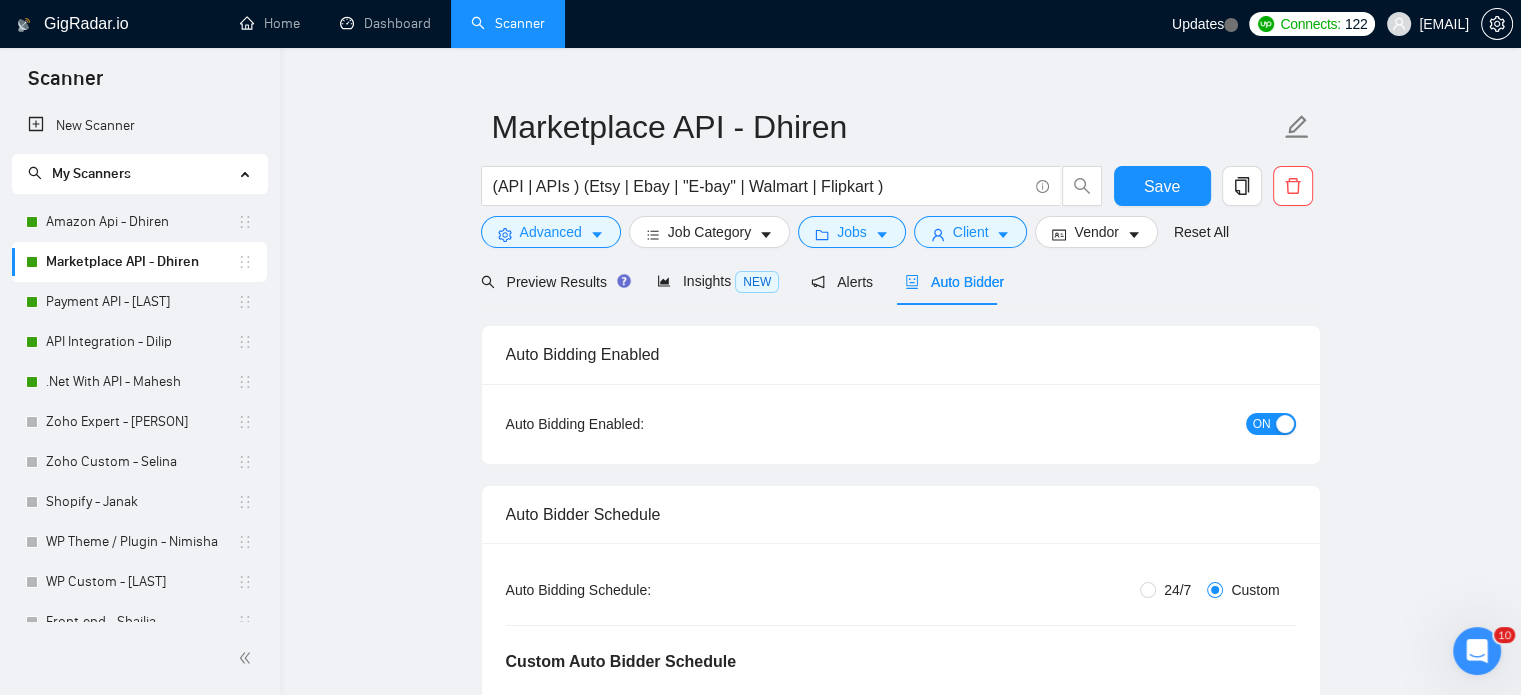 type 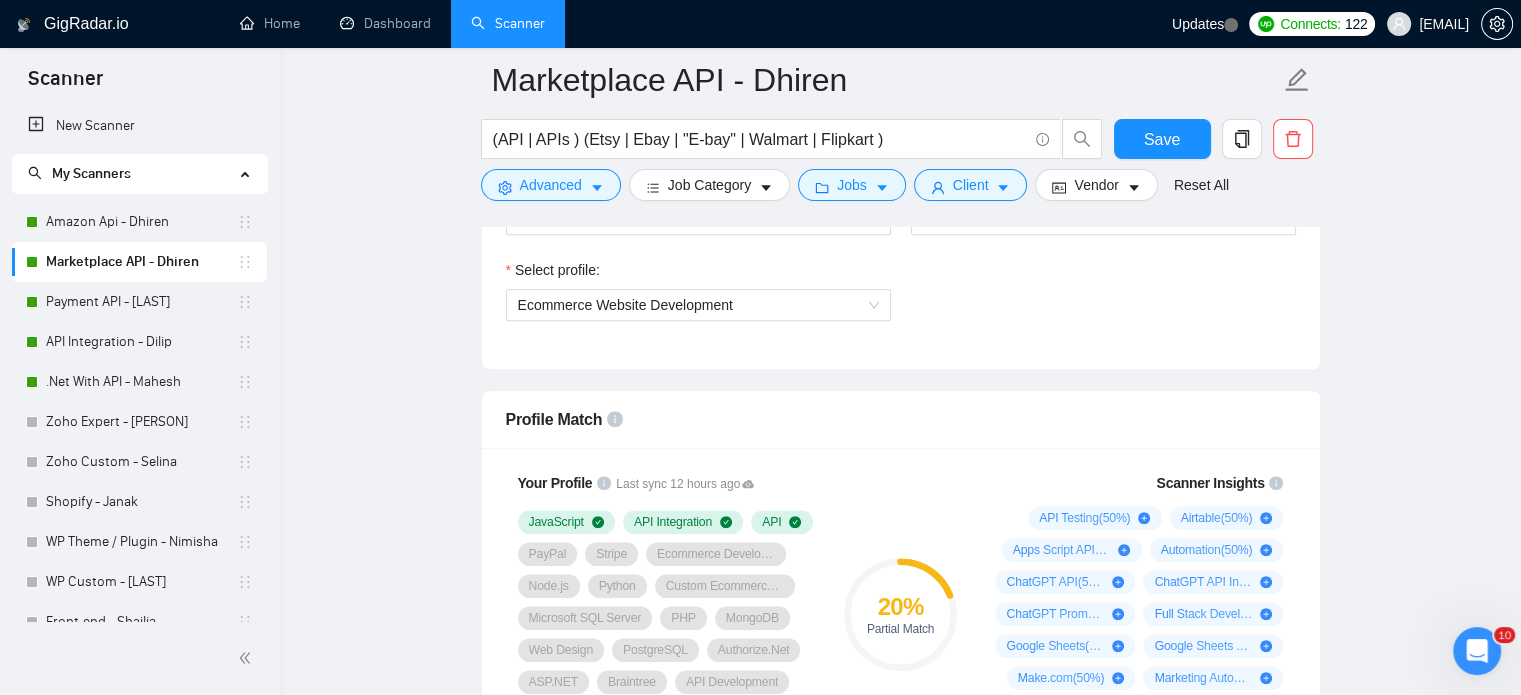 scroll, scrollTop: 1535, scrollLeft: 0, axis: vertical 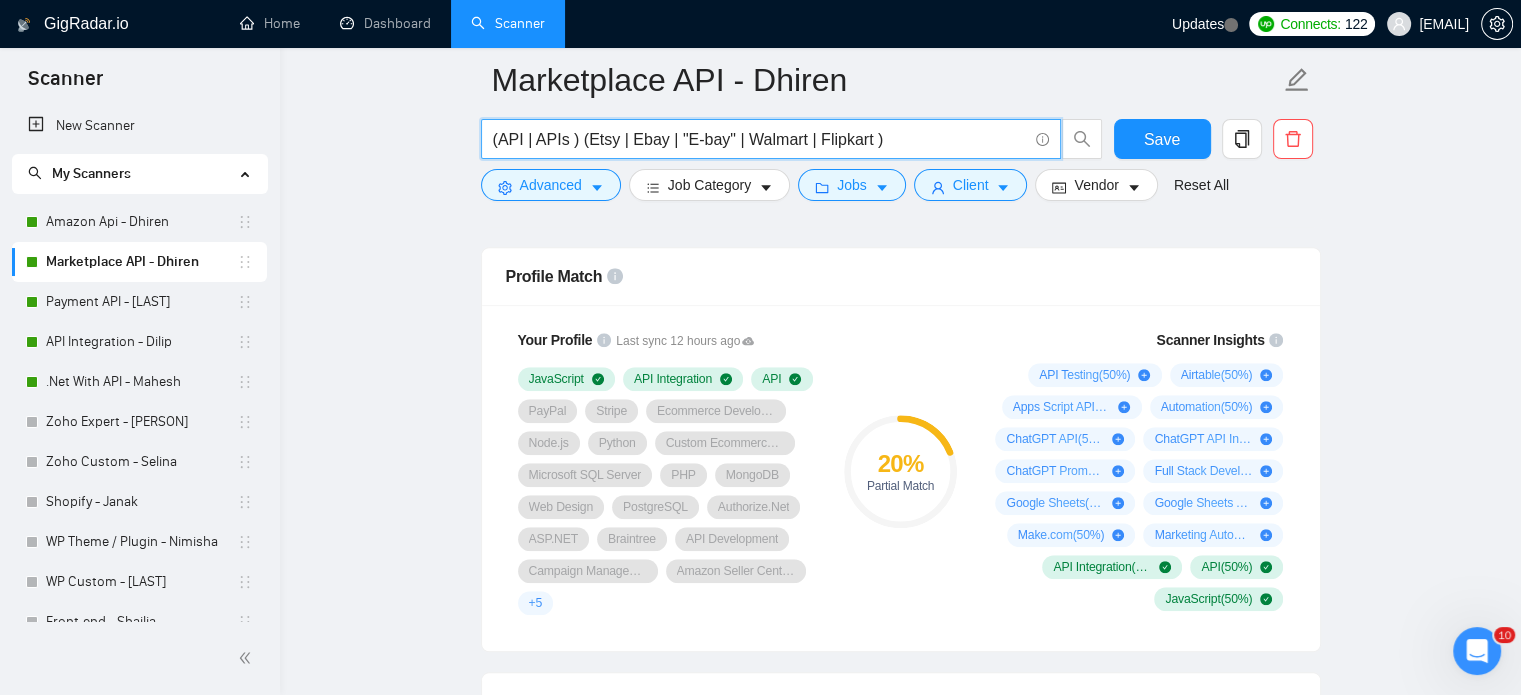 click on "(API | APIs ) (Etsy | Ebay | "E-bay" | Walmart | Flipkart )" at bounding box center (760, 139) 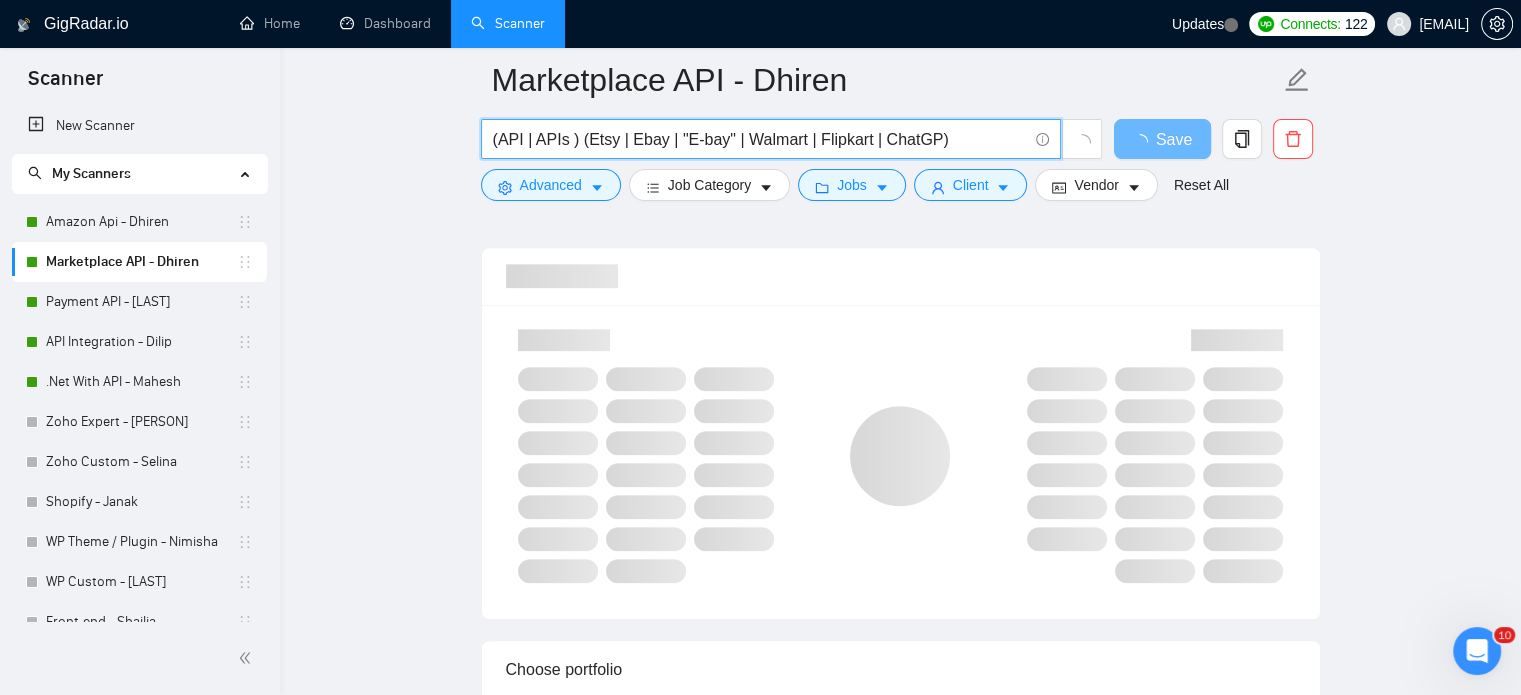 type on "(API | APIs ) (Etsy | Ebay | "E-bay" | Walmart | Flipkart | ChatGPT)" 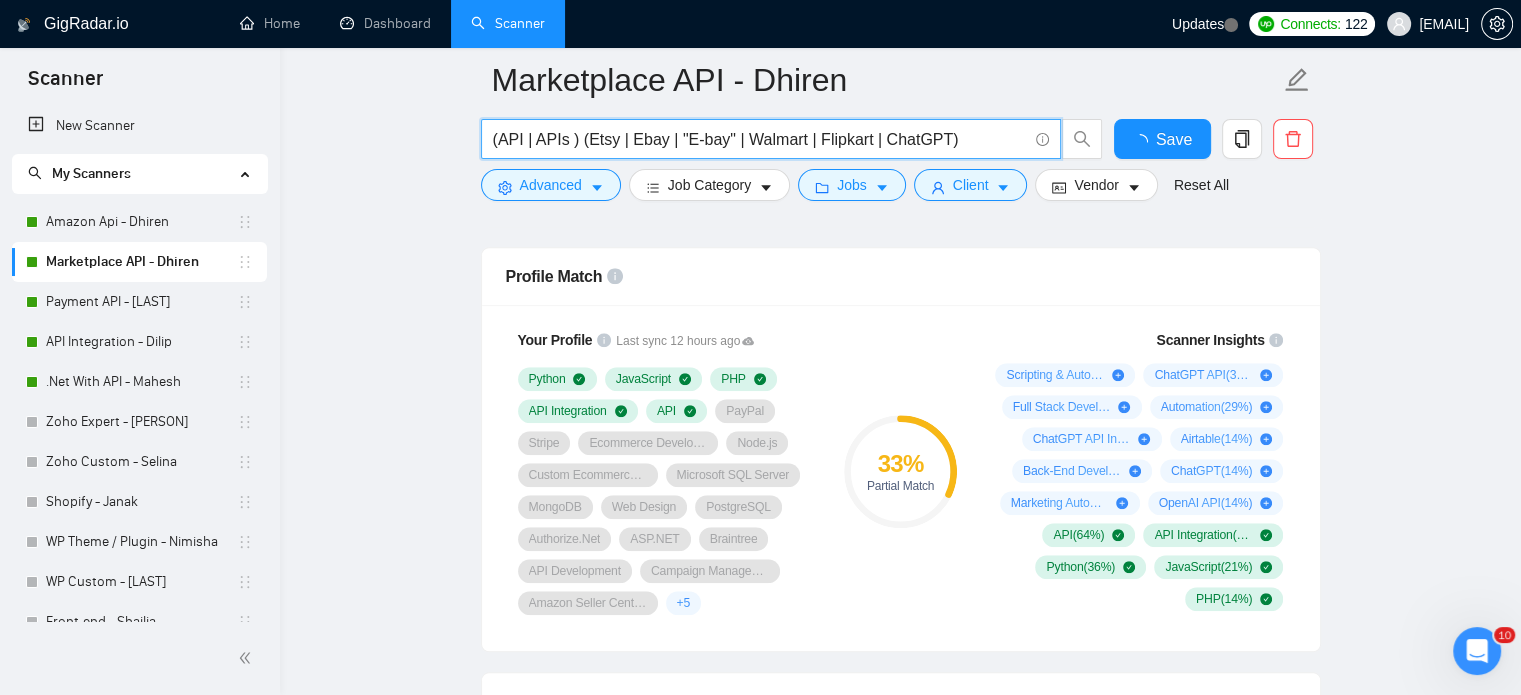 type 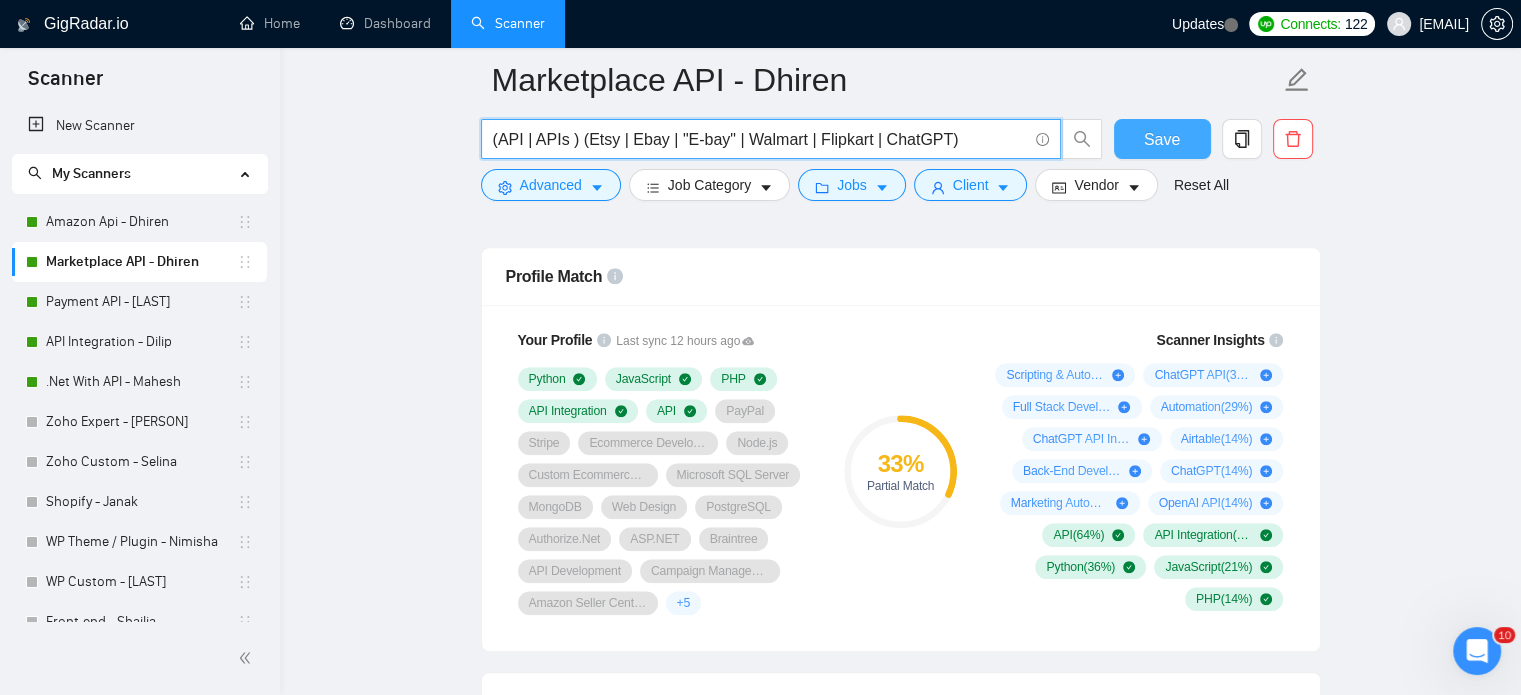 type on "(API | APIs ) (Etsy | Ebay | "E-bay" | Walmart | Flipkart | ChatGPT)" 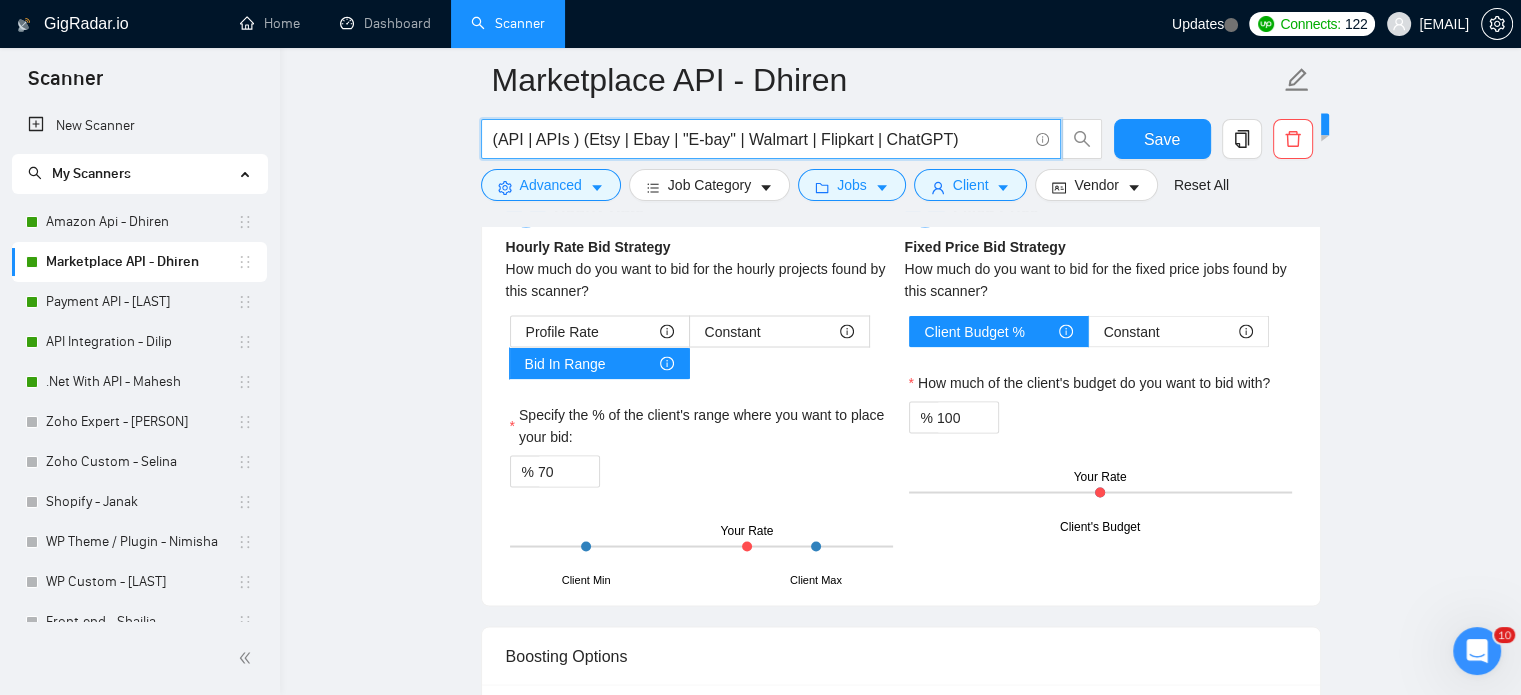 scroll, scrollTop: 3435, scrollLeft: 0, axis: vertical 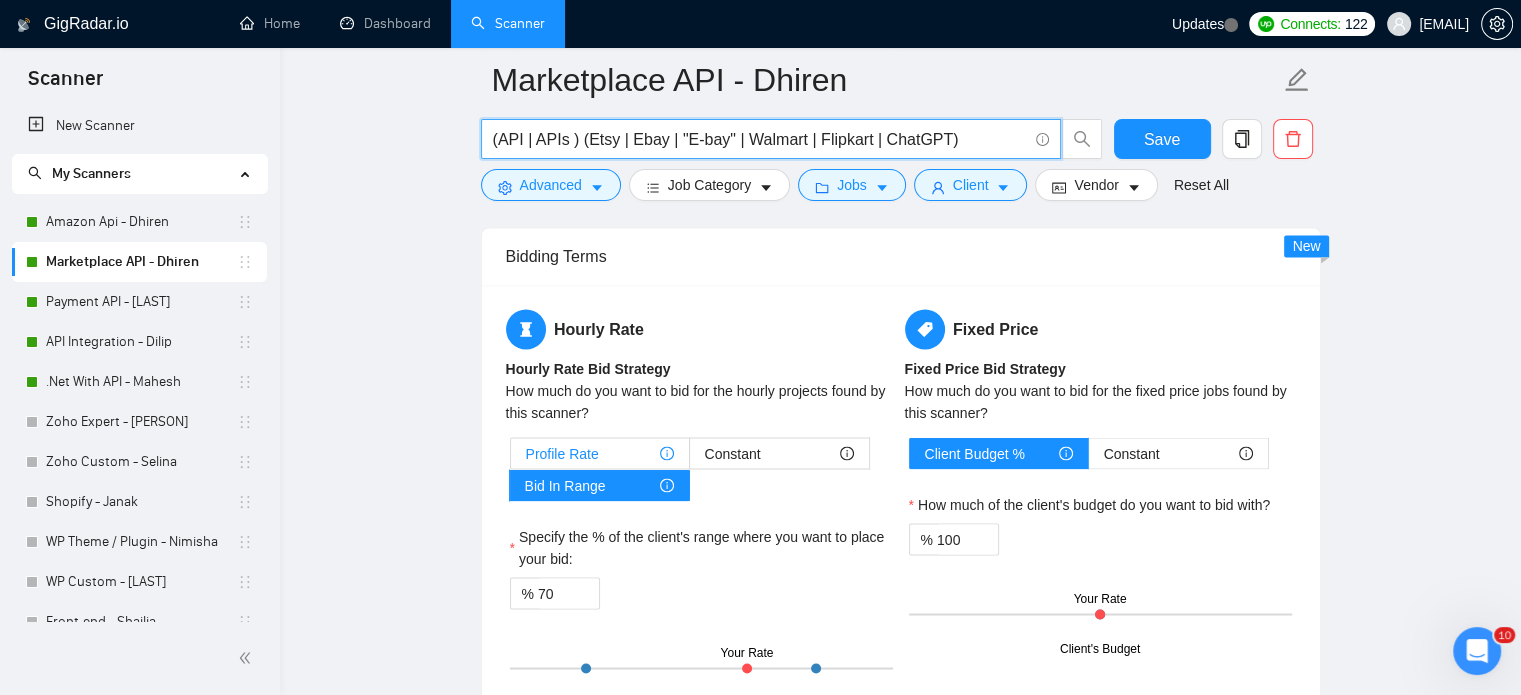 click on "Profile Rate" at bounding box center (562, 453) 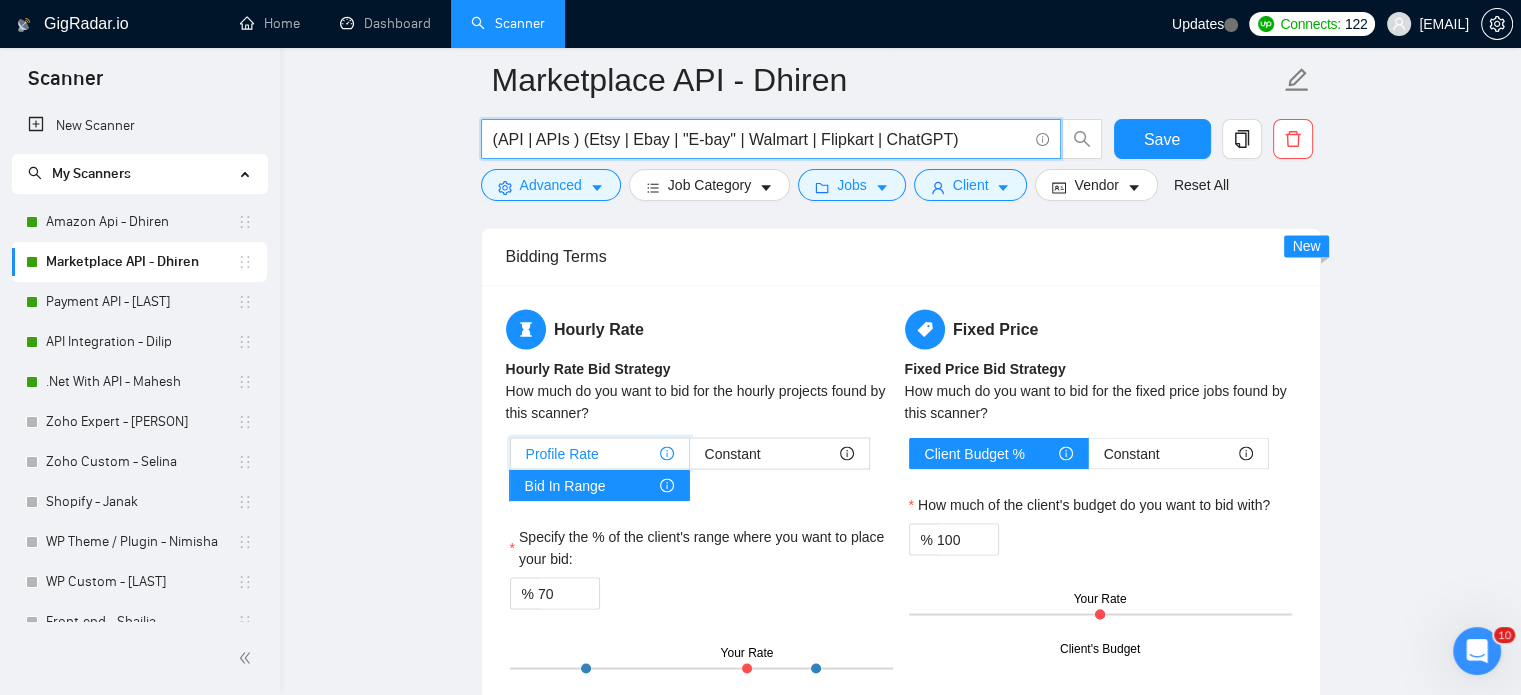 click on "Profile Rate" at bounding box center [511, 458] 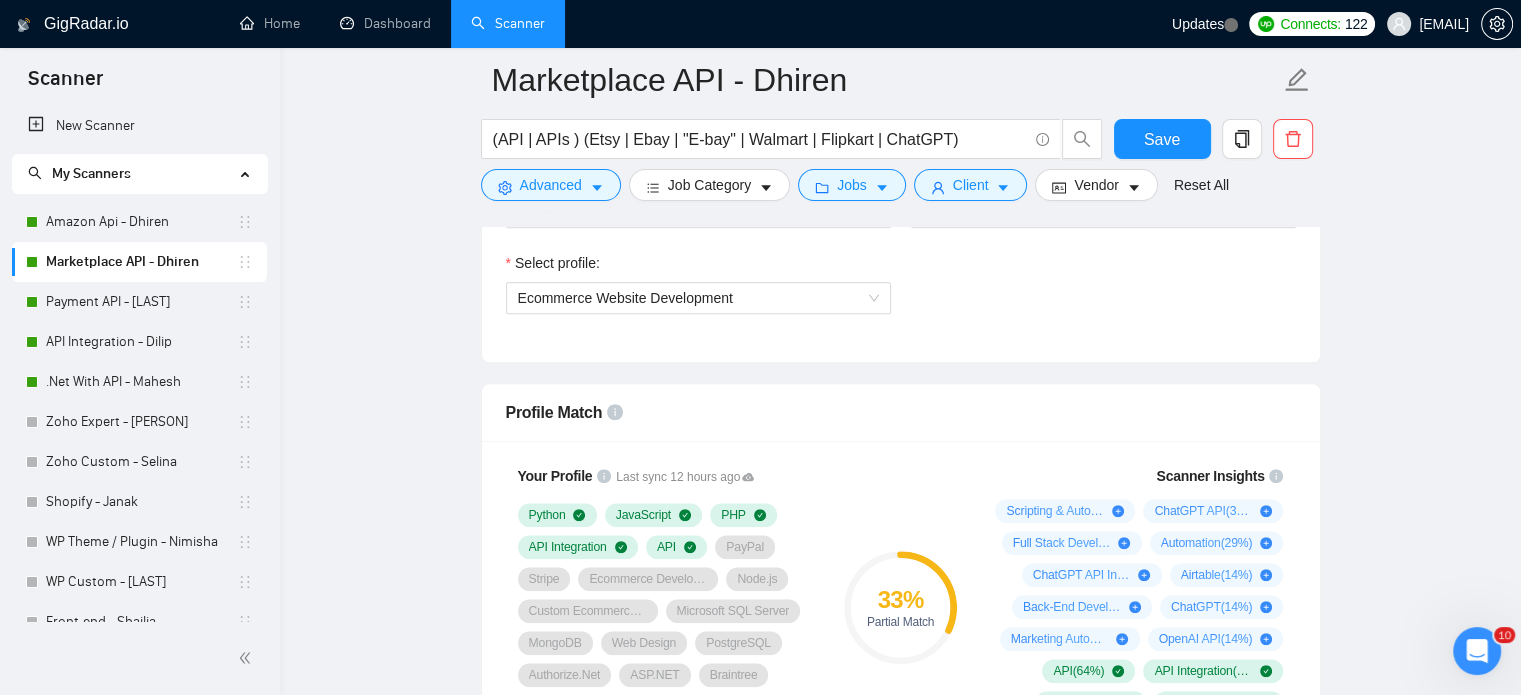 scroll, scrollTop: 1235, scrollLeft: 0, axis: vertical 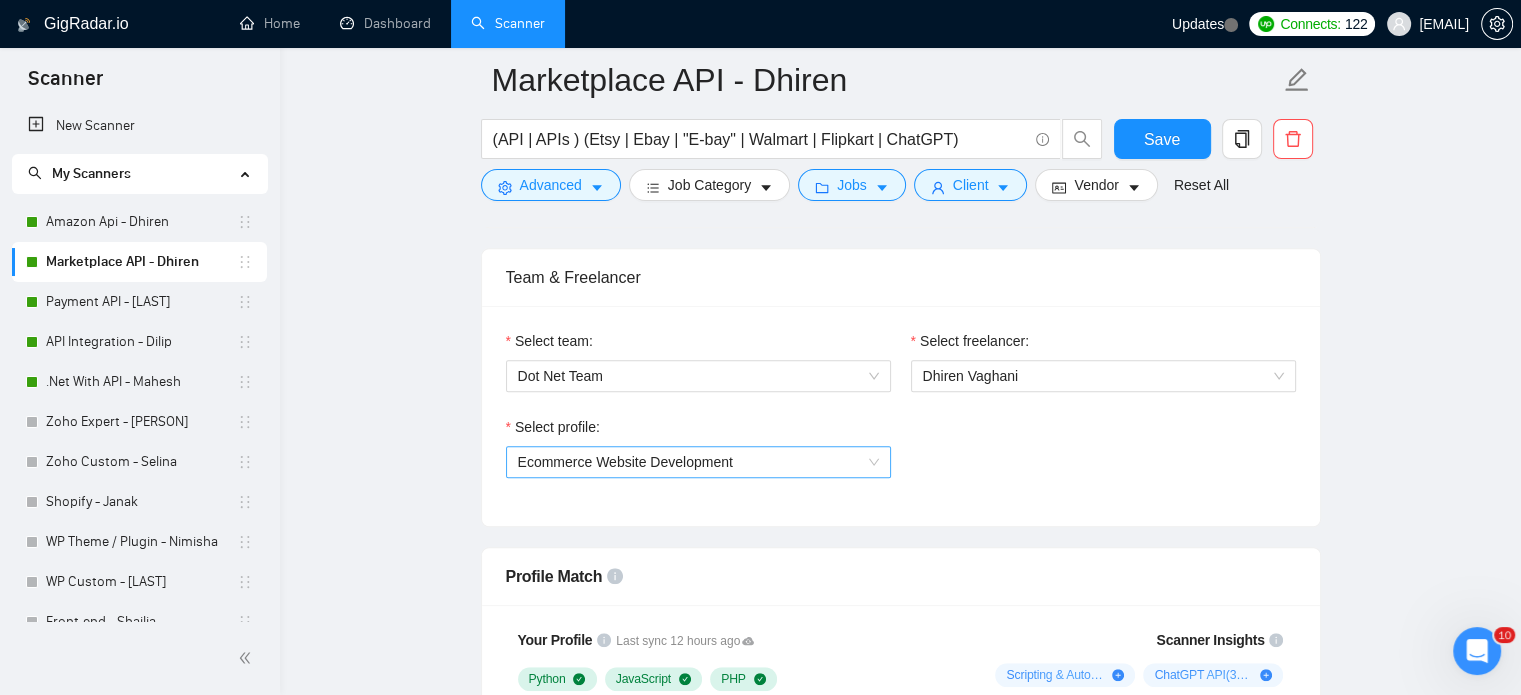 click on "Ecommerce Website Development" at bounding box center (625, 462) 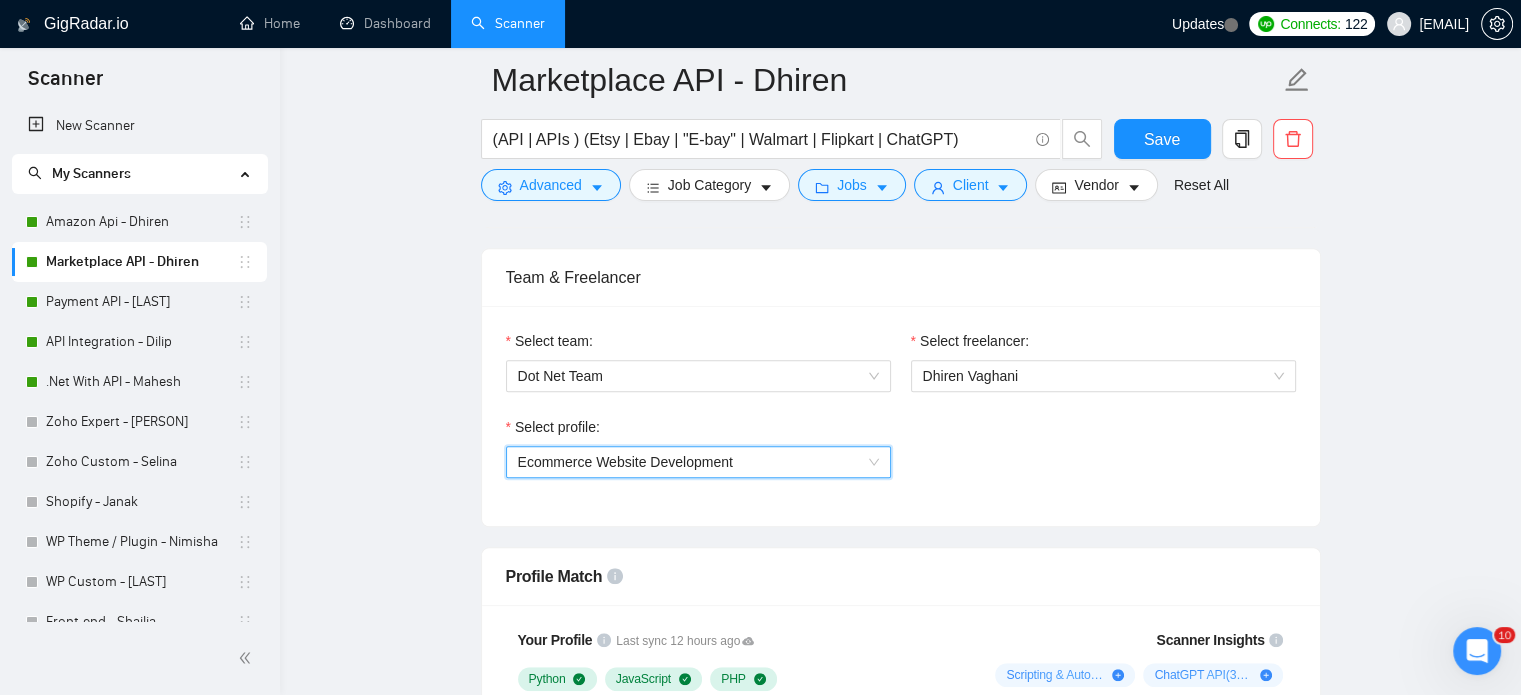 click on "Ecommerce Website Development" at bounding box center (698, 462) 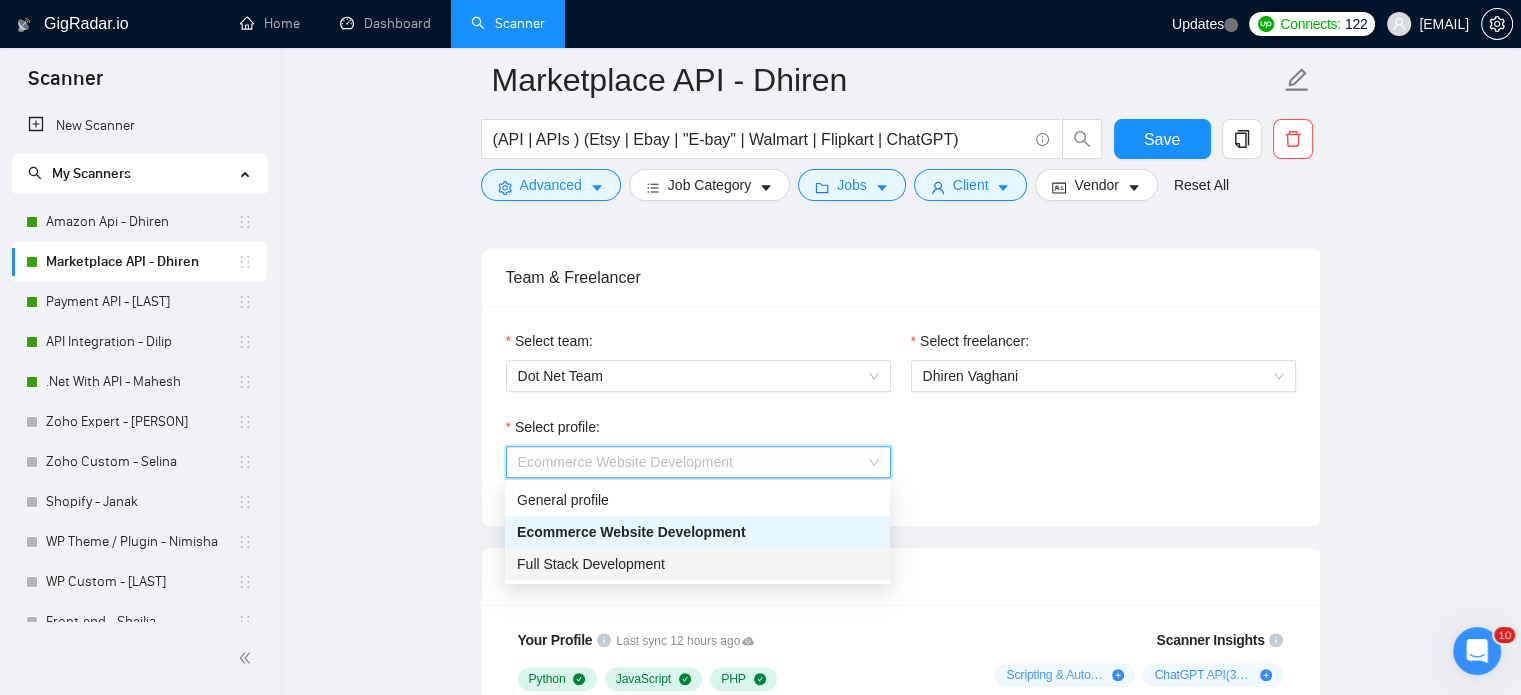 click on "Full Stack Development" at bounding box center [697, 564] 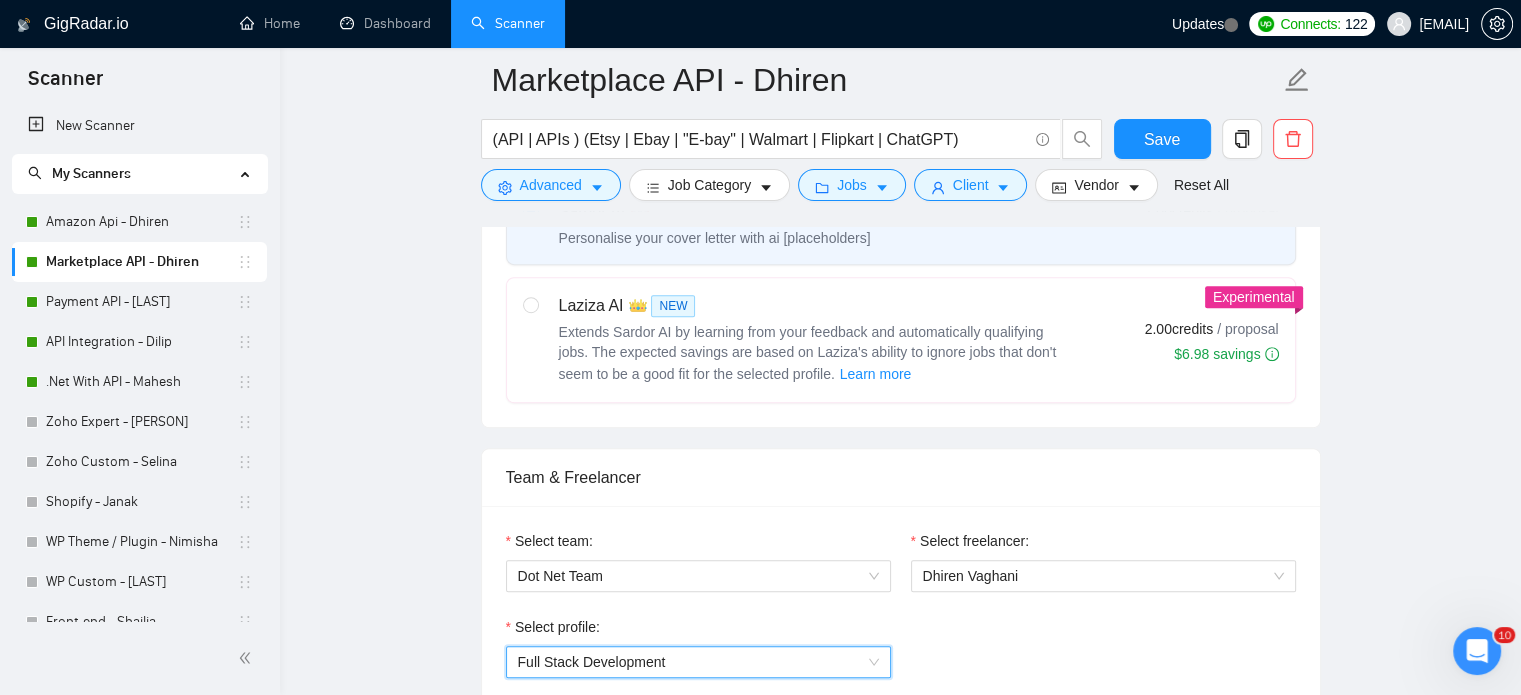 scroll, scrollTop: 1335, scrollLeft: 0, axis: vertical 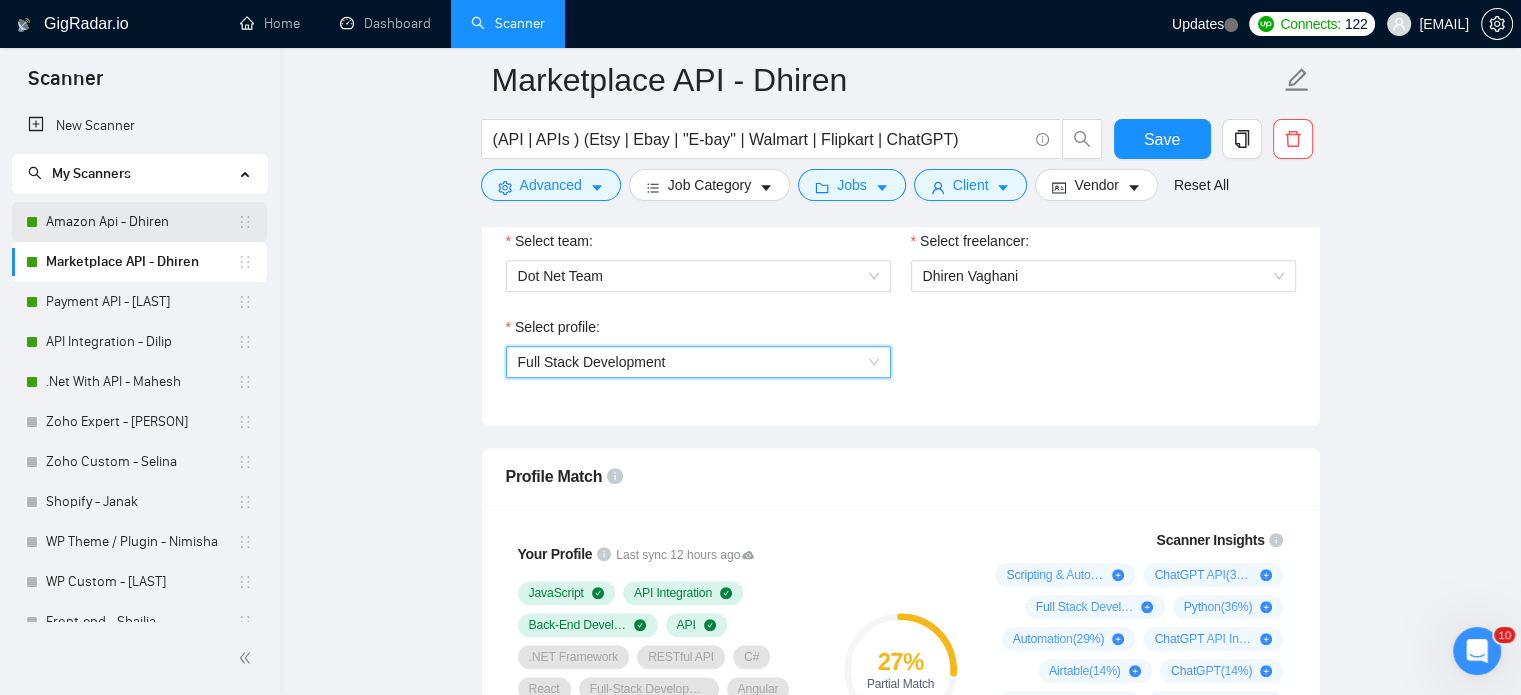 click on "Amazon Api - Dhiren" at bounding box center (141, 222) 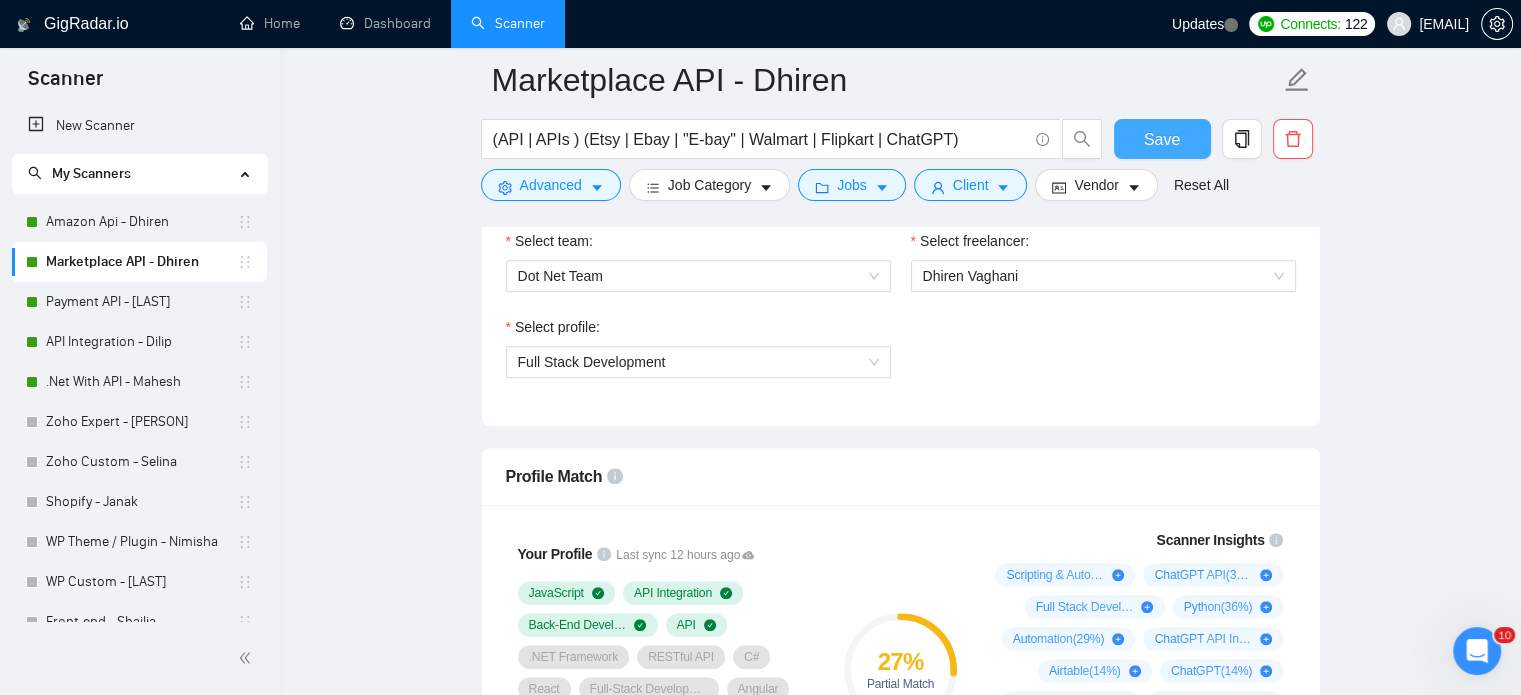 drag, startPoint x: 1169, startPoint y: 147, endPoint x: 1340, endPoint y: 571, distance: 457.18378 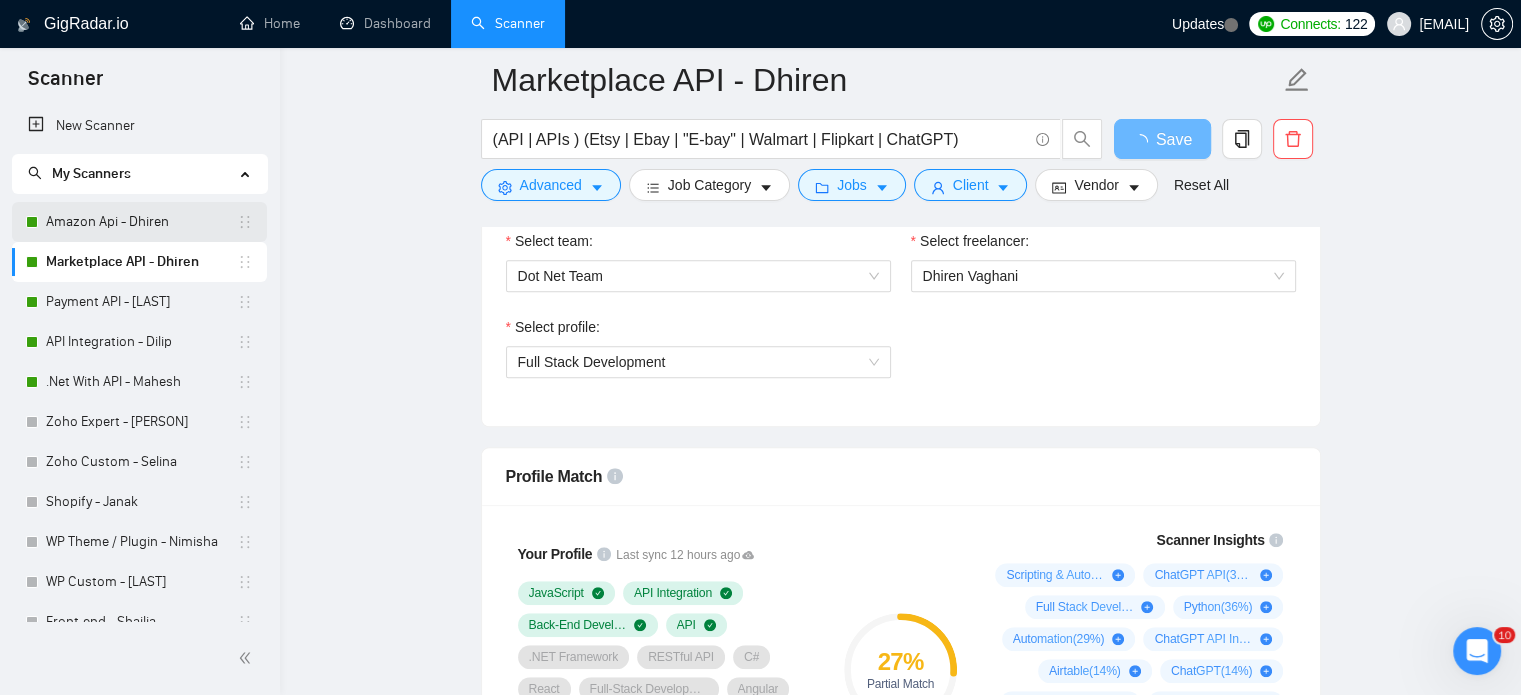 click on "Amazon Api - Dhiren" at bounding box center [141, 222] 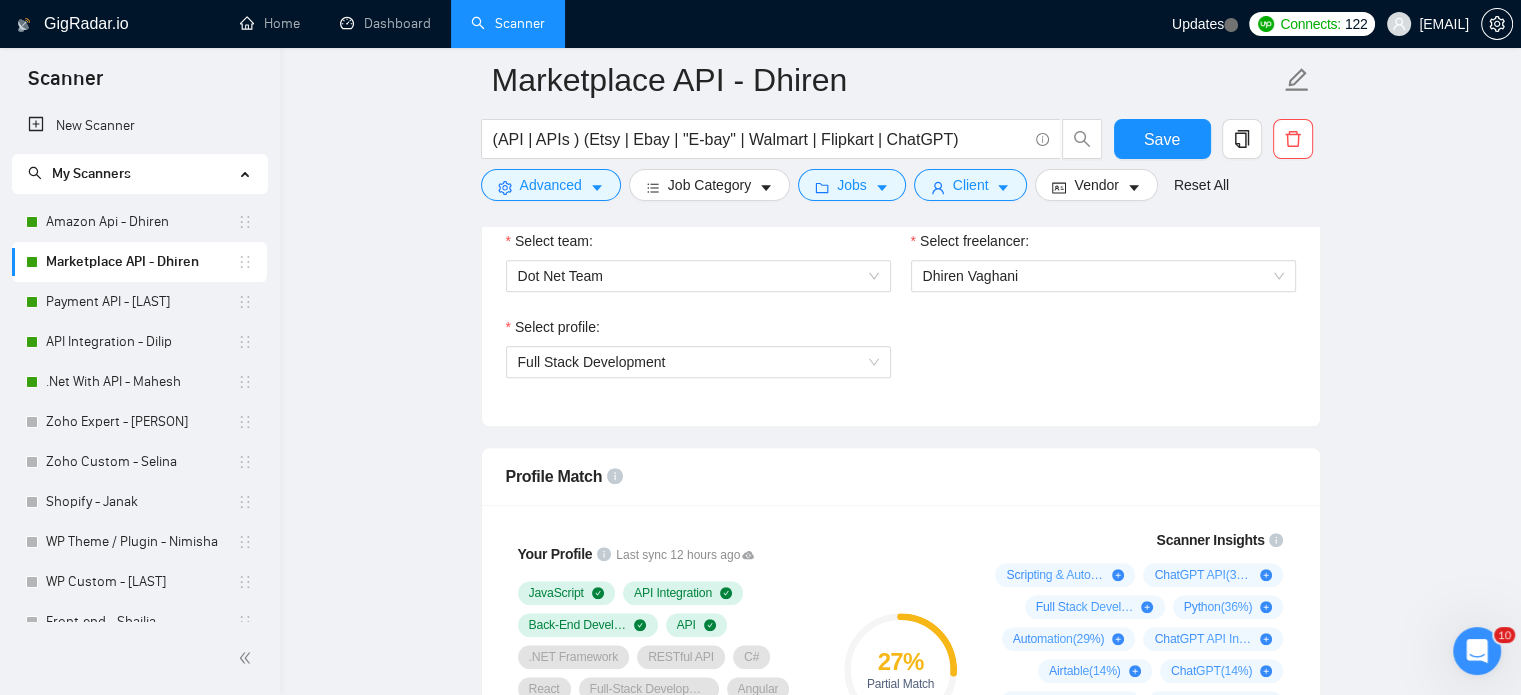 scroll, scrollTop: 1435, scrollLeft: 0, axis: vertical 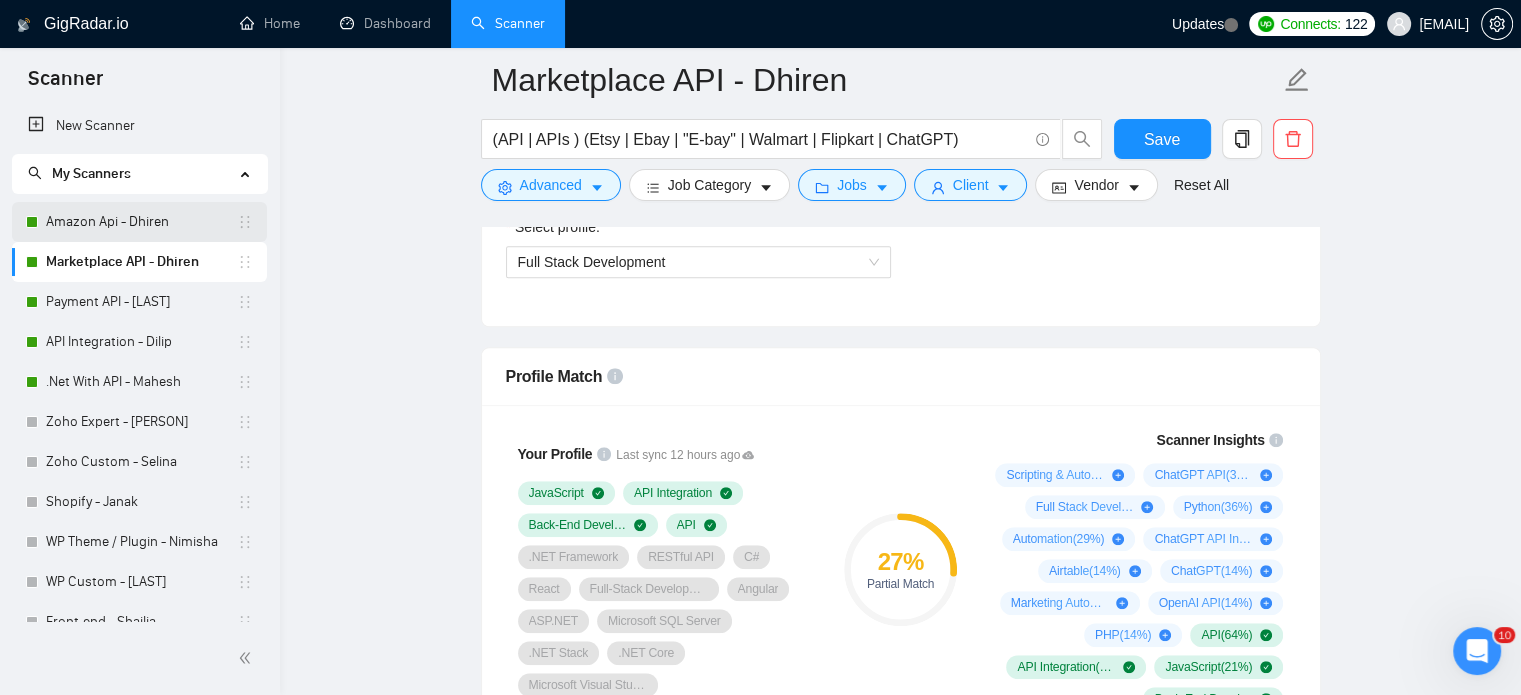 click on "Amazon Api - Dhiren" at bounding box center (141, 222) 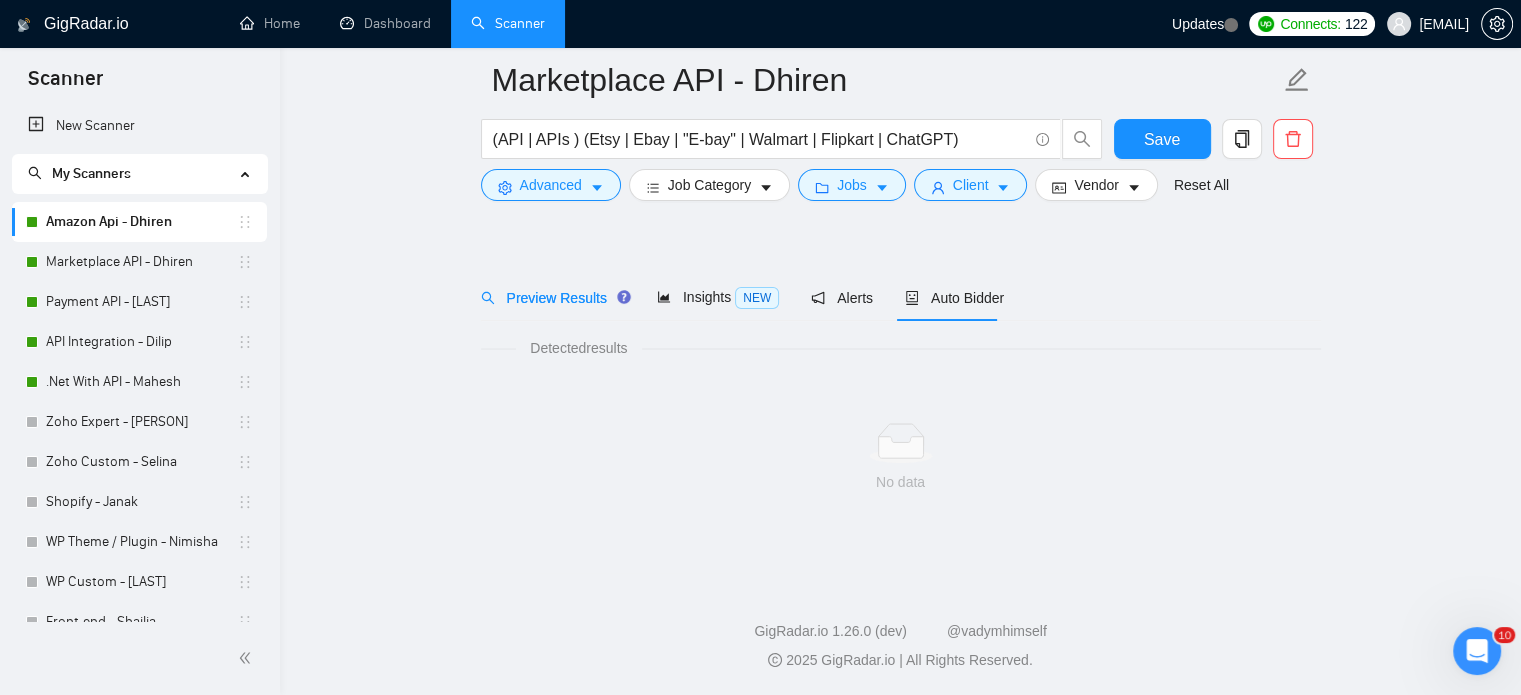 scroll, scrollTop: 35, scrollLeft: 0, axis: vertical 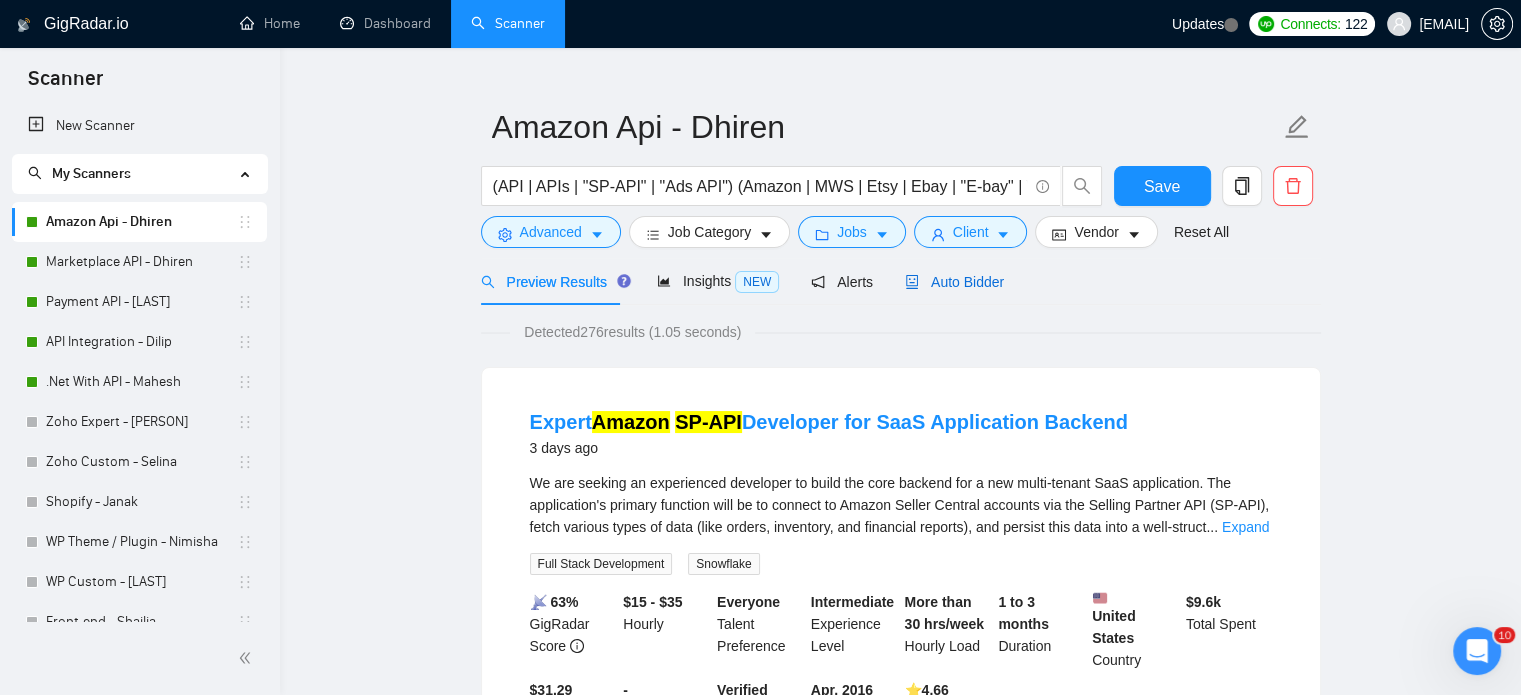 drag, startPoint x: 959, startPoint y: 285, endPoint x: 982, endPoint y: 323, distance: 44.418465 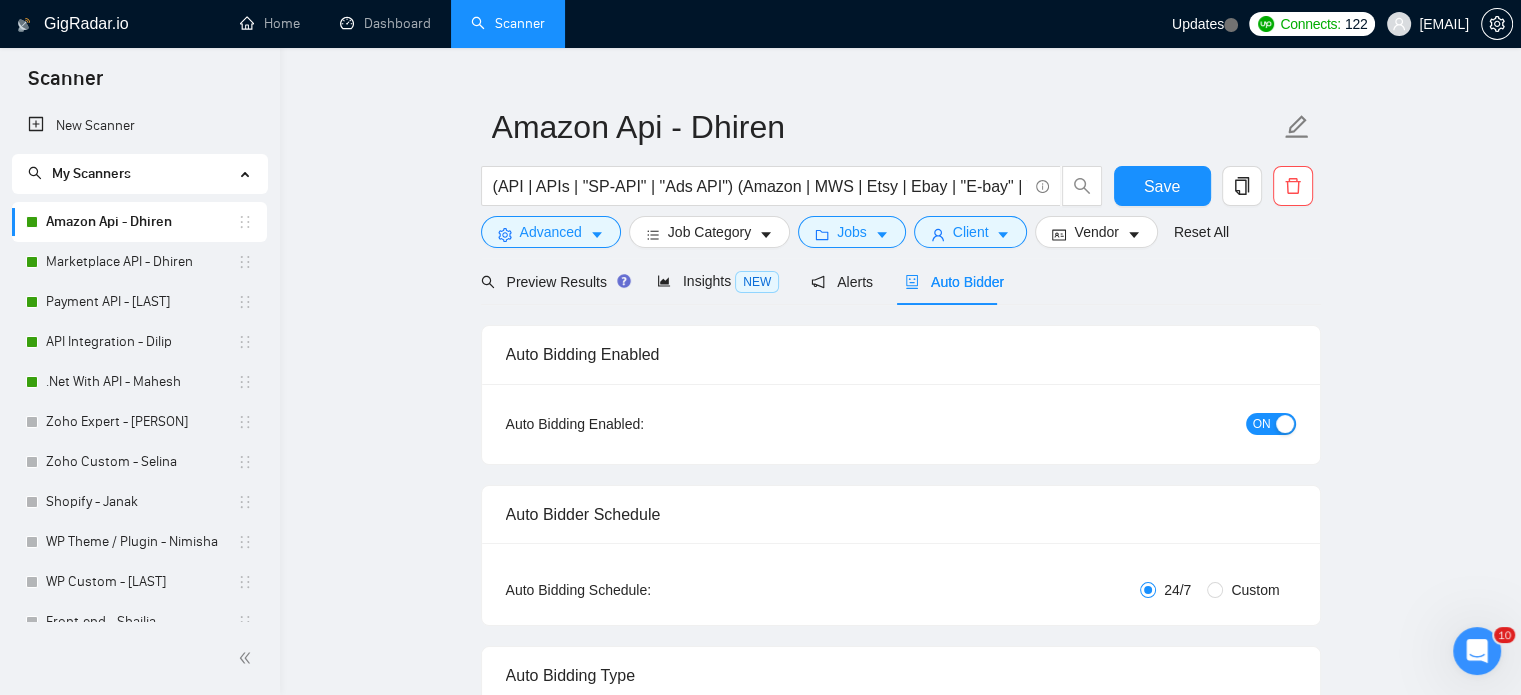 type 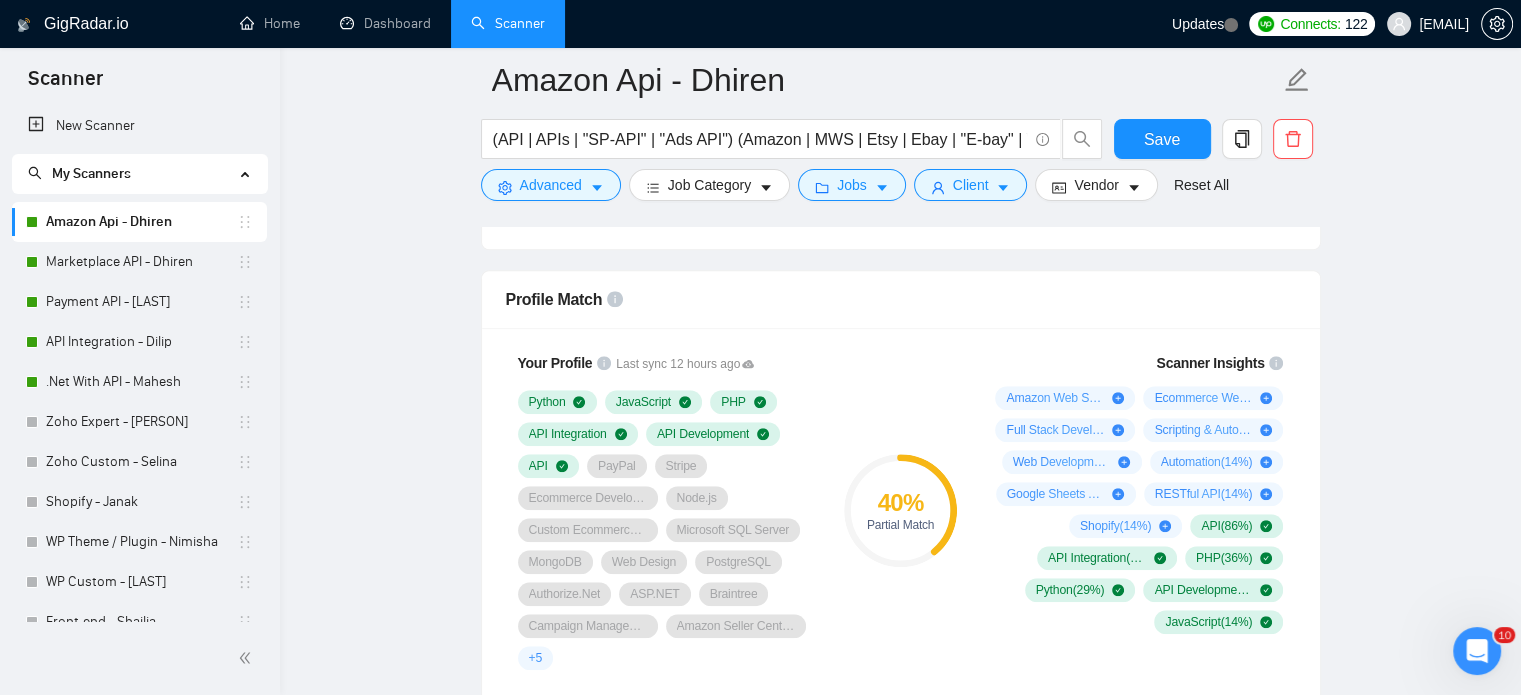 scroll, scrollTop: 1535, scrollLeft: 0, axis: vertical 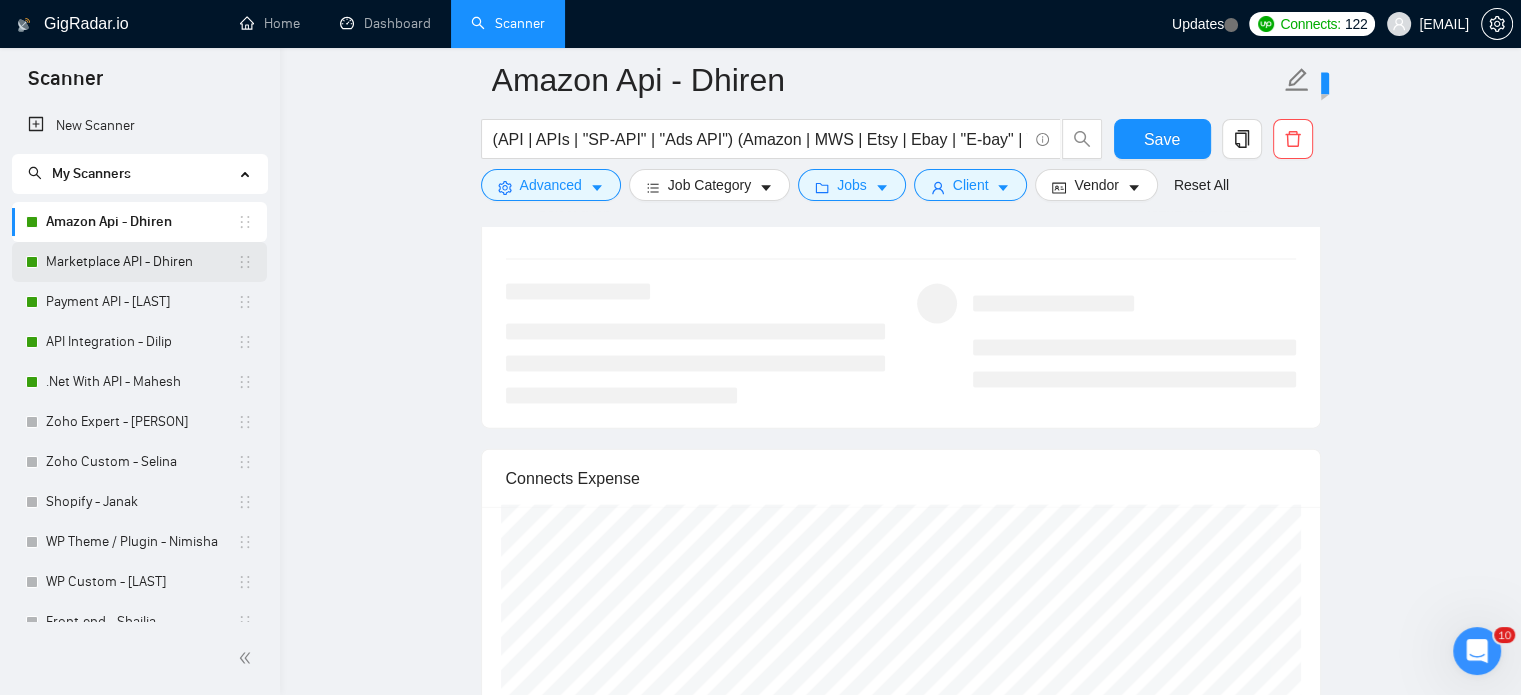 click on "Marketplace API - Dhiren" at bounding box center (141, 262) 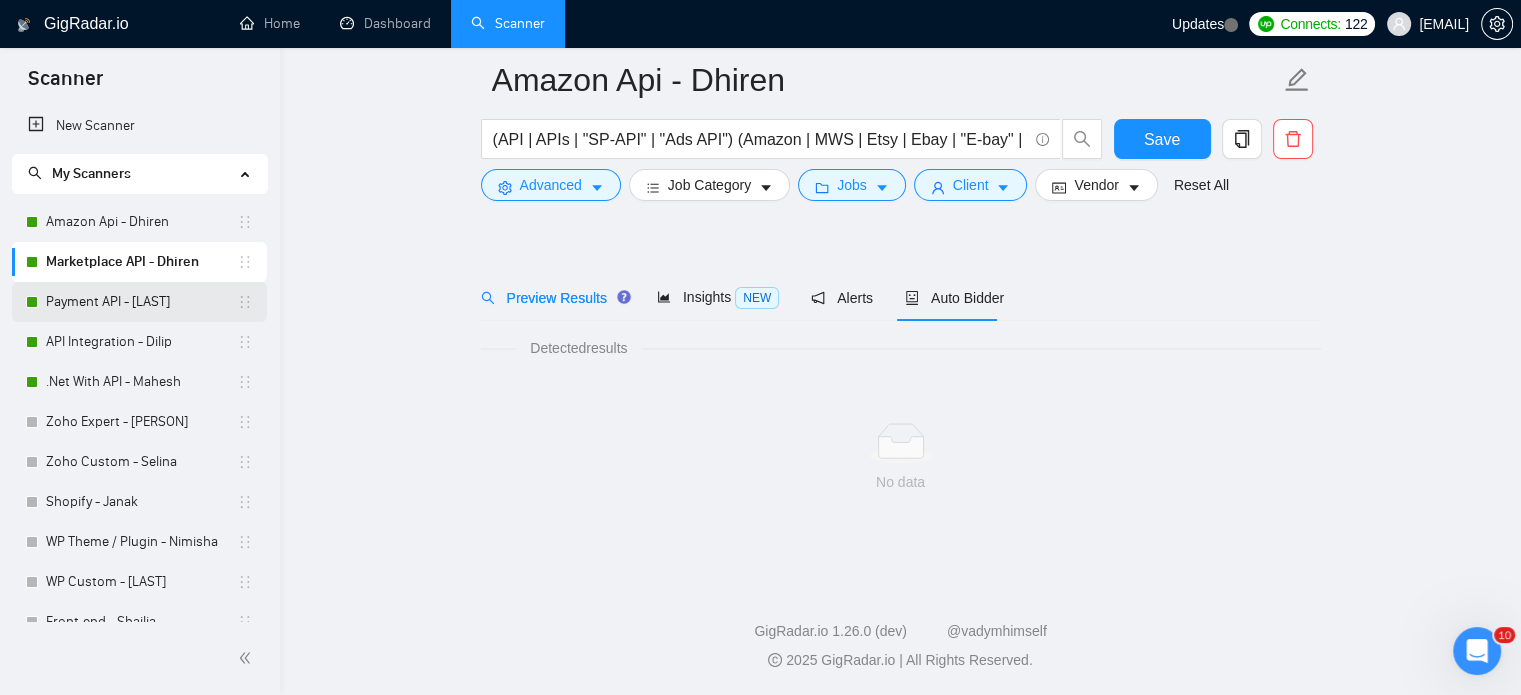scroll, scrollTop: 35, scrollLeft: 0, axis: vertical 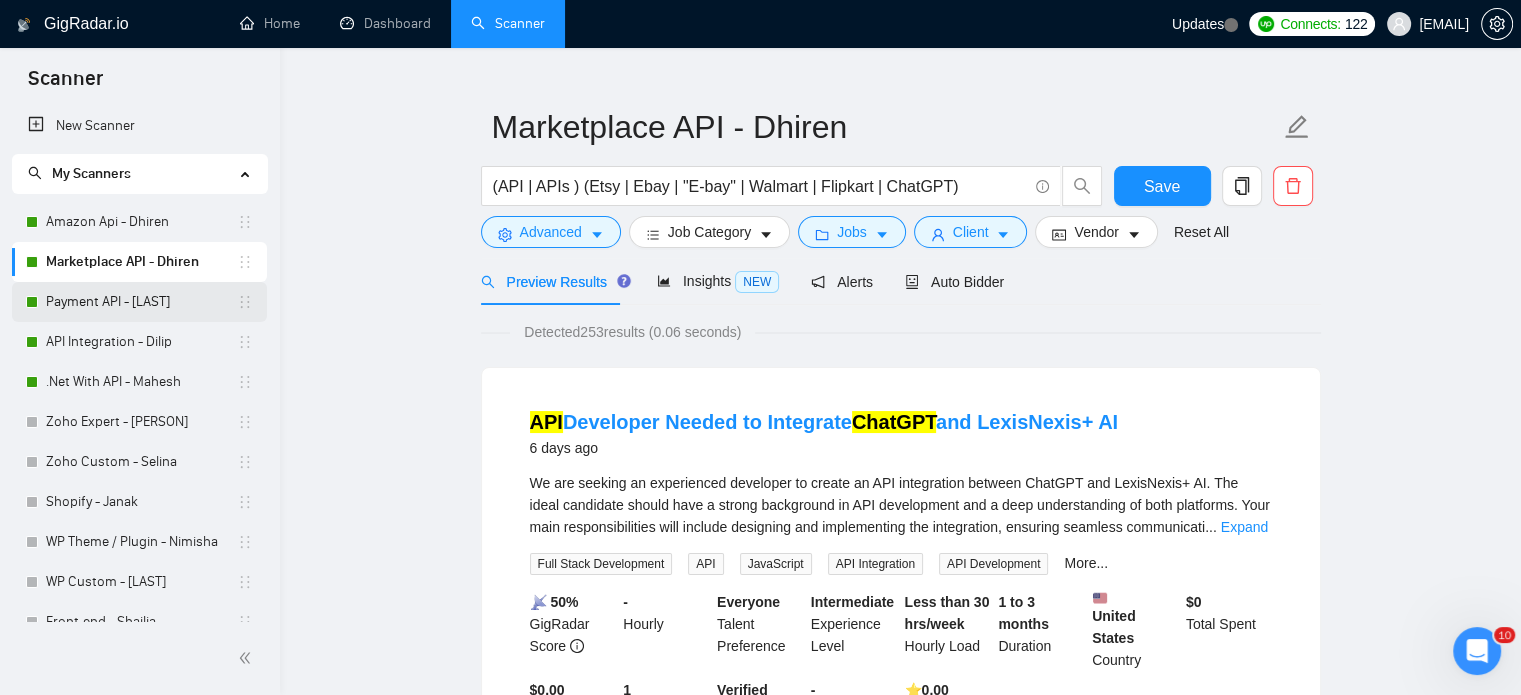 click on "Payment API - [LAST]" at bounding box center [141, 302] 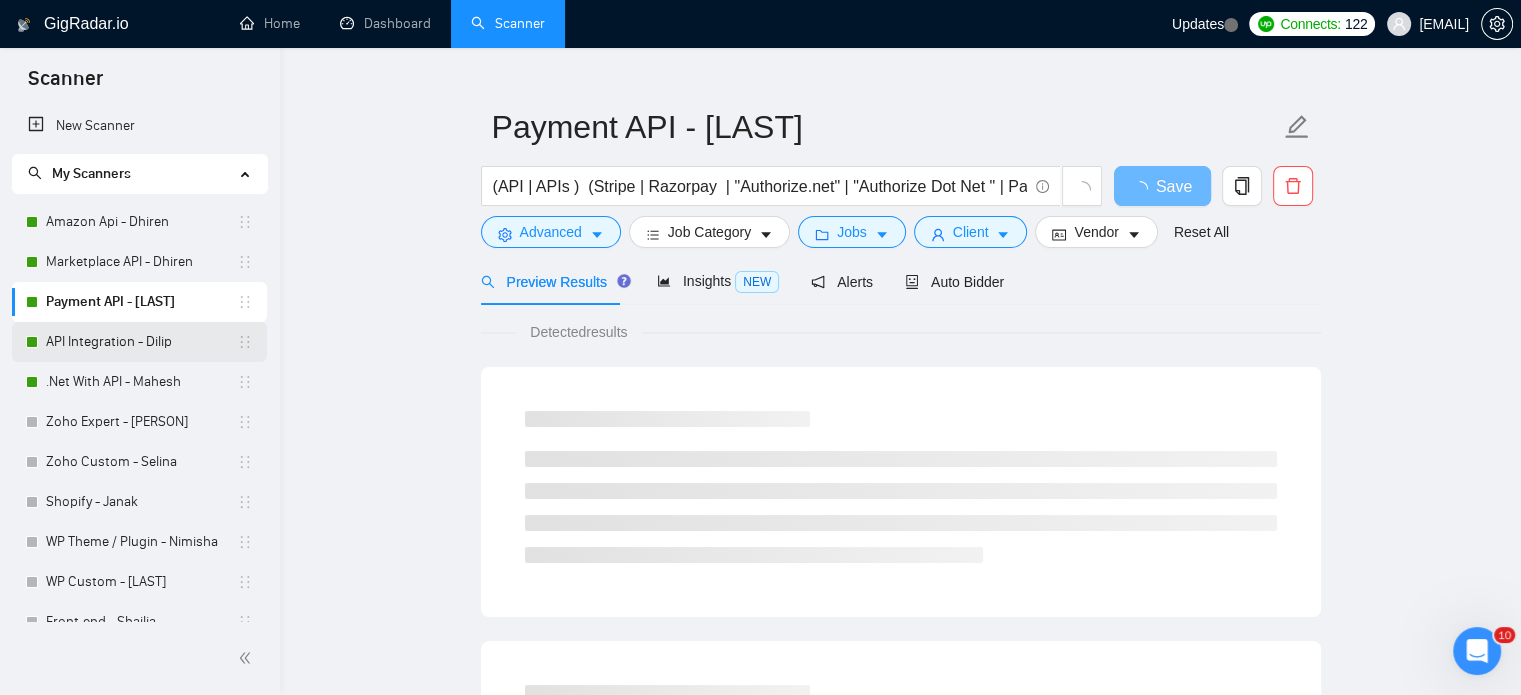 click on "API Integration - Dilip" at bounding box center (141, 342) 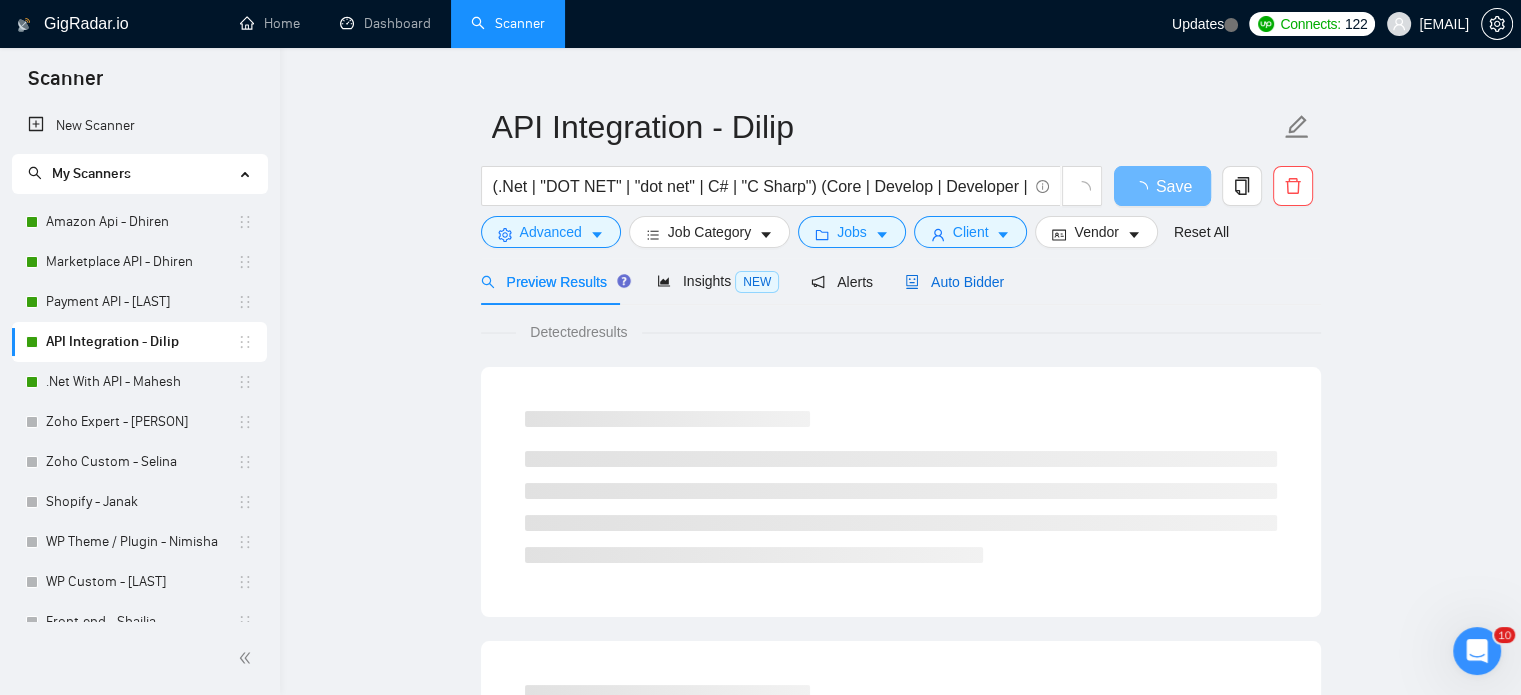 click on "Auto Bidder" at bounding box center [954, 282] 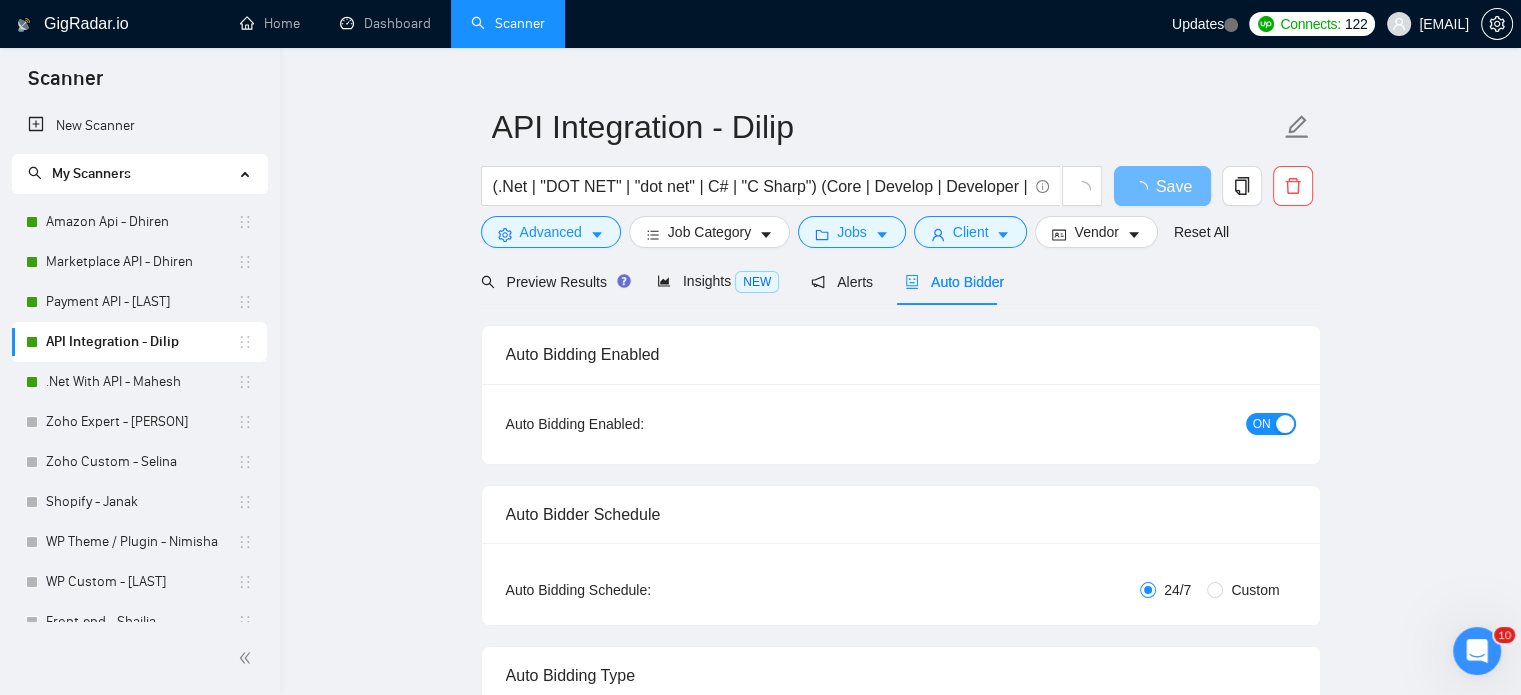 type 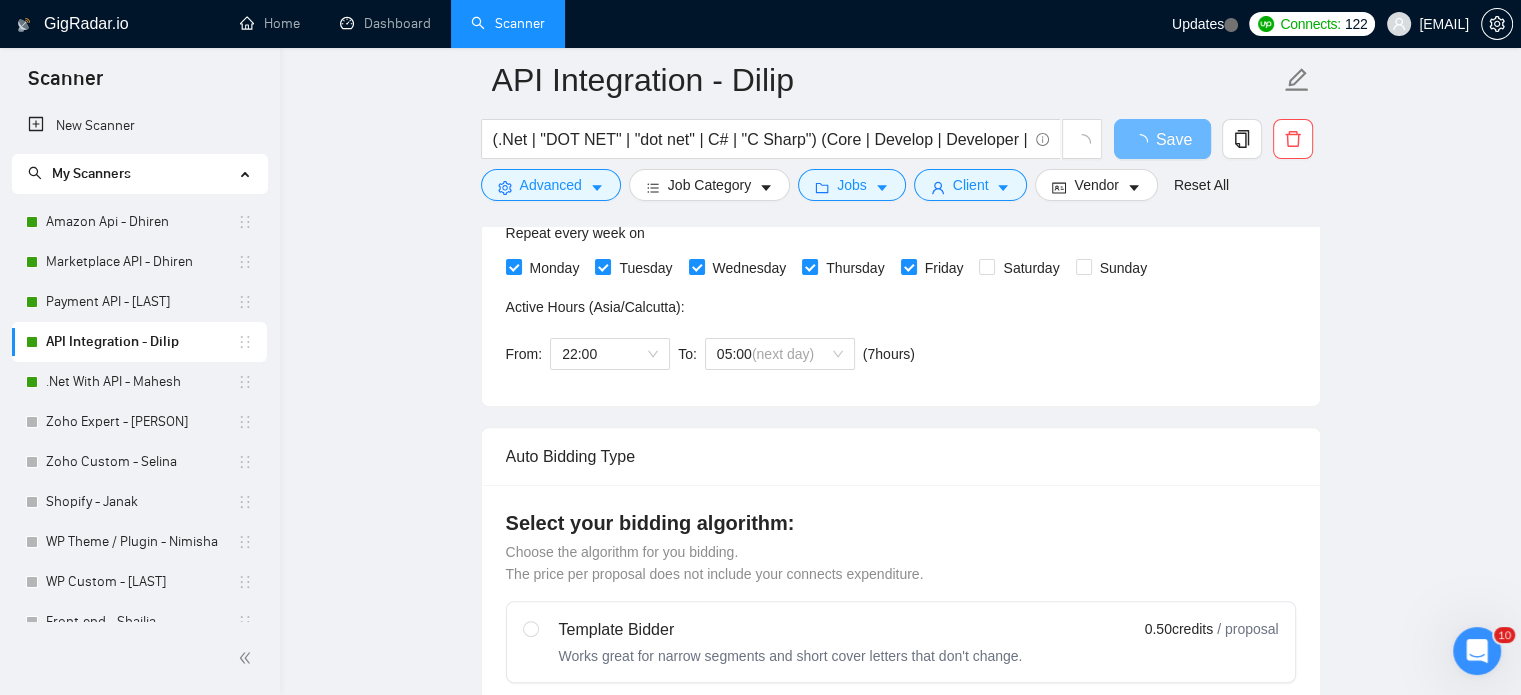 scroll, scrollTop: 535, scrollLeft: 0, axis: vertical 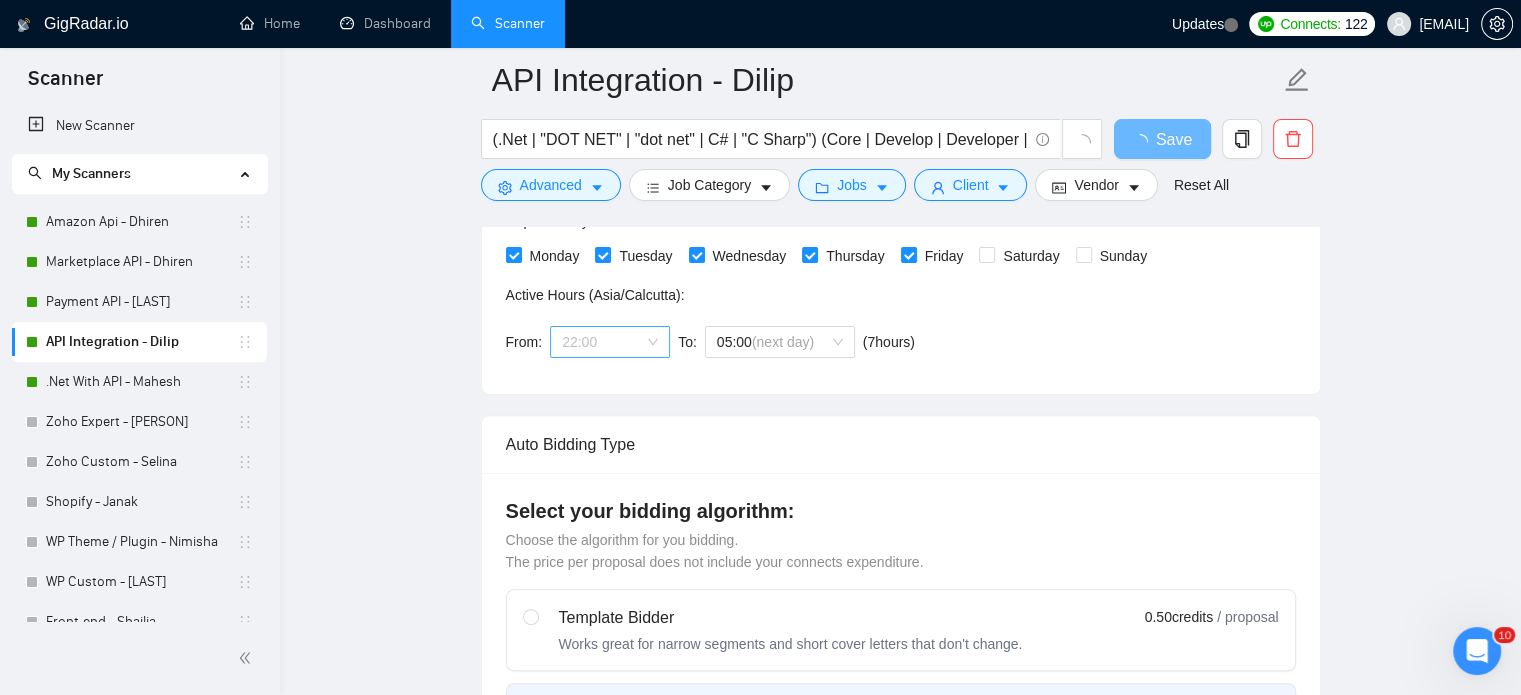 click on "22:00" at bounding box center (610, 342) 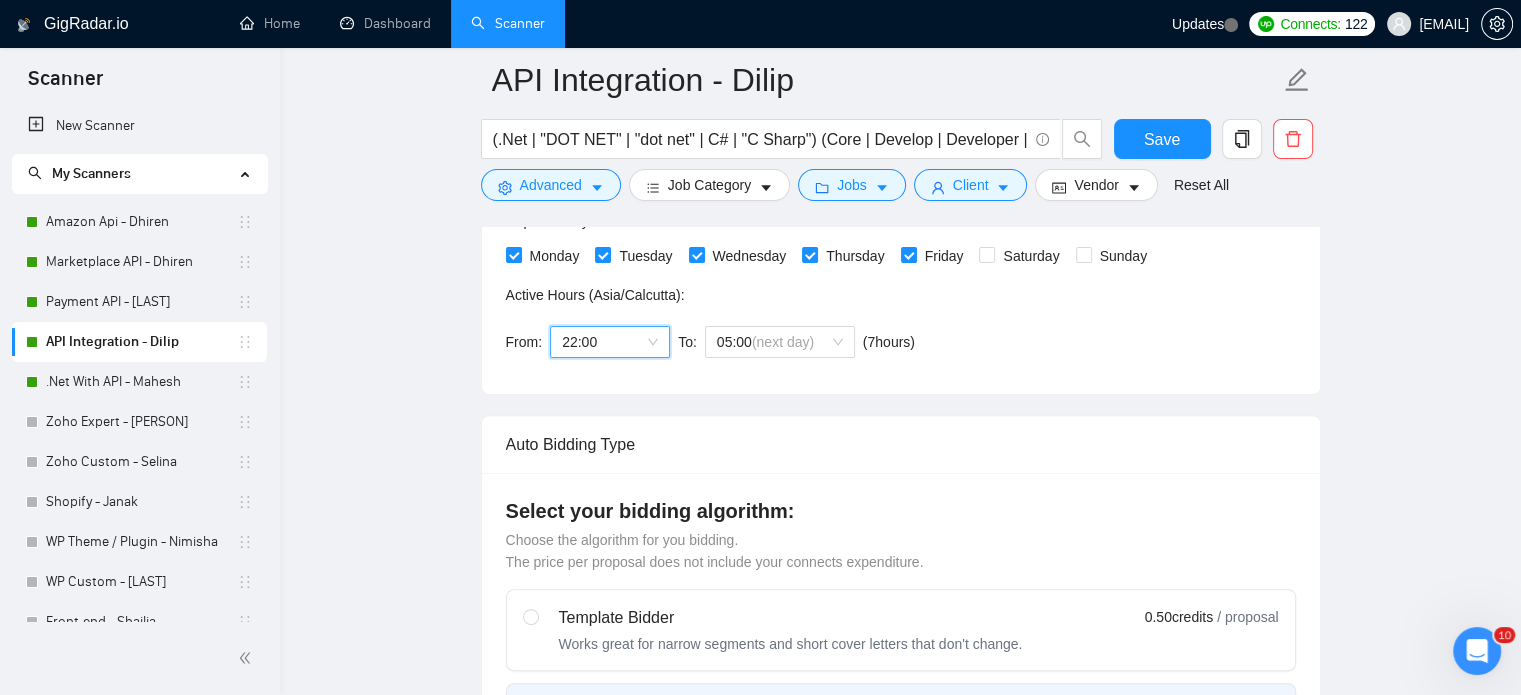 click on "22:00" at bounding box center [610, 342] 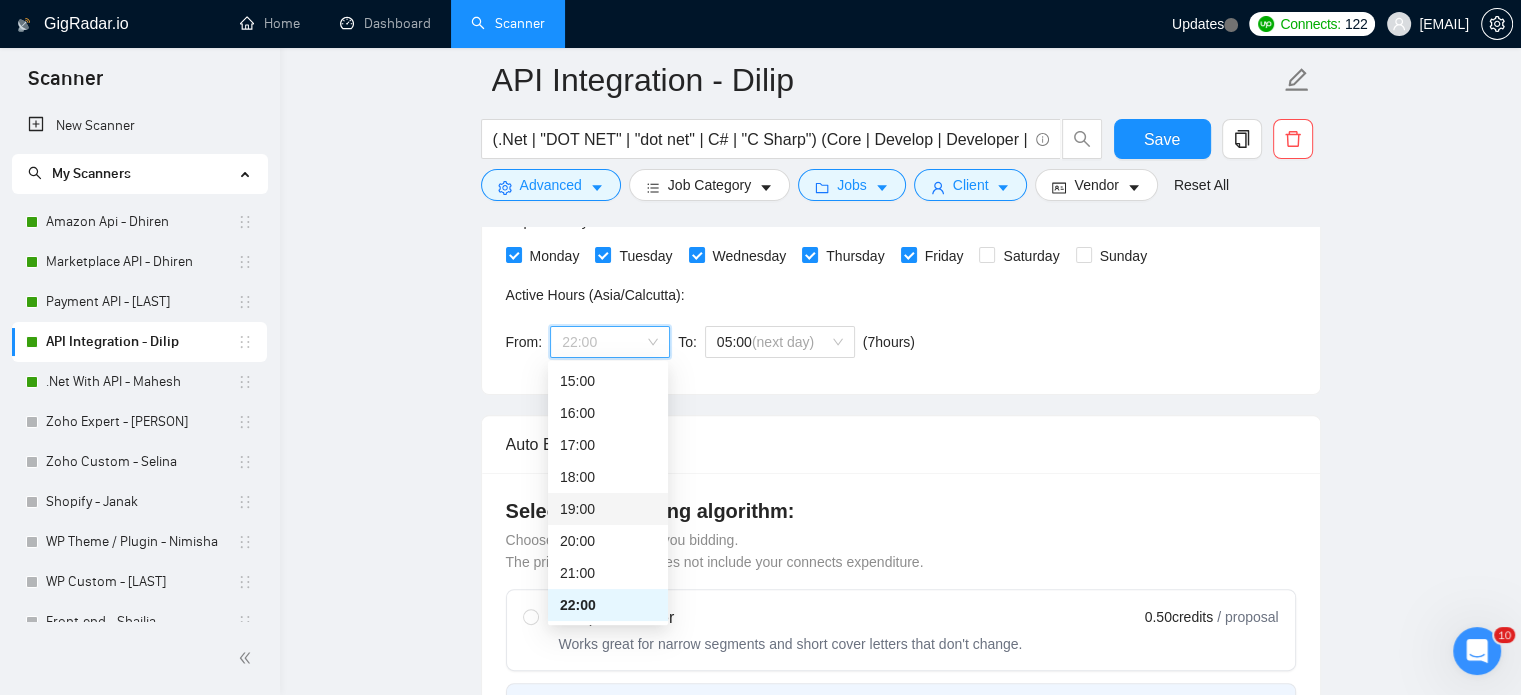 scroll, scrollTop: 0, scrollLeft: 0, axis: both 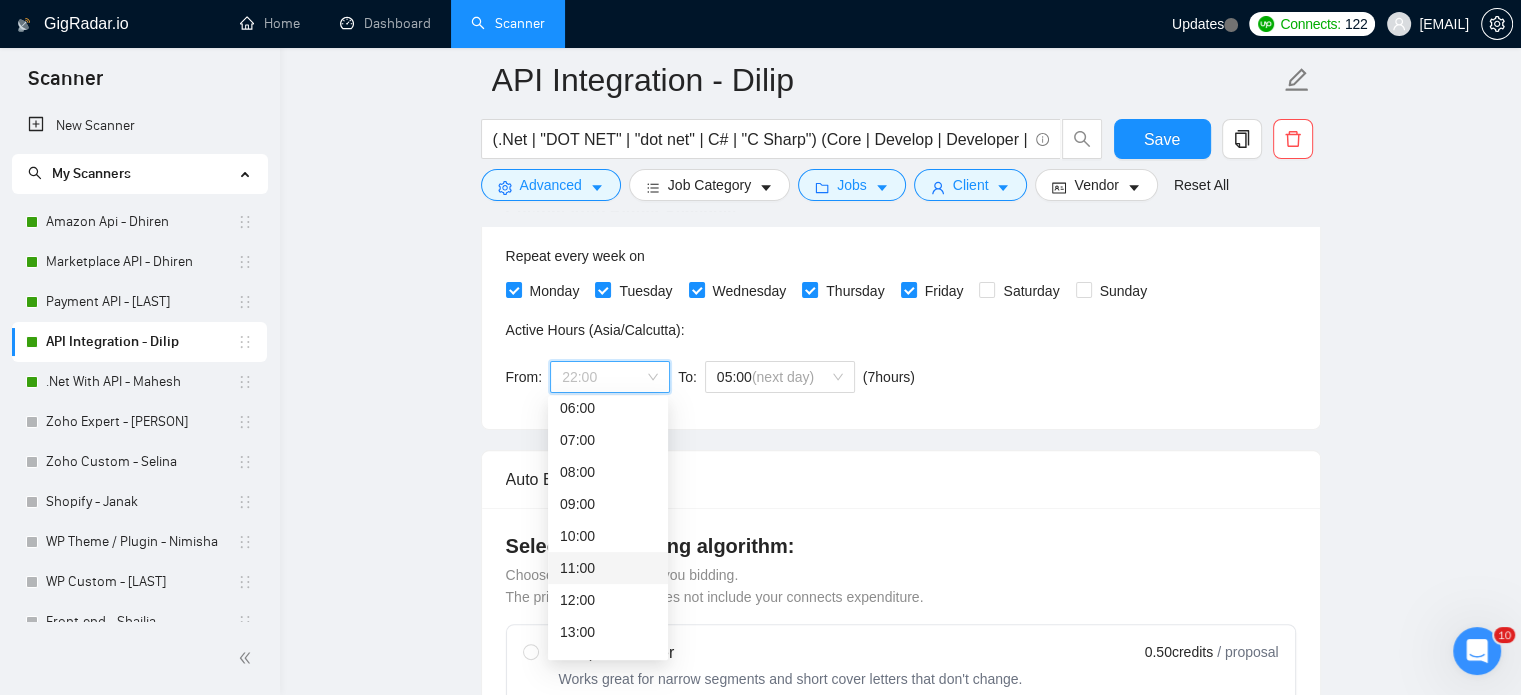 click on "11:00" at bounding box center [608, 568] 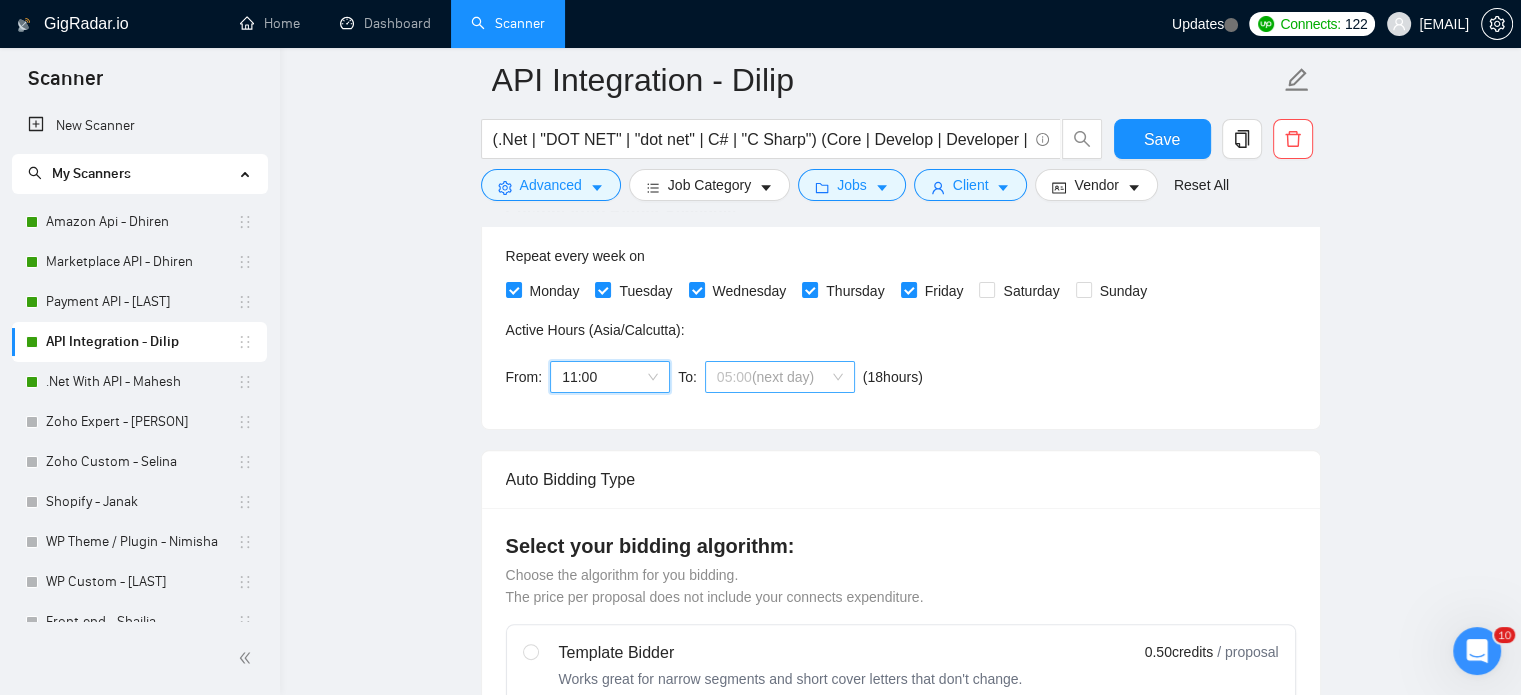 click on "[TIME] (next day)" at bounding box center (780, 377) 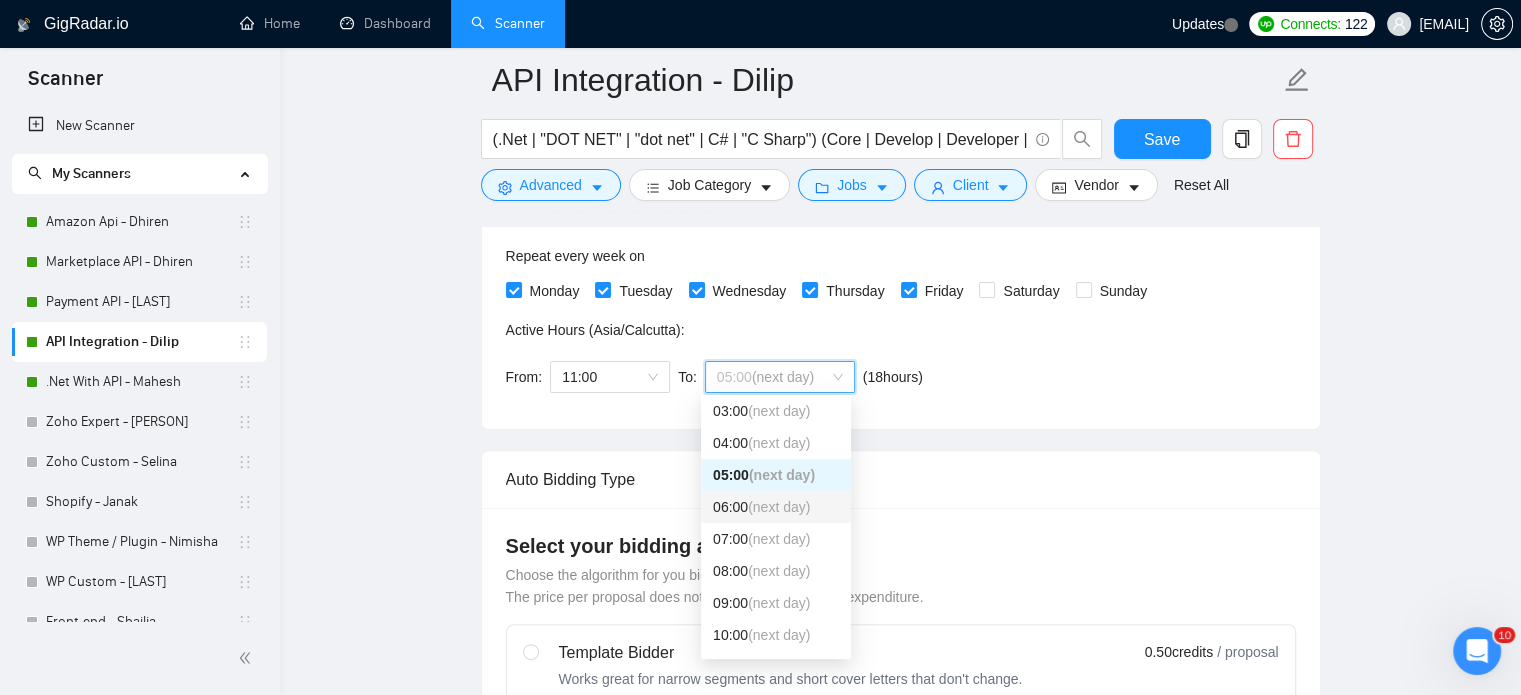 scroll, scrollTop: 0, scrollLeft: 0, axis: both 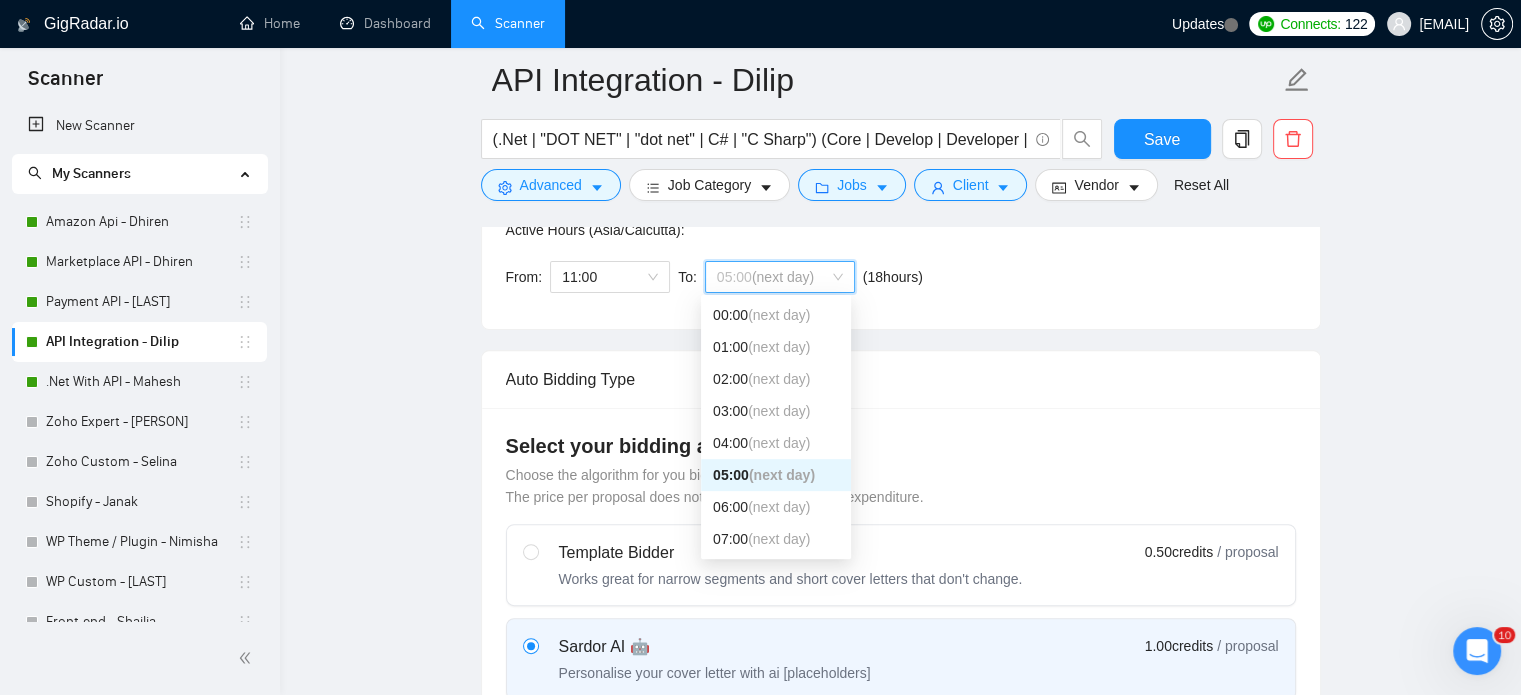 click on "(next day)" at bounding box center [782, 475] 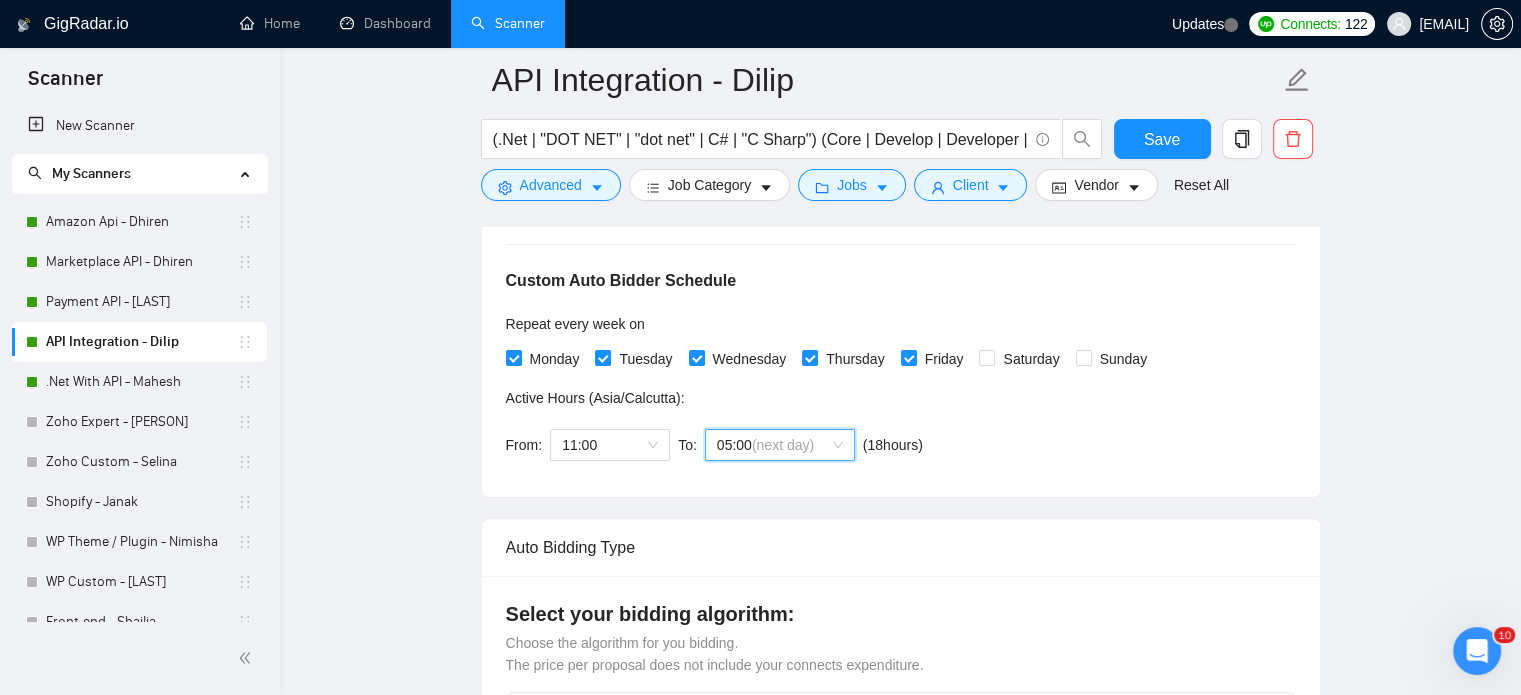 scroll, scrollTop: 400, scrollLeft: 0, axis: vertical 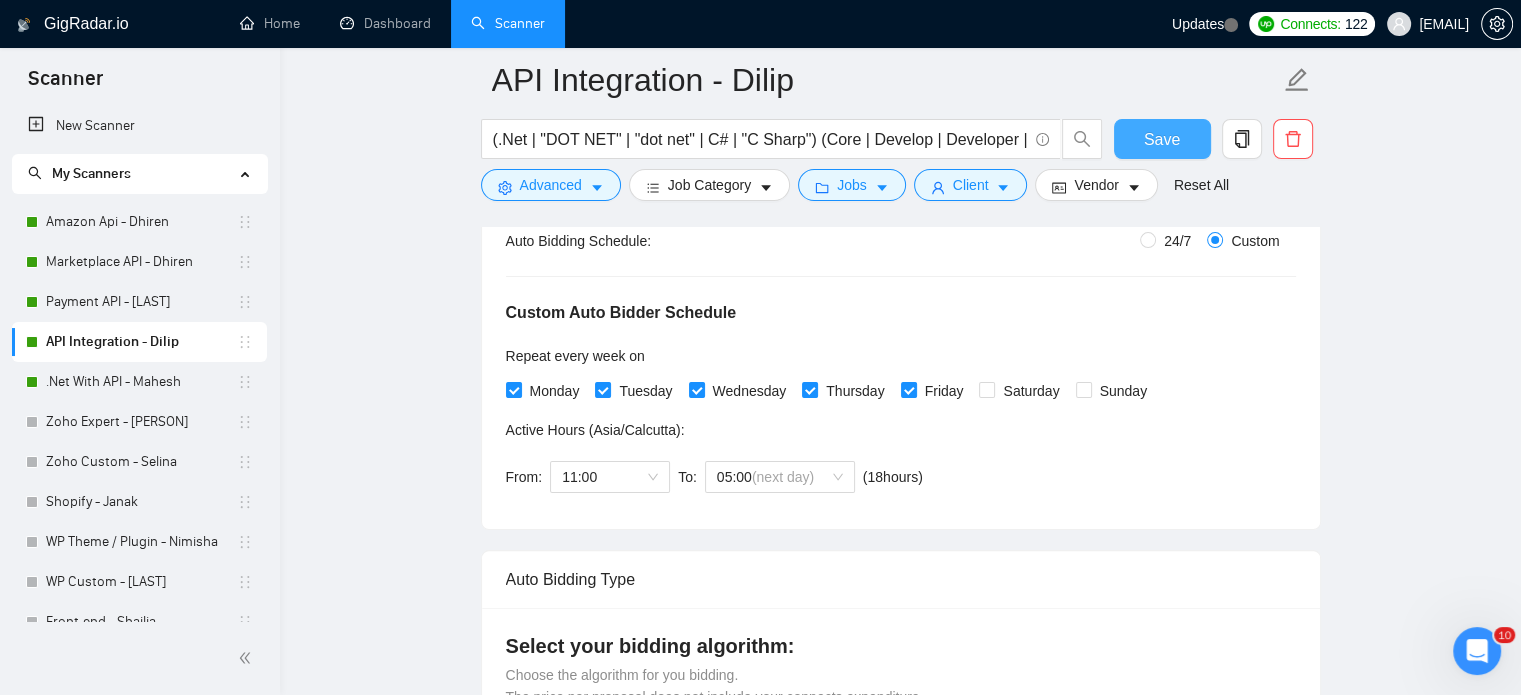 click on "Save" at bounding box center [1162, 139] 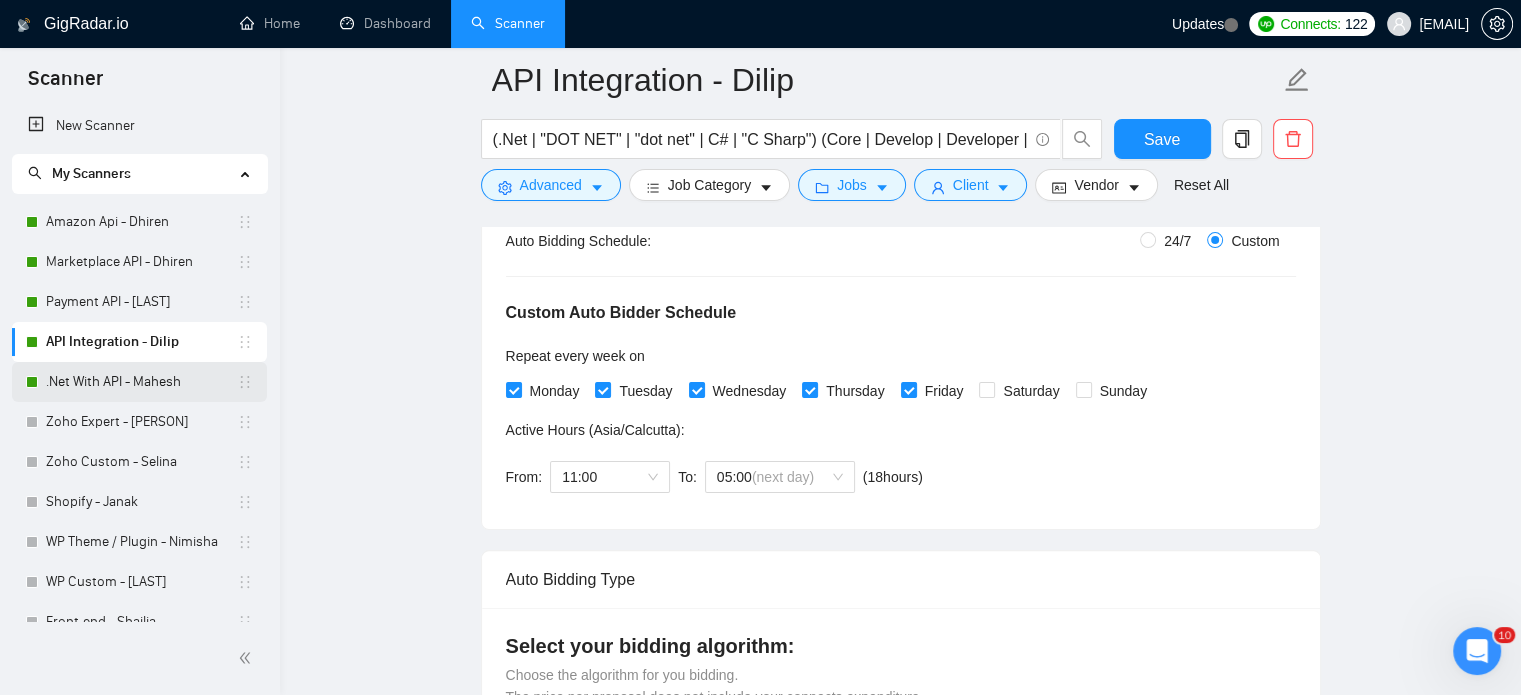 click on ".Net With API - Mahesh" at bounding box center [141, 382] 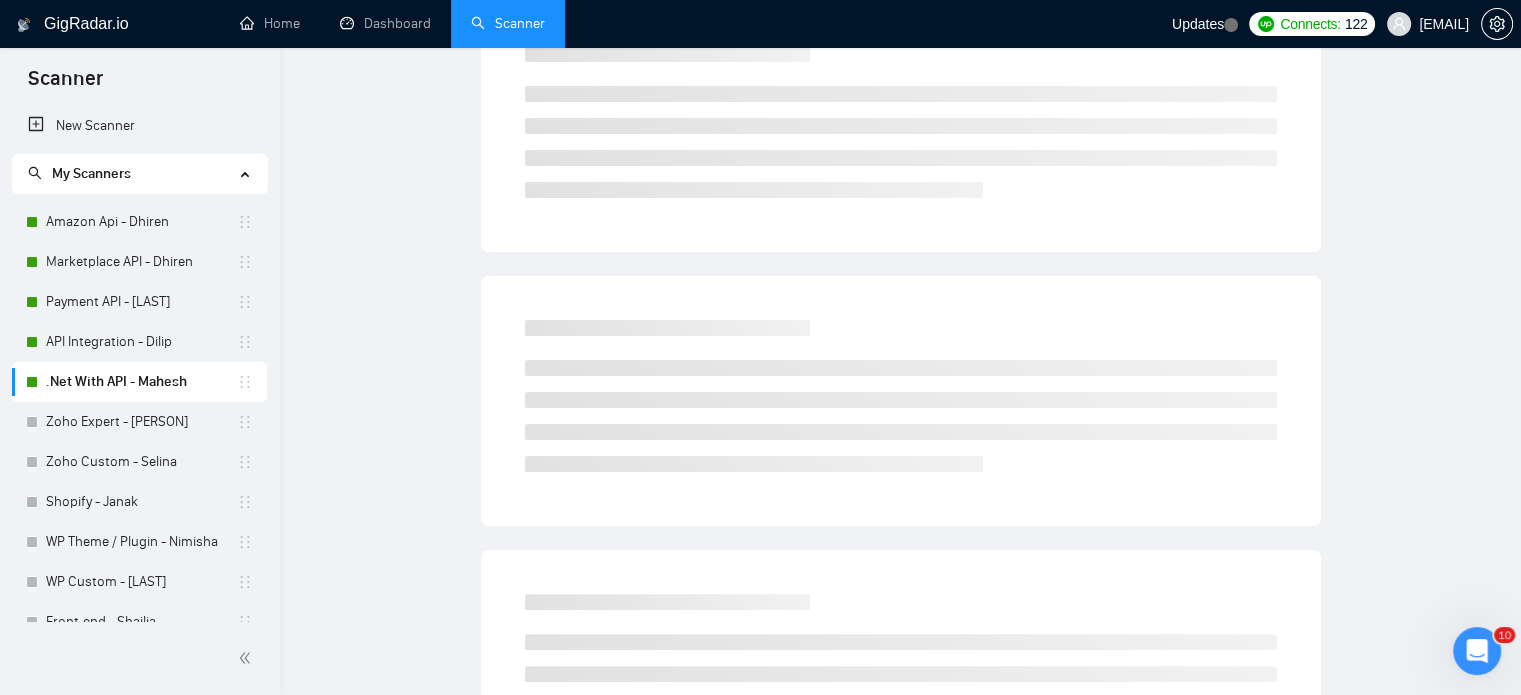 scroll, scrollTop: 35, scrollLeft: 0, axis: vertical 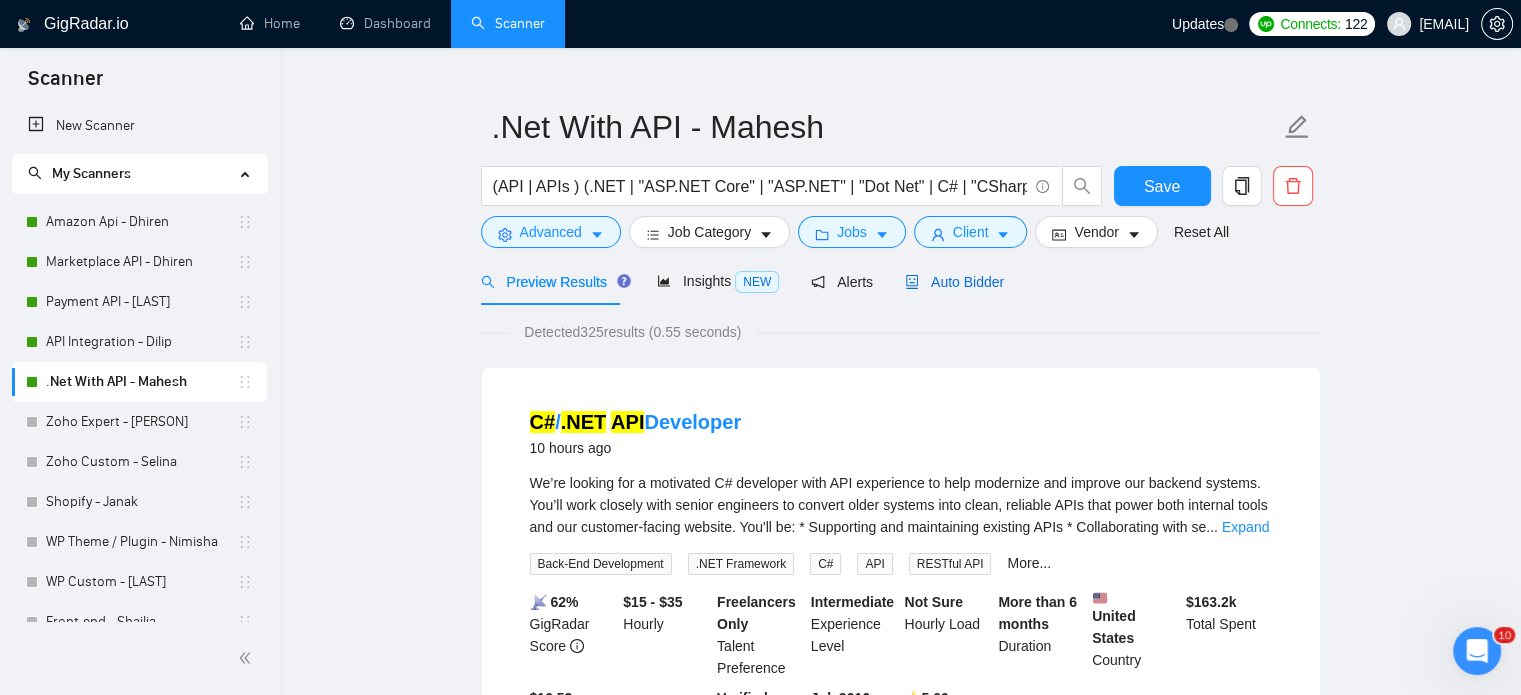click on "Auto Bidder" at bounding box center [954, 282] 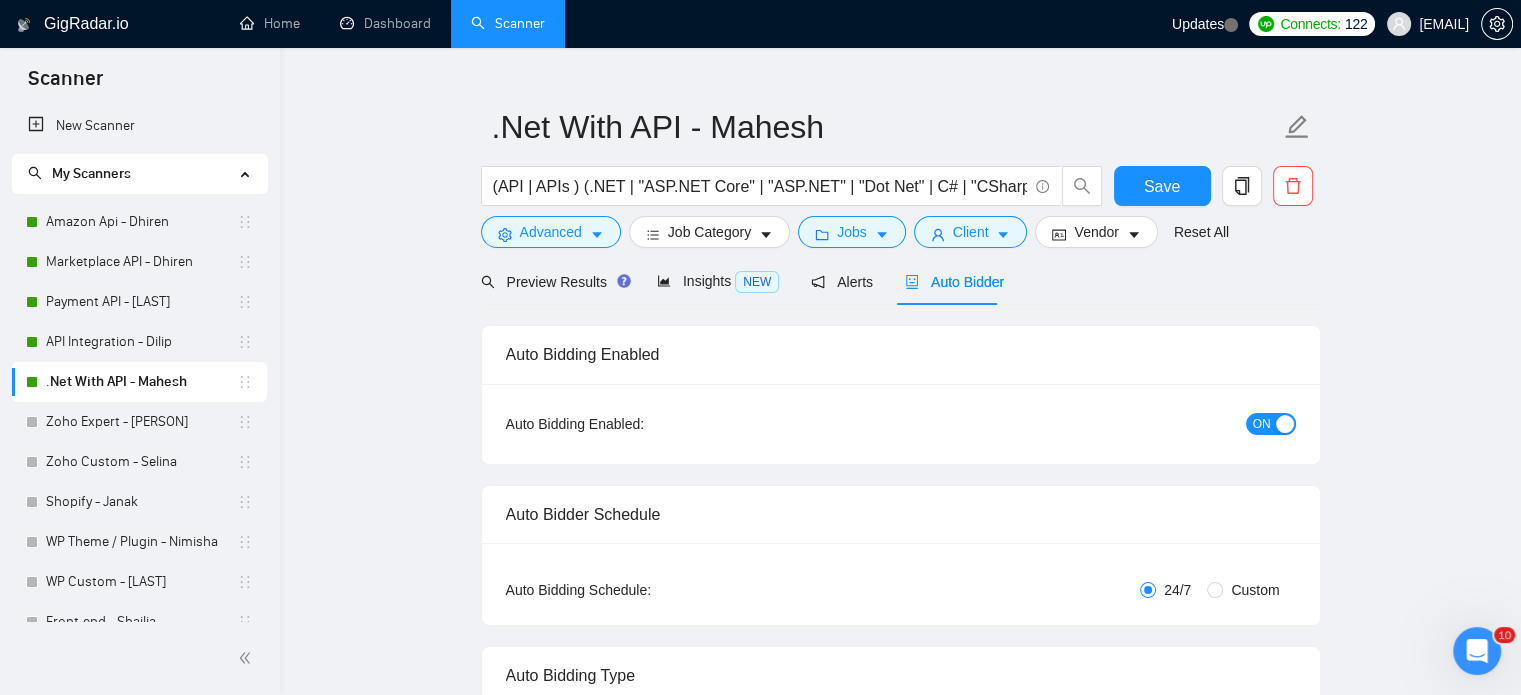 type 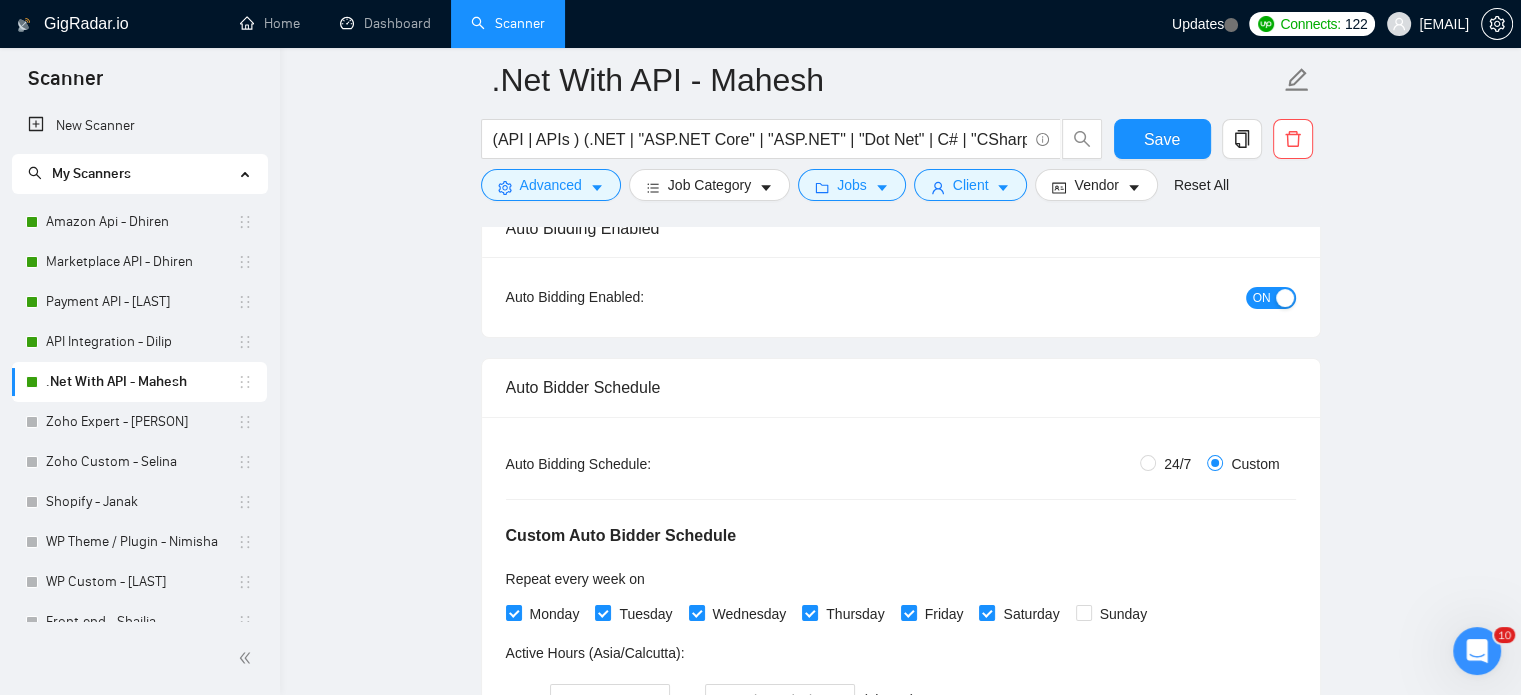 scroll, scrollTop: 435, scrollLeft: 0, axis: vertical 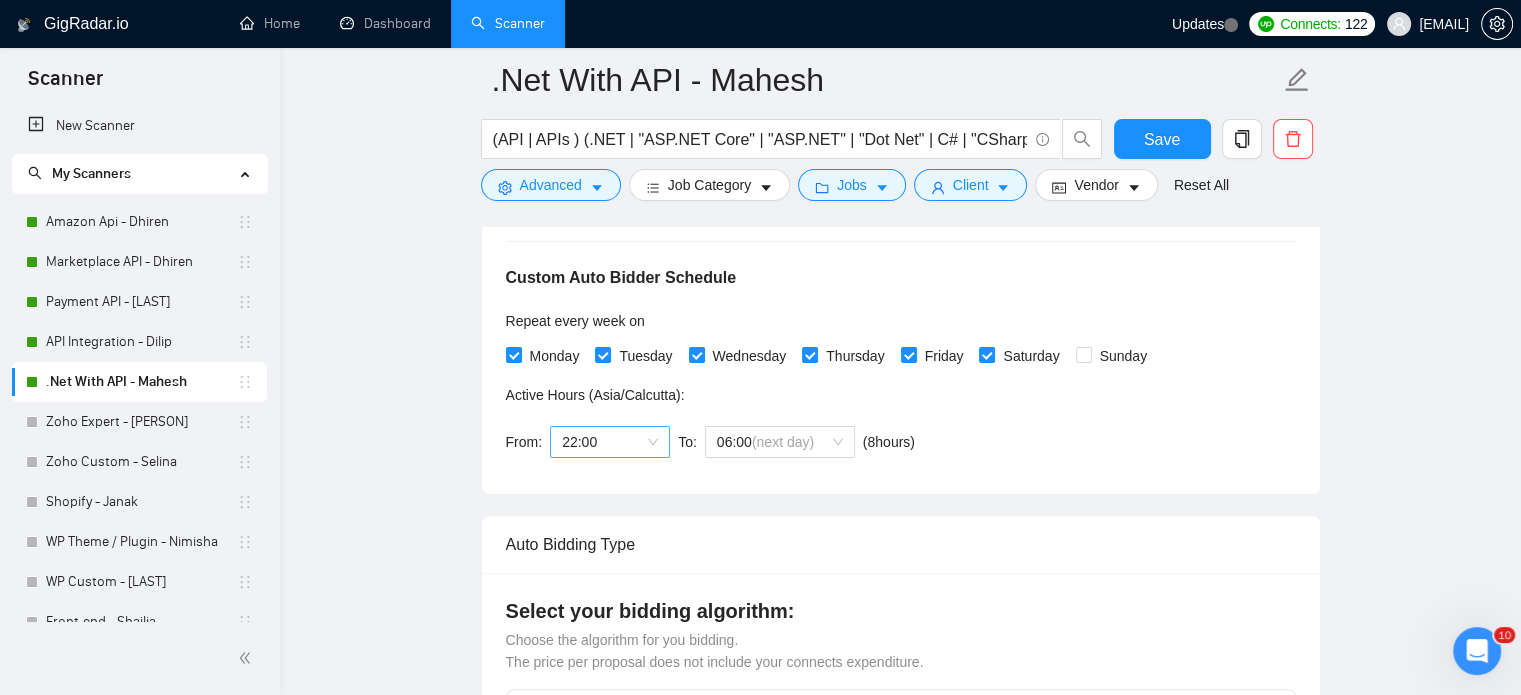 click on "22:00" at bounding box center (610, 442) 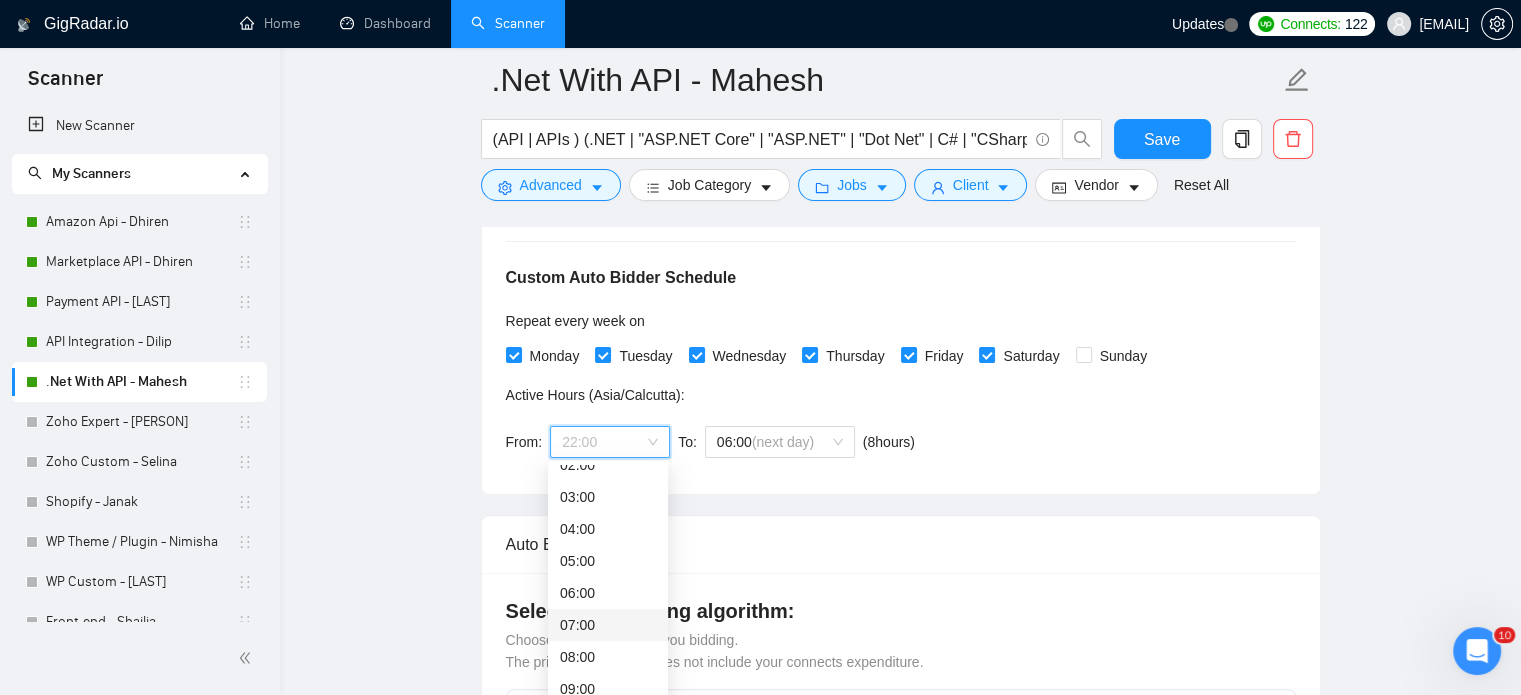 scroll, scrollTop: 0, scrollLeft: 0, axis: both 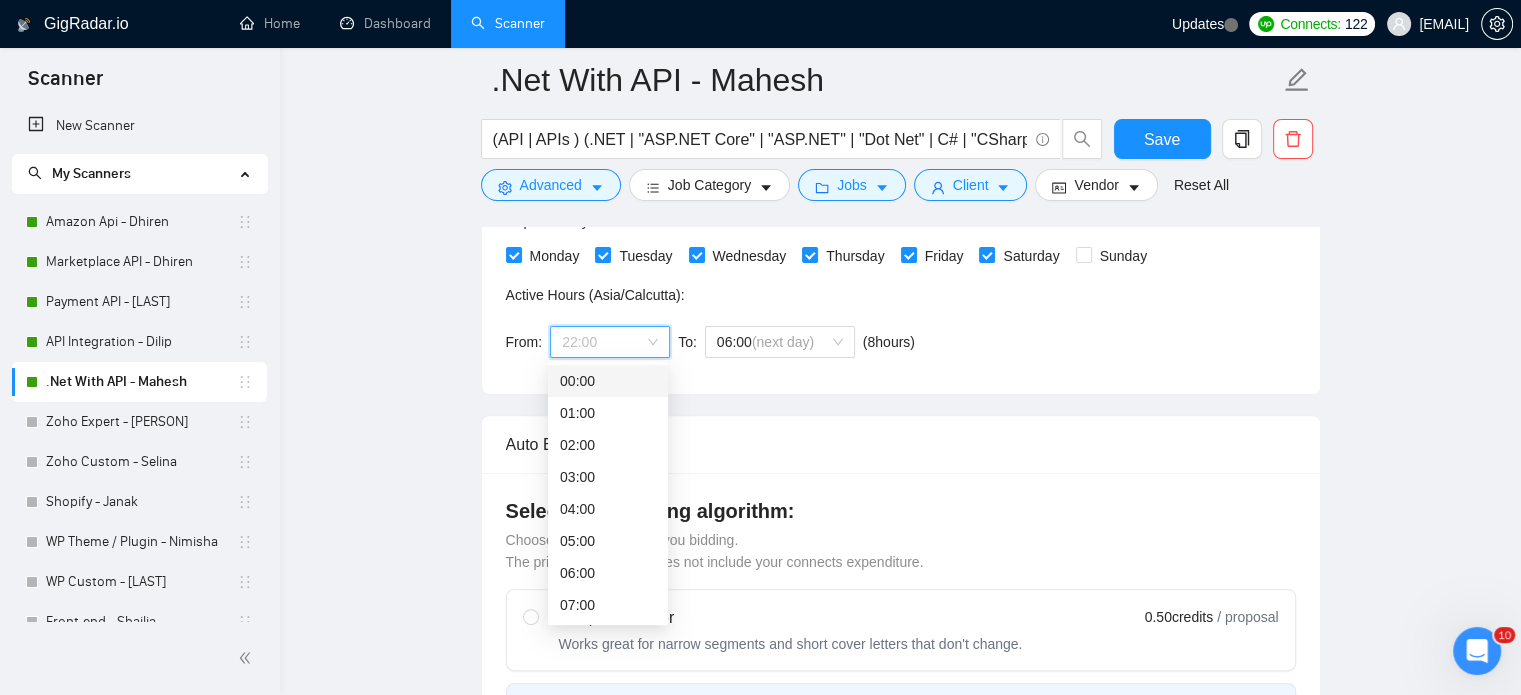 click on "00:00" at bounding box center [608, 381] 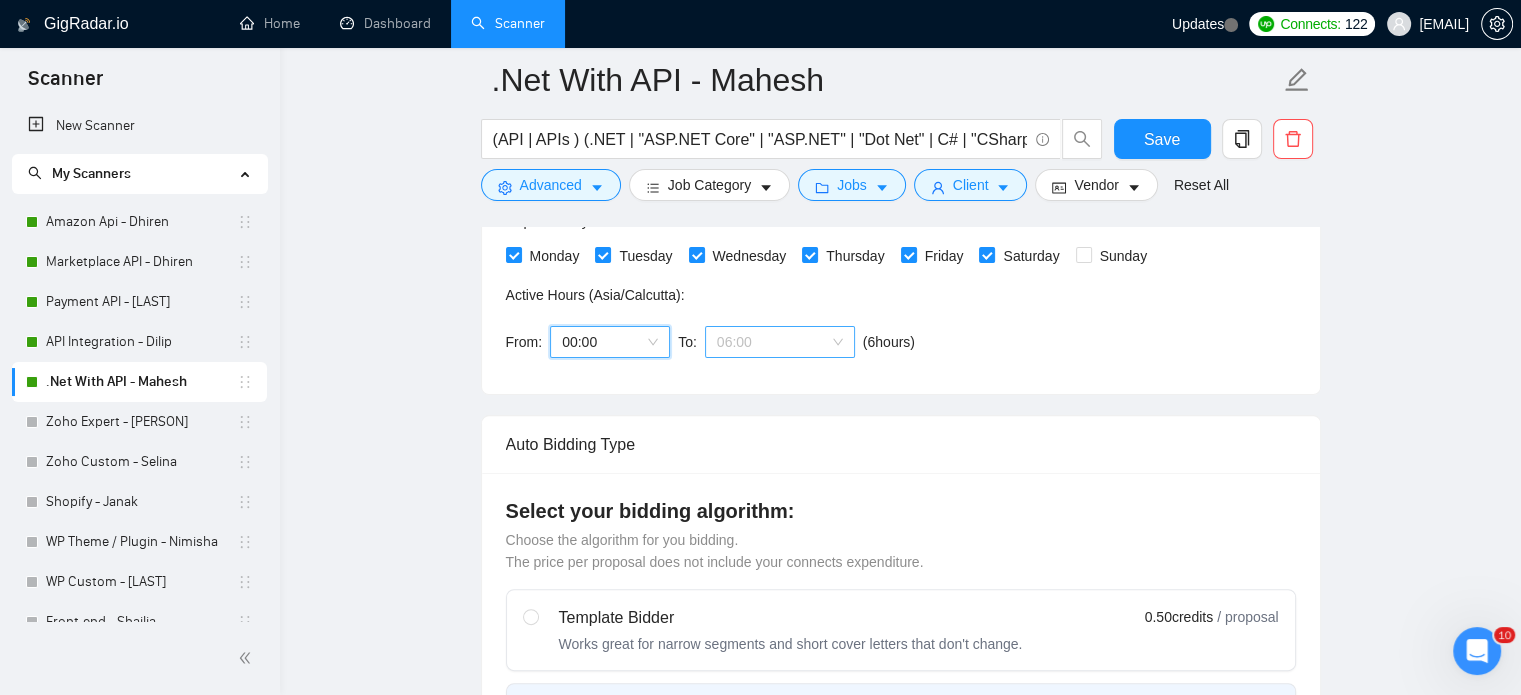 click on "06:00" at bounding box center (780, 342) 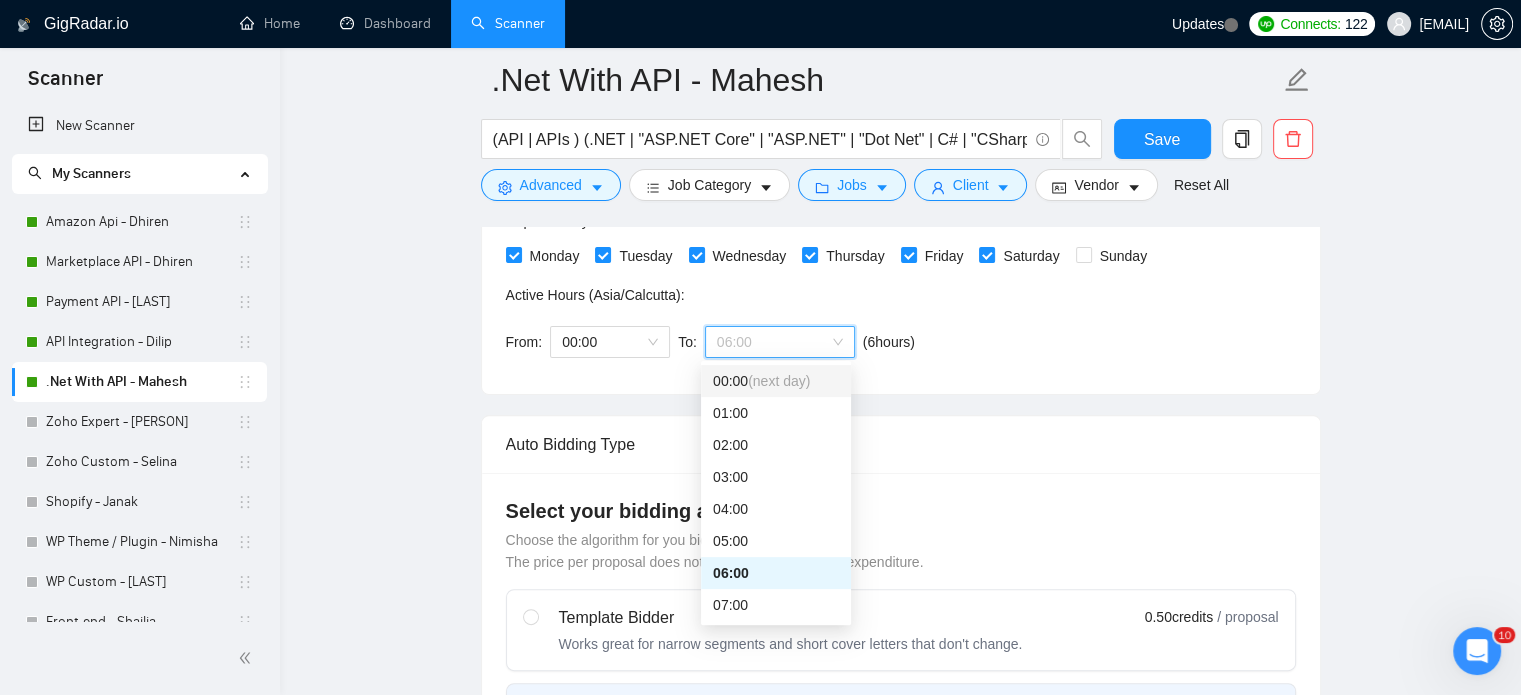 click on "(next day)" at bounding box center (779, 381) 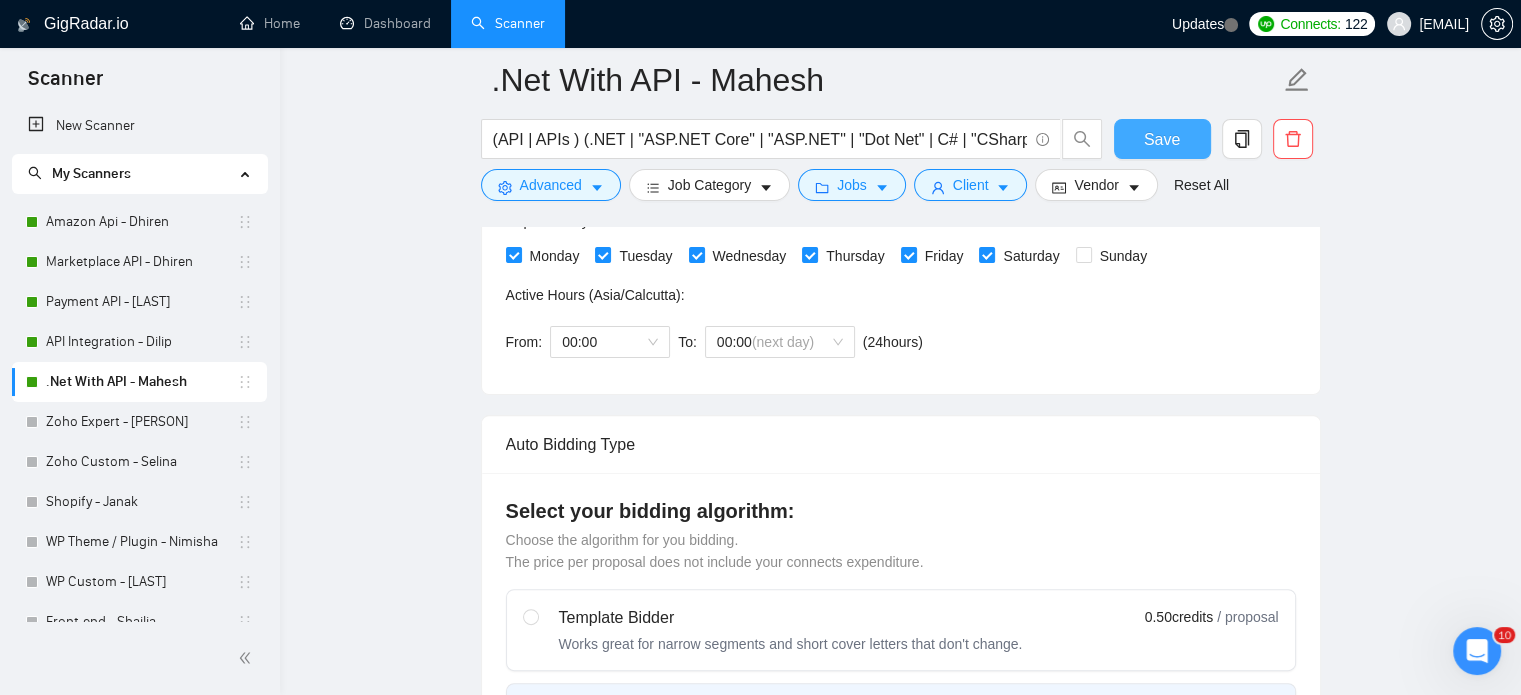 click on "Save" at bounding box center [1162, 139] 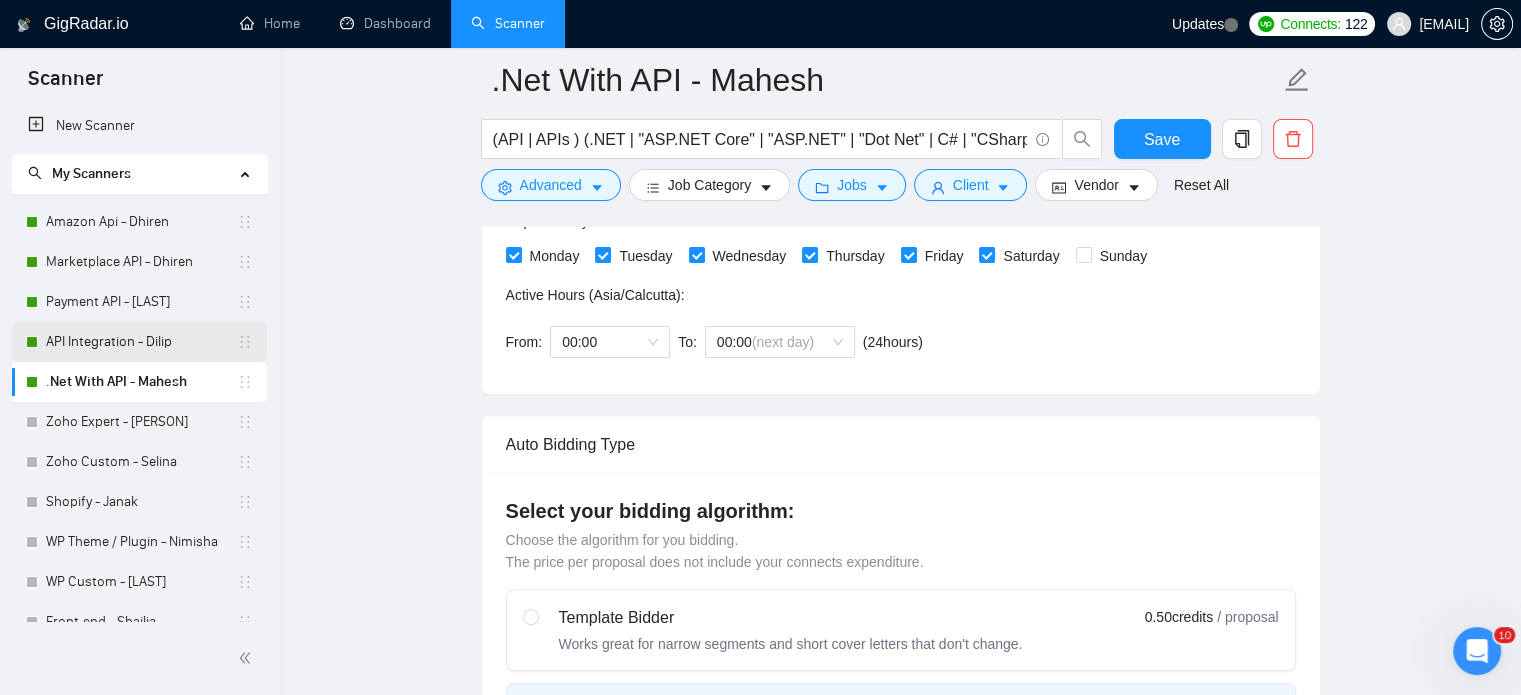 click on "API Integration - Dilip" at bounding box center (141, 342) 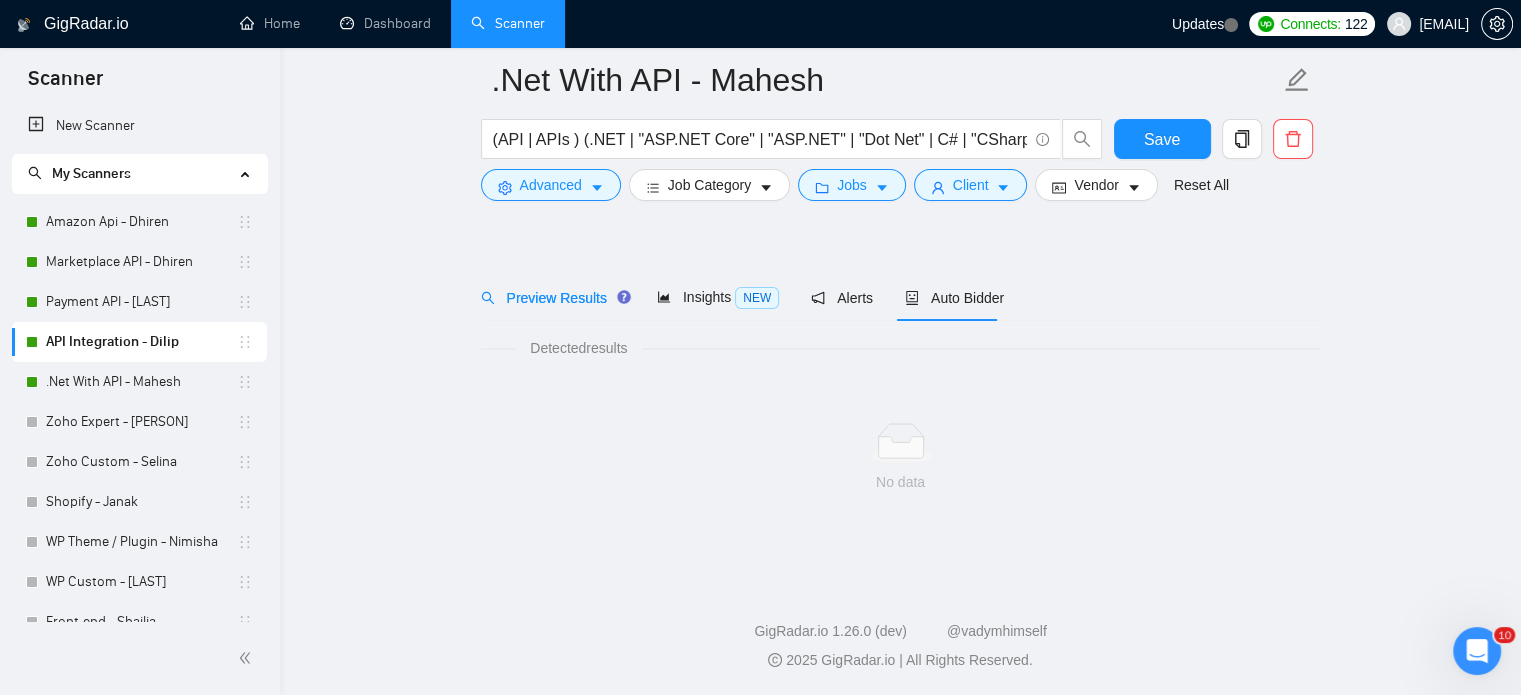 scroll, scrollTop: 35, scrollLeft: 0, axis: vertical 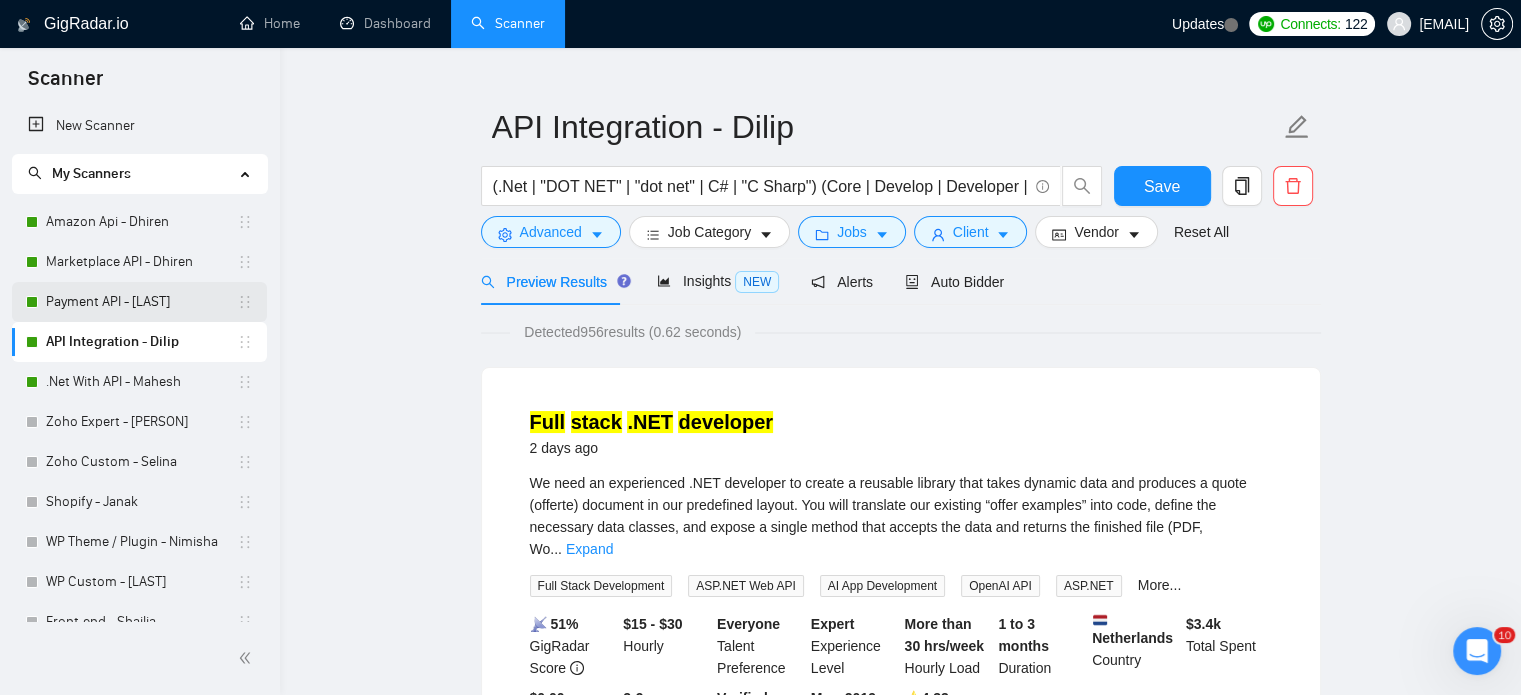 click on "Payment API - [LAST]" at bounding box center [141, 302] 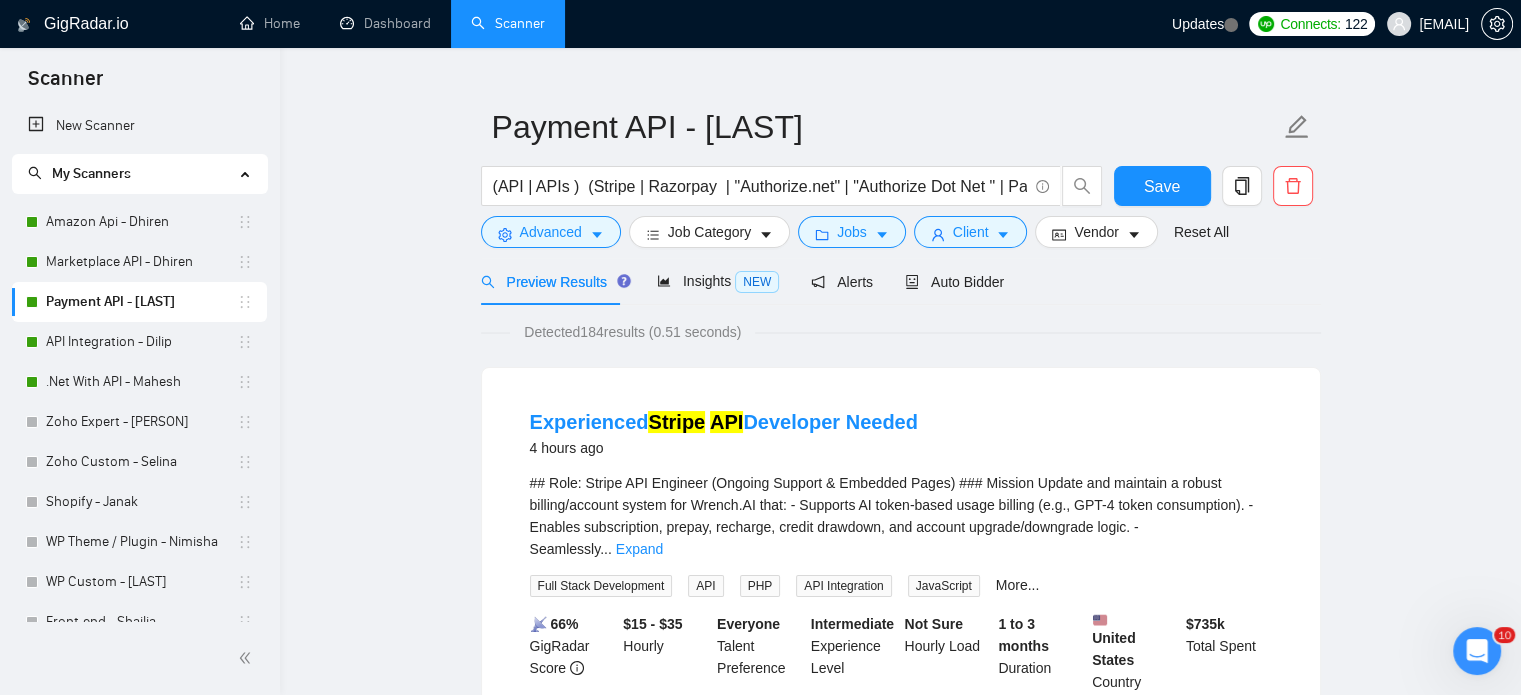 click on "Payment API - [LAST]" at bounding box center (141, 302) 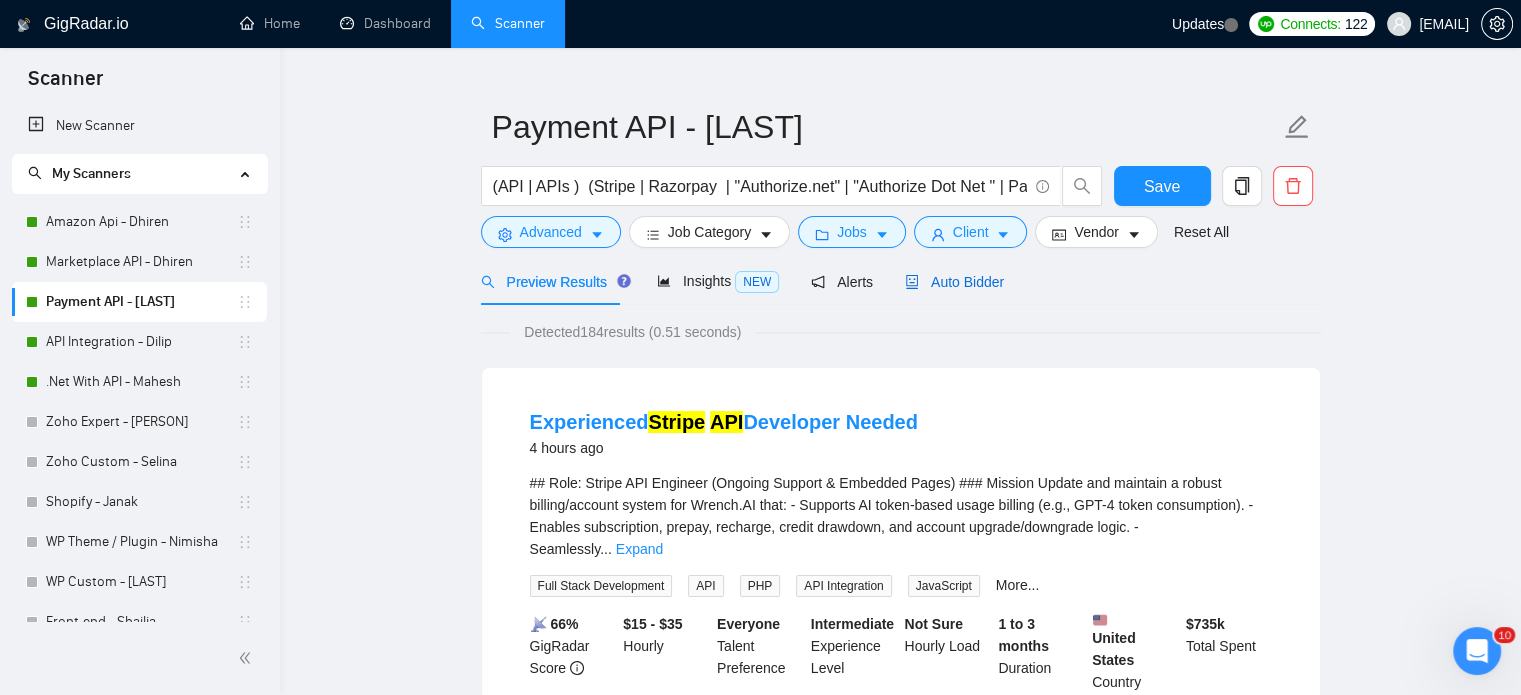 click on "Auto Bidder" at bounding box center (954, 282) 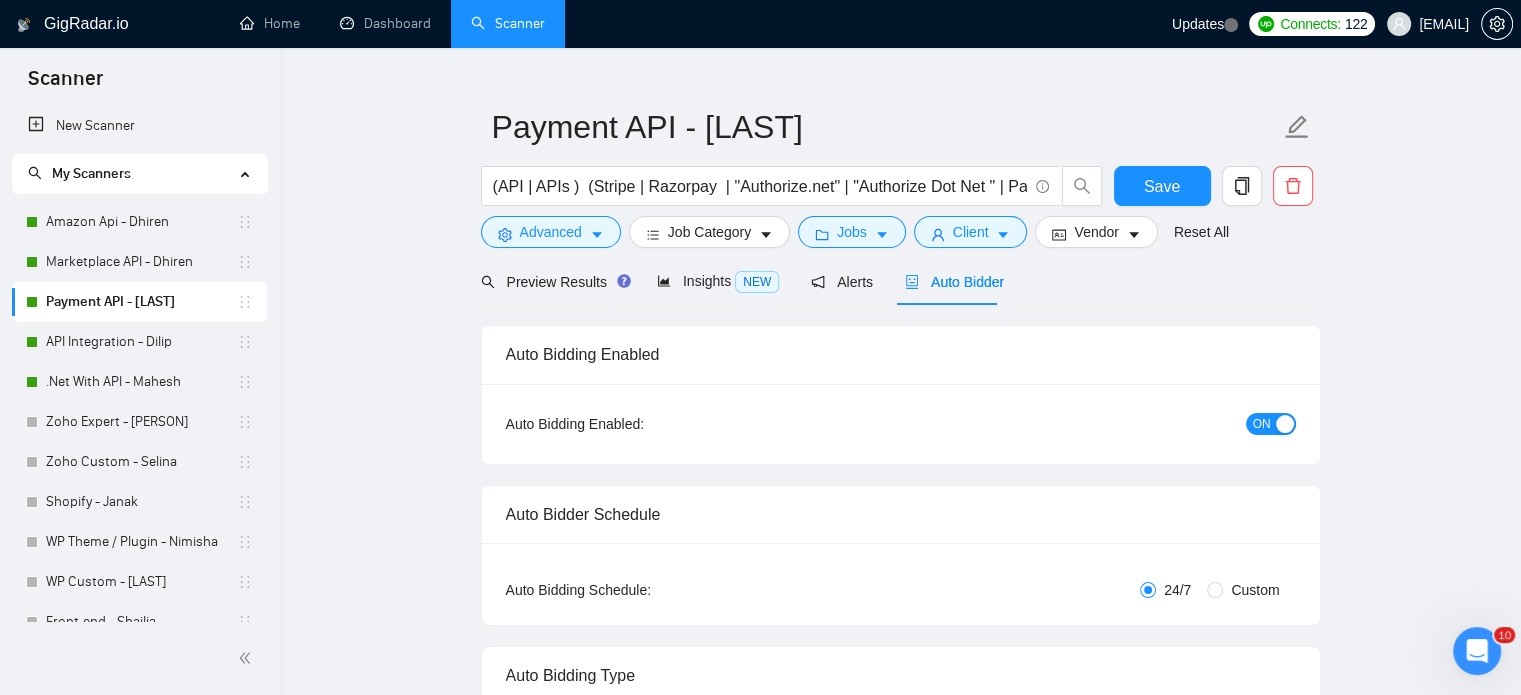type 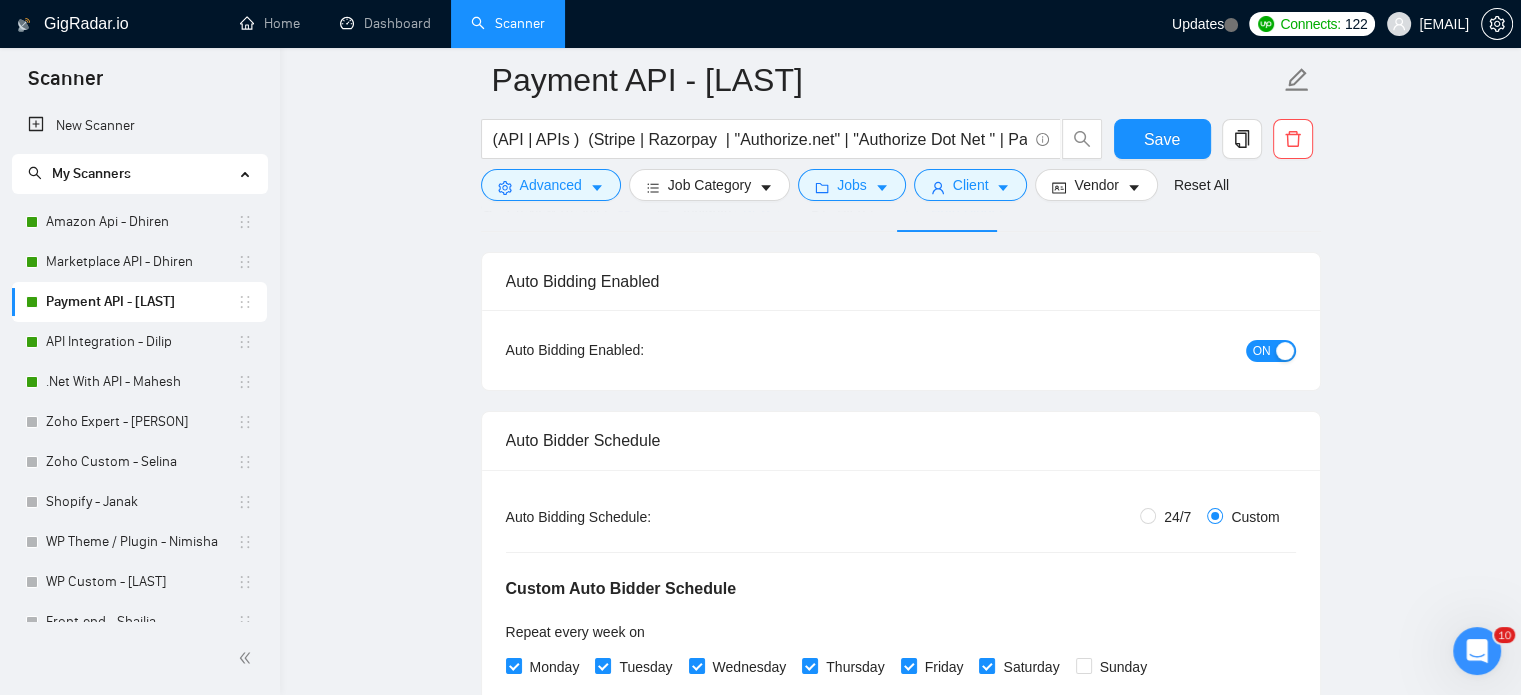 scroll, scrollTop: 335, scrollLeft: 0, axis: vertical 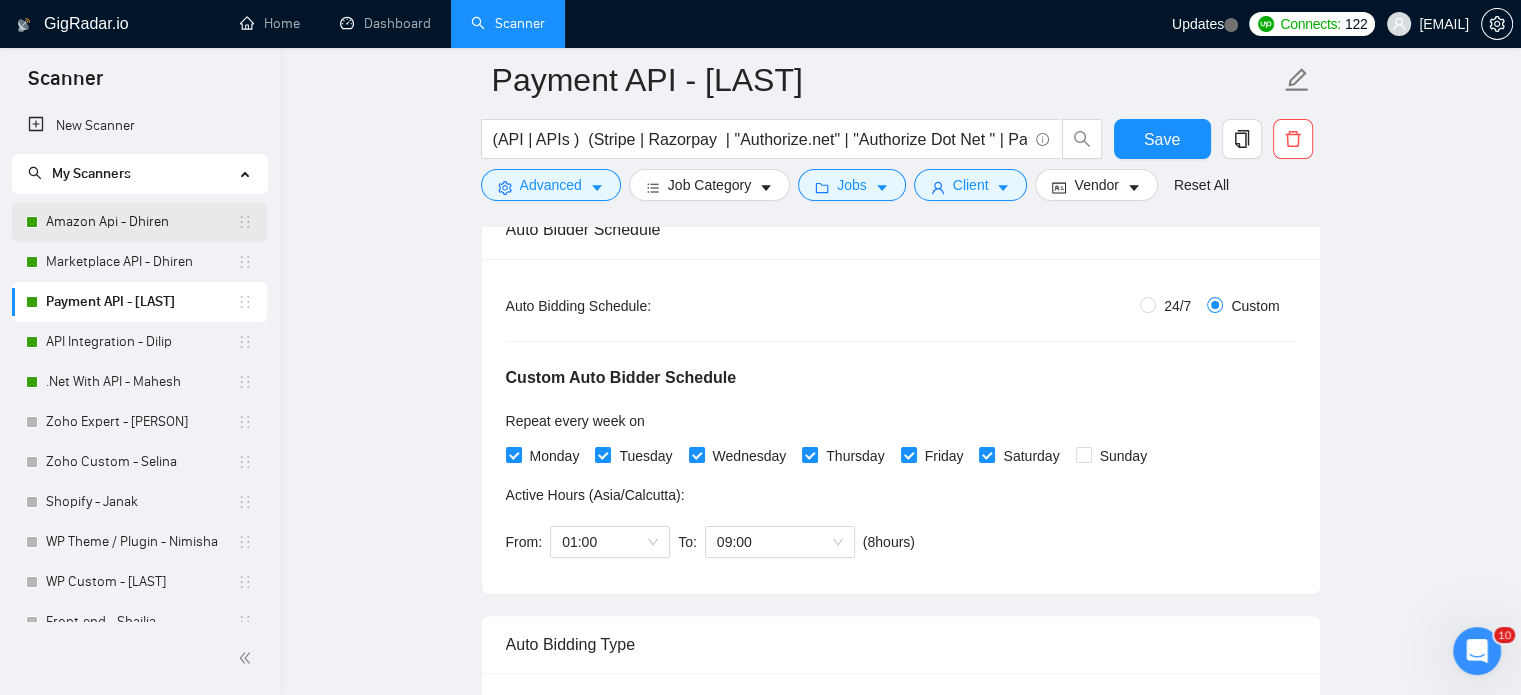 click on "Amazon Api - Dhiren" at bounding box center [141, 222] 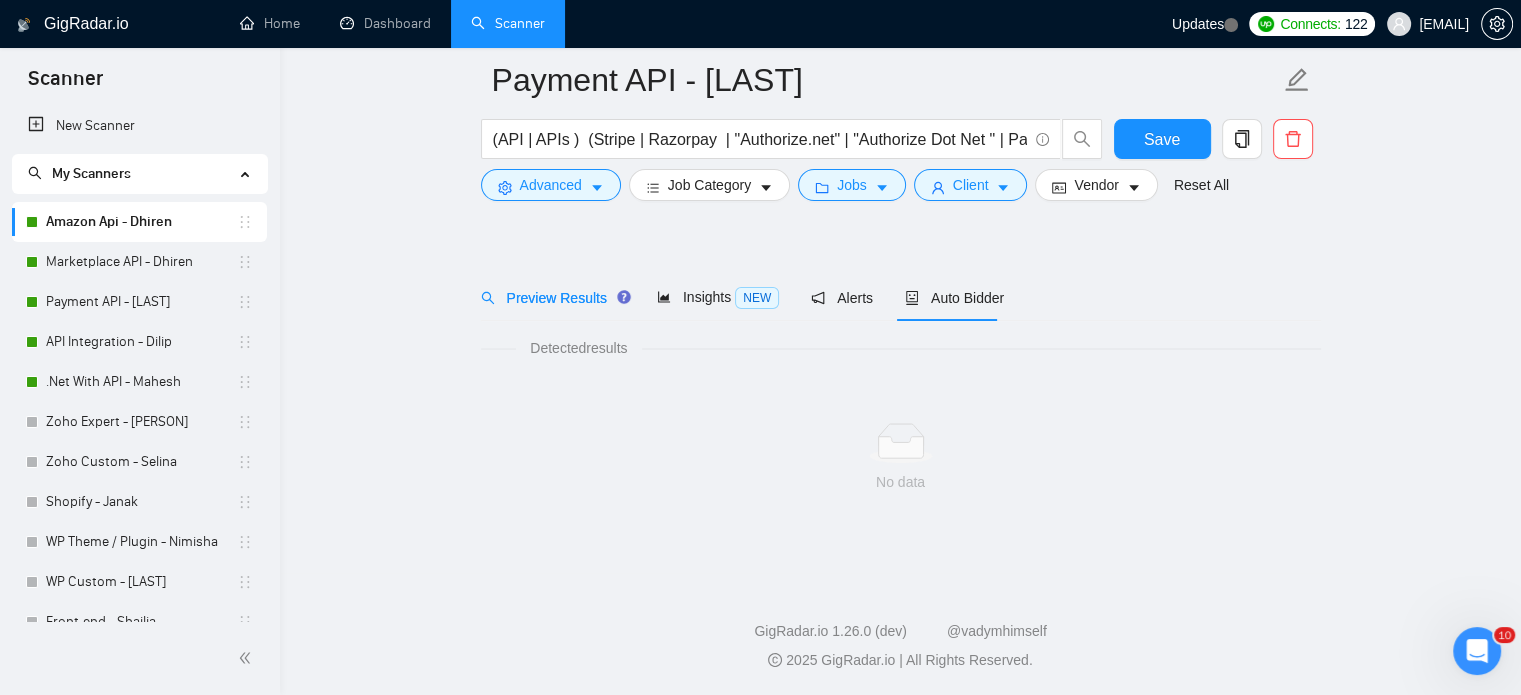 scroll, scrollTop: 35, scrollLeft: 0, axis: vertical 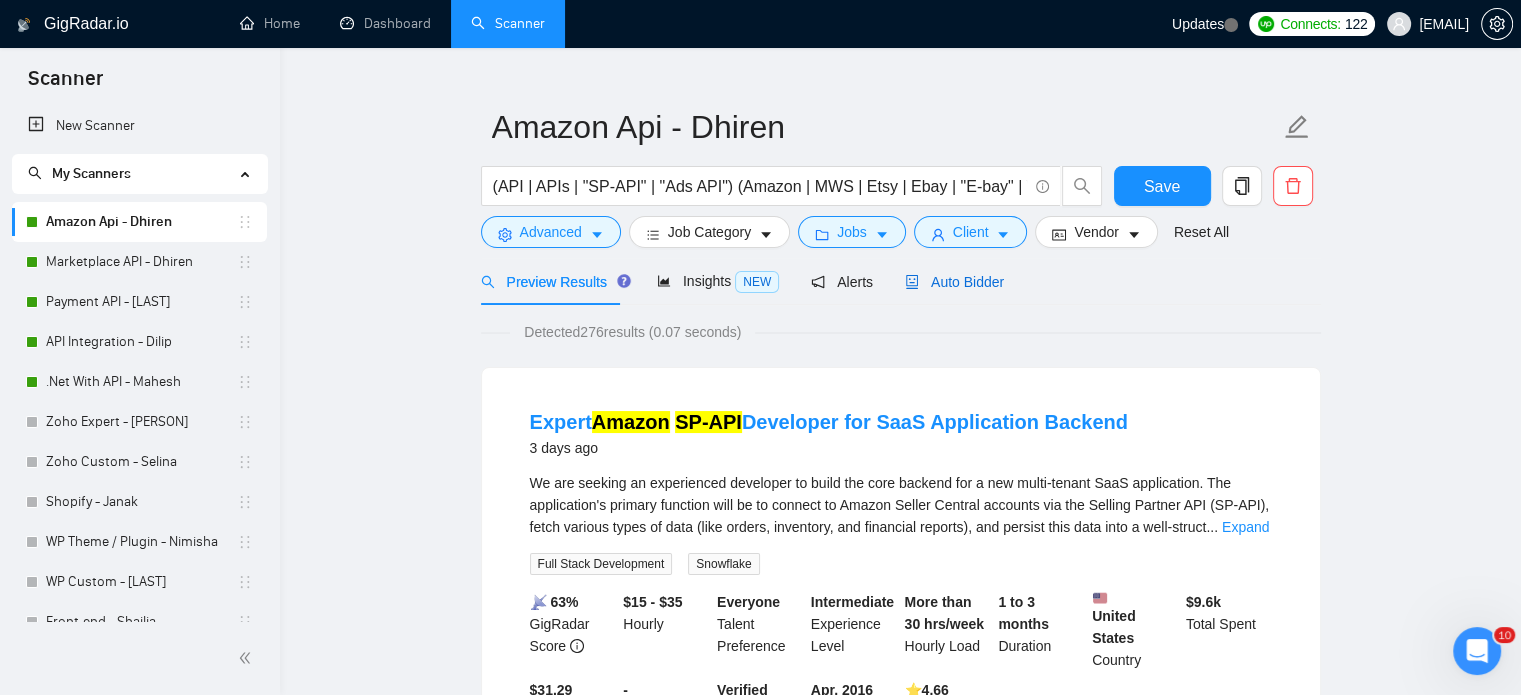 click on "Auto Bidder" at bounding box center (954, 282) 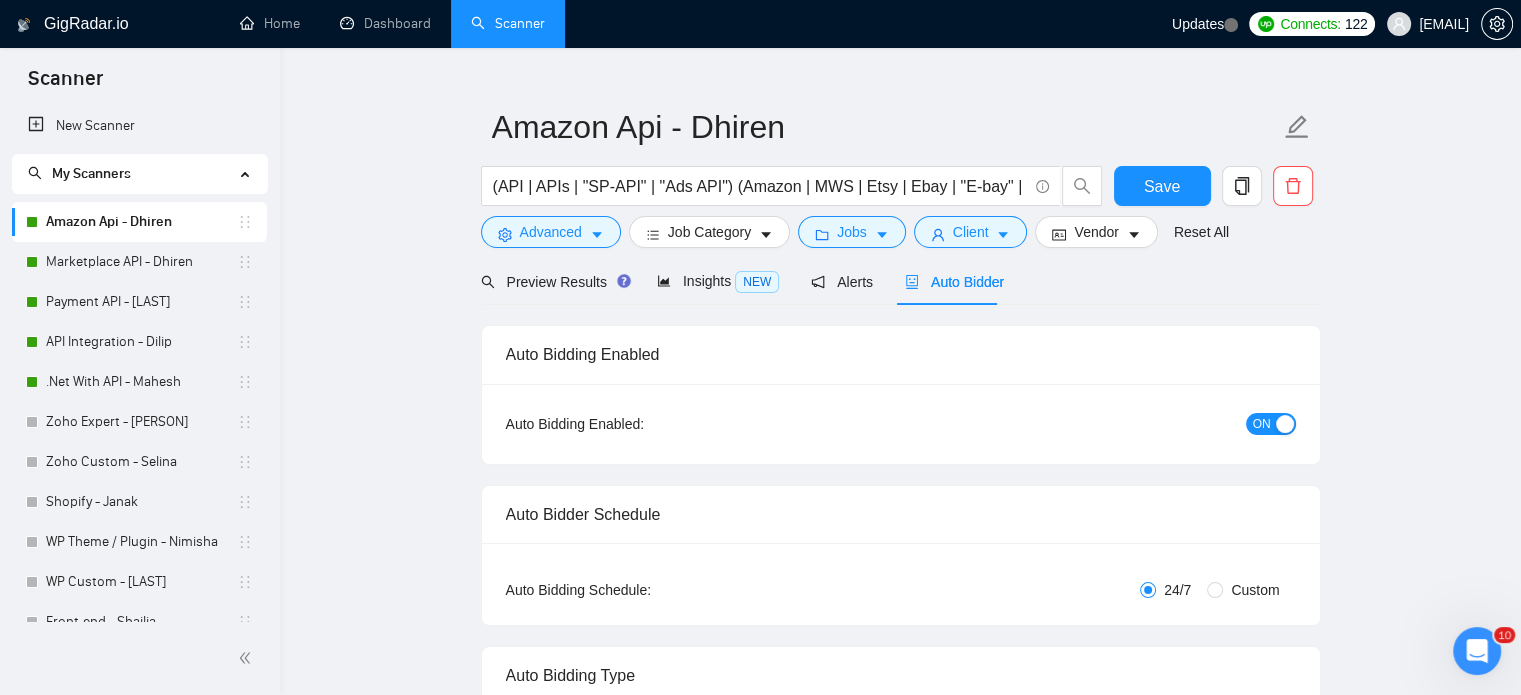 type 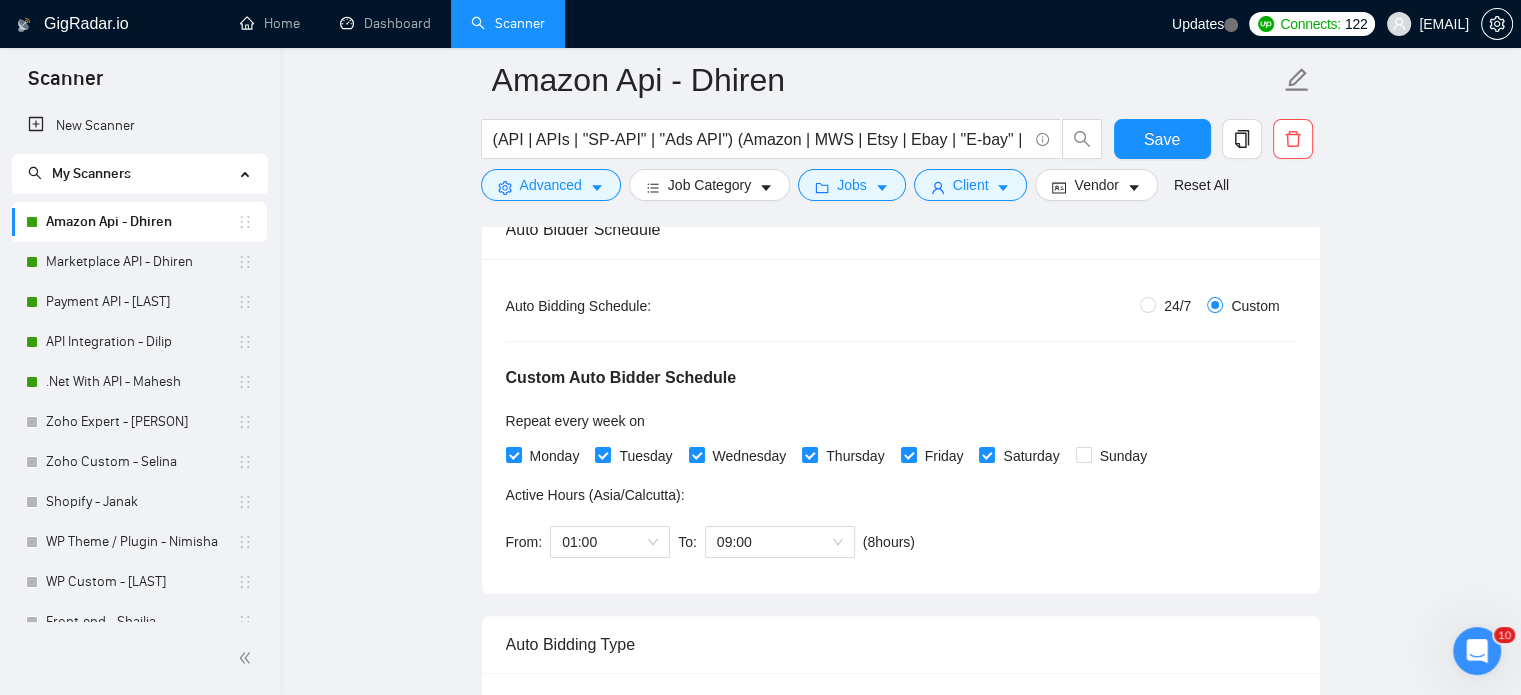 scroll, scrollTop: 435, scrollLeft: 0, axis: vertical 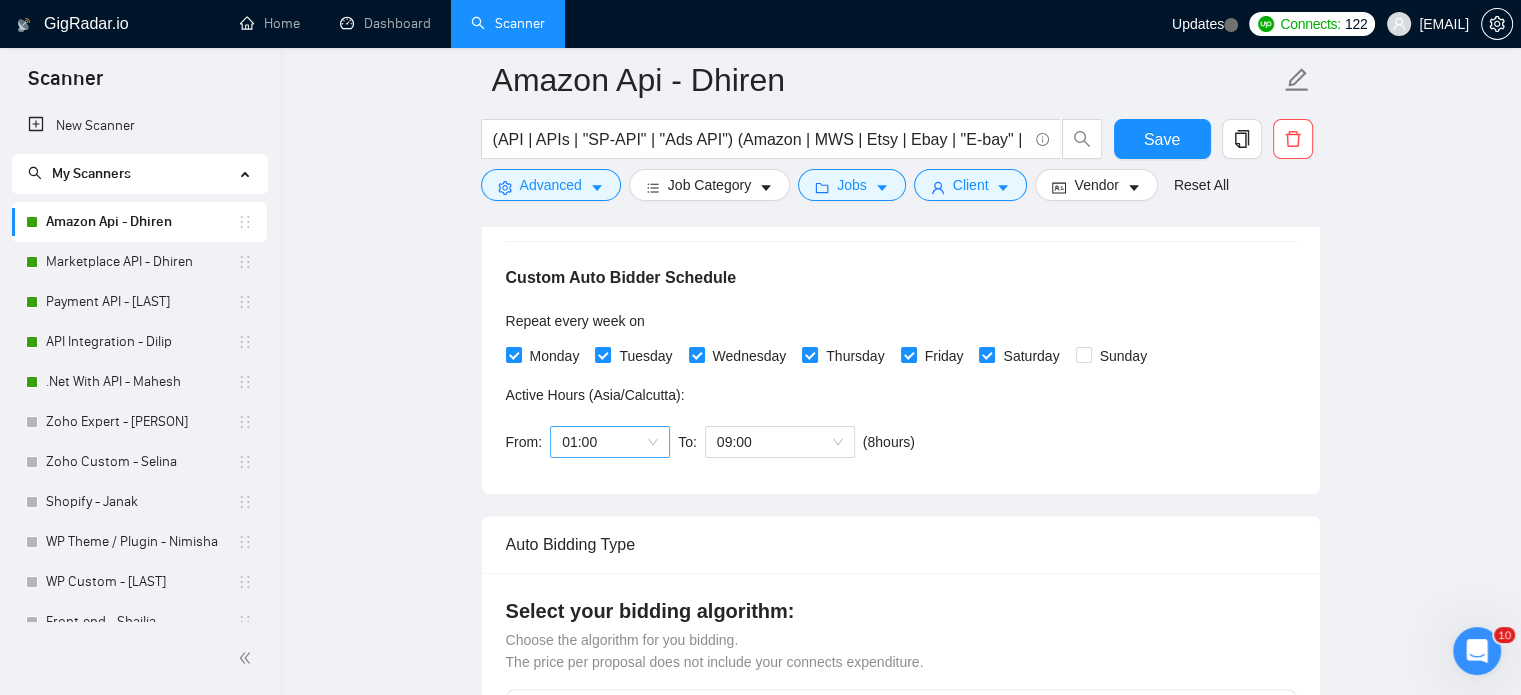 click on "01:00" at bounding box center [610, 442] 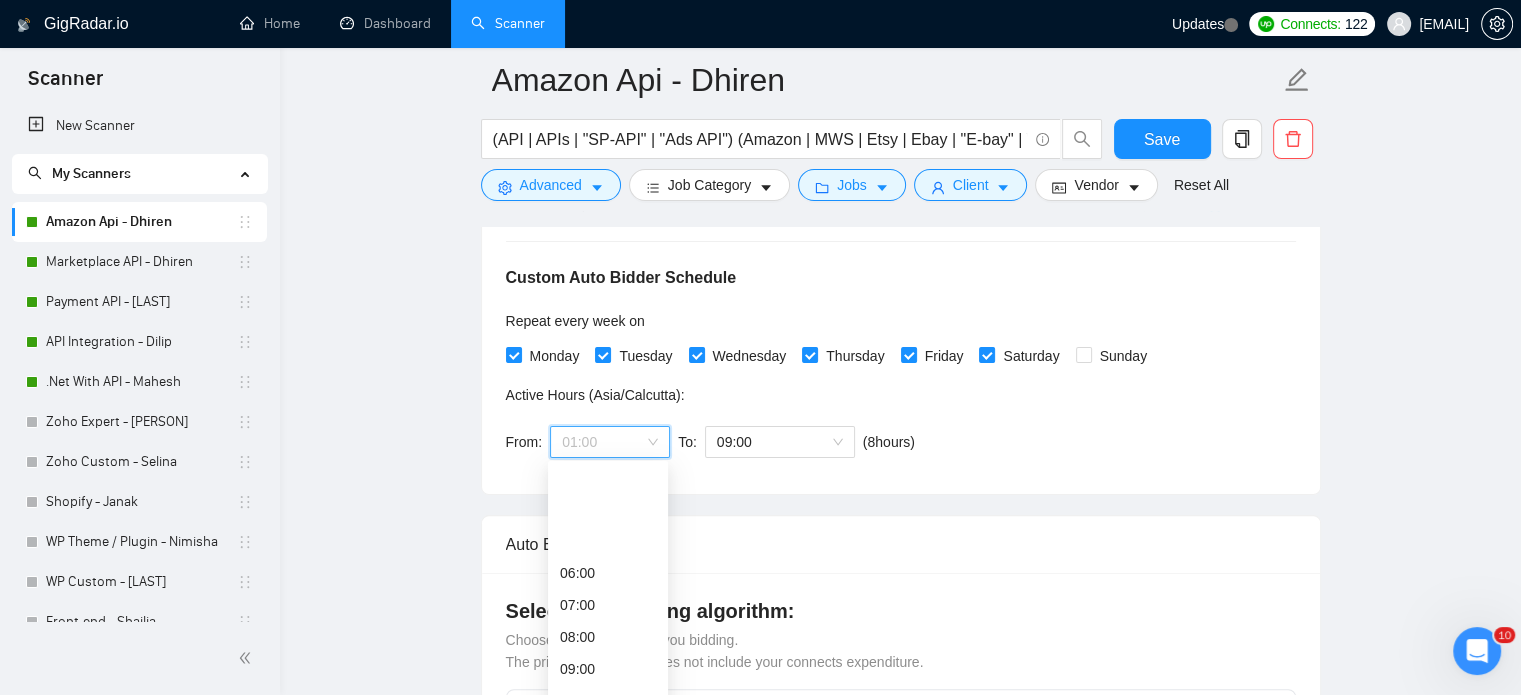 scroll, scrollTop: 200, scrollLeft: 0, axis: vertical 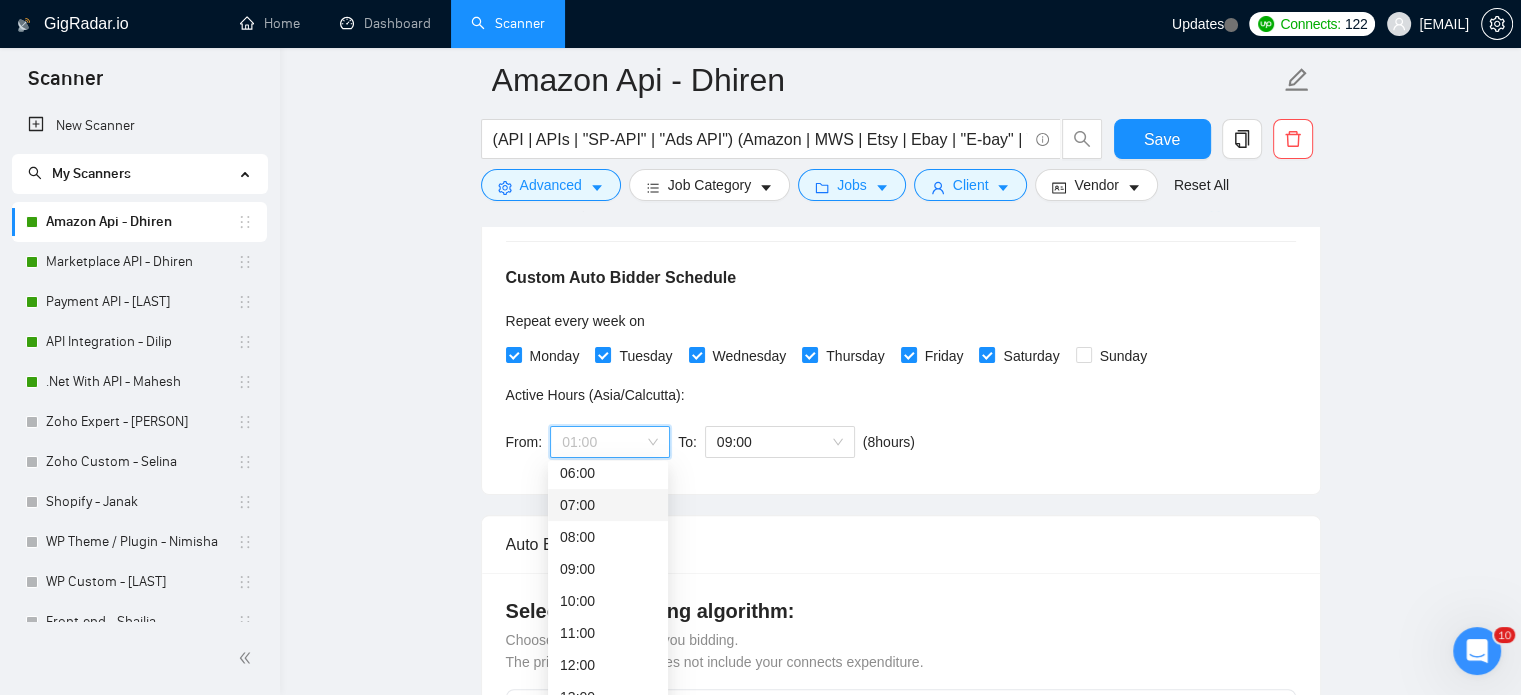 drag, startPoint x: 608, startPoint y: 503, endPoint x: 676, endPoint y: 498, distance: 68.18358 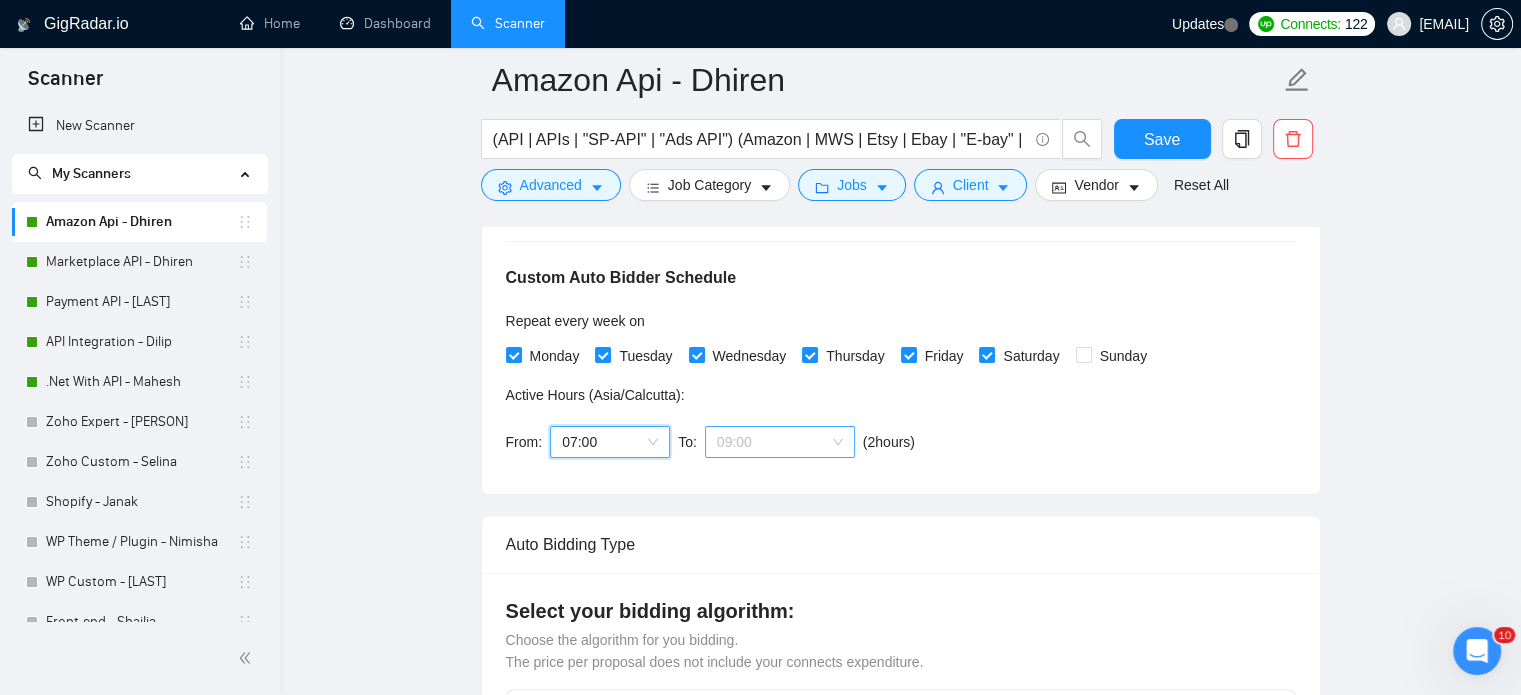 click on "09:00" at bounding box center [780, 442] 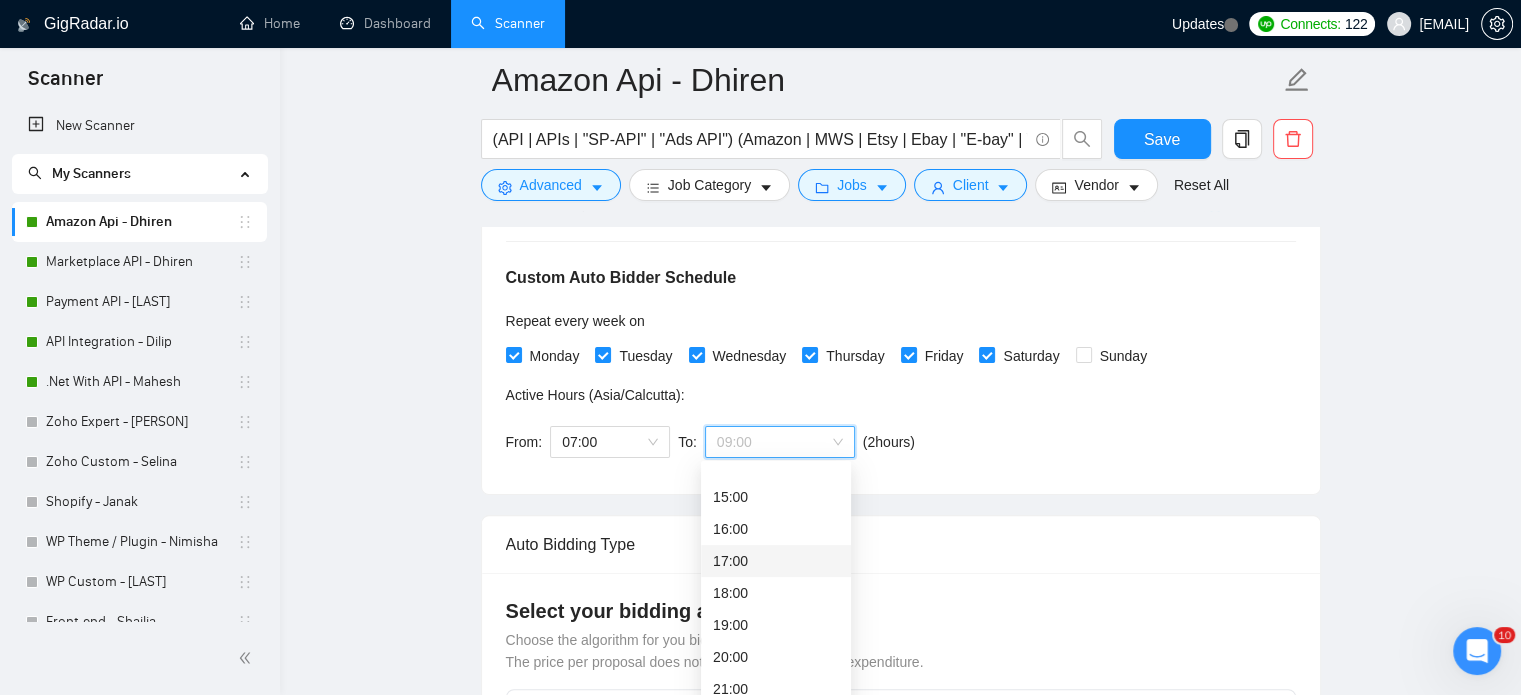 scroll, scrollTop: 512, scrollLeft: 0, axis: vertical 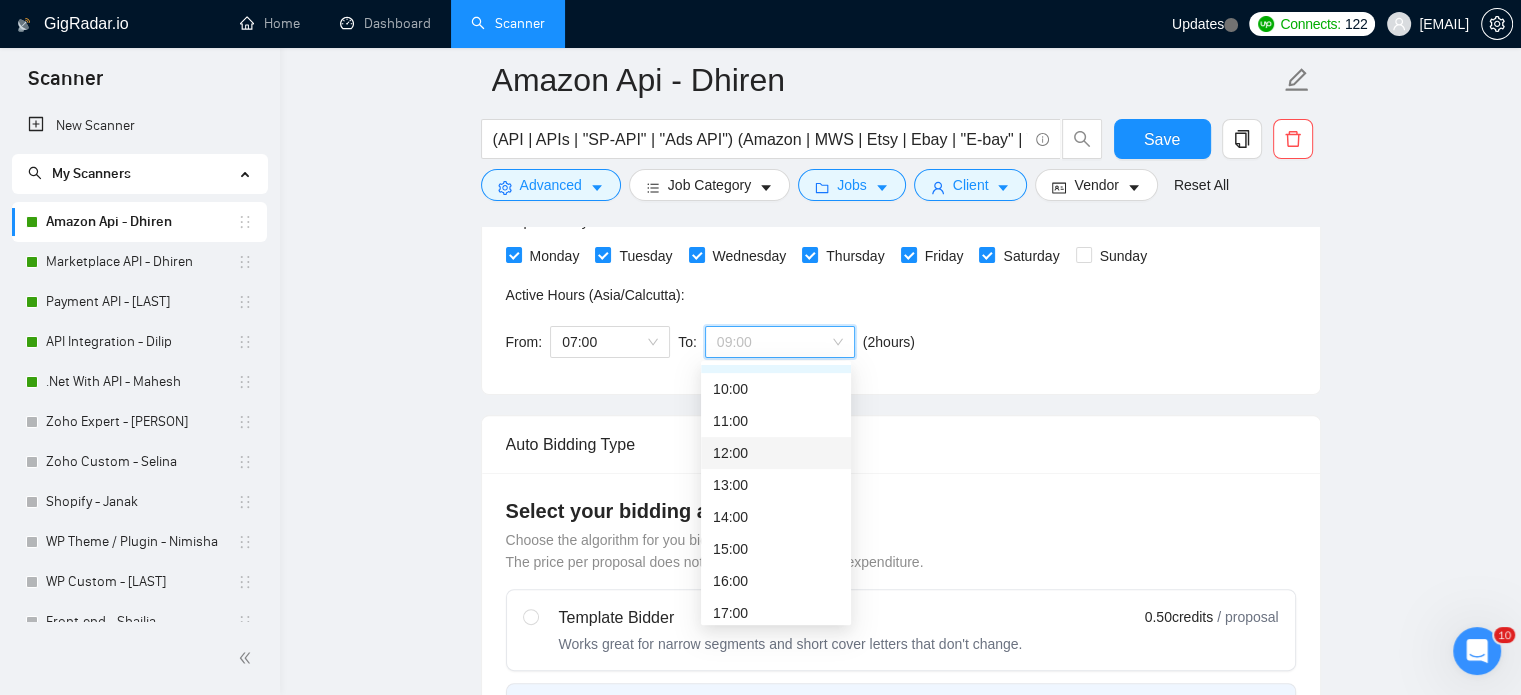 click on "12:00" at bounding box center [776, 453] 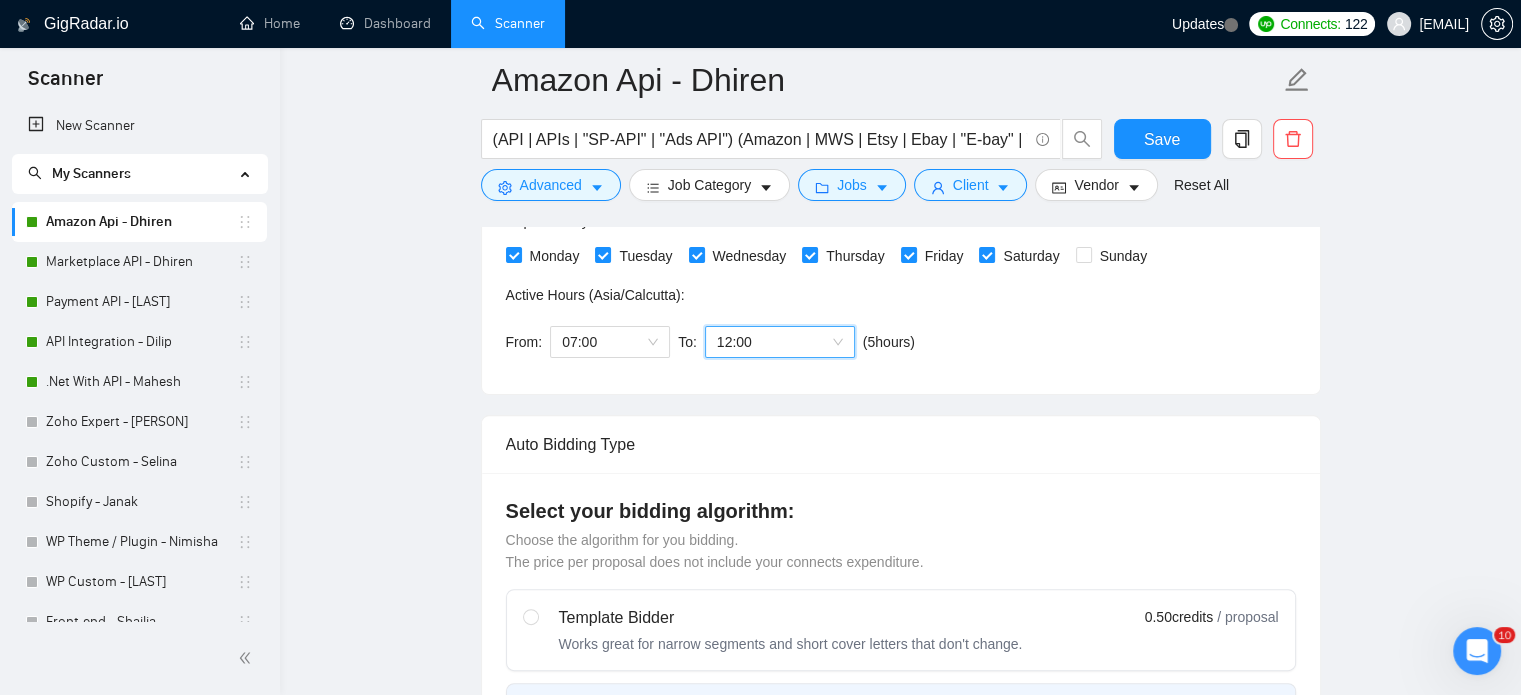 click on "12:00" at bounding box center (780, 342) 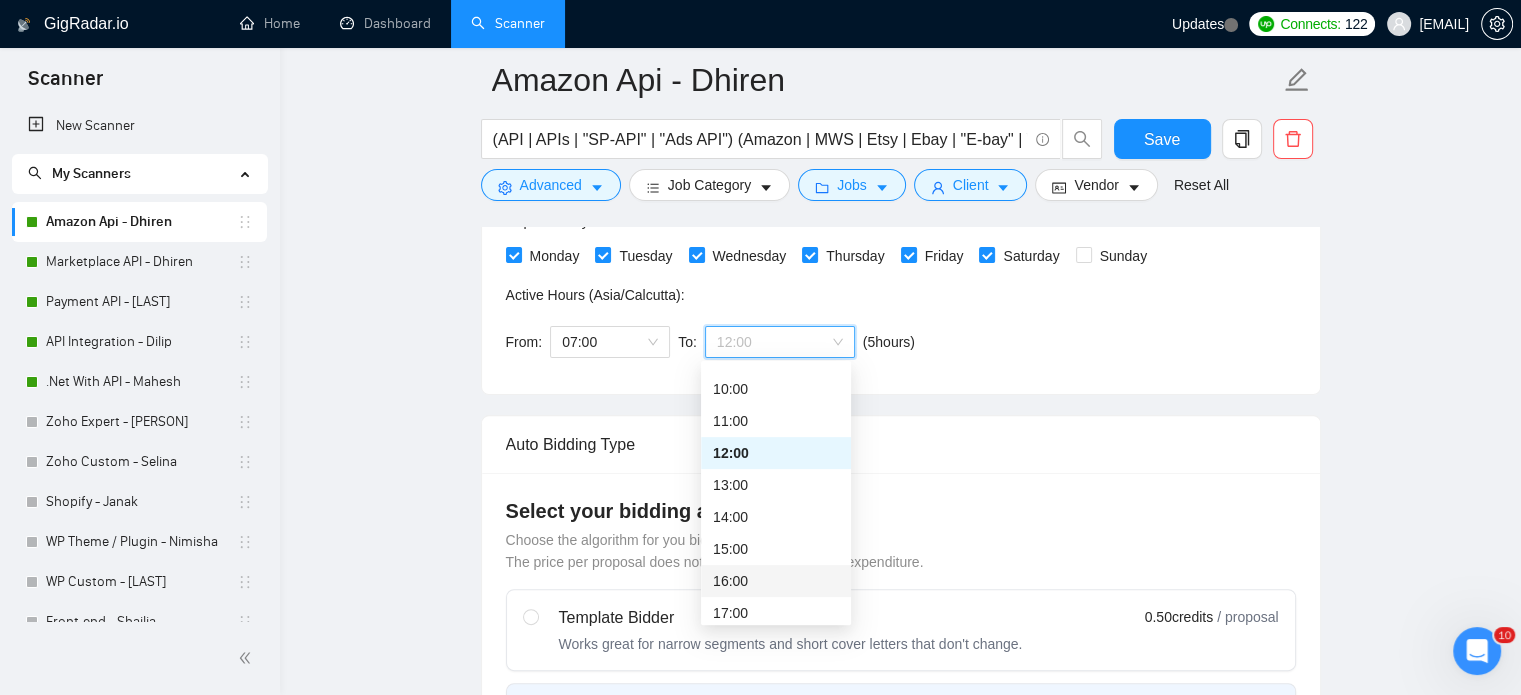 scroll, scrollTop: 512, scrollLeft: 0, axis: vertical 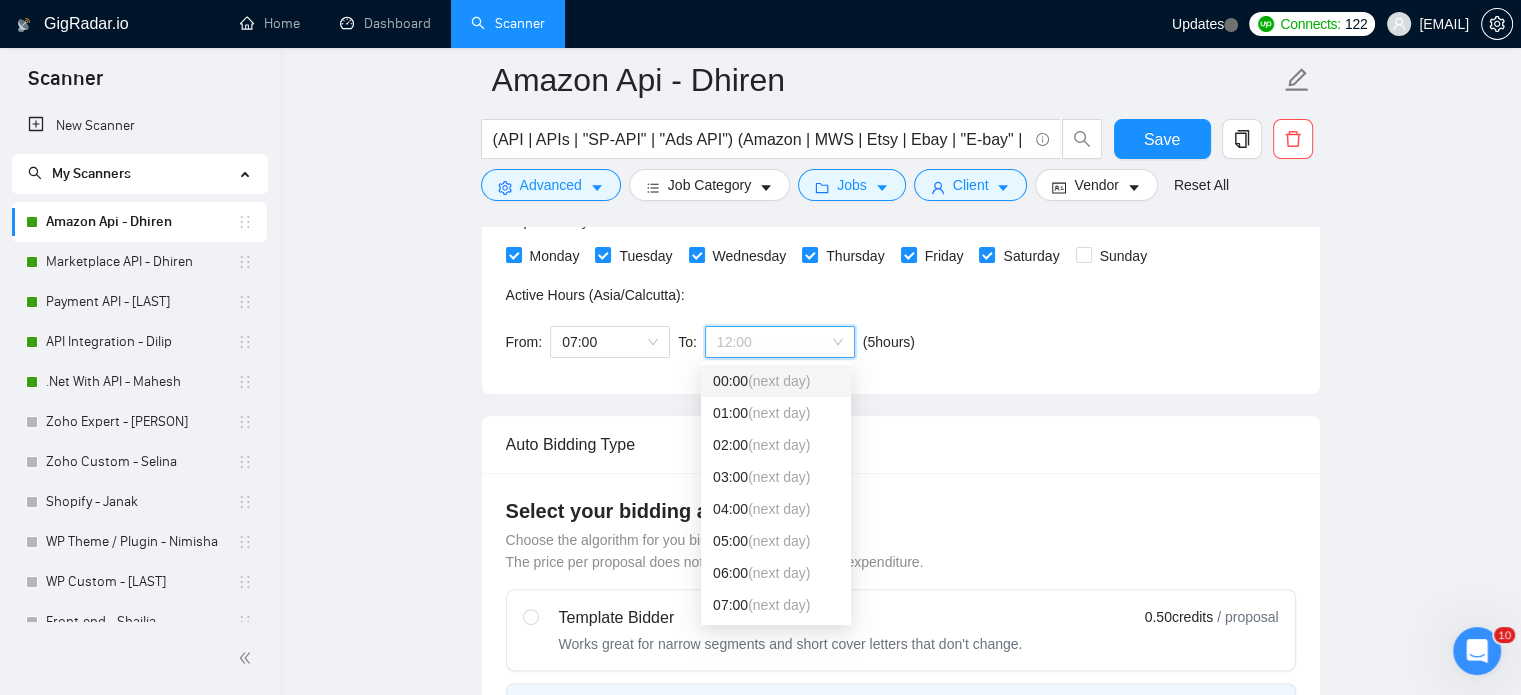 click on "00:00  (next day)" at bounding box center [776, 381] 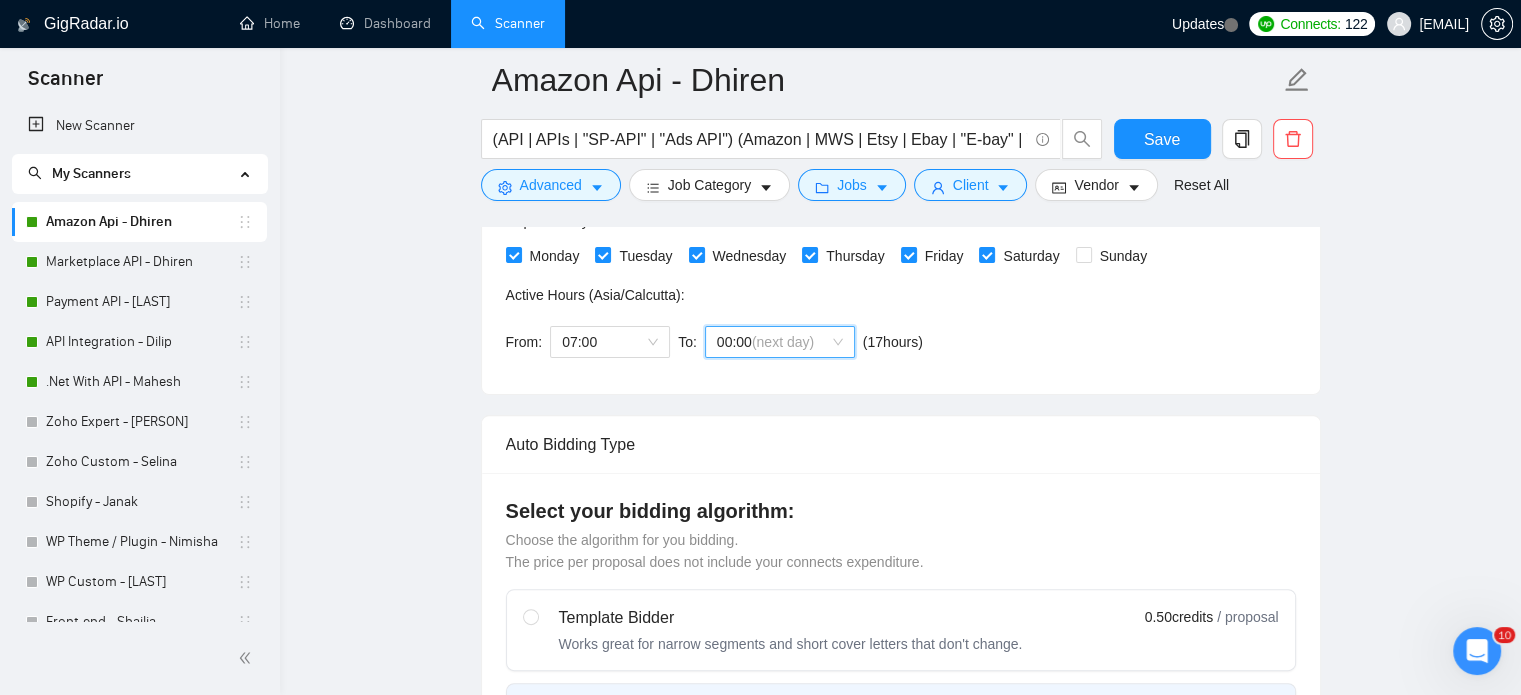 click on "00:00  (next day)" at bounding box center [780, 342] 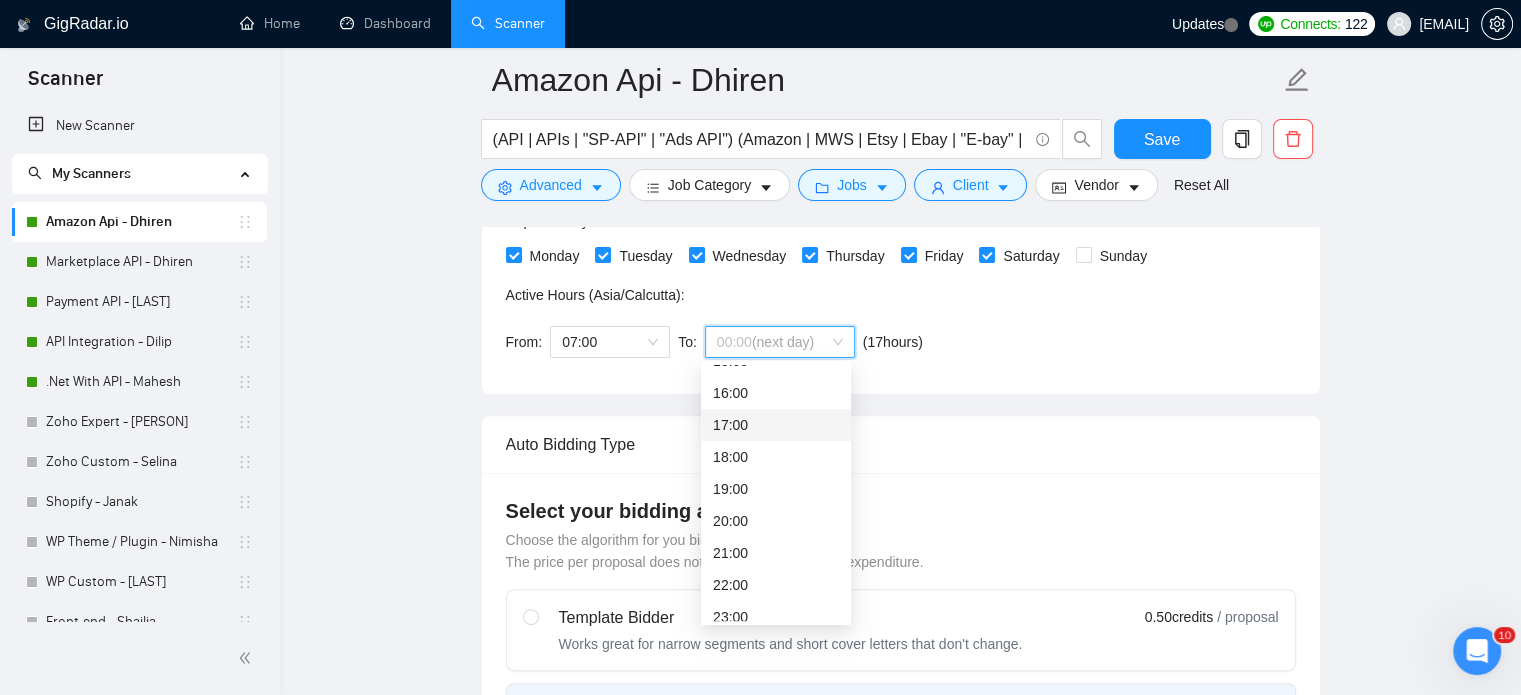 scroll, scrollTop: 512, scrollLeft: 0, axis: vertical 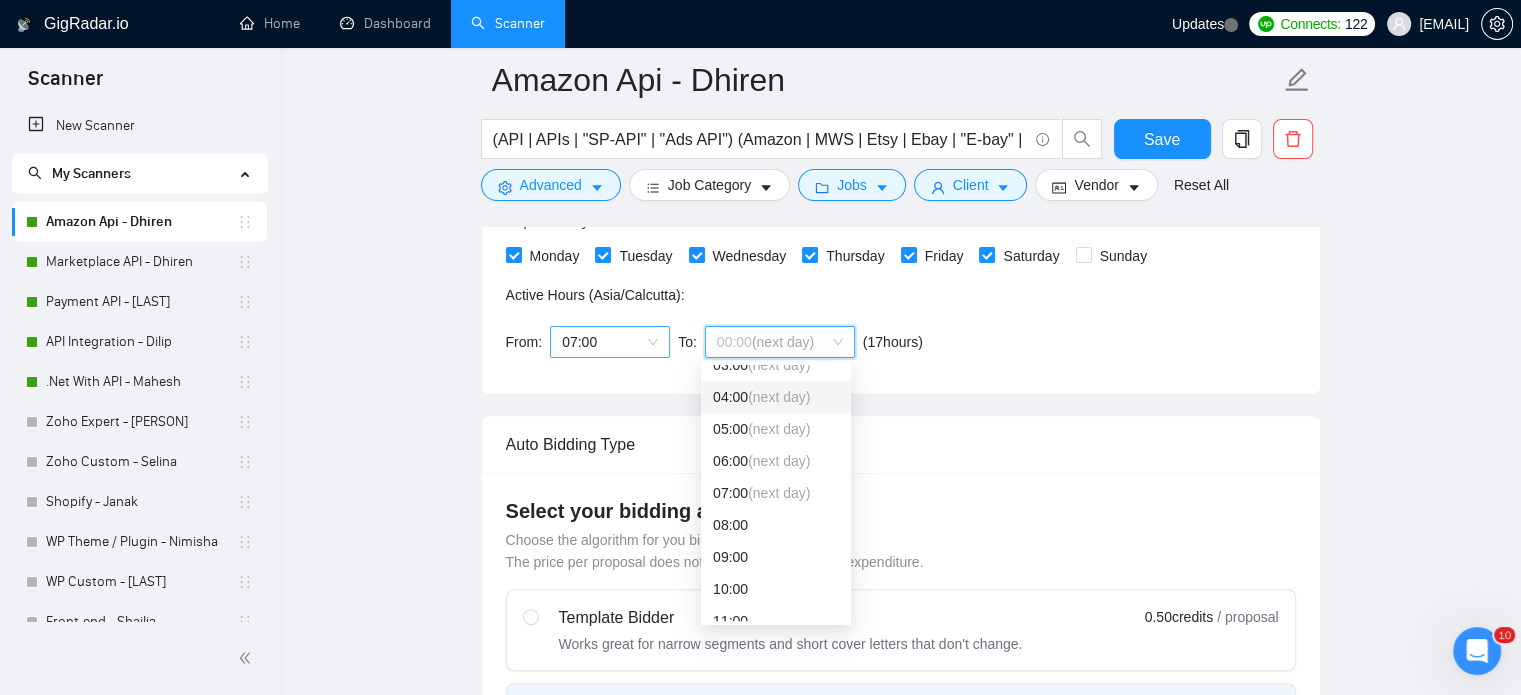 click on "07:00" at bounding box center [610, 342] 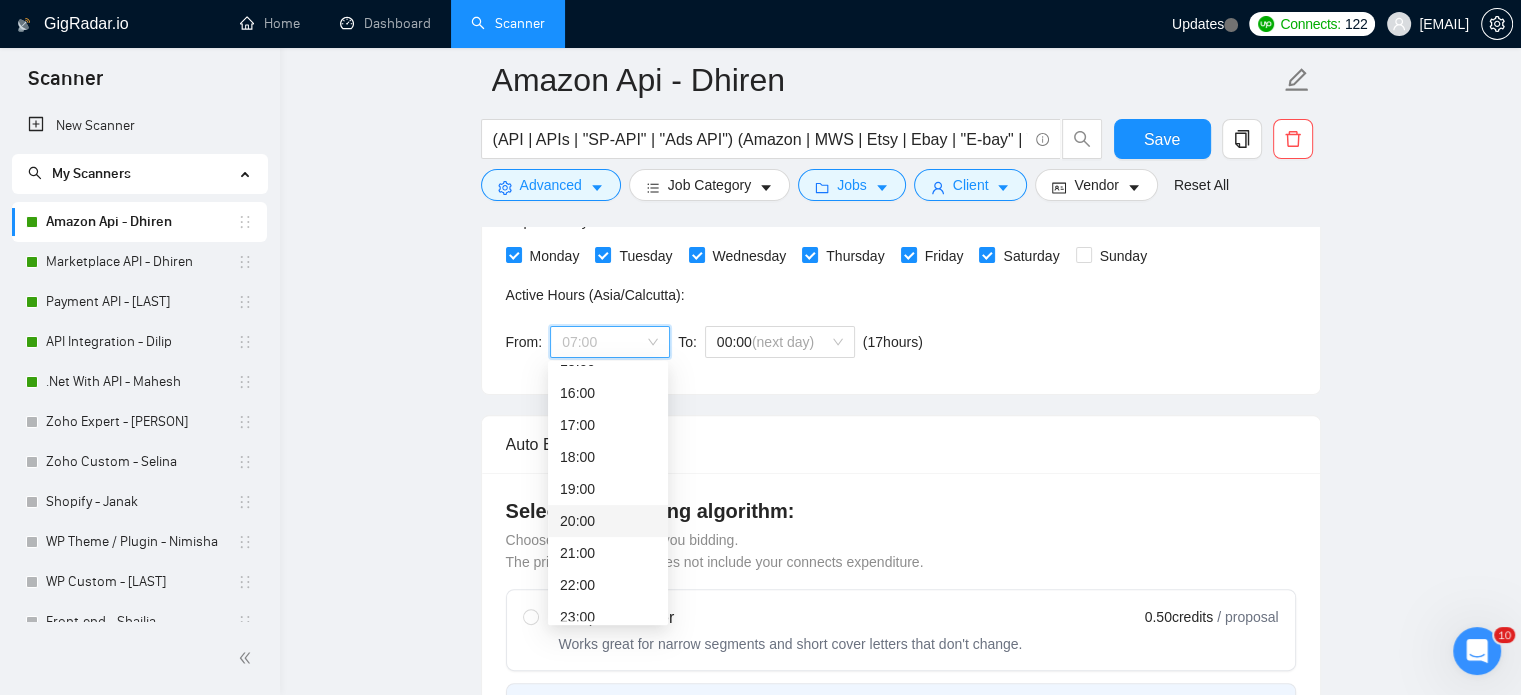scroll, scrollTop: 512, scrollLeft: 0, axis: vertical 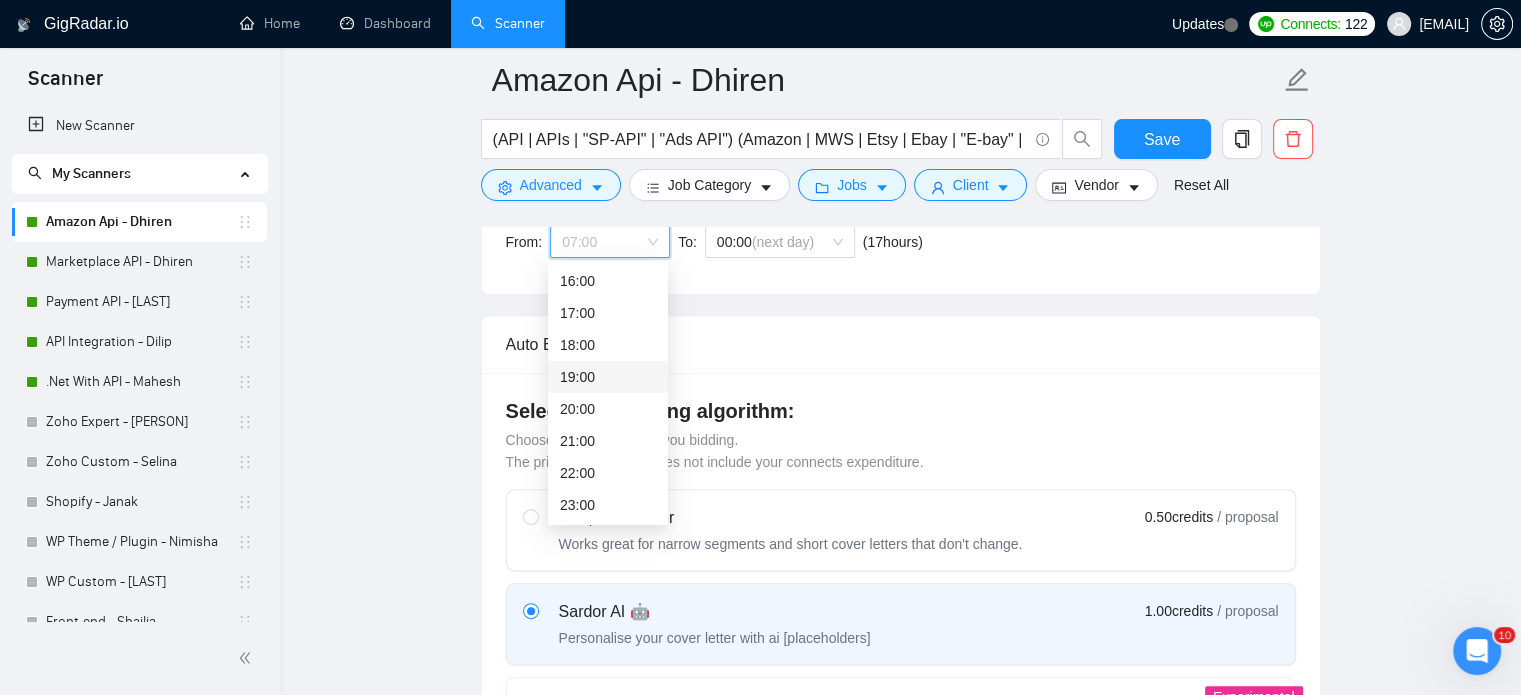 click on "19:00" at bounding box center [608, 377] 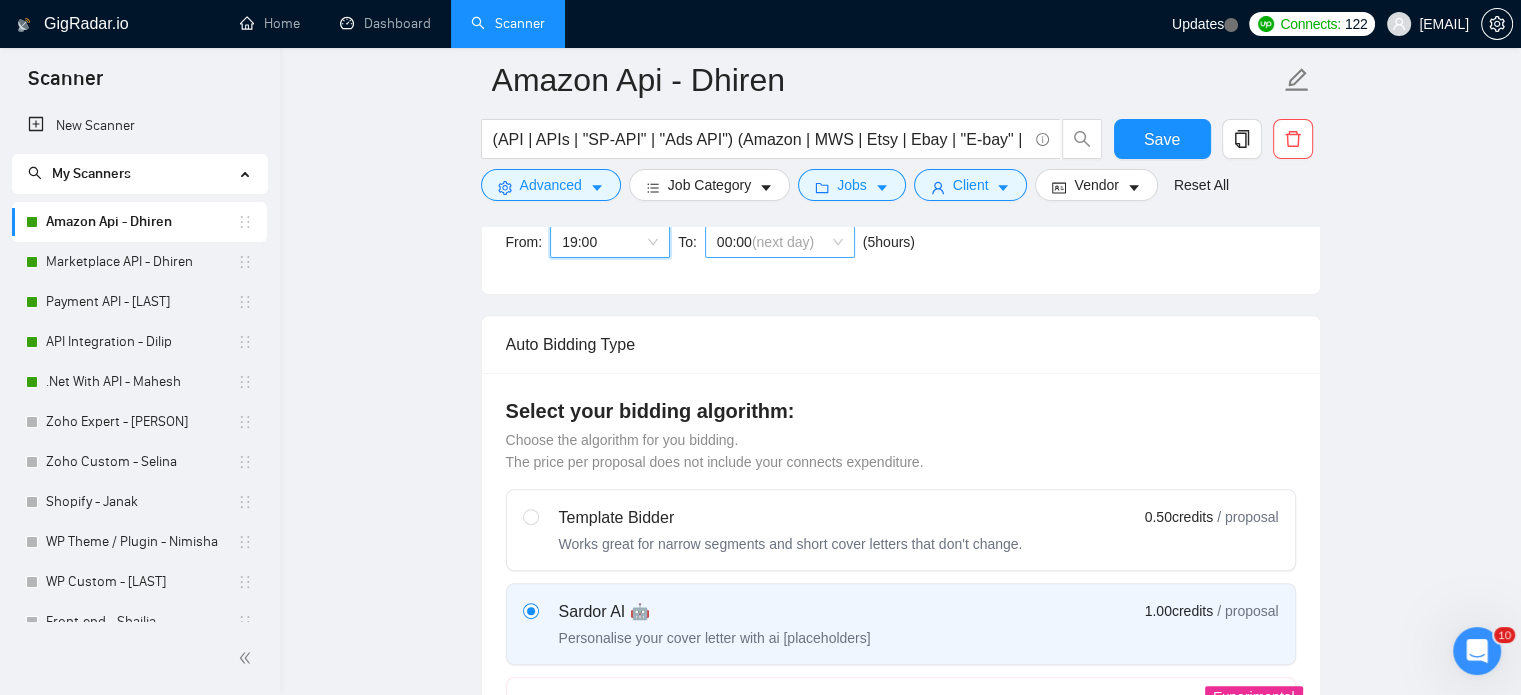click on "(next day)" at bounding box center (783, 242) 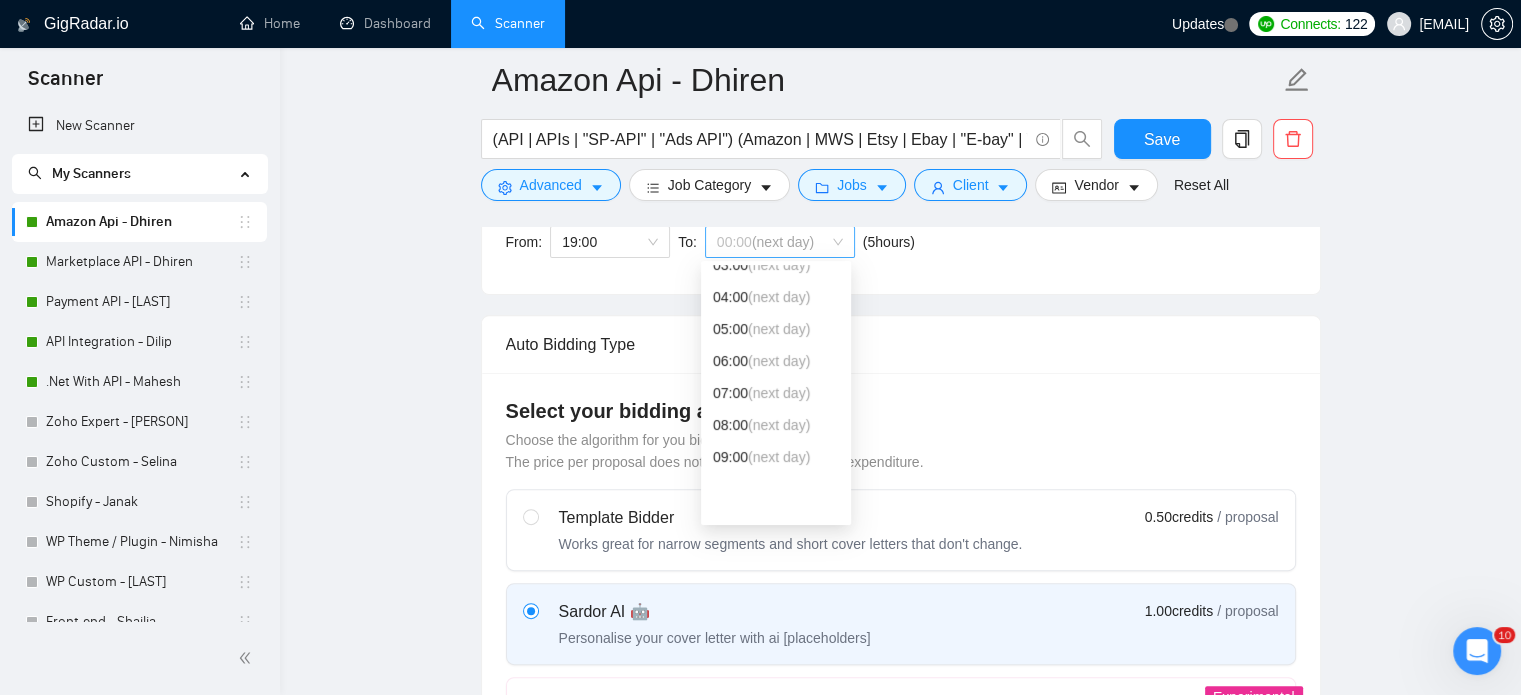 scroll, scrollTop: 0, scrollLeft: 0, axis: both 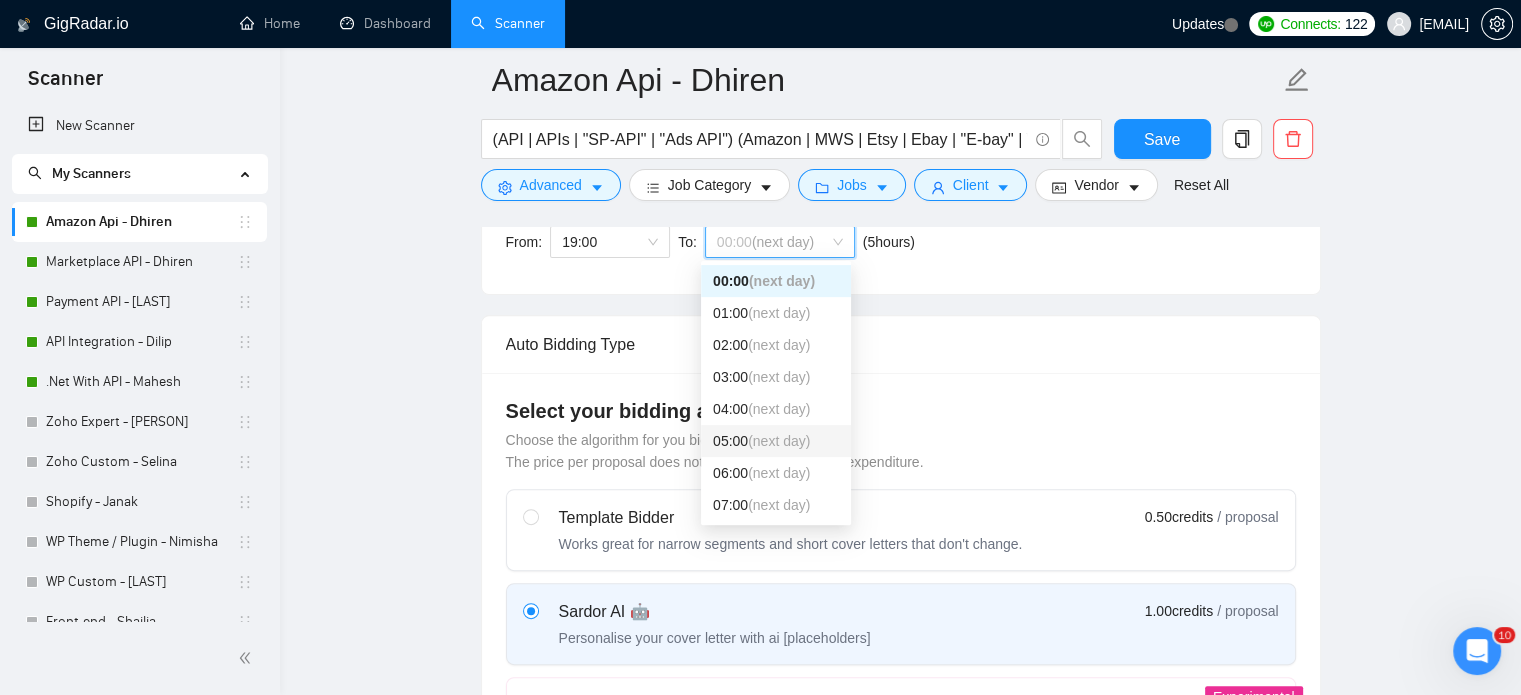 click on "(next day)" at bounding box center (779, 441) 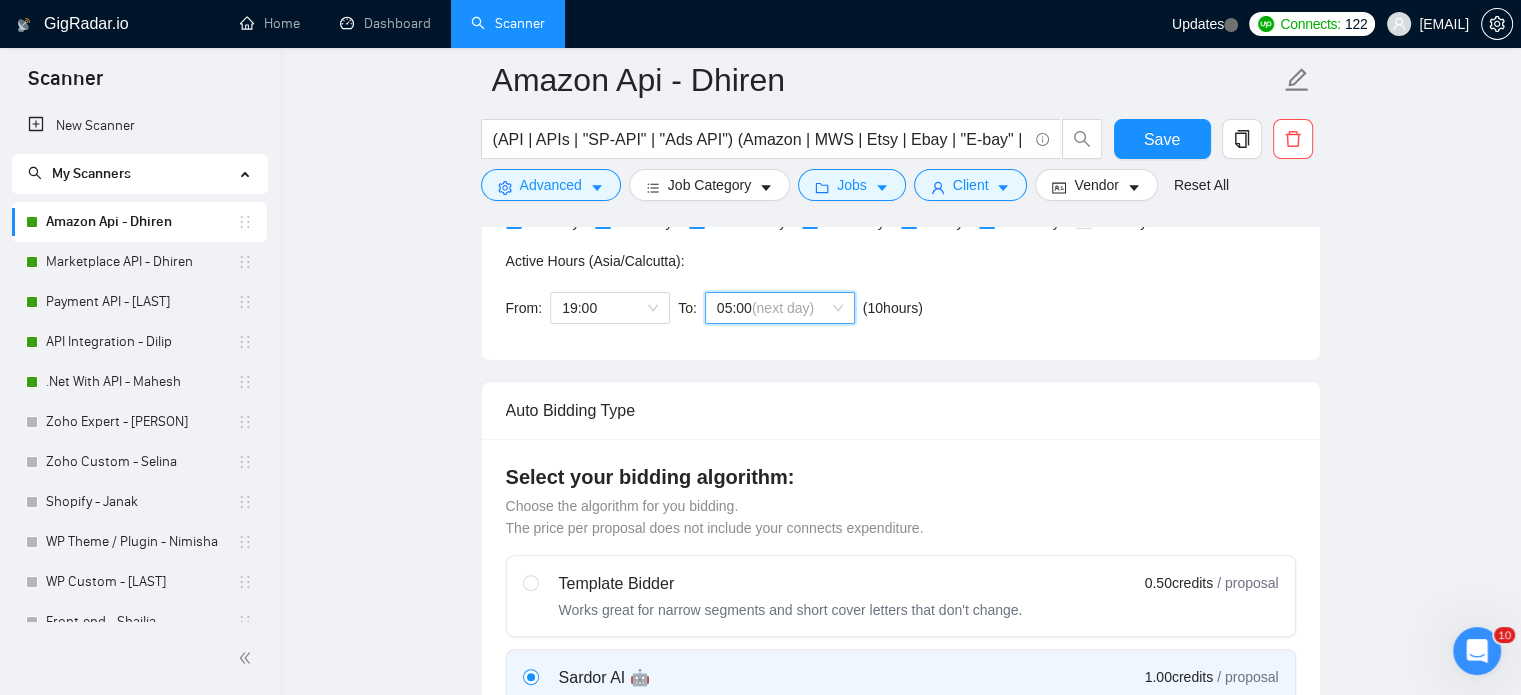 scroll, scrollTop: 535, scrollLeft: 0, axis: vertical 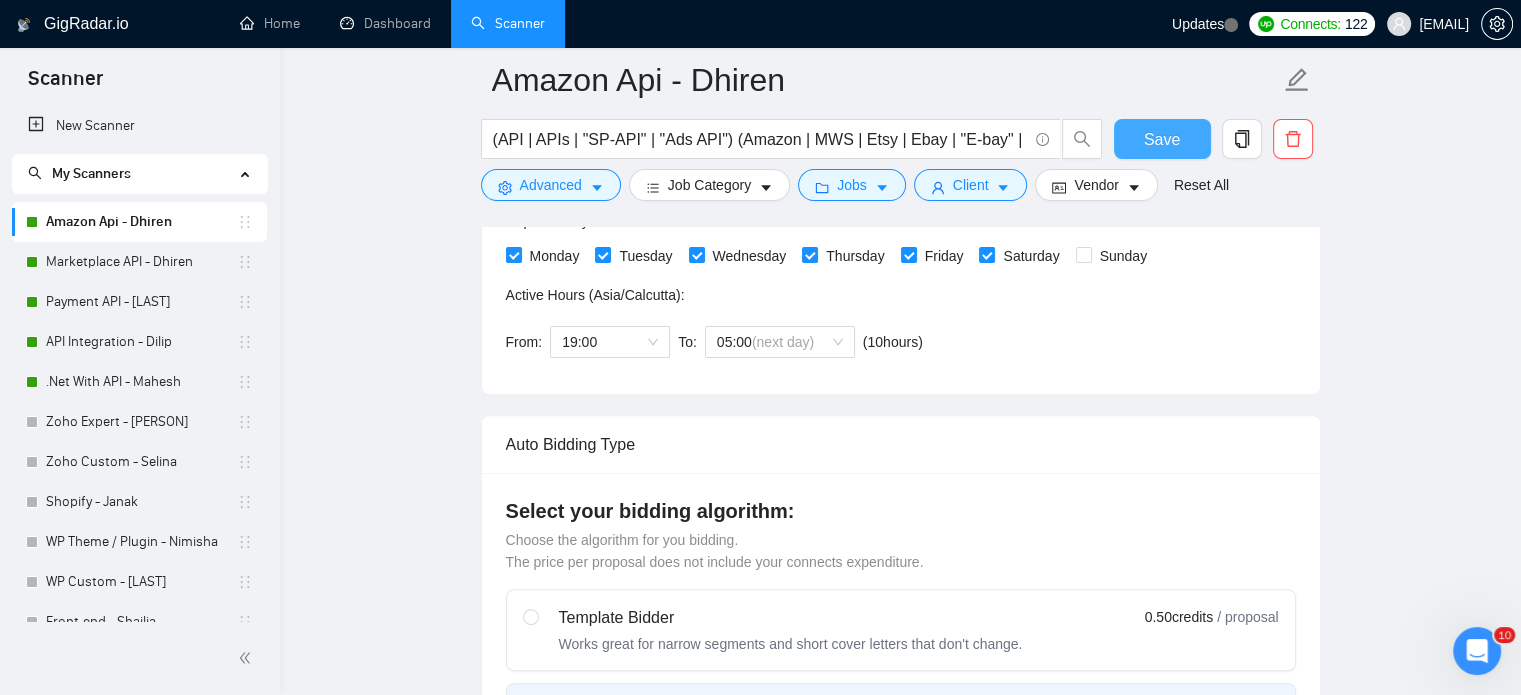 click on "Save" at bounding box center (1162, 139) 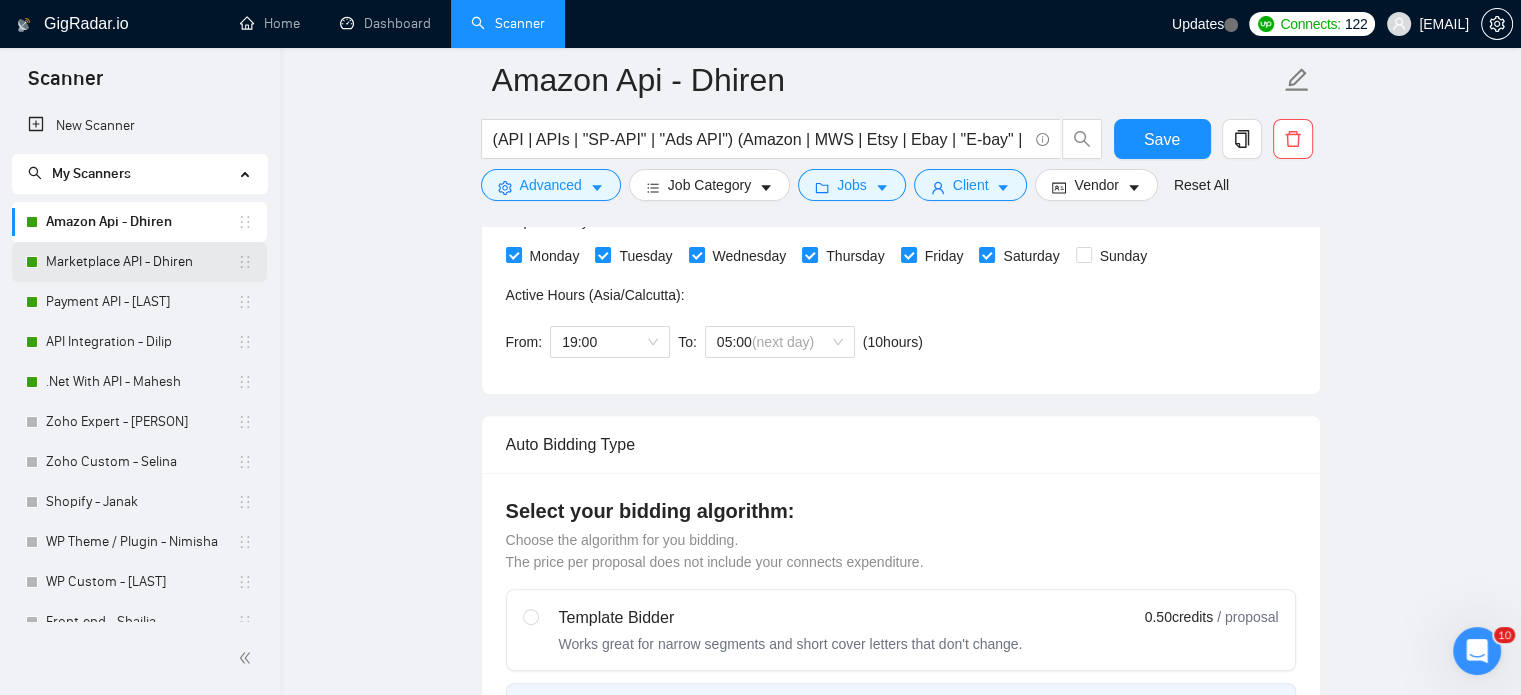 click on "Marketplace API - Dhiren" at bounding box center [141, 262] 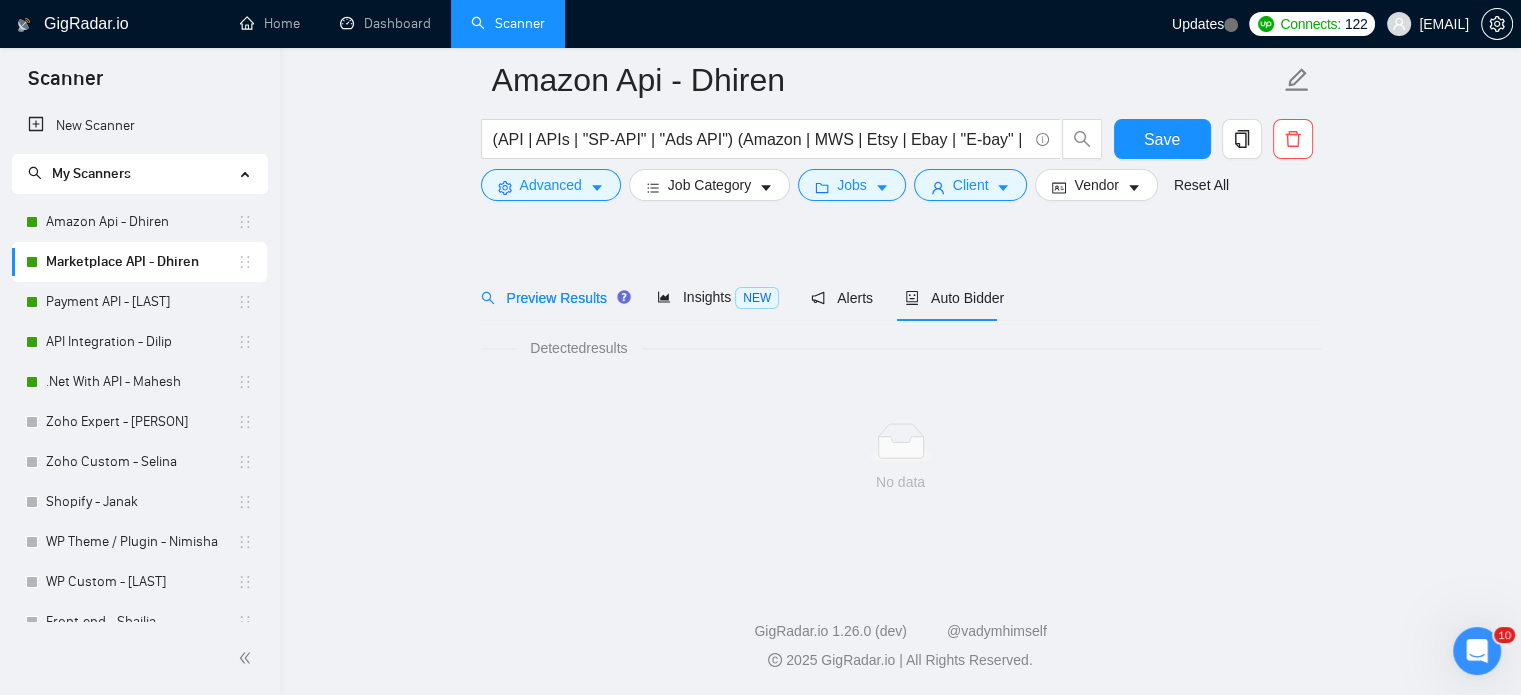 scroll, scrollTop: 35, scrollLeft: 0, axis: vertical 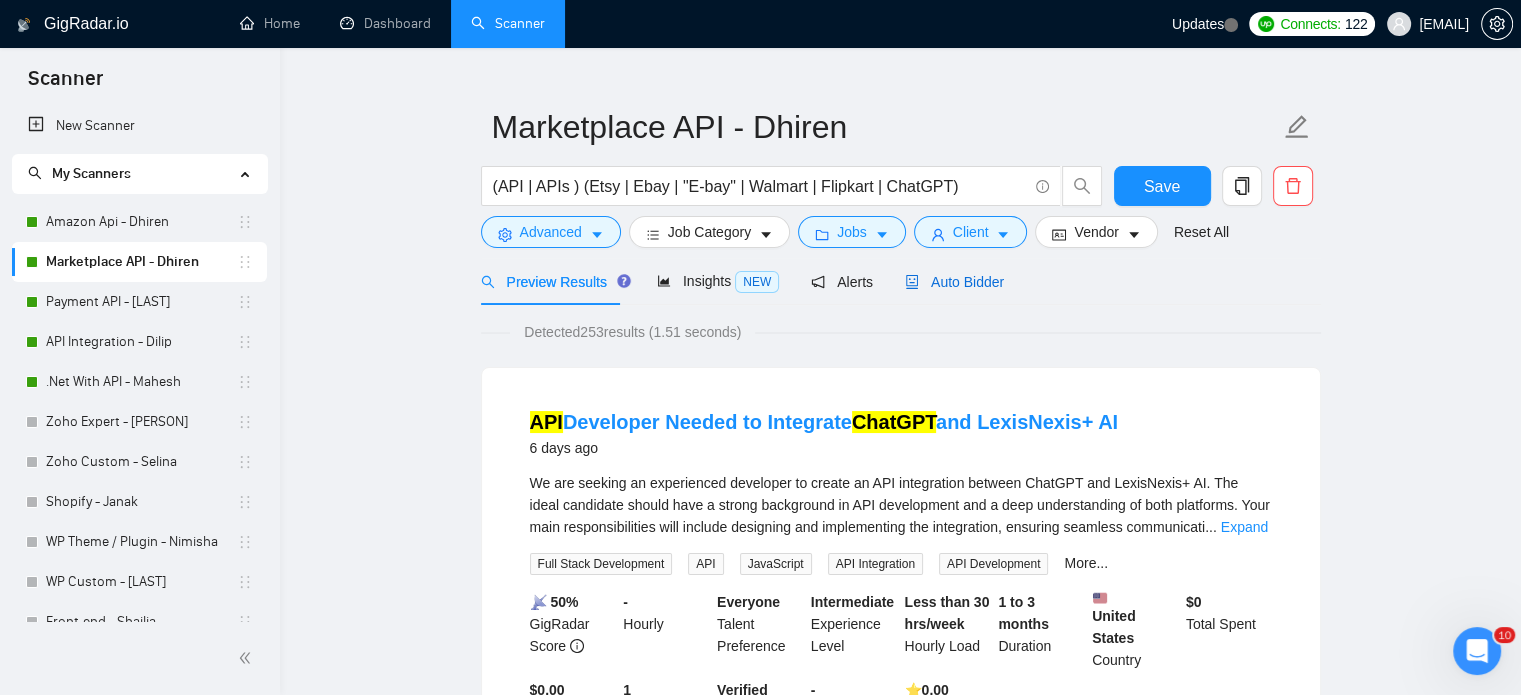 click on "Auto Bidder" at bounding box center [954, 282] 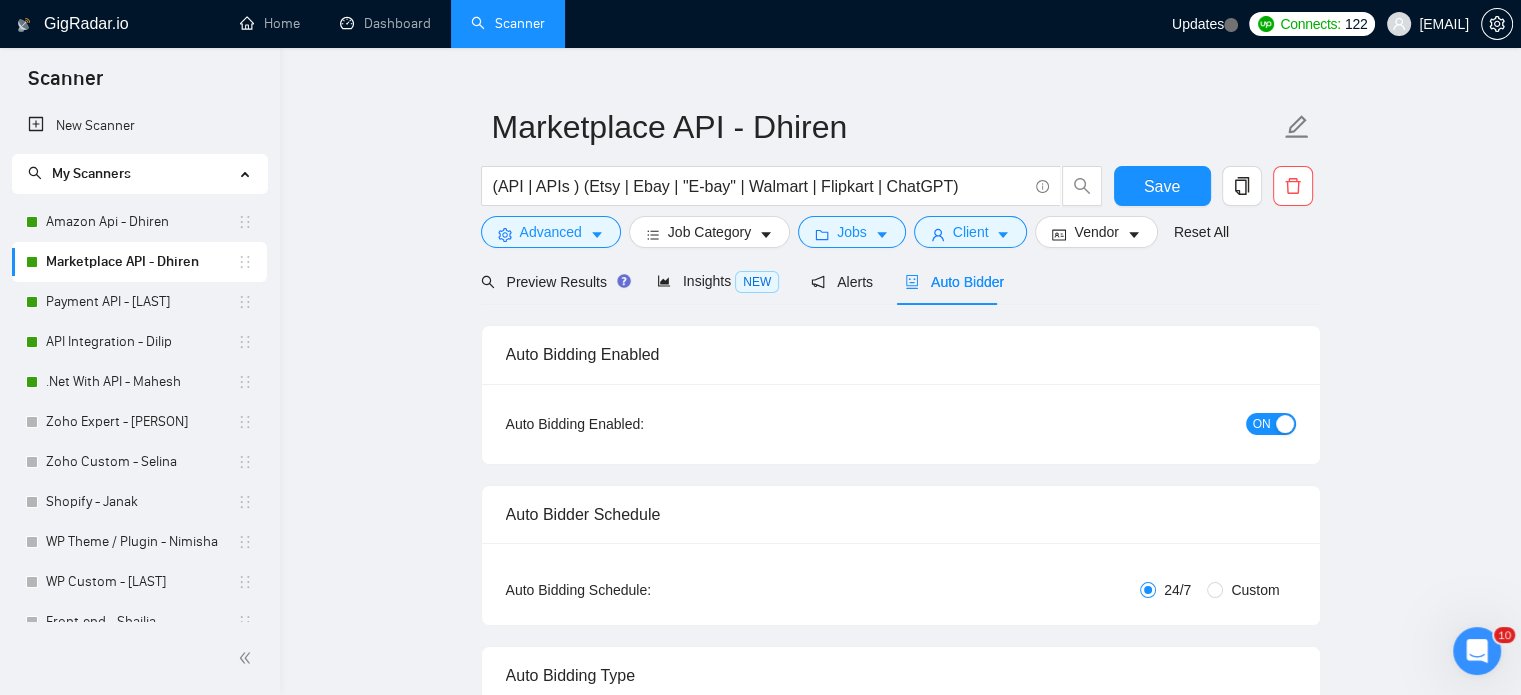 type 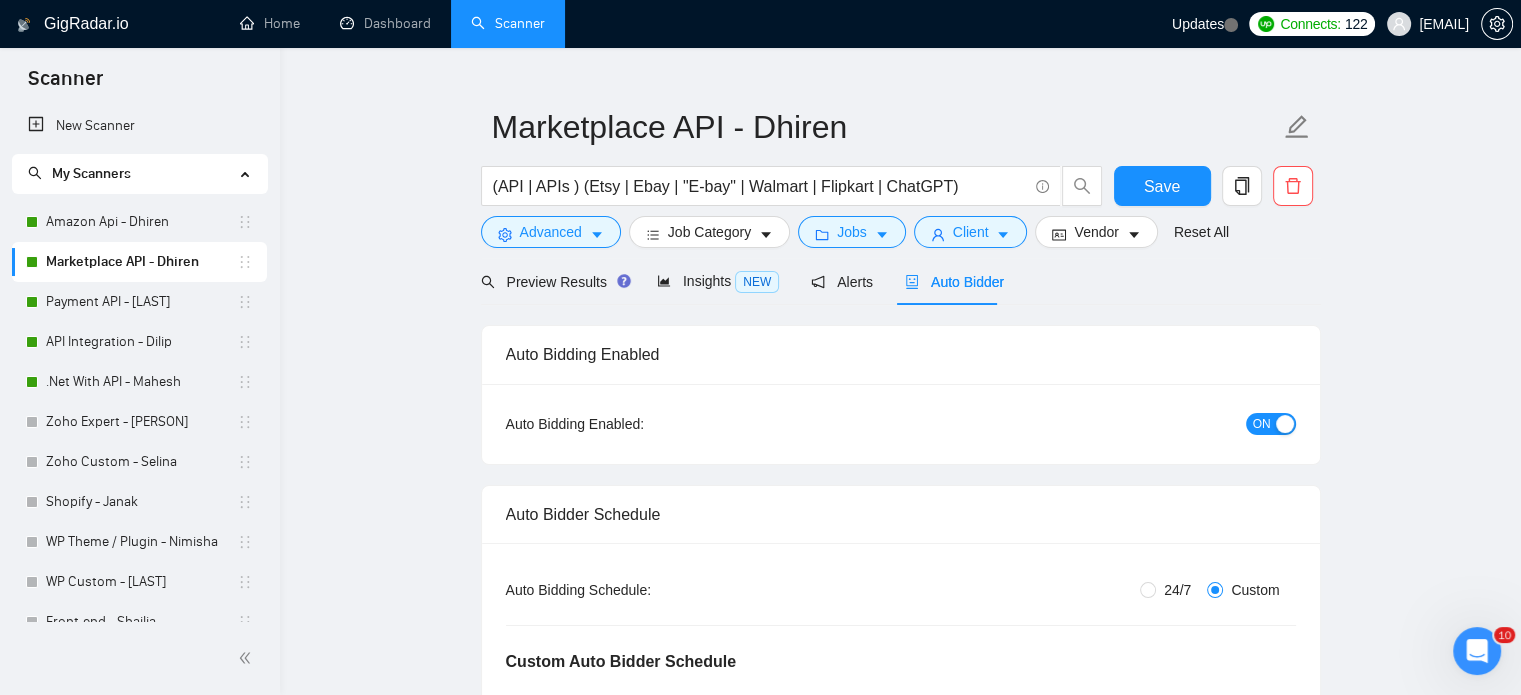 type 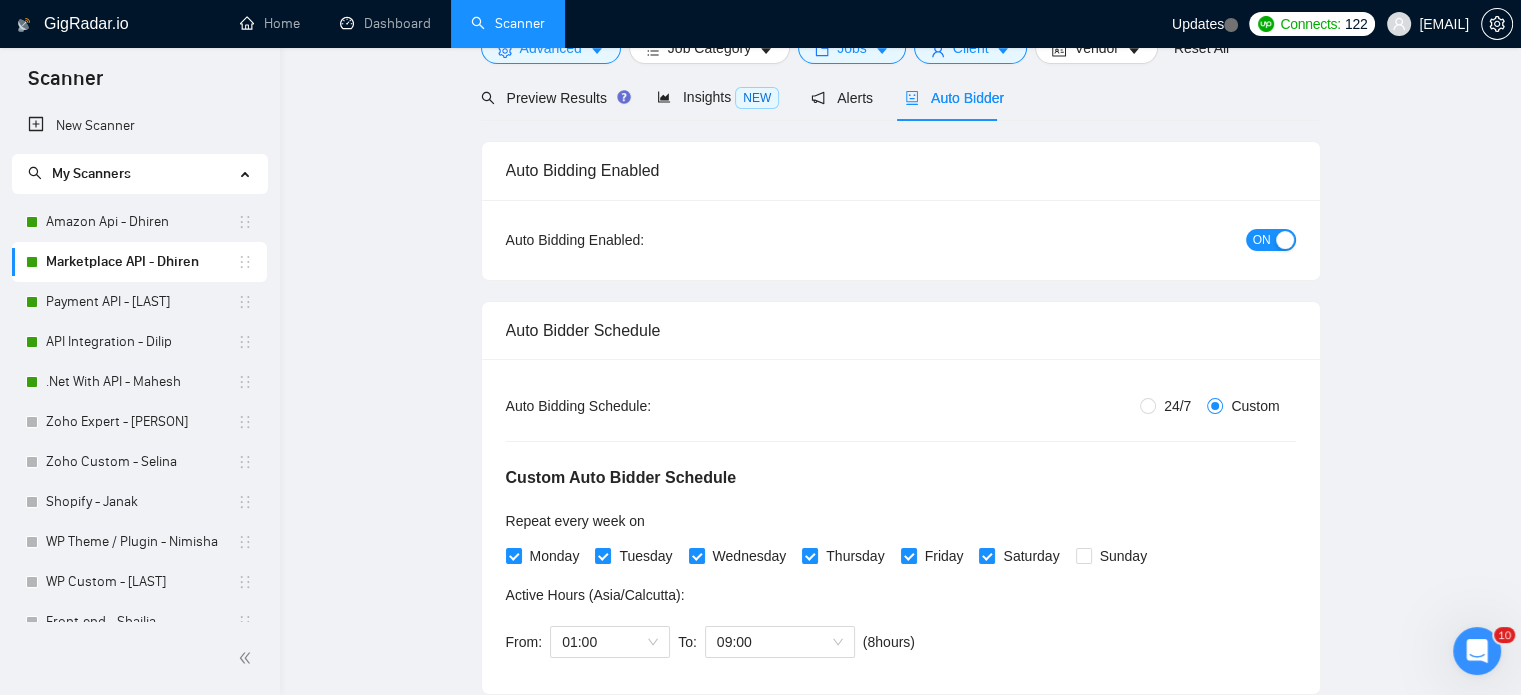 scroll, scrollTop: 0, scrollLeft: 0, axis: both 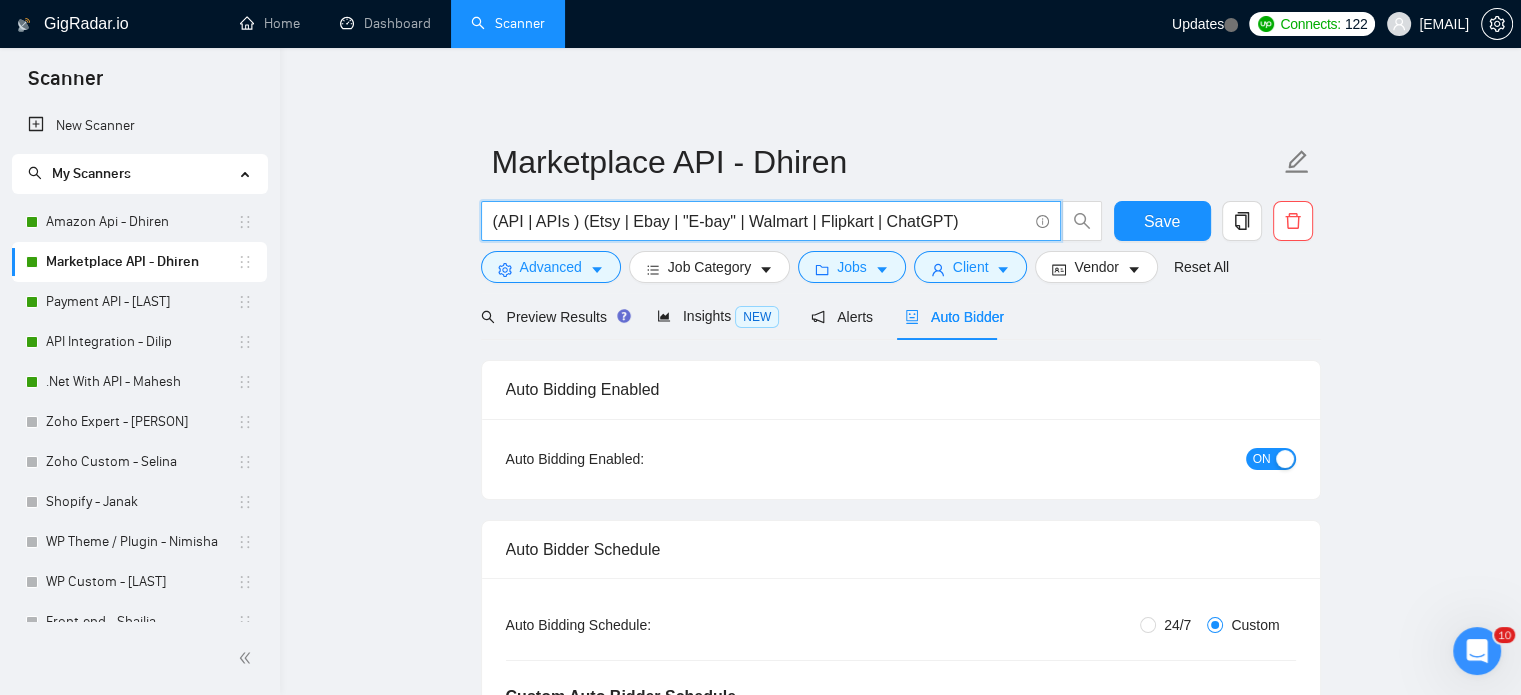 click on "(API | APIs ) (Etsy | Ebay | "E-bay" | Walmart | Flipkart | ChatGPT)" at bounding box center [760, 221] 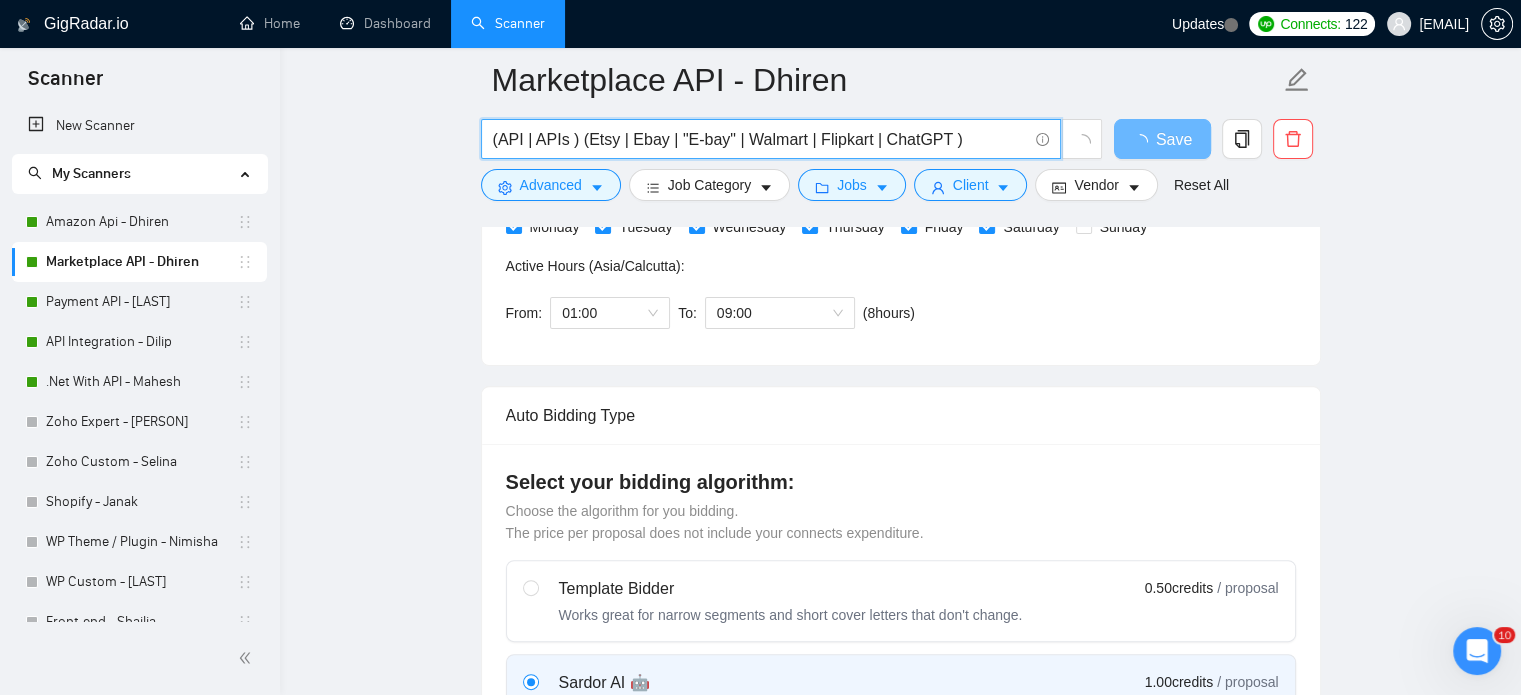 scroll, scrollTop: 600, scrollLeft: 0, axis: vertical 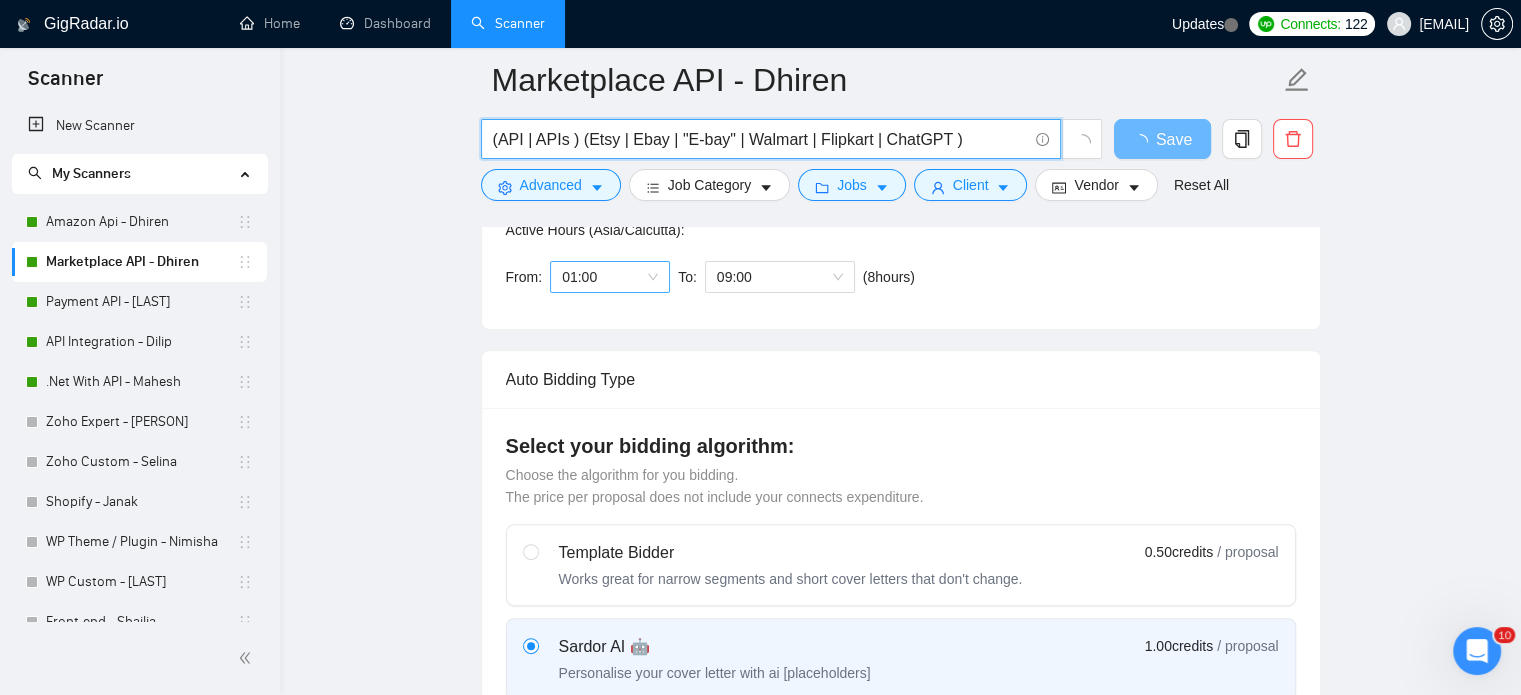 click on "01:00" at bounding box center [610, 277] 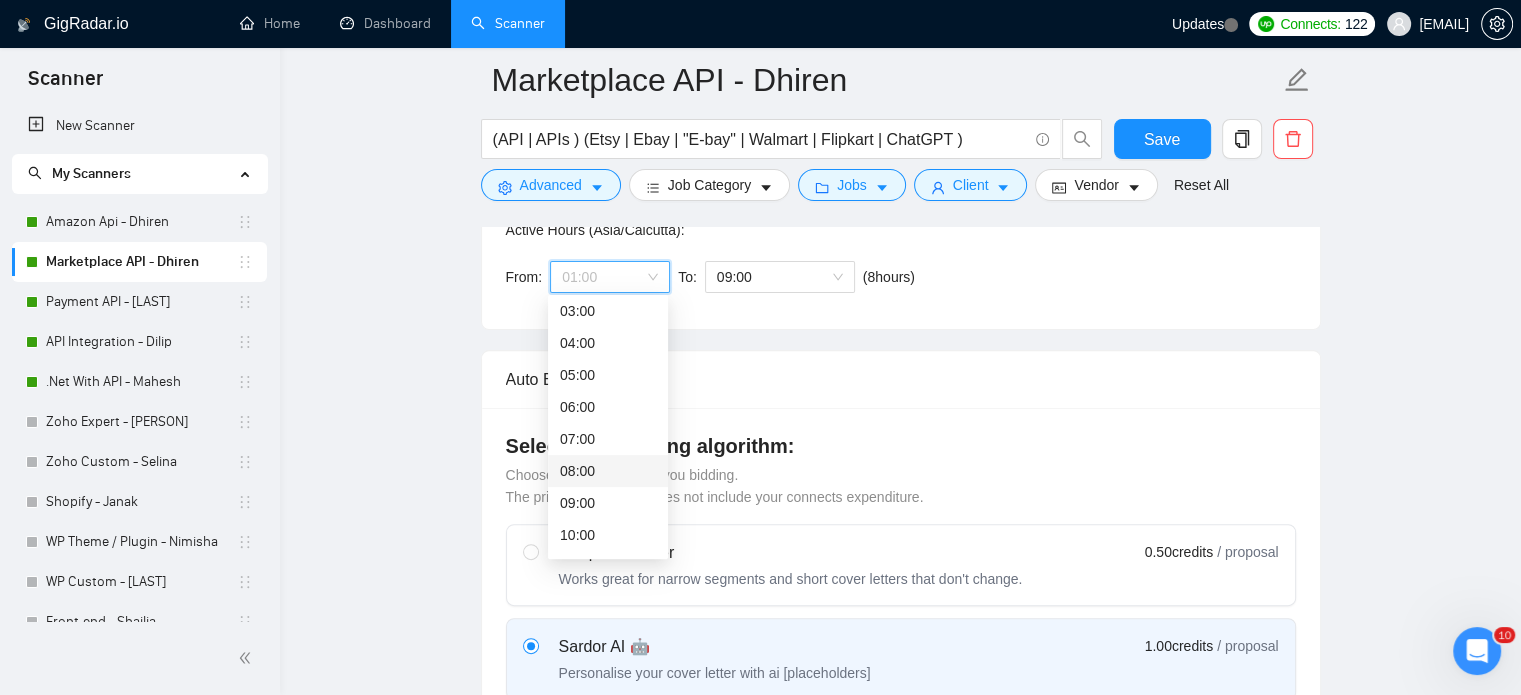 scroll, scrollTop: 472, scrollLeft: 0, axis: vertical 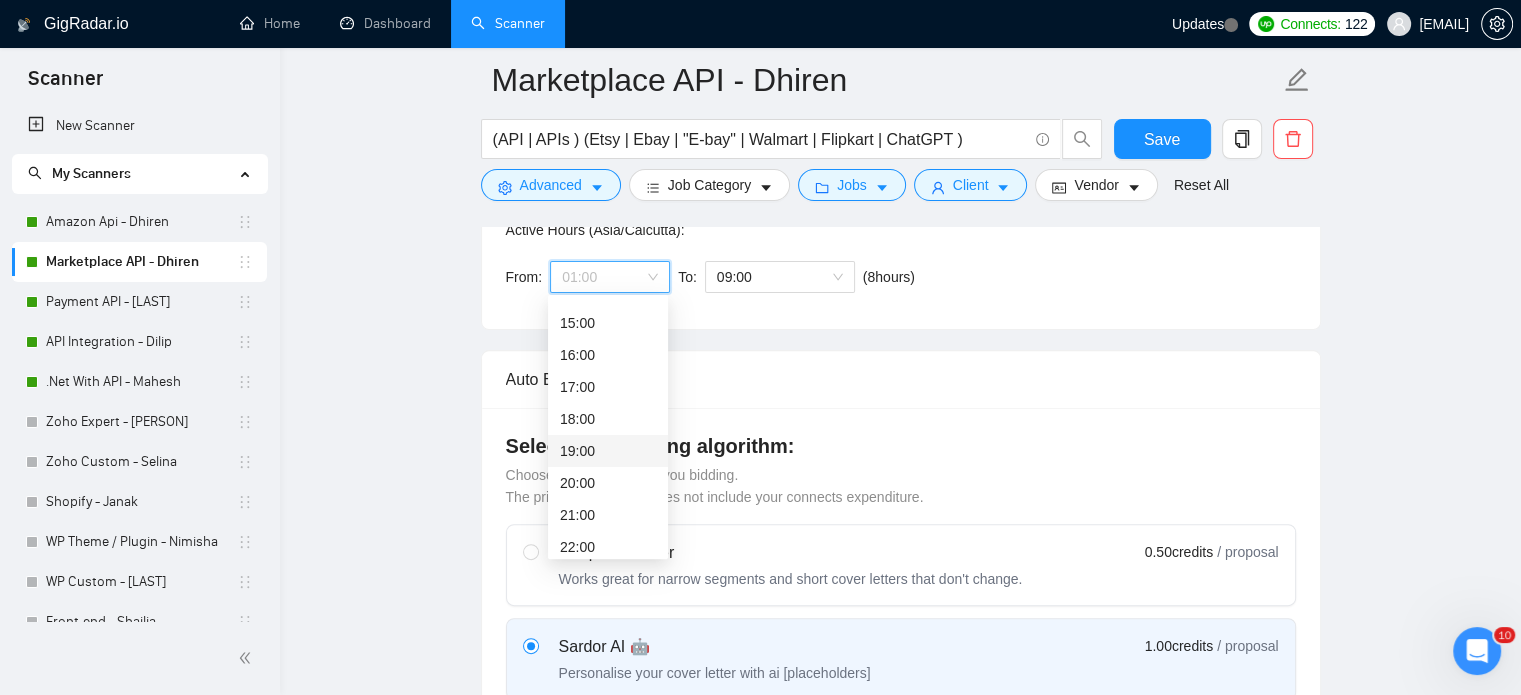 click on "19:00" at bounding box center (608, 451) 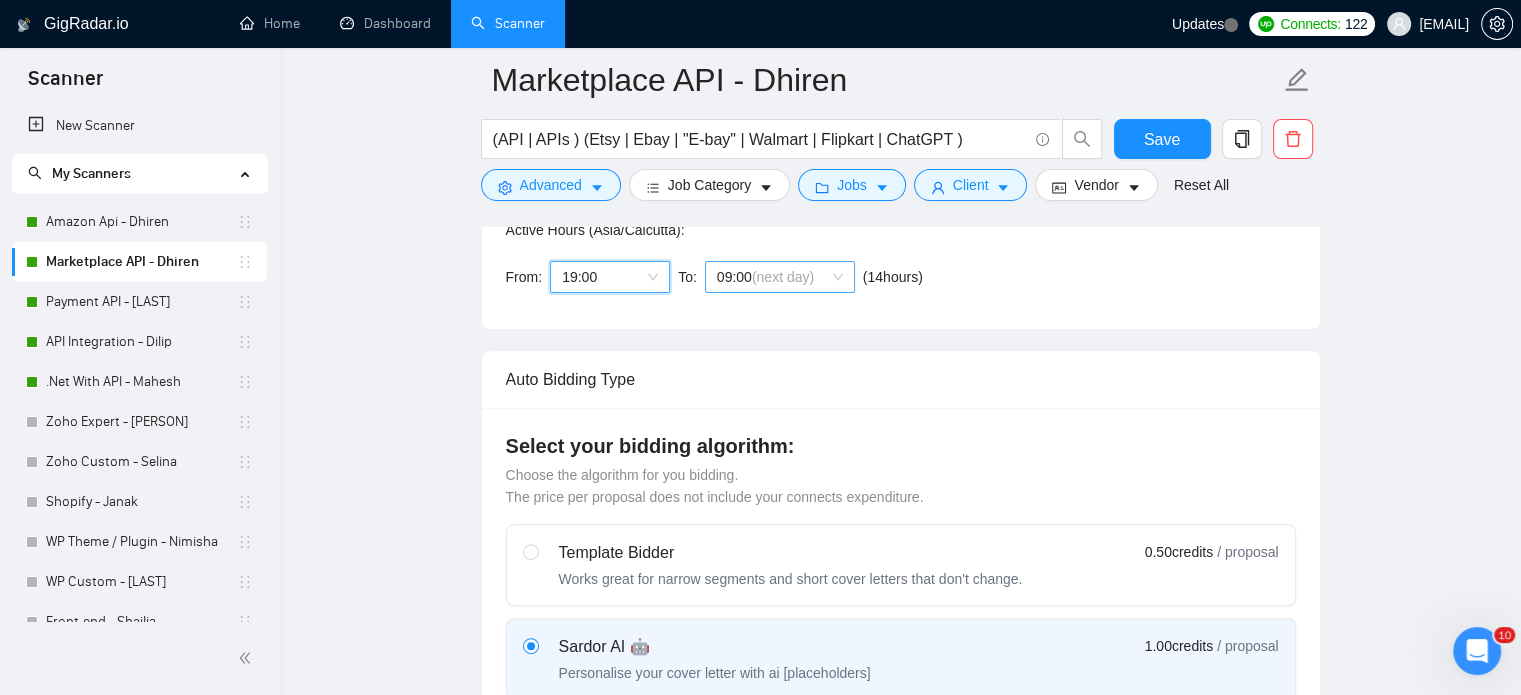 click on "(next day)" at bounding box center (783, 277) 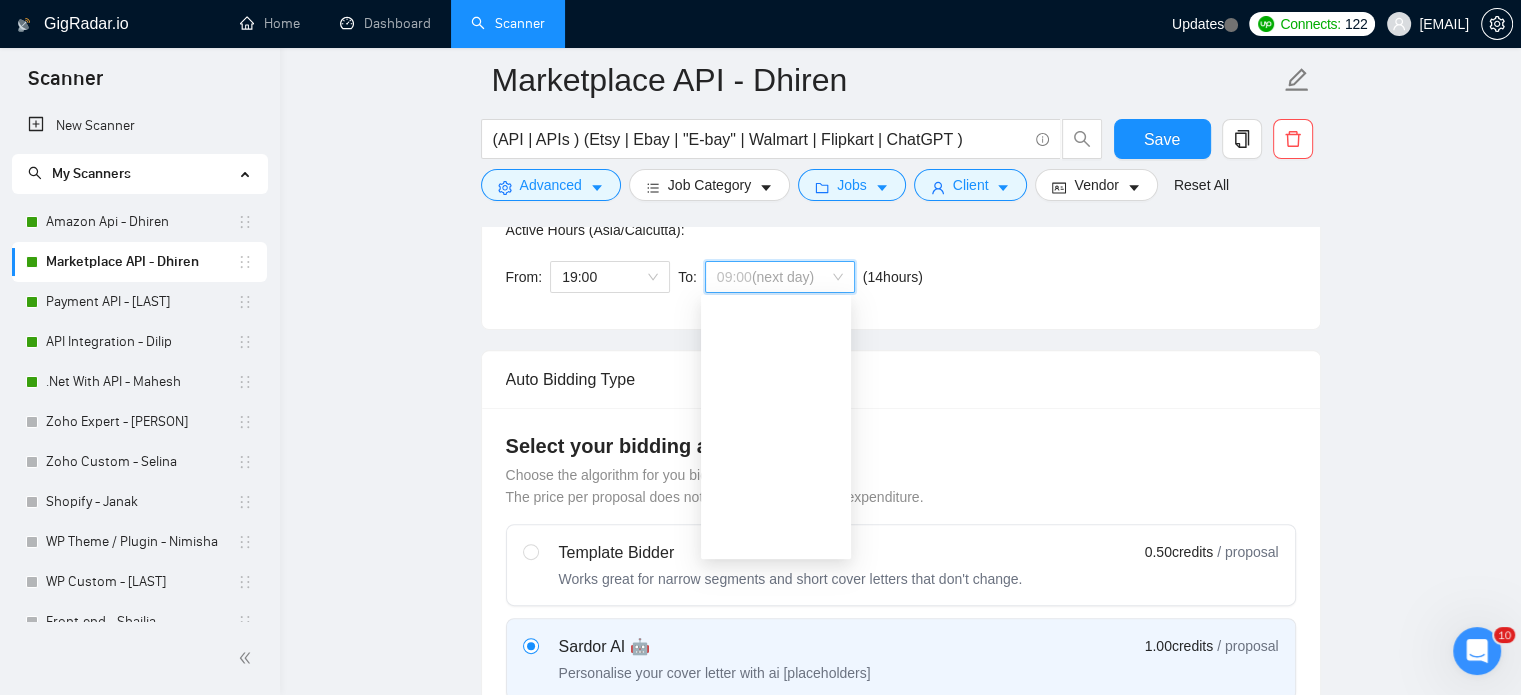scroll, scrollTop: 0, scrollLeft: 0, axis: both 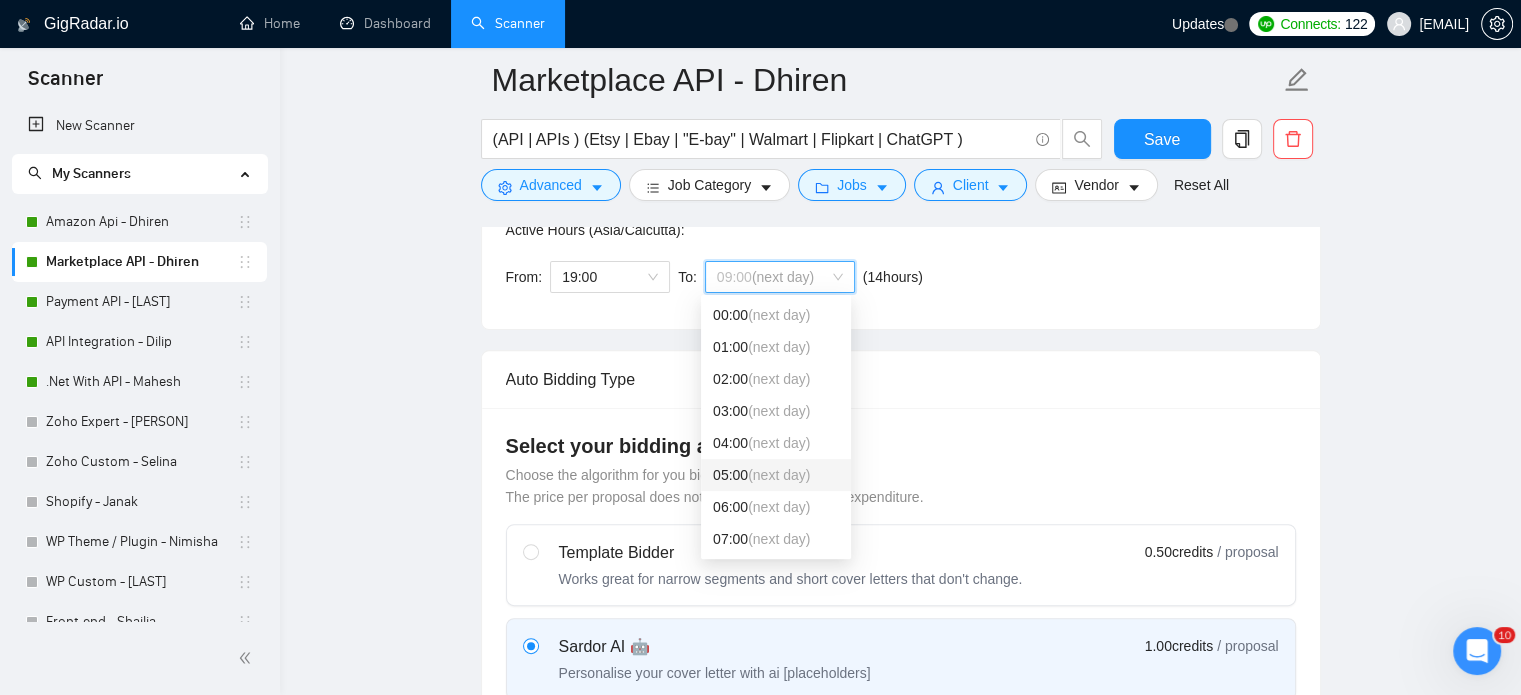 click on "[TIME] (next day)" at bounding box center (776, 475) 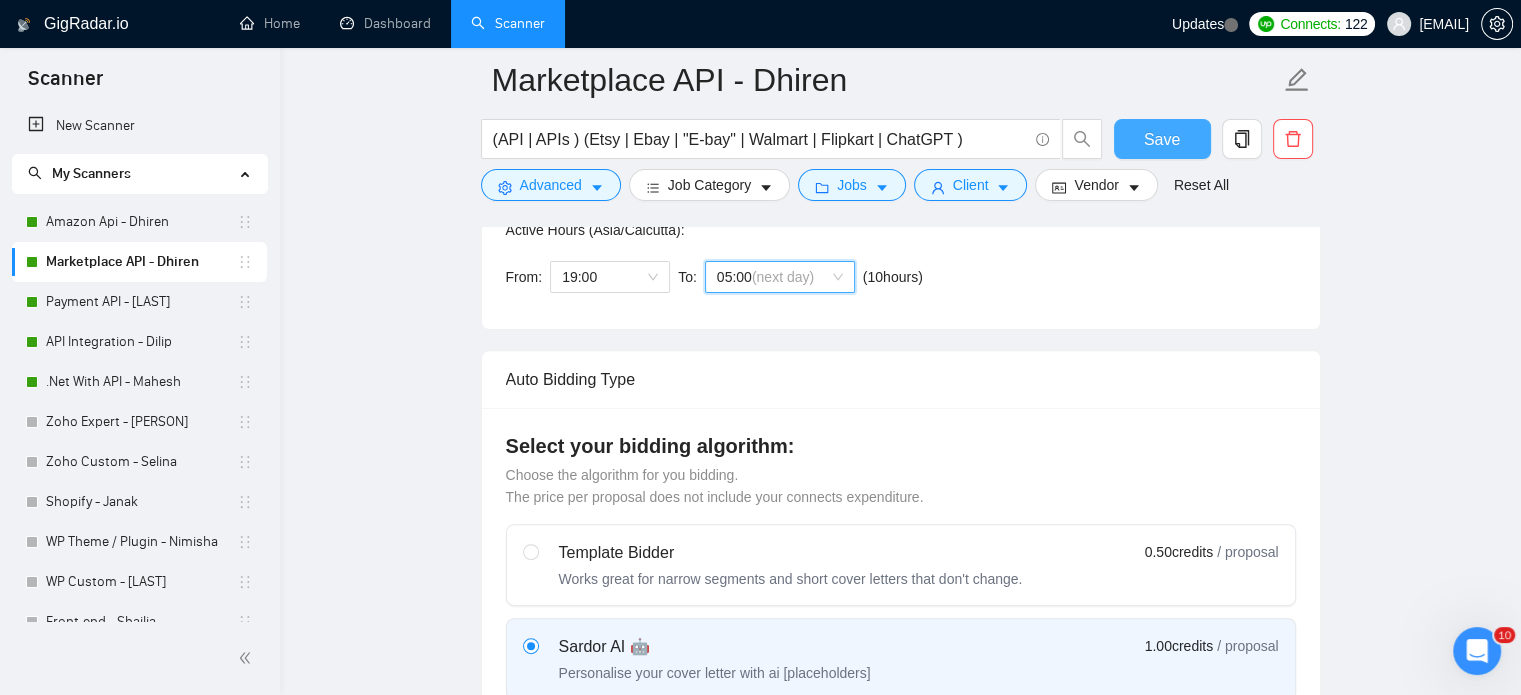 click on "Save" at bounding box center [1162, 139] 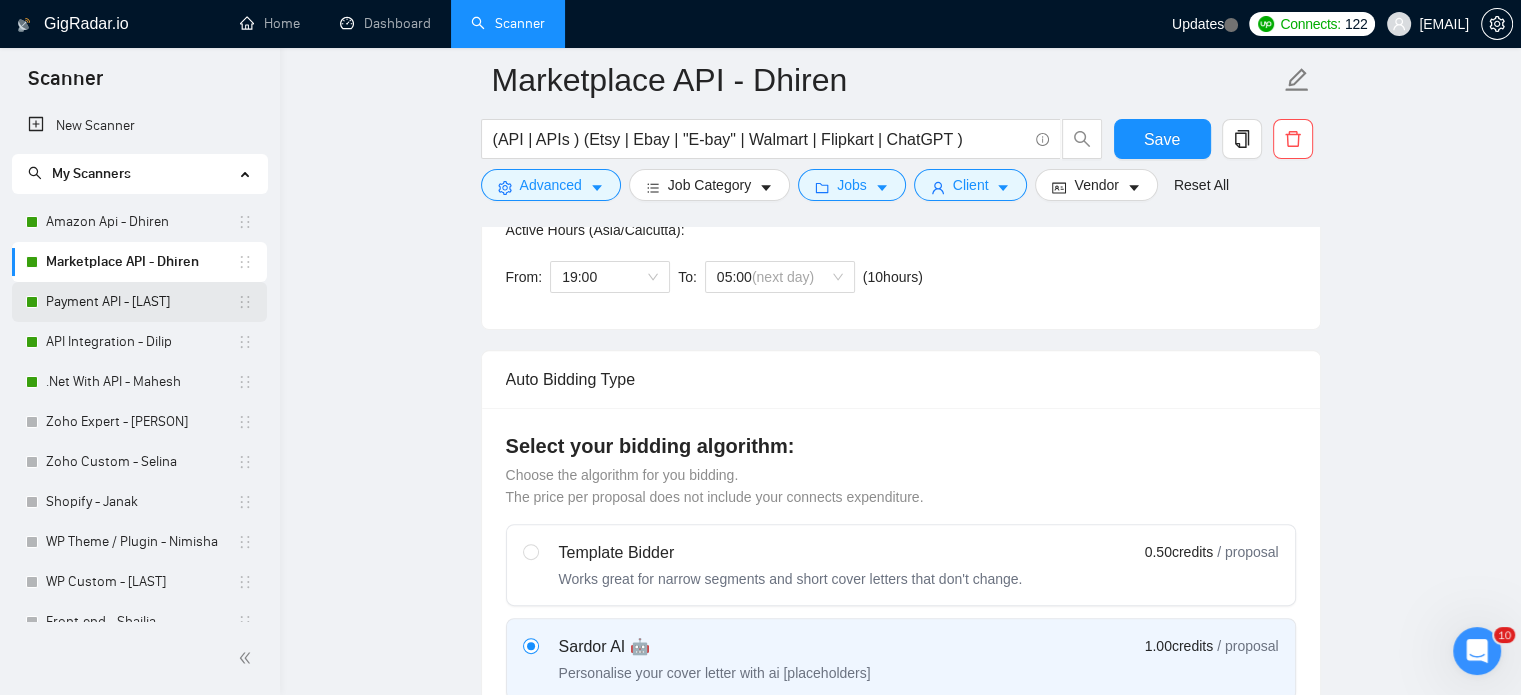 click on "Payment API - [LAST]" at bounding box center (141, 302) 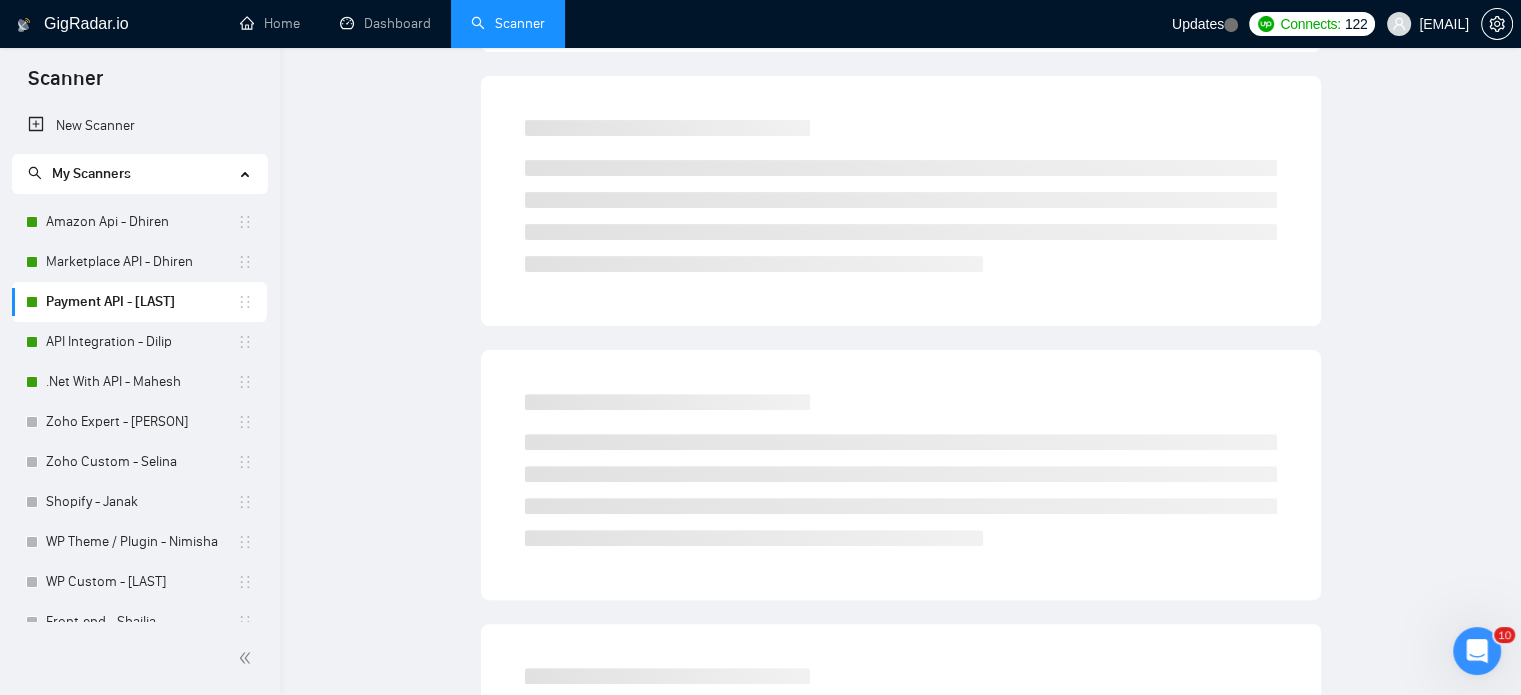 scroll, scrollTop: 35, scrollLeft: 0, axis: vertical 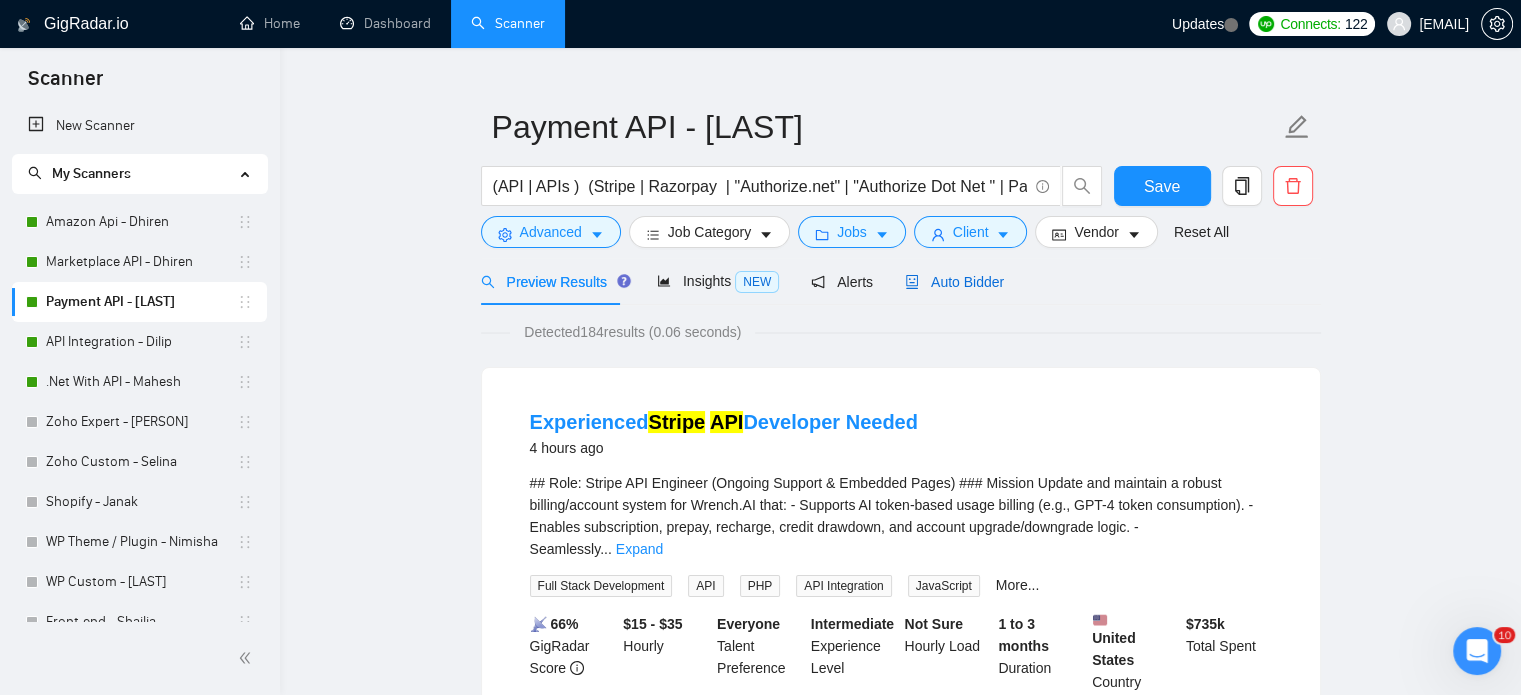click on "Auto Bidder" at bounding box center (954, 282) 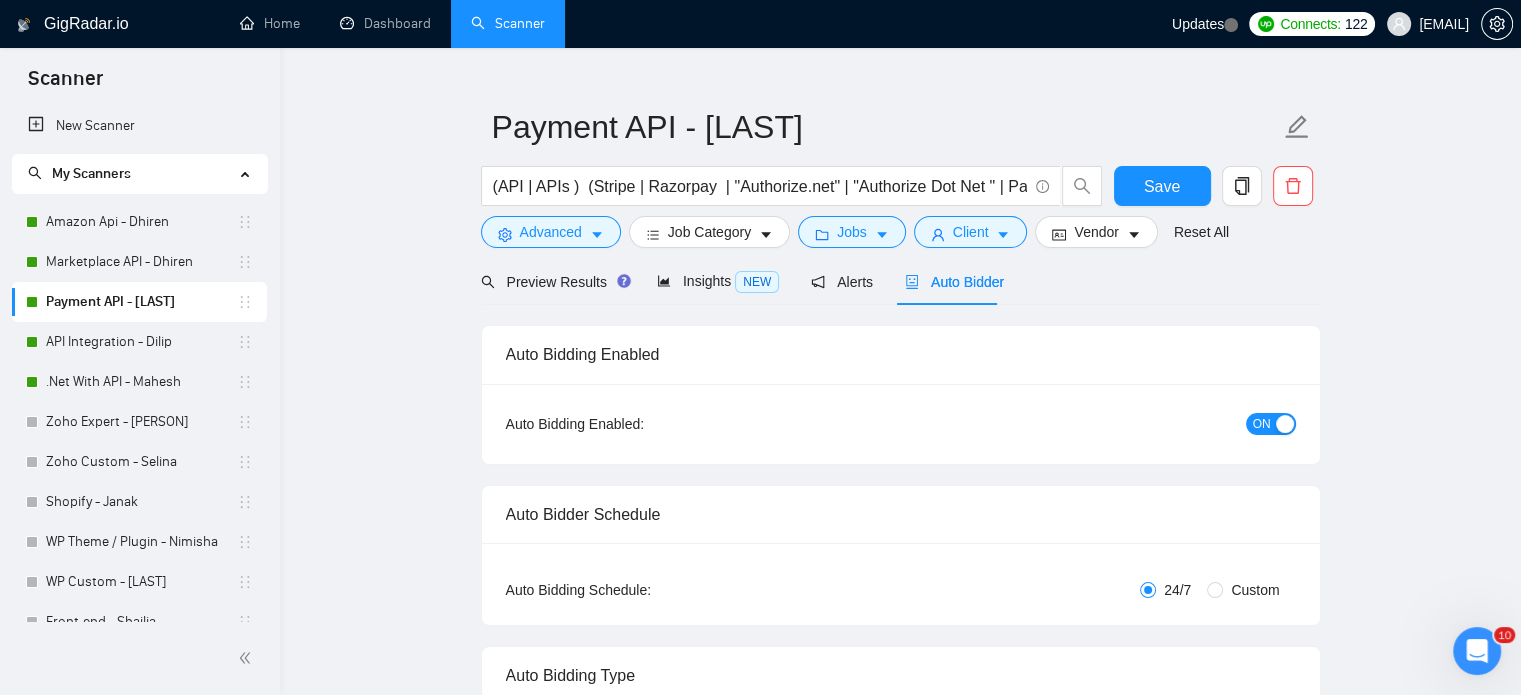 type 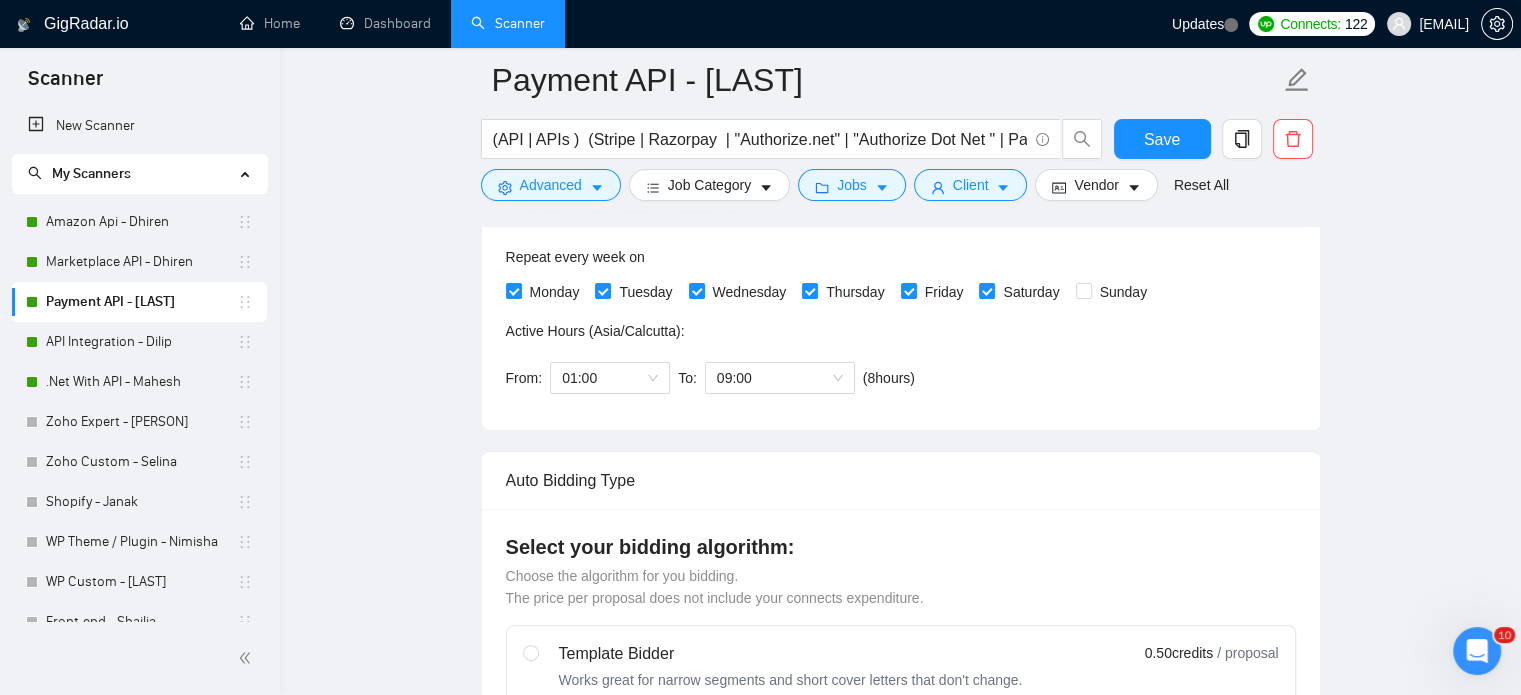 scroll, scrollTop: 535, scrollLeft: 0, axis: vertical 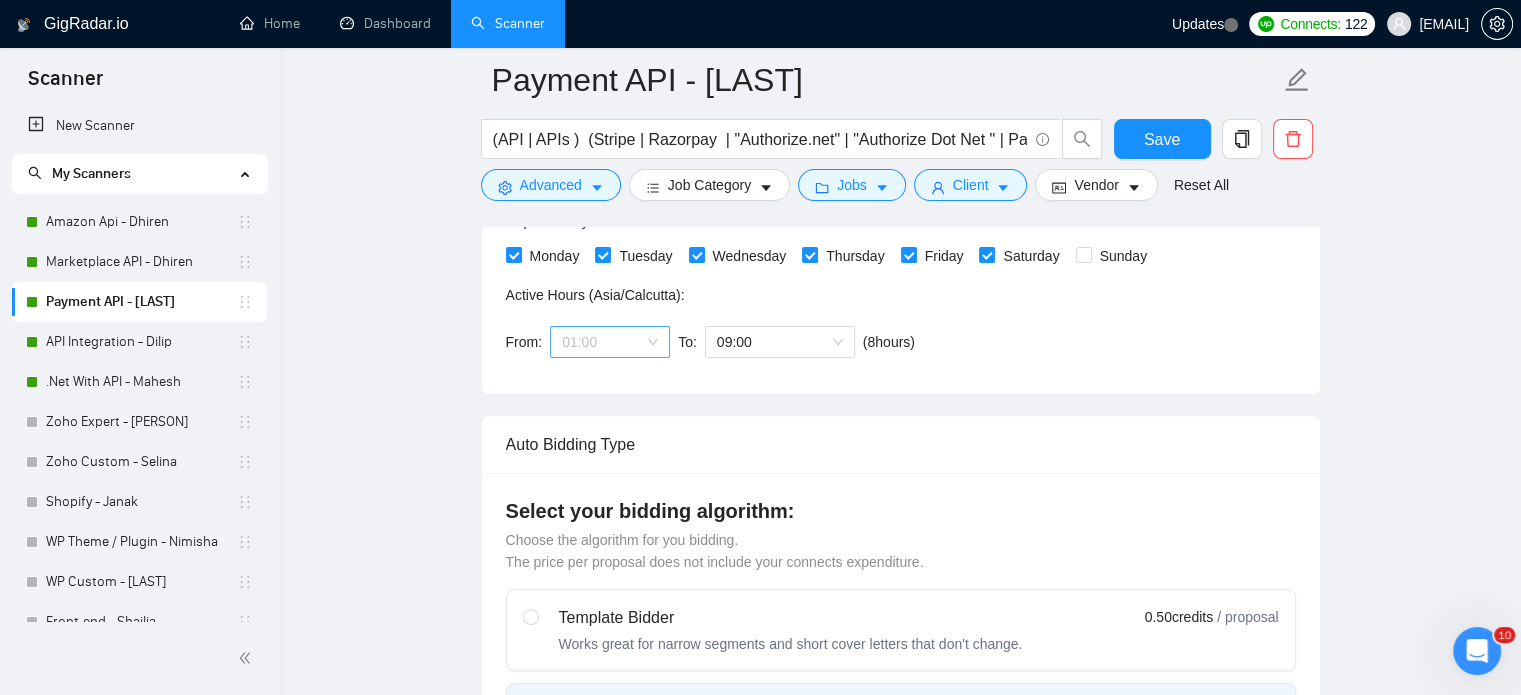 click on "01:00" at bounding box center (610, 342) 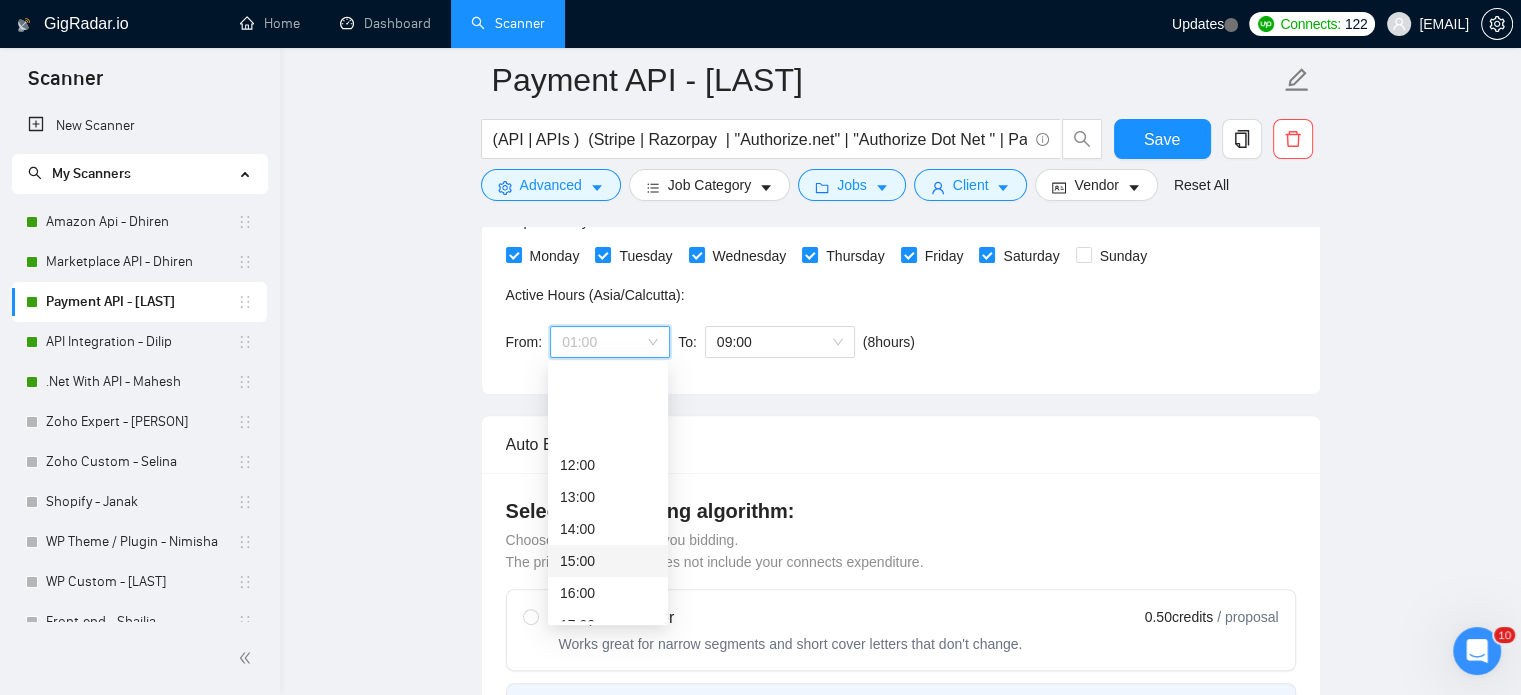 scroll, scrollTop: 400, scrollLeft: 0, axis: vertical 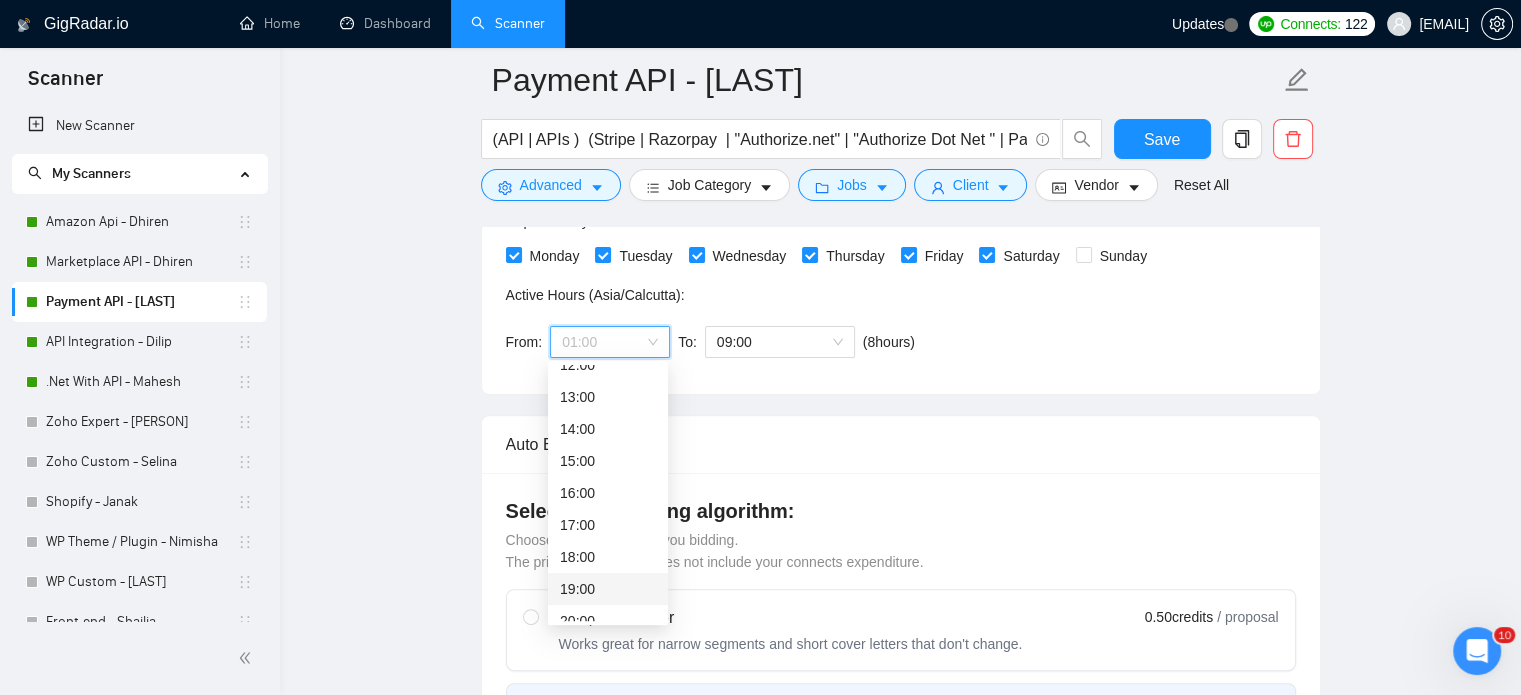 click on "19:00" at bounding box center (608, 589) 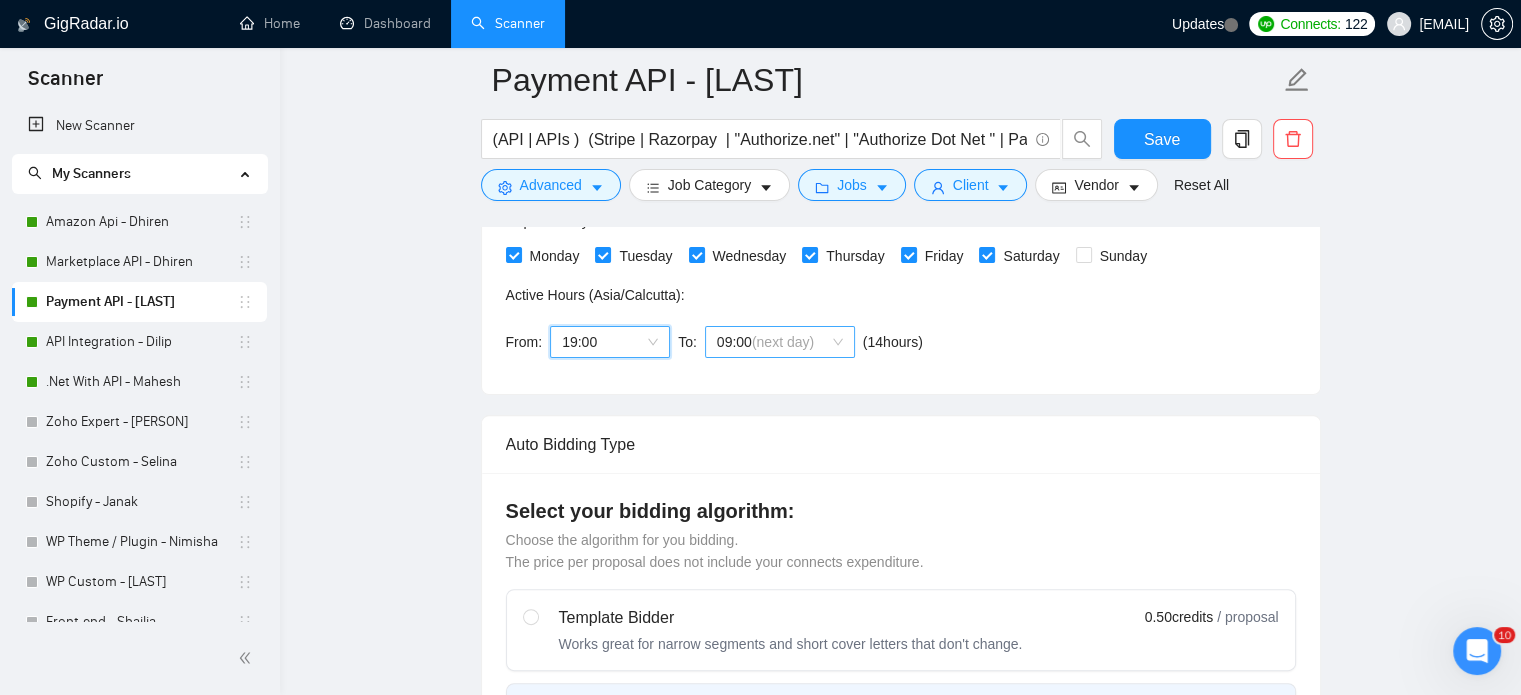click on "09:00  (next day)" at bounding box center [780, 342] 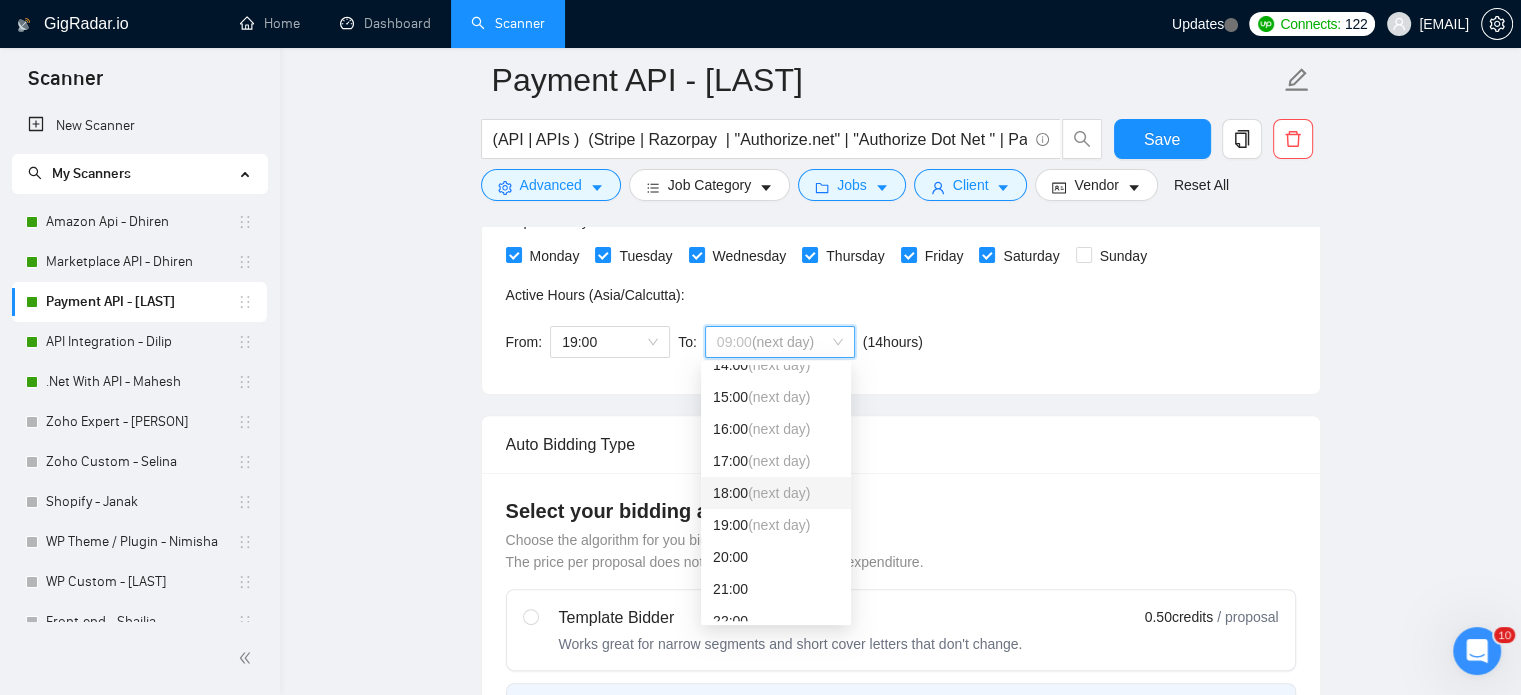 scroll, scrollTop: 64, scrollLeft: 0, axis: vertical 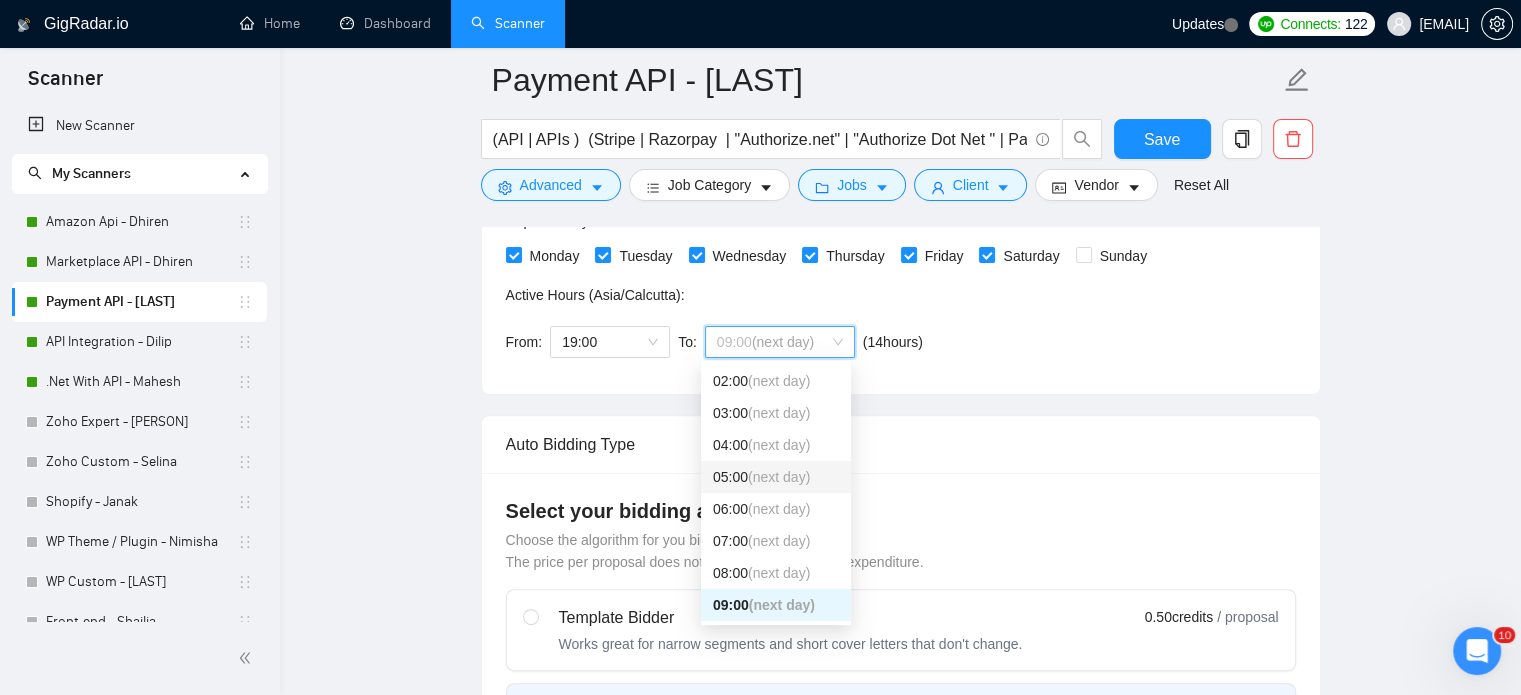 click on "[TIME] (next day)" at bounding box center (776, 477) 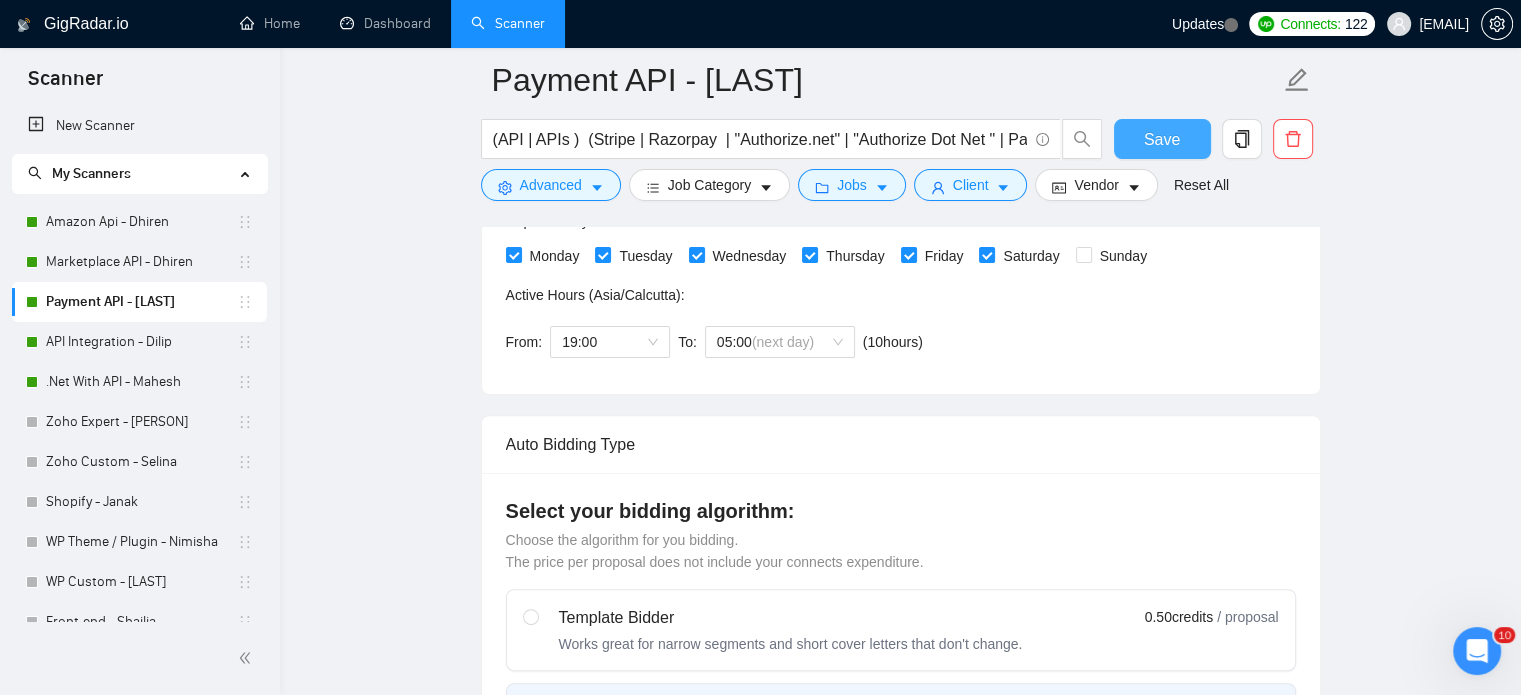 drag, startPoint x: 1156, startPoint y: 139, endPoint x: 484, endPoint y: 450, distance: 740.4762 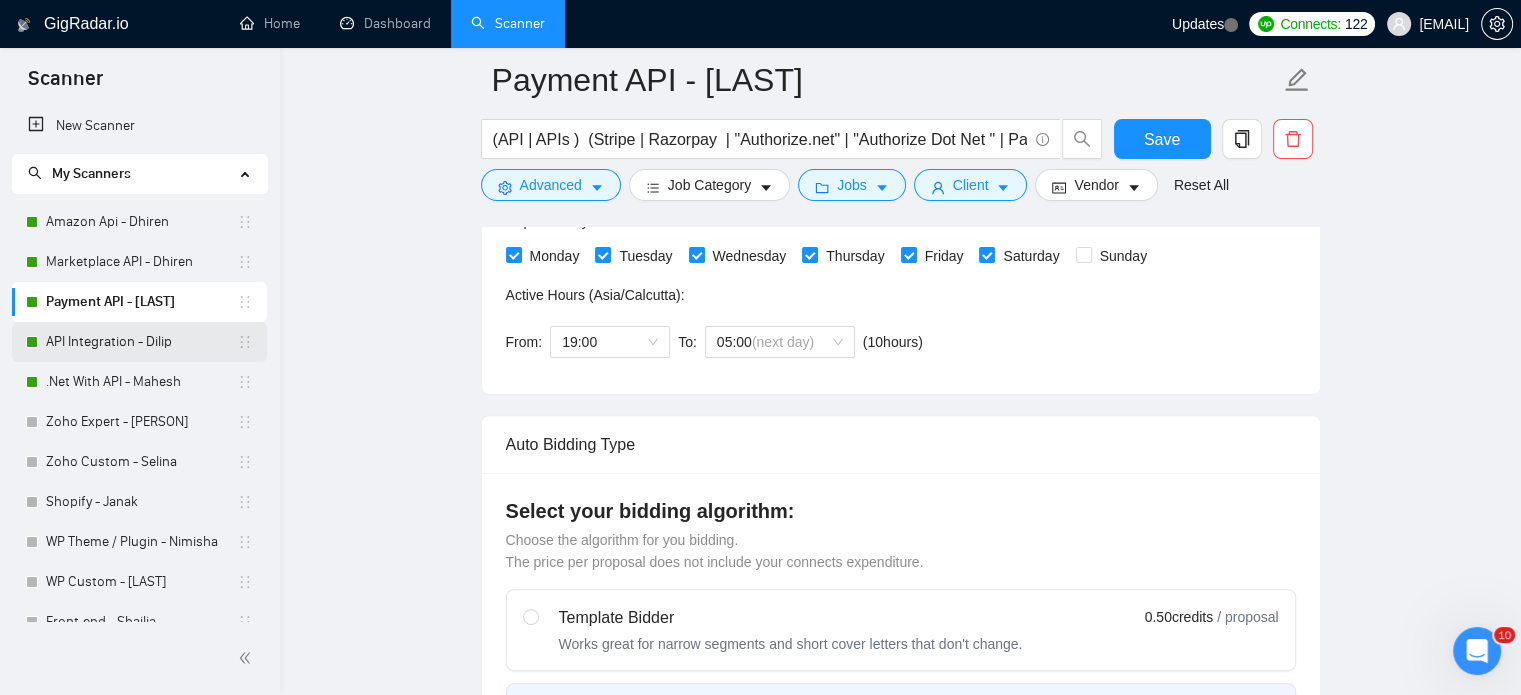 click on "API Integration - Dilip" at bounding box center [141, 342] 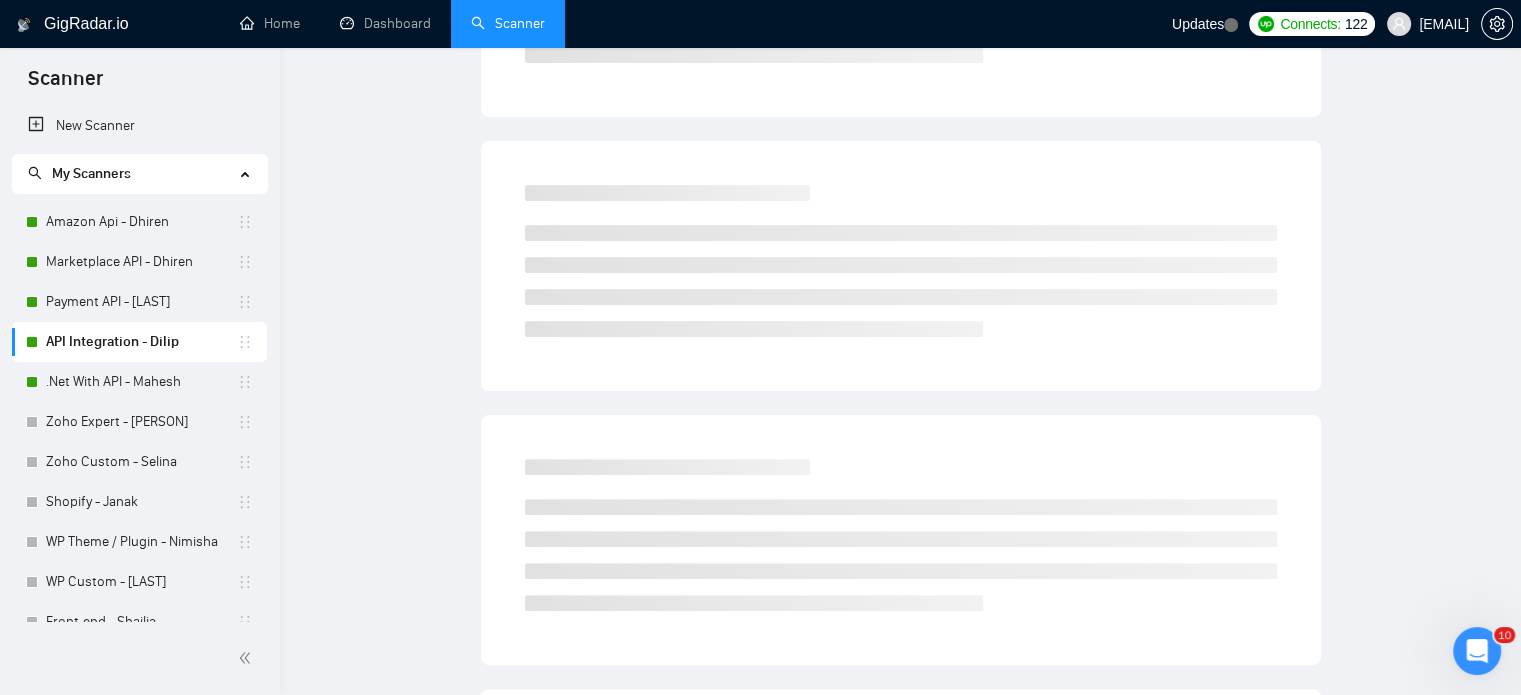 scroll, scrollTop: 35, scrollLeft: 0, axis: vertical 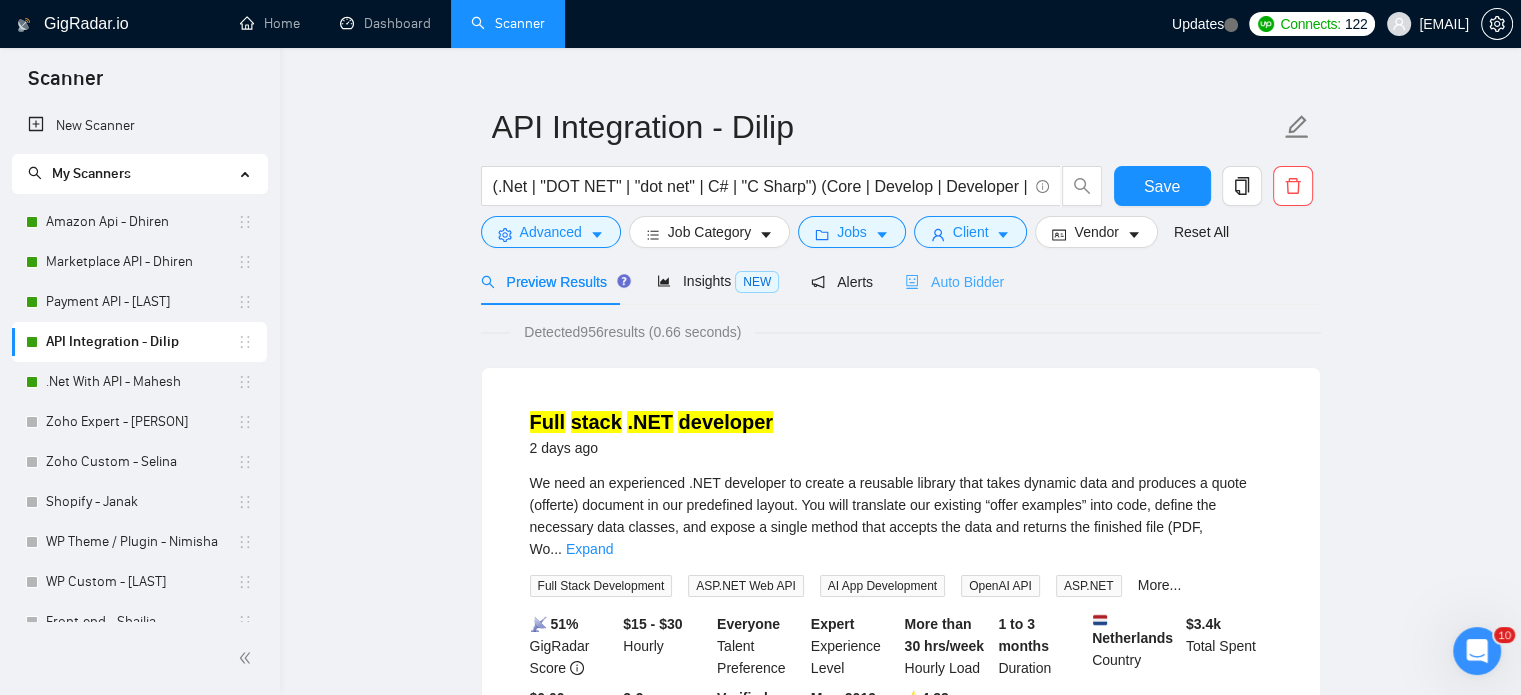 click on "Auto Bidder" at bounding box center [954, 281] 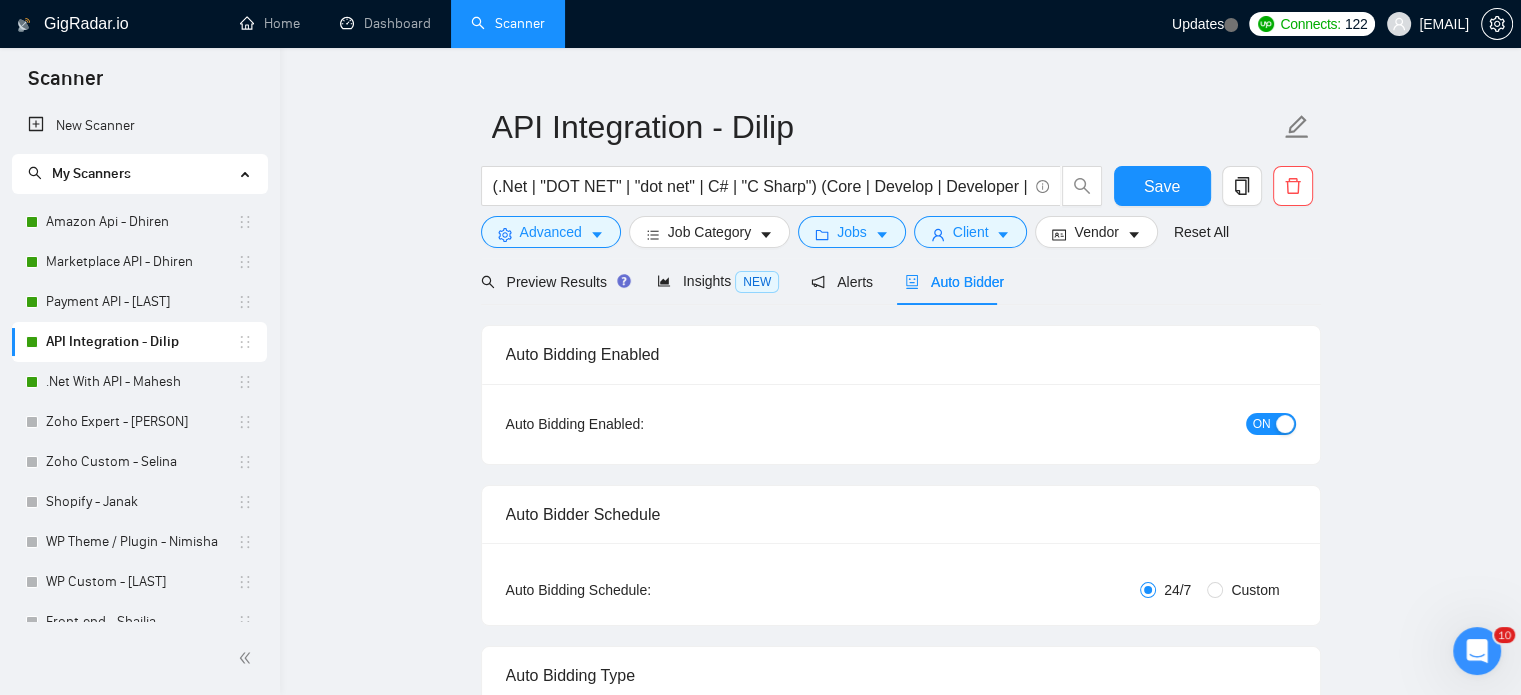 type 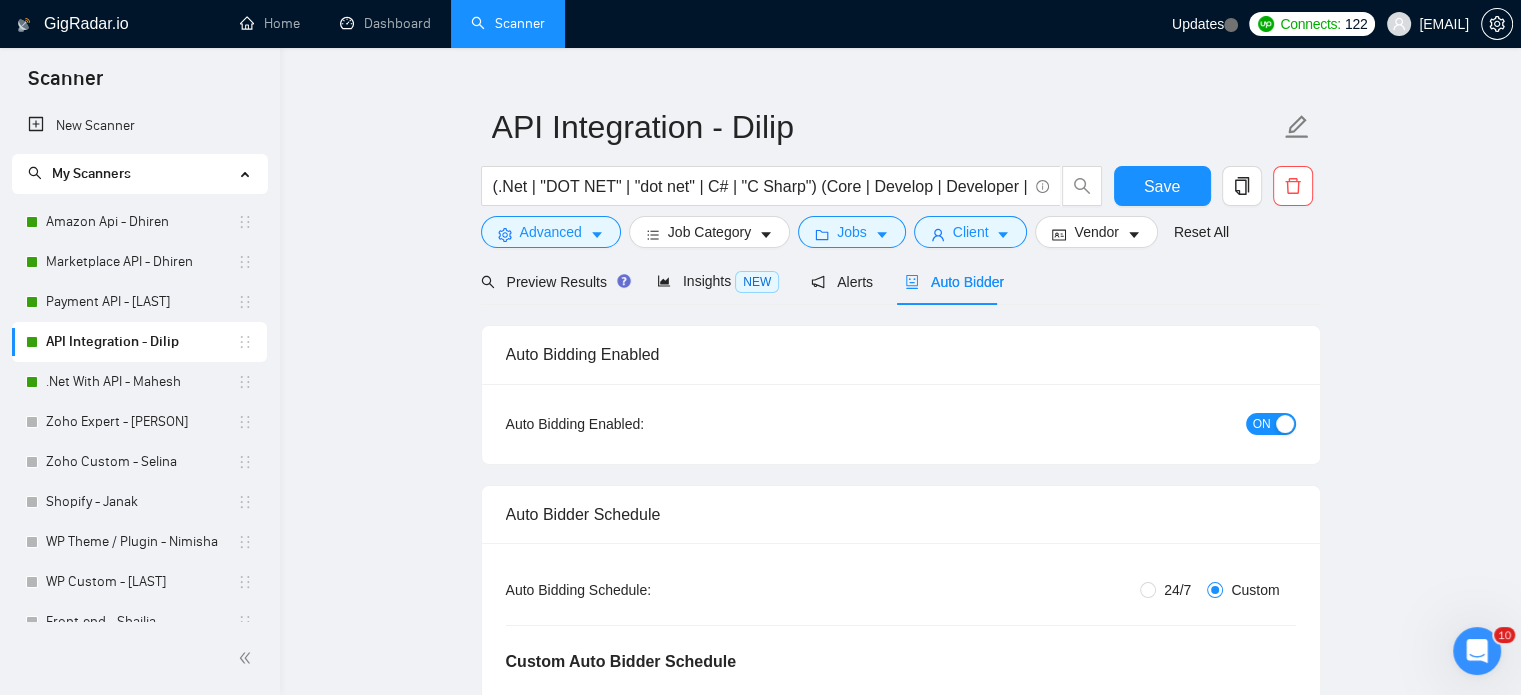 type 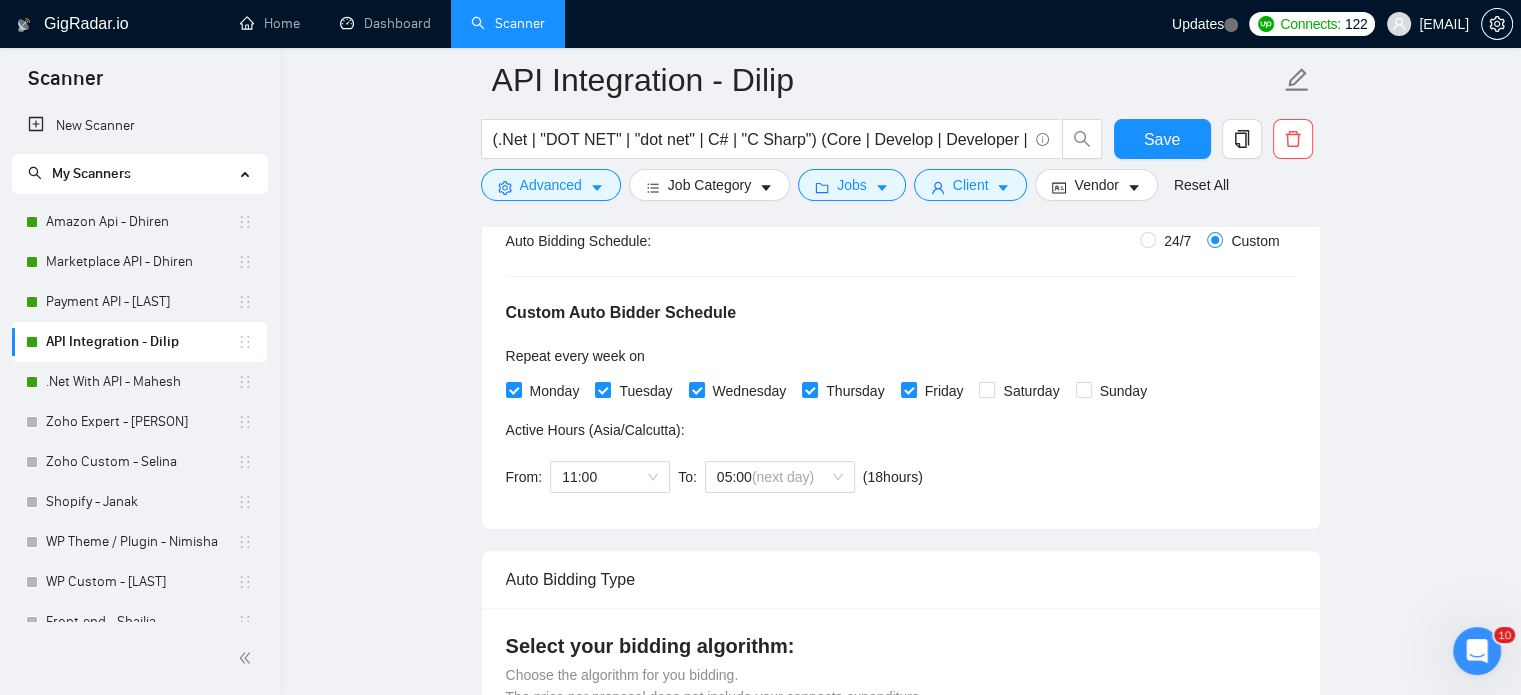 scroll, scrollTop: 435, scrollLeft: 0, axis: vertical 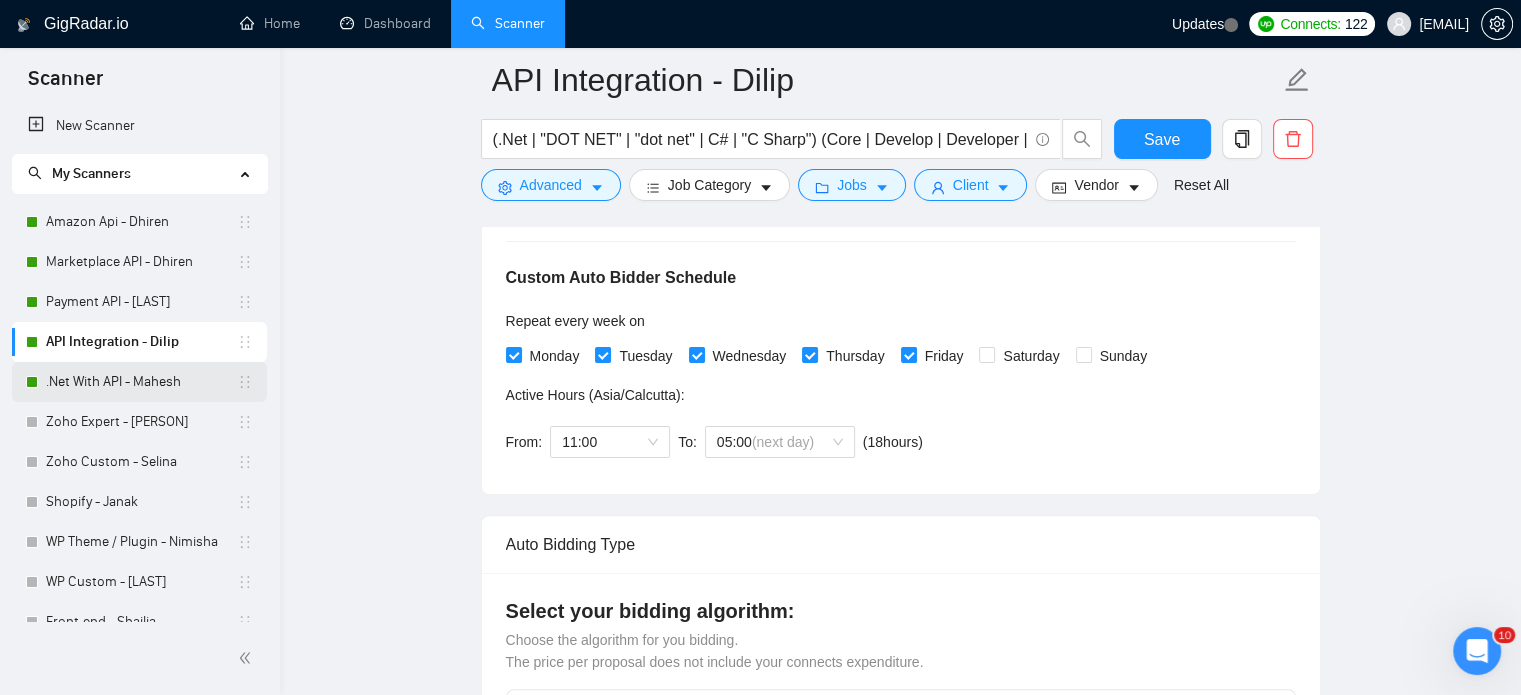 click on ".Net With API - Mahesh" at bounding box center (141, 382) 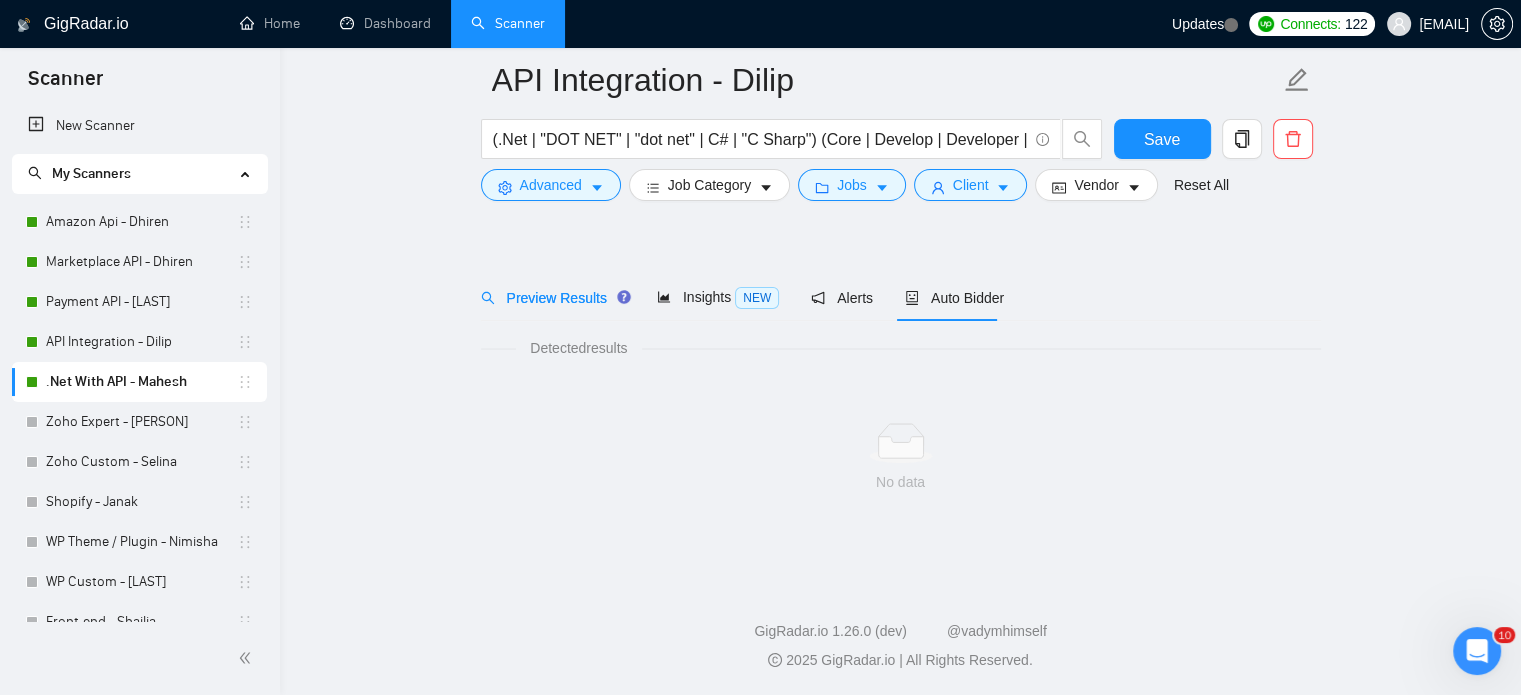 scroll, scrollTop: 35, scrollLeft: 0, axis: vertical 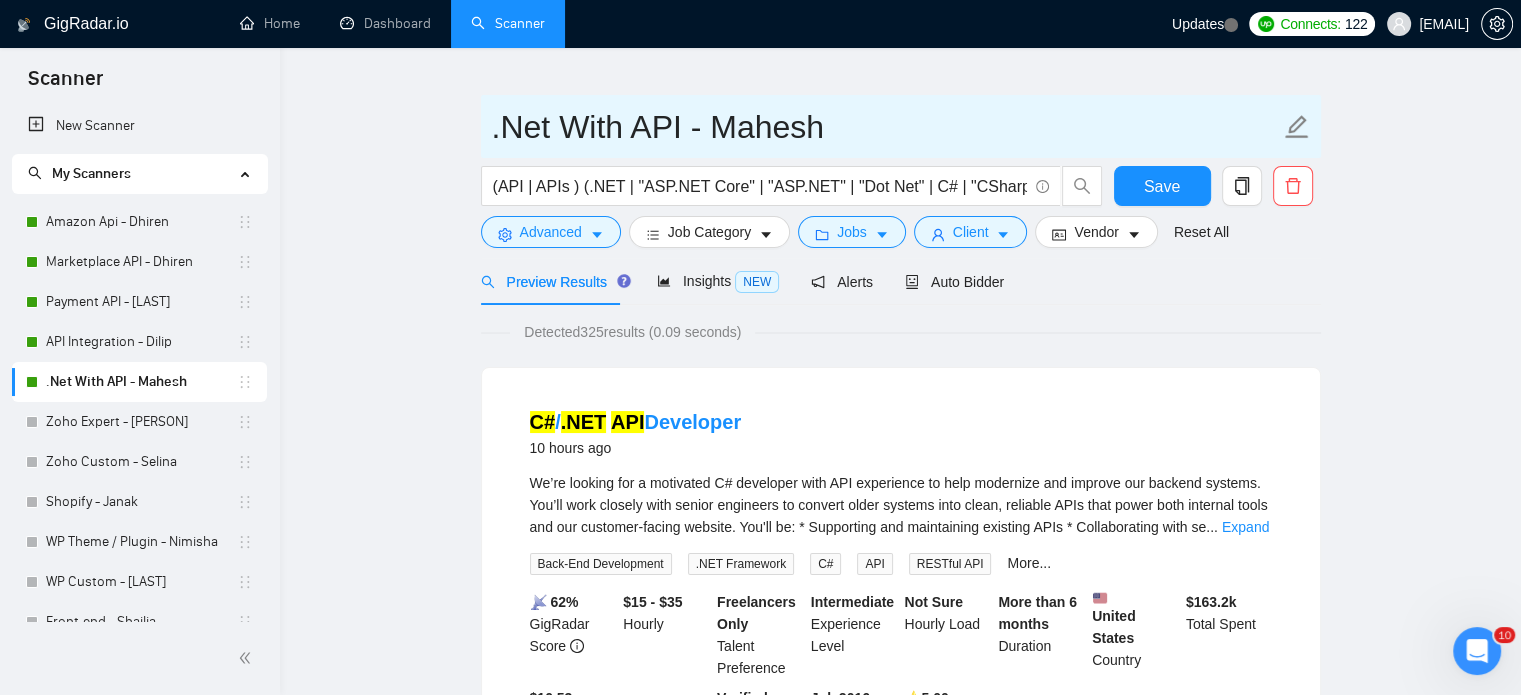 click 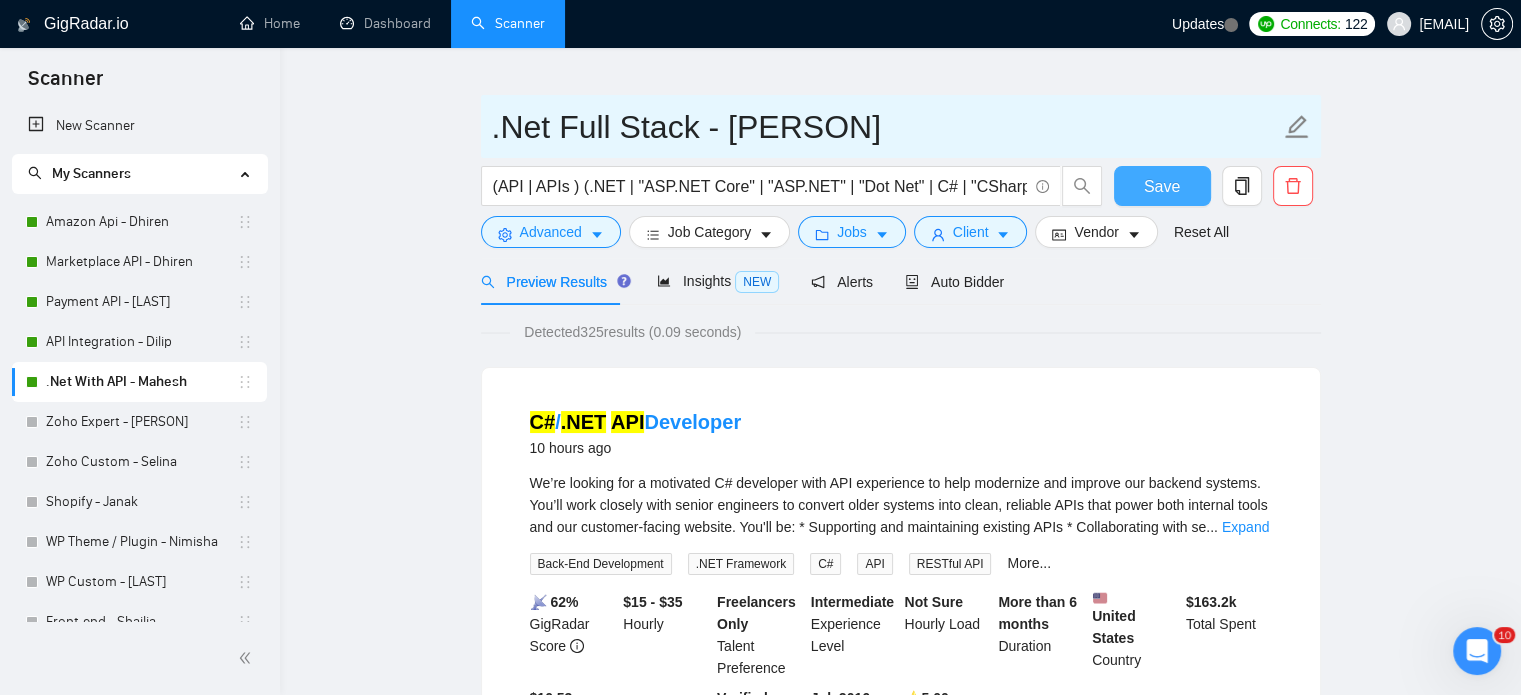 type on ".Net Full Stack - [PERSON]" 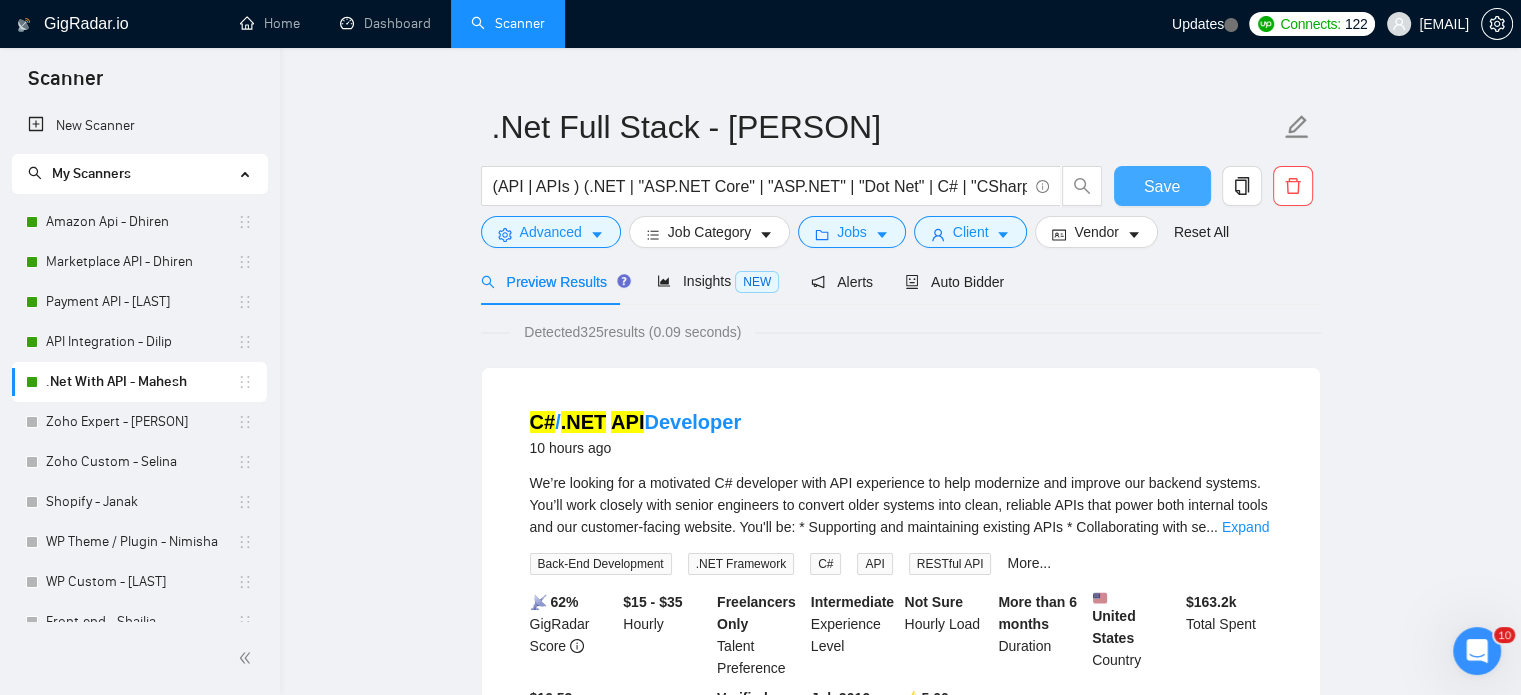 click on "Save" at bounding box center [1162, 186] 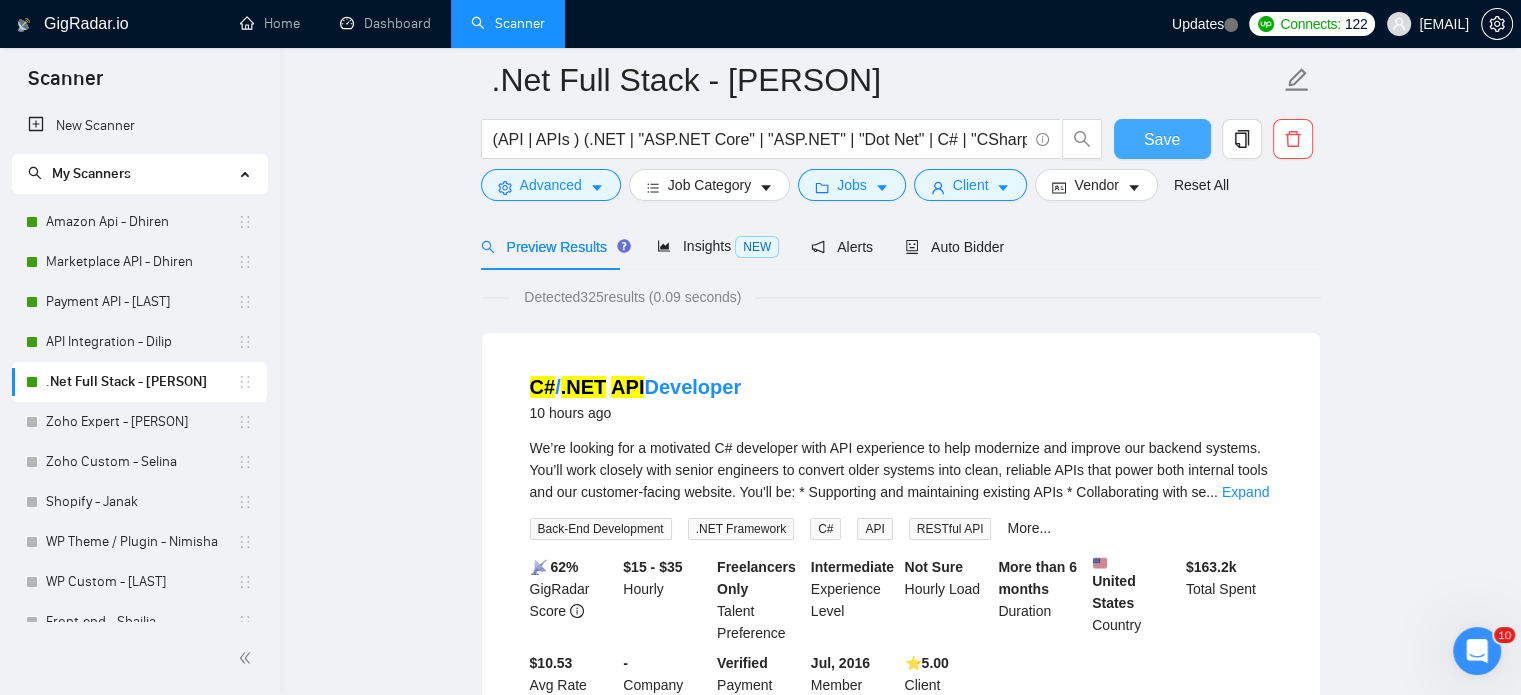 scroll, scrollTop: 100, scrollLeft: 0, axis: vertical 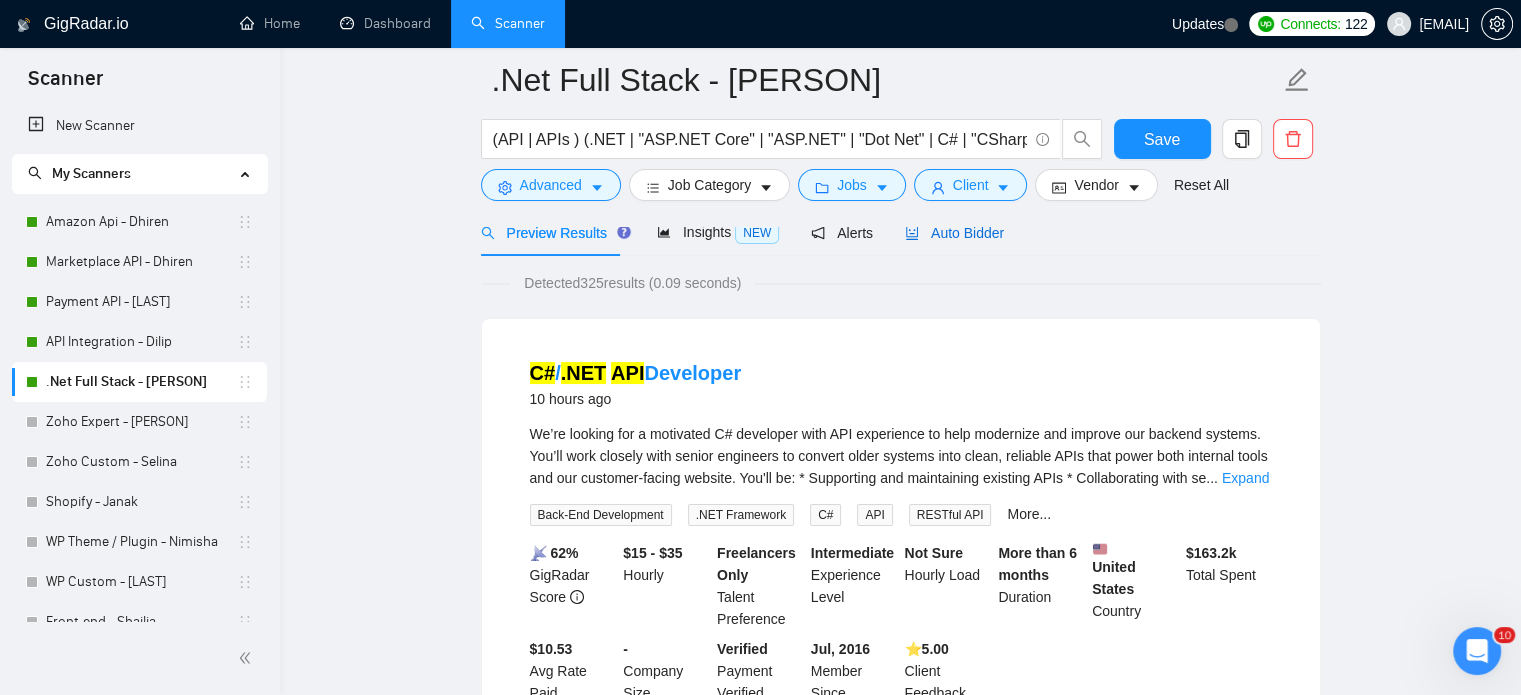 click on "Auto Bidder" at bounding box center (954, 233) 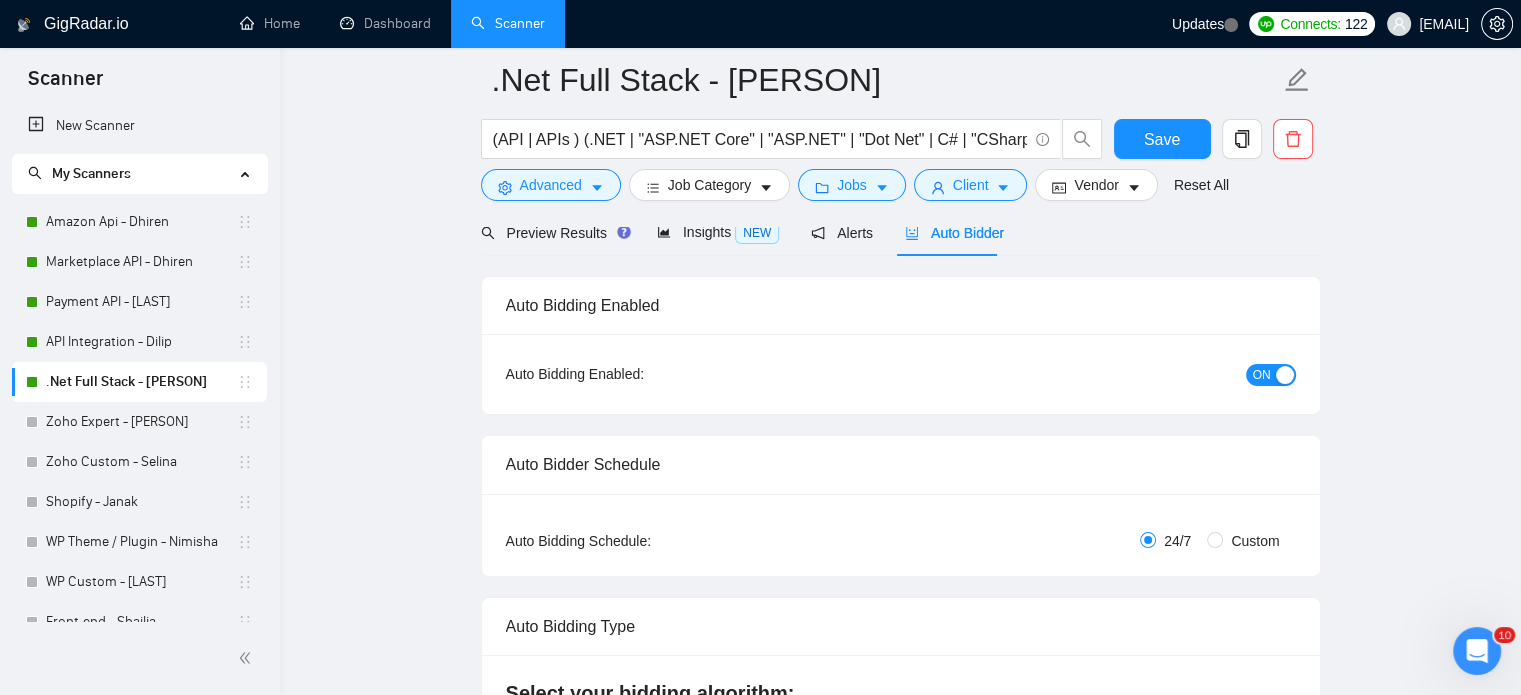 type 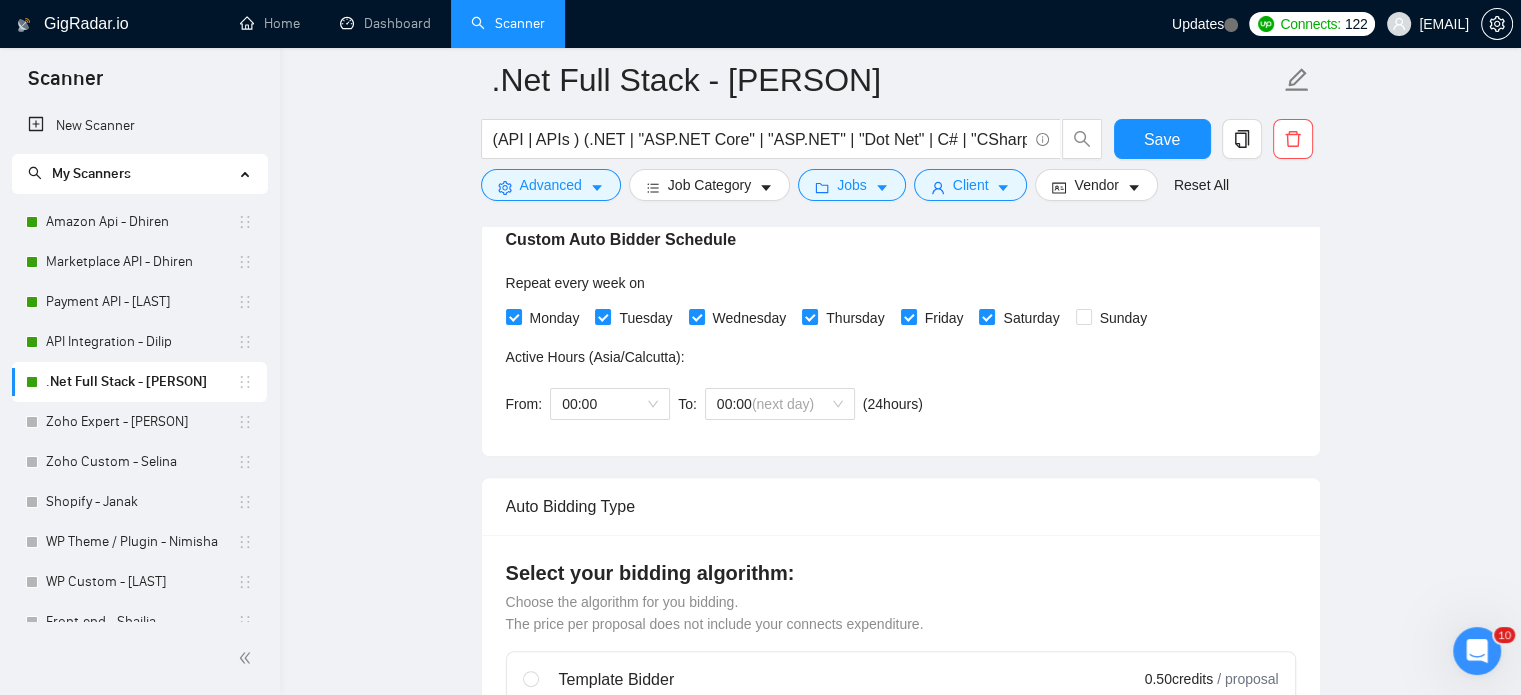 scroll, scrollTop: 500, scrollLeft: 0, axis: vertical 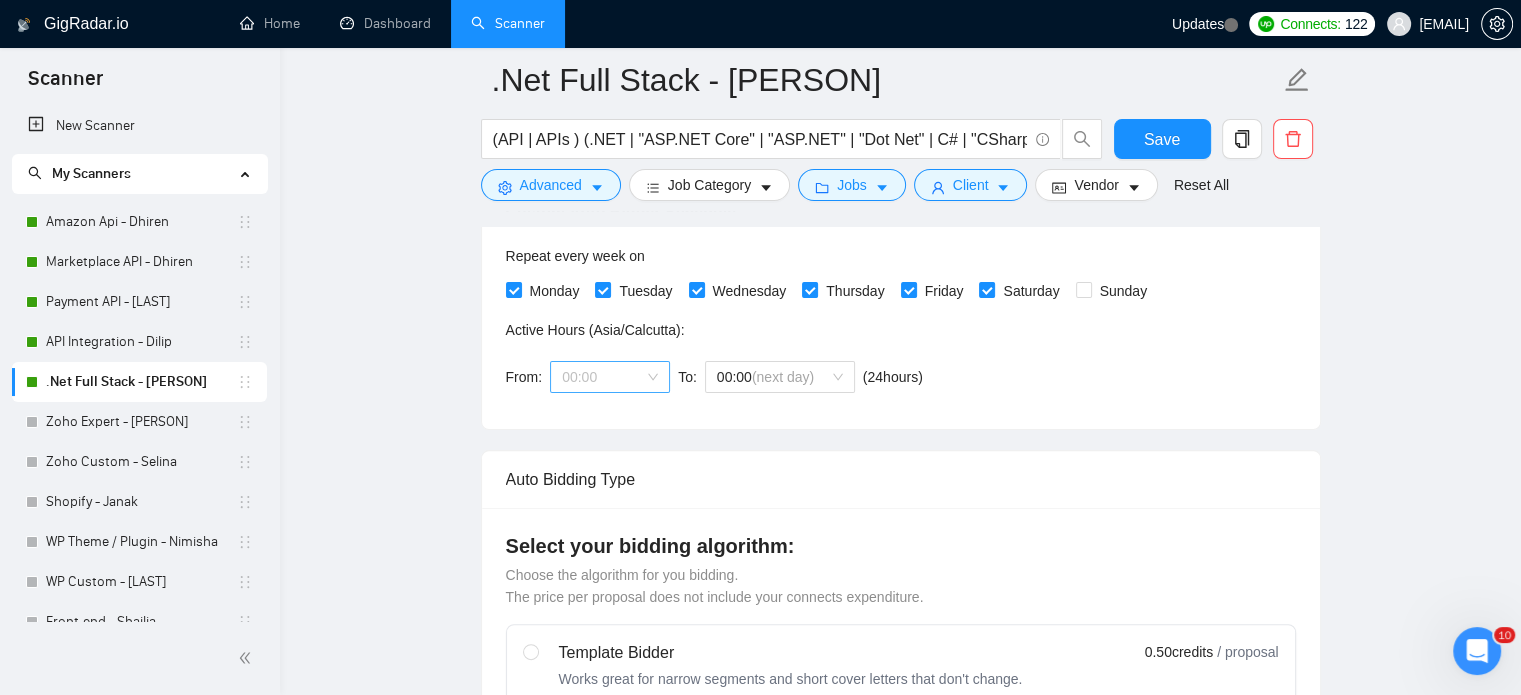 click on "00:00" at bounding box center [610, 377] 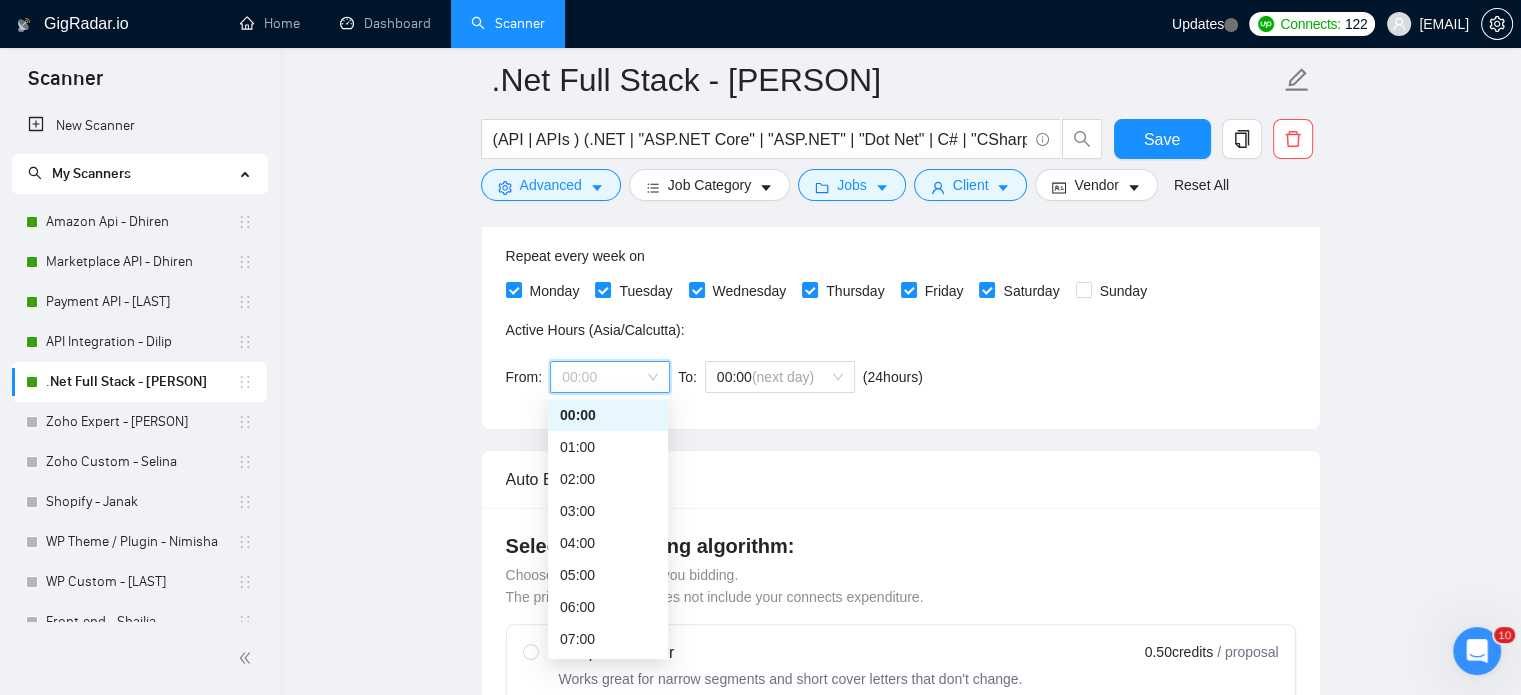 click on "00:00" at bounding box center (608, 415) 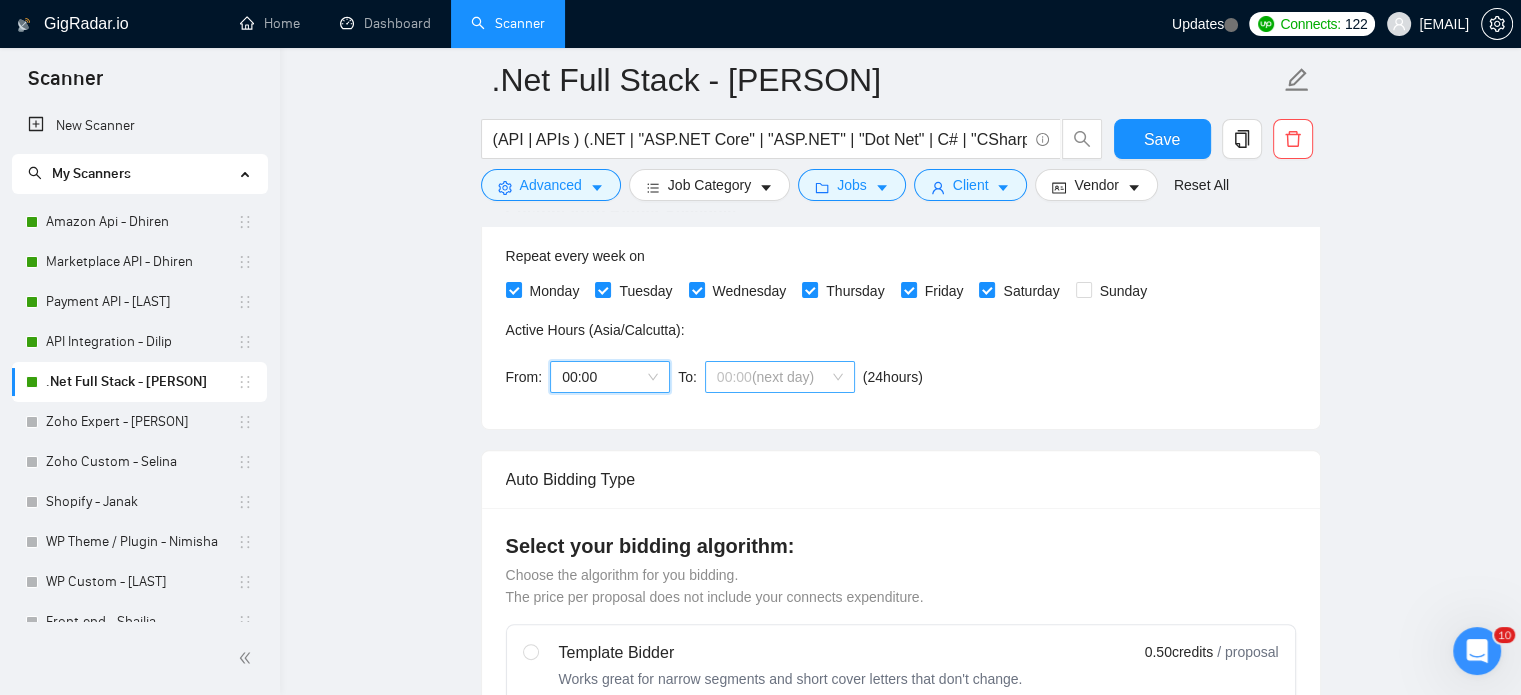 click on "00:00  (next day)" at bounding box center [780, 377] 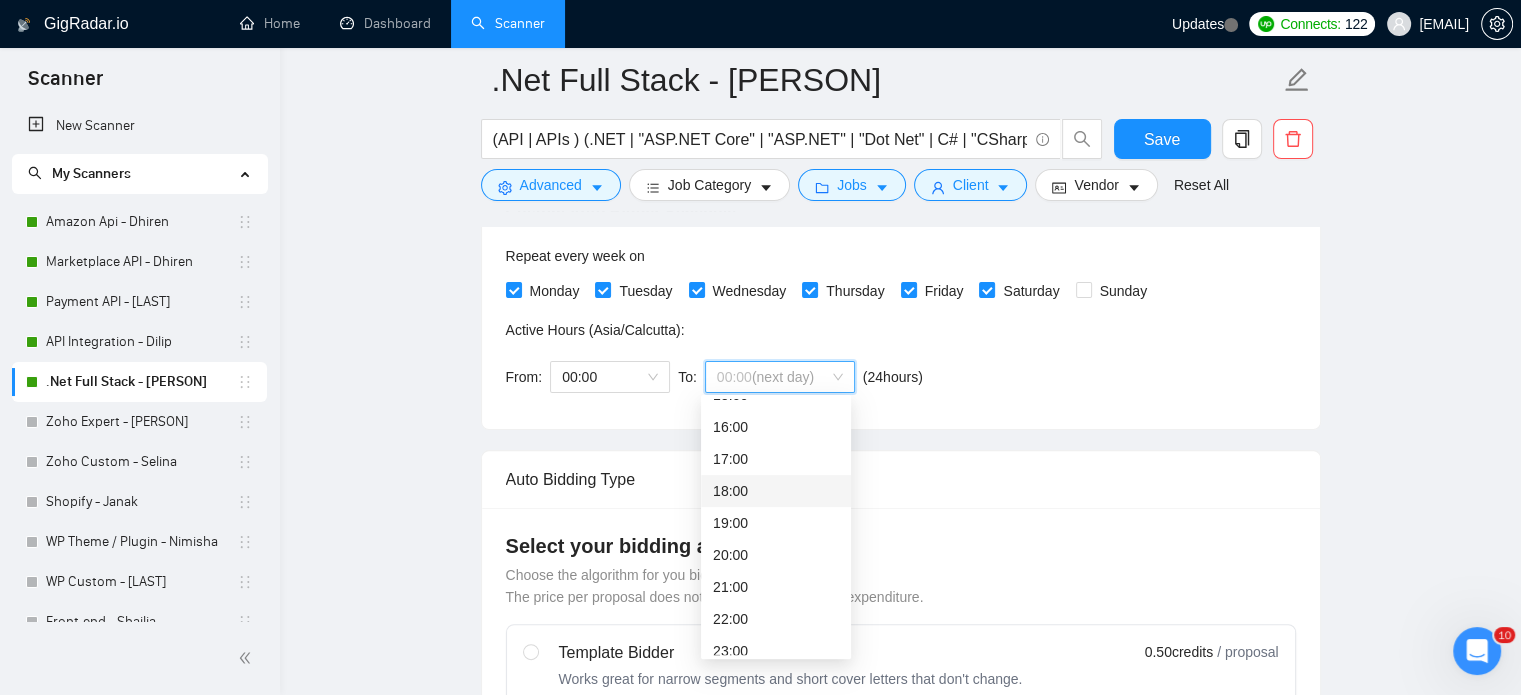 scroll, scrollTop: 512, scrollLeft: 0, axis: vertical 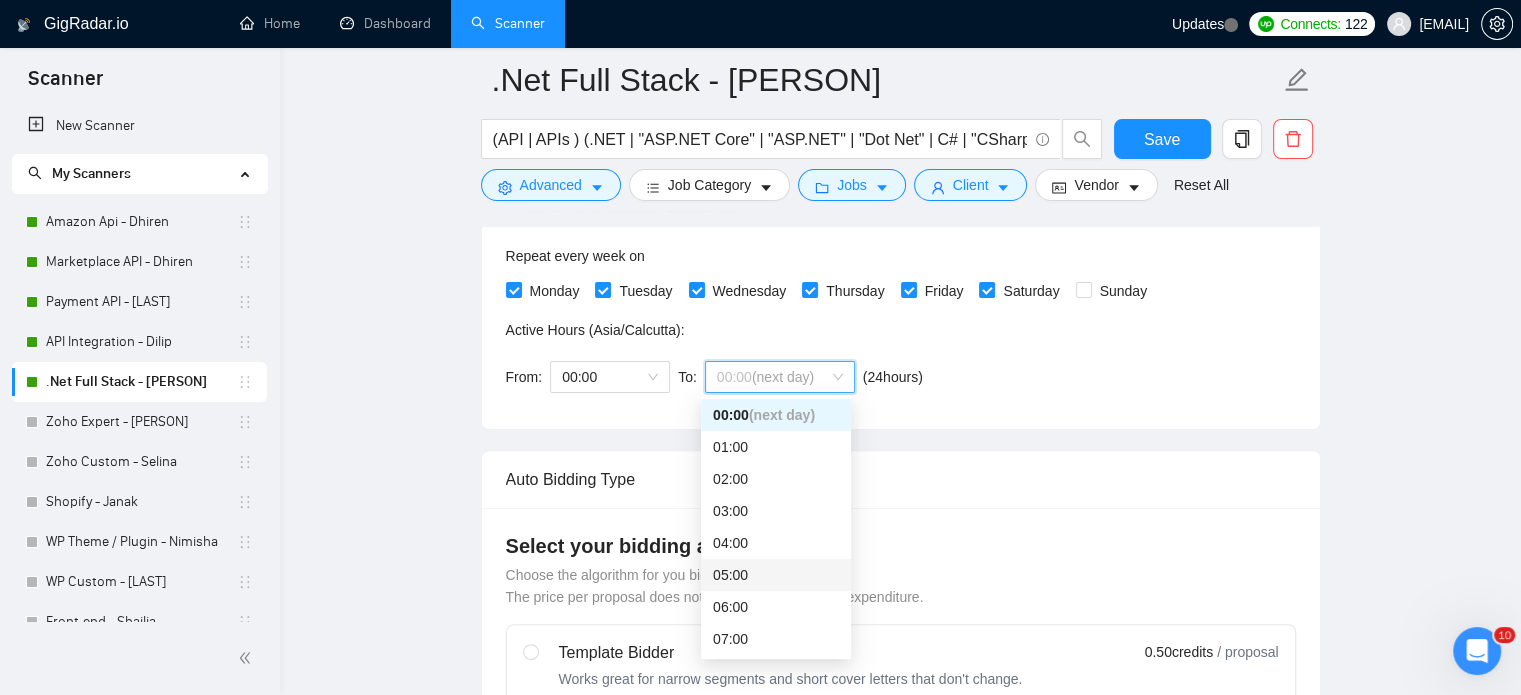 click on "05:00" at bounding box center [776, 575] 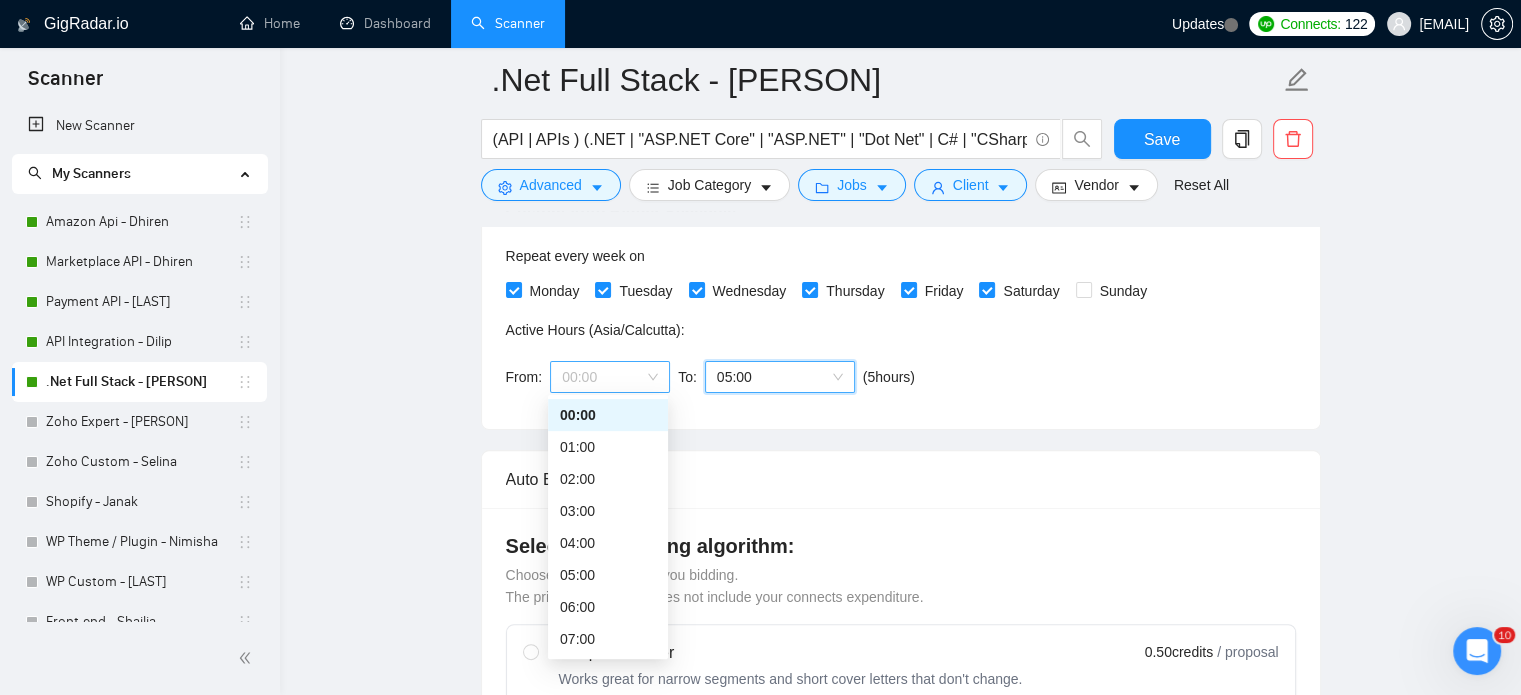 click on "00:00" at bounding box center (610, 377) 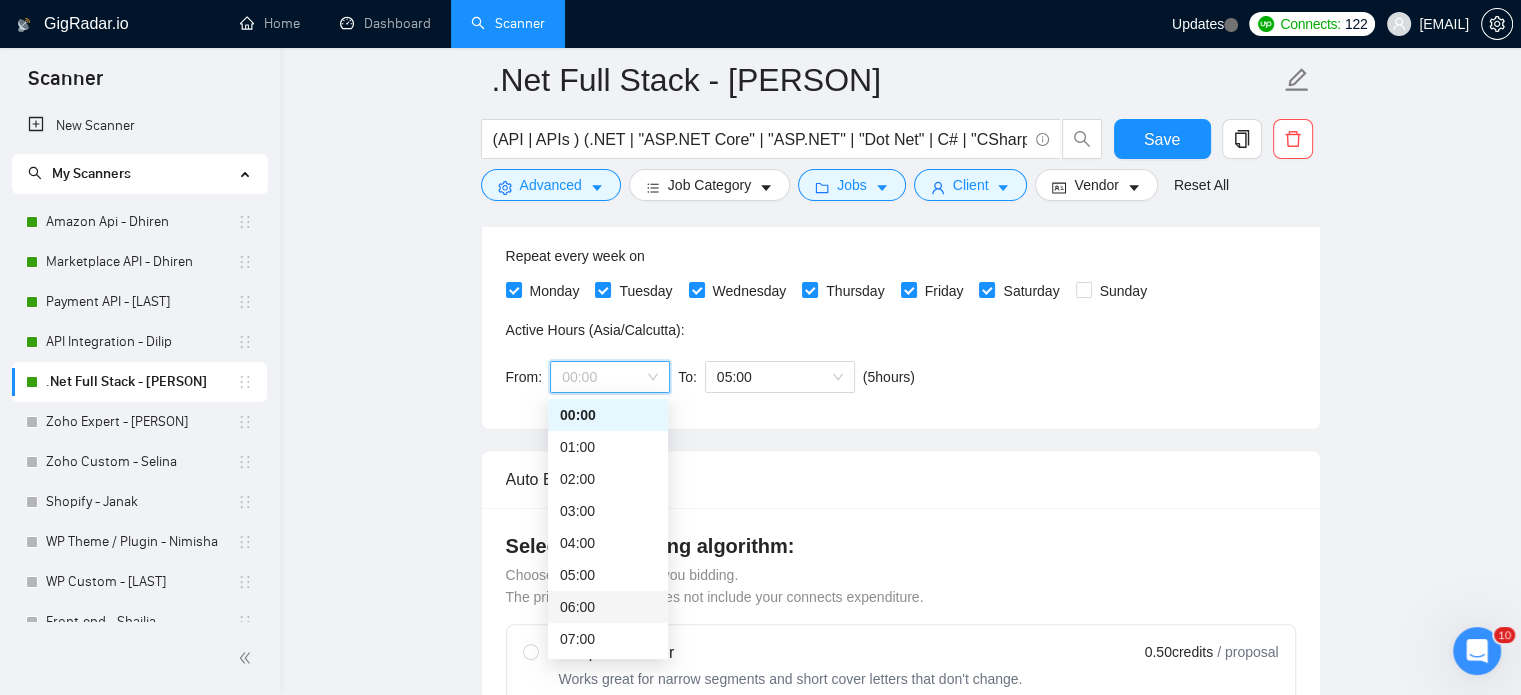 scroll, scrollTop: 100, scrollLeft: 0, axis: vertical 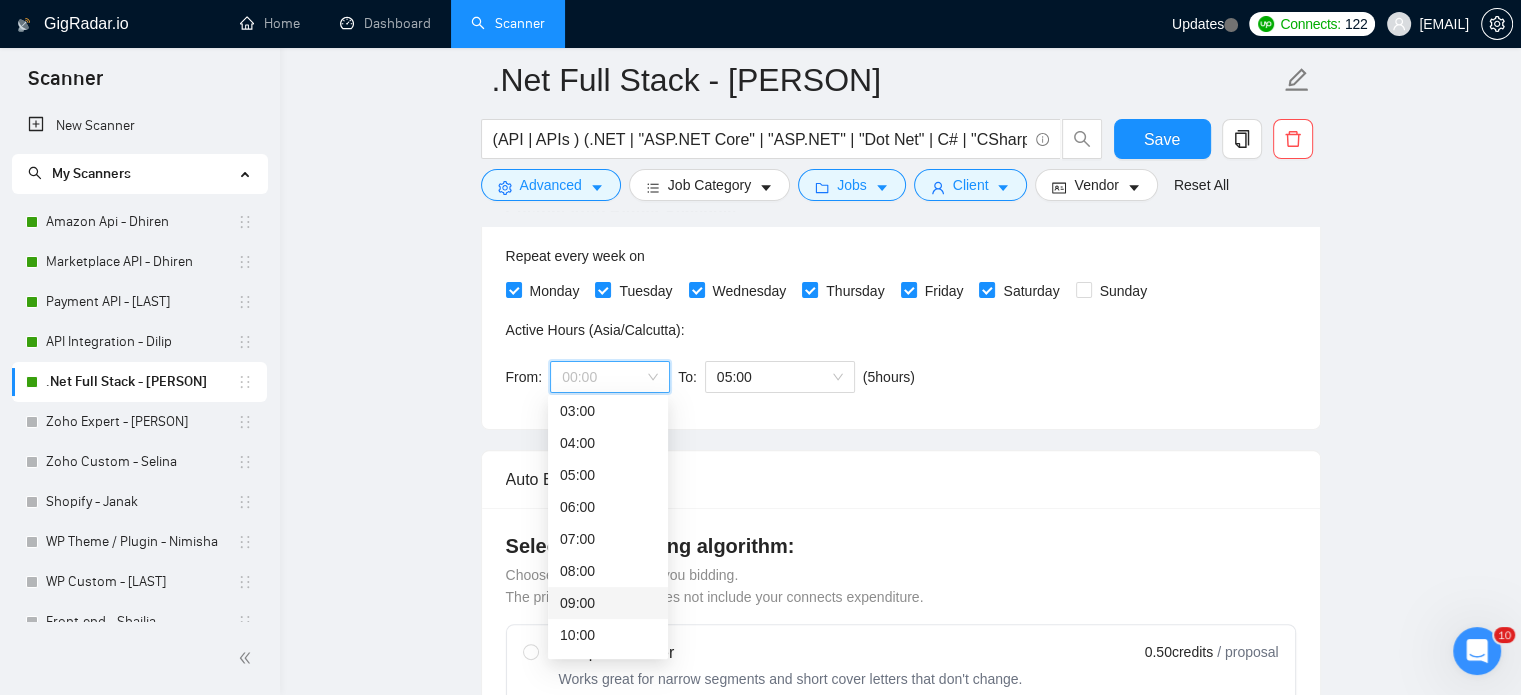 click on "09:00" at bounding box center (608, 603) 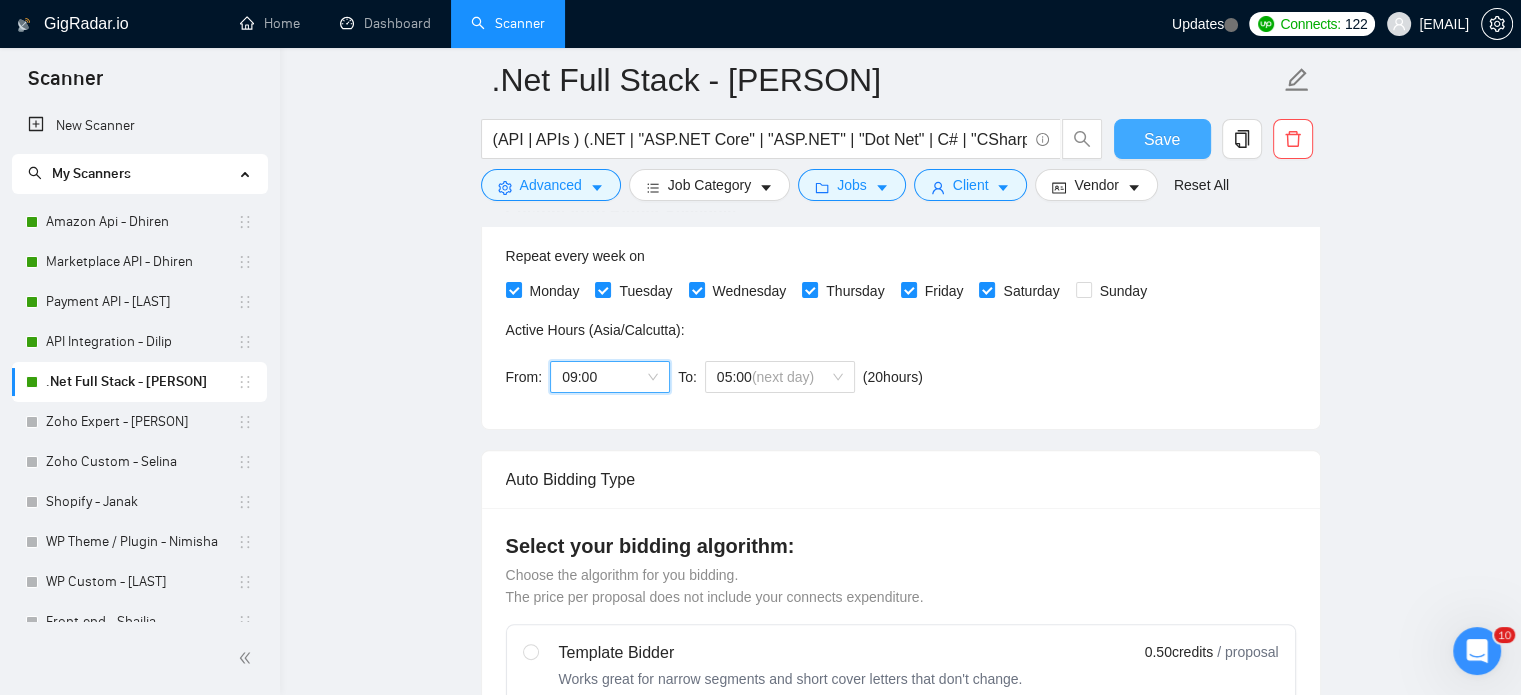 click on "Save" at bounding box center [1162, 139] 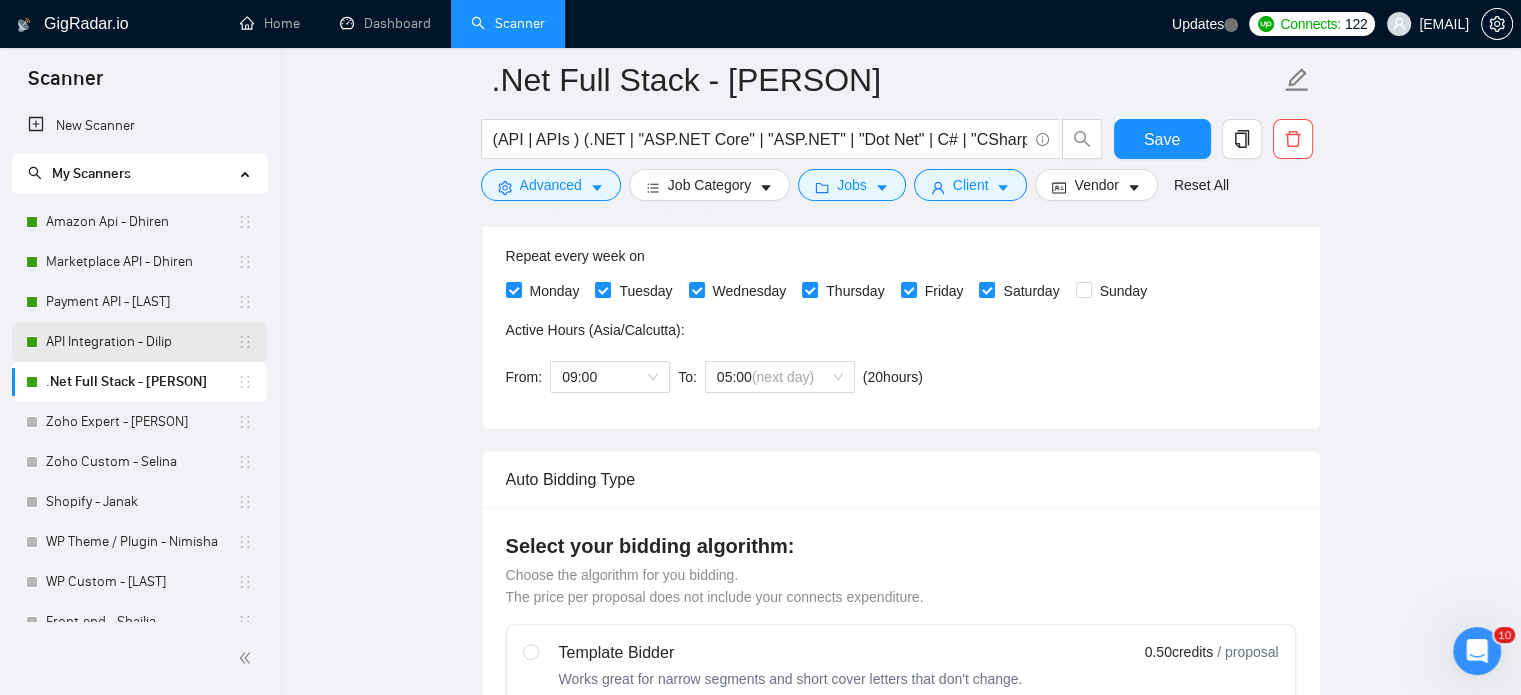 click on "API Integration - Dilip" at bounding box center [141, 342] 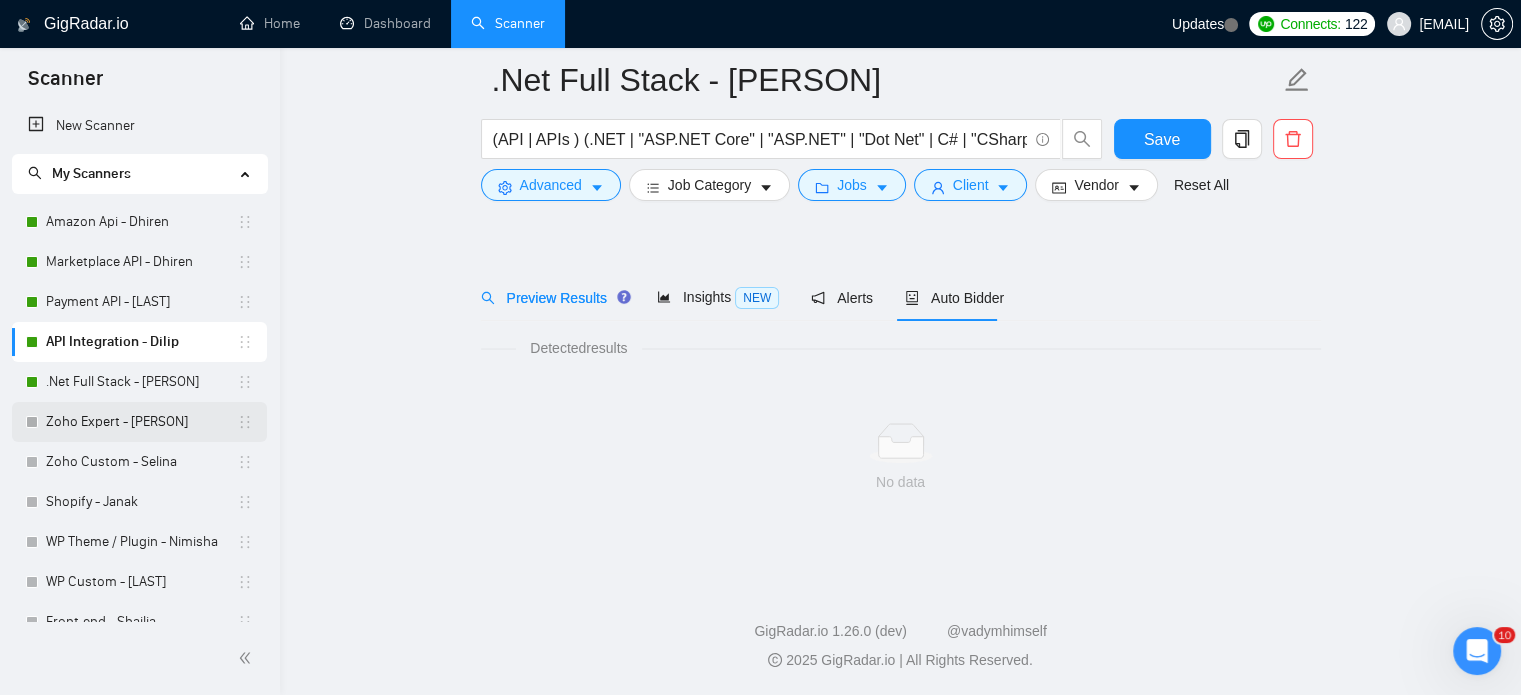 scroll, scrollTop: 35, scrollLeft: 0, axis: vertical 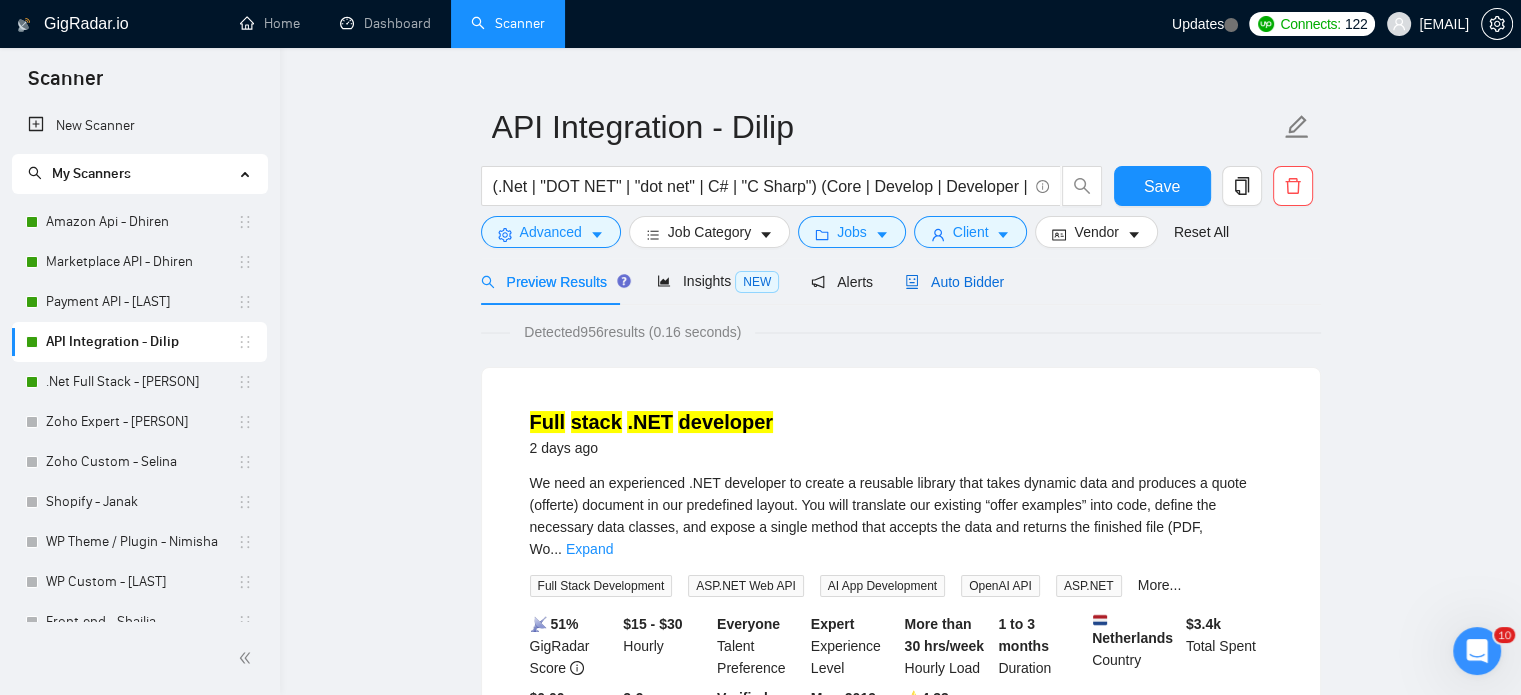 click on "Auto Bidder" at bounding box center [954, 282] 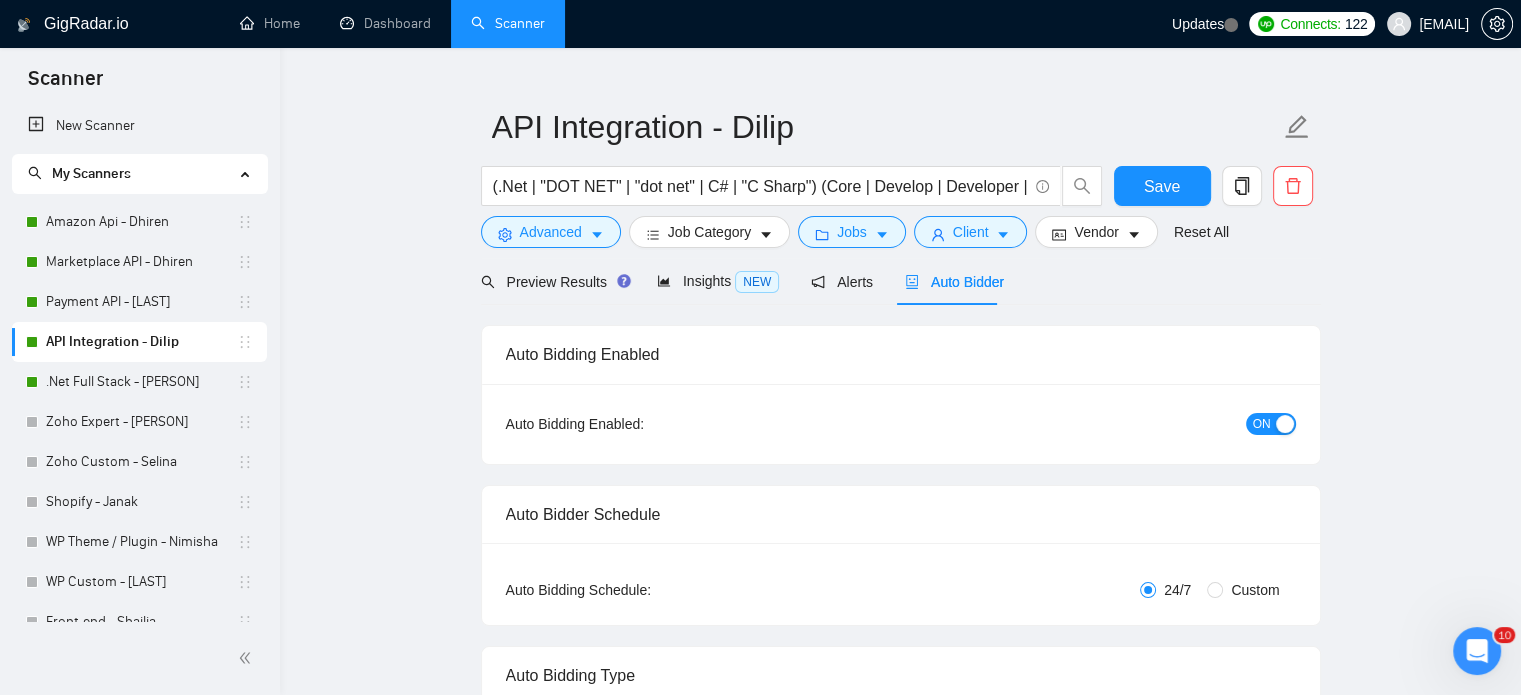 type 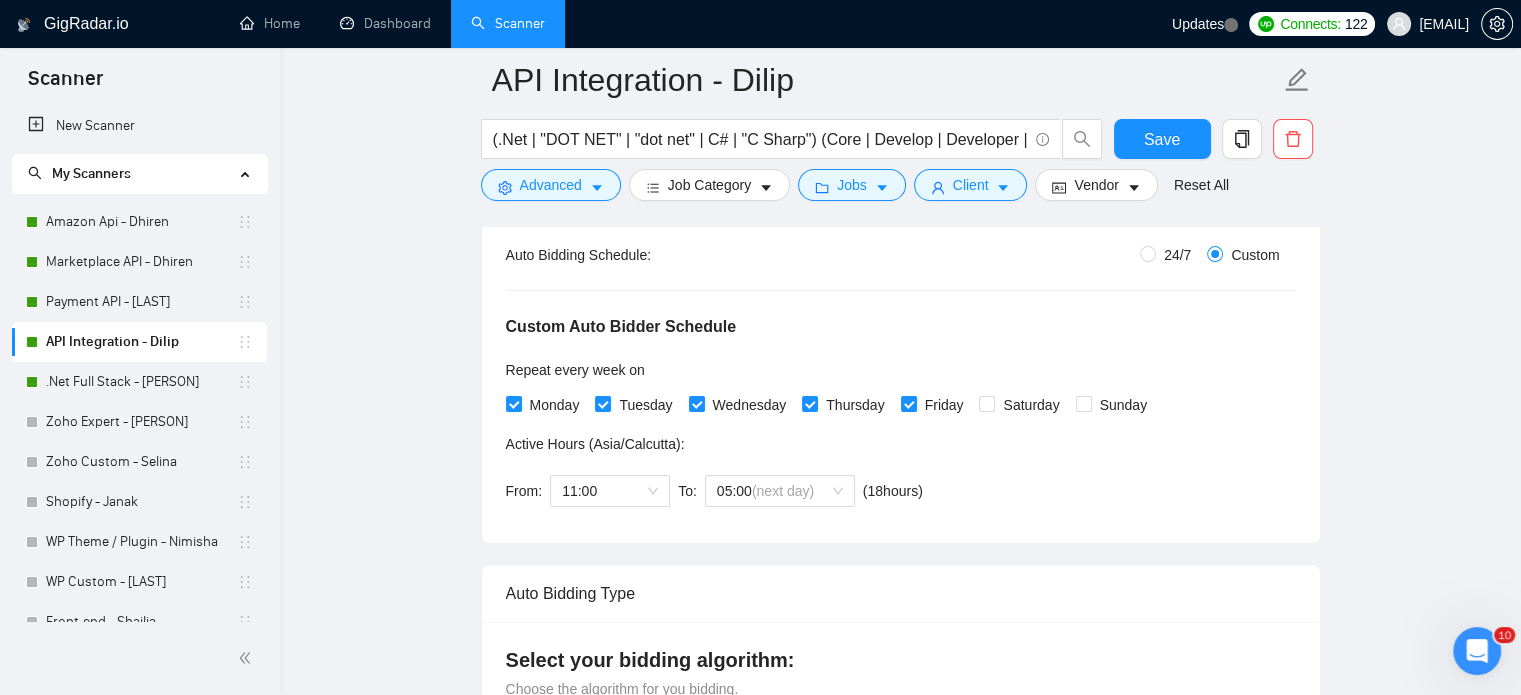 scroll, scrollTop: 435, scrollLeft: 0, axis: vertical 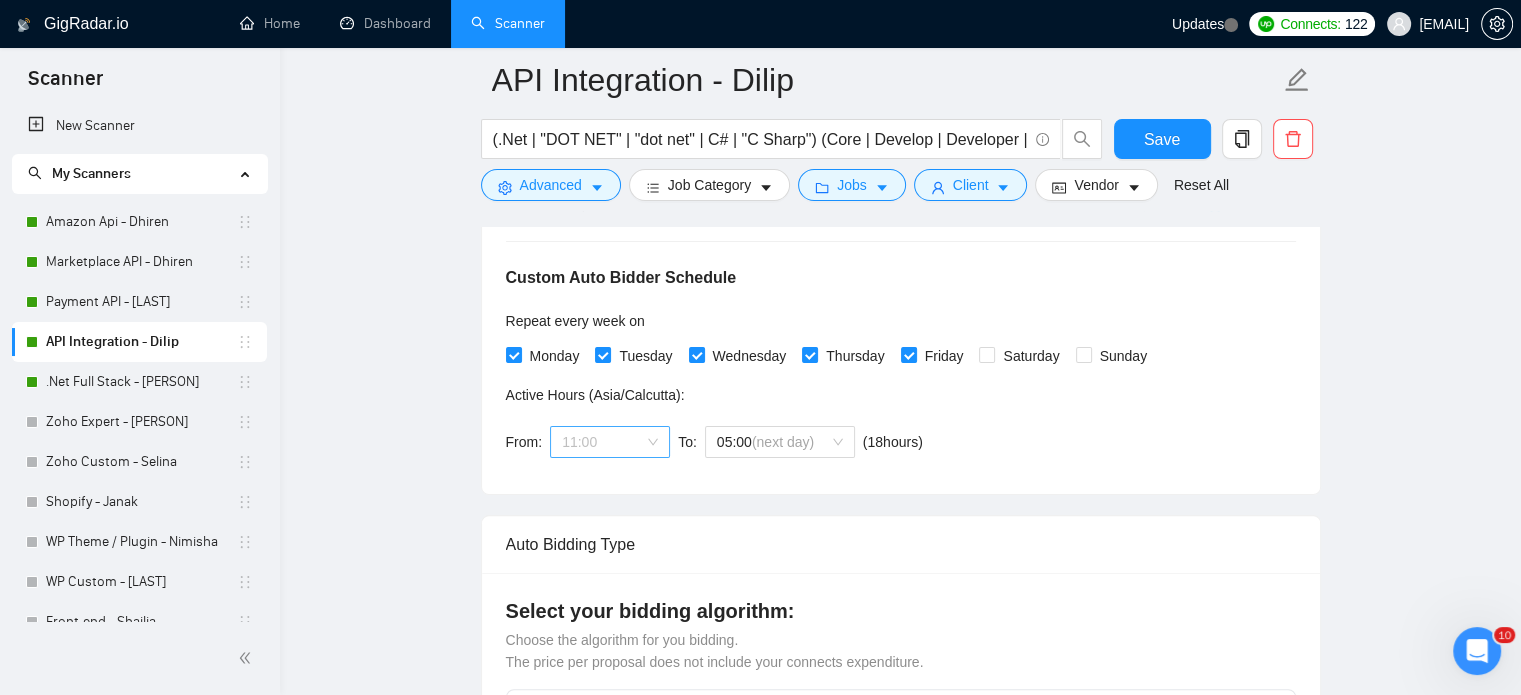click on "11:00" at bounding box center (610, 442) 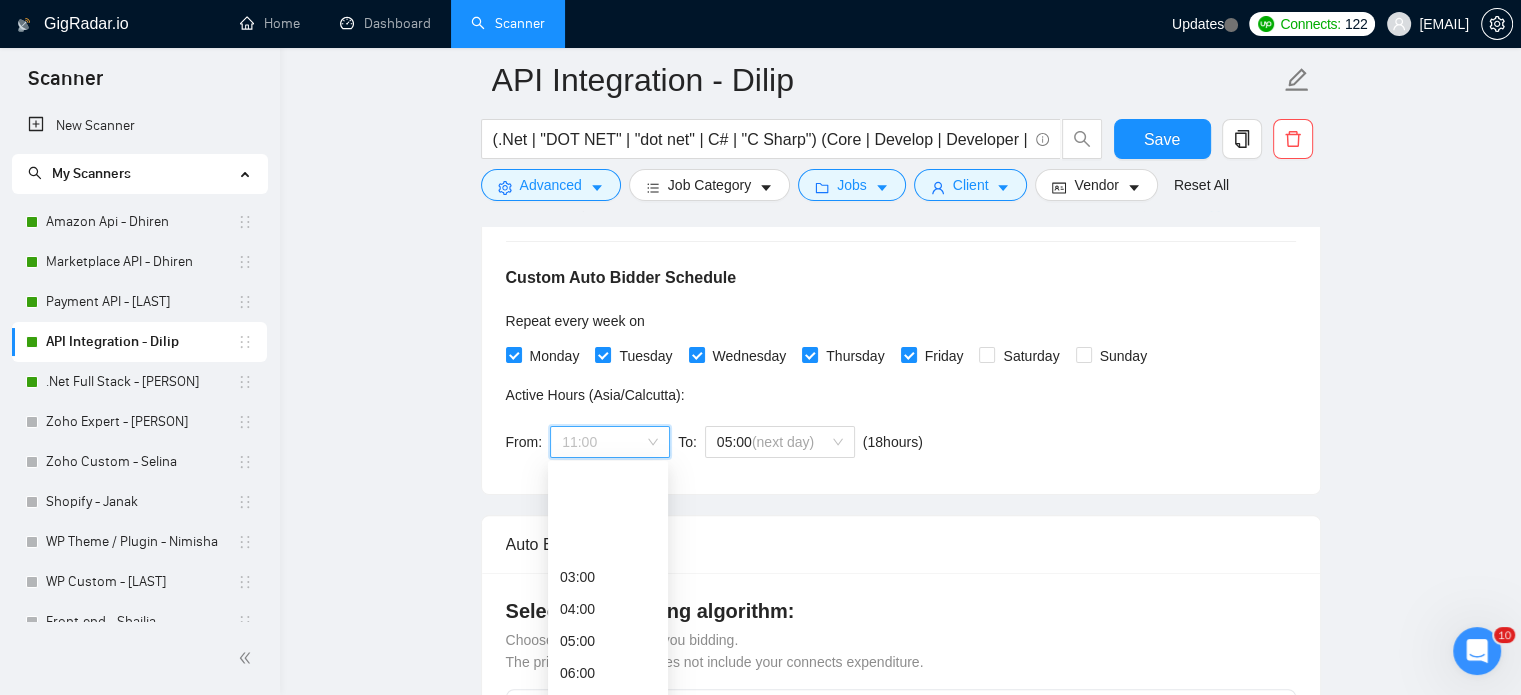 scroll, scrollTop: 128, scrollLeft: 0, axis: vertical 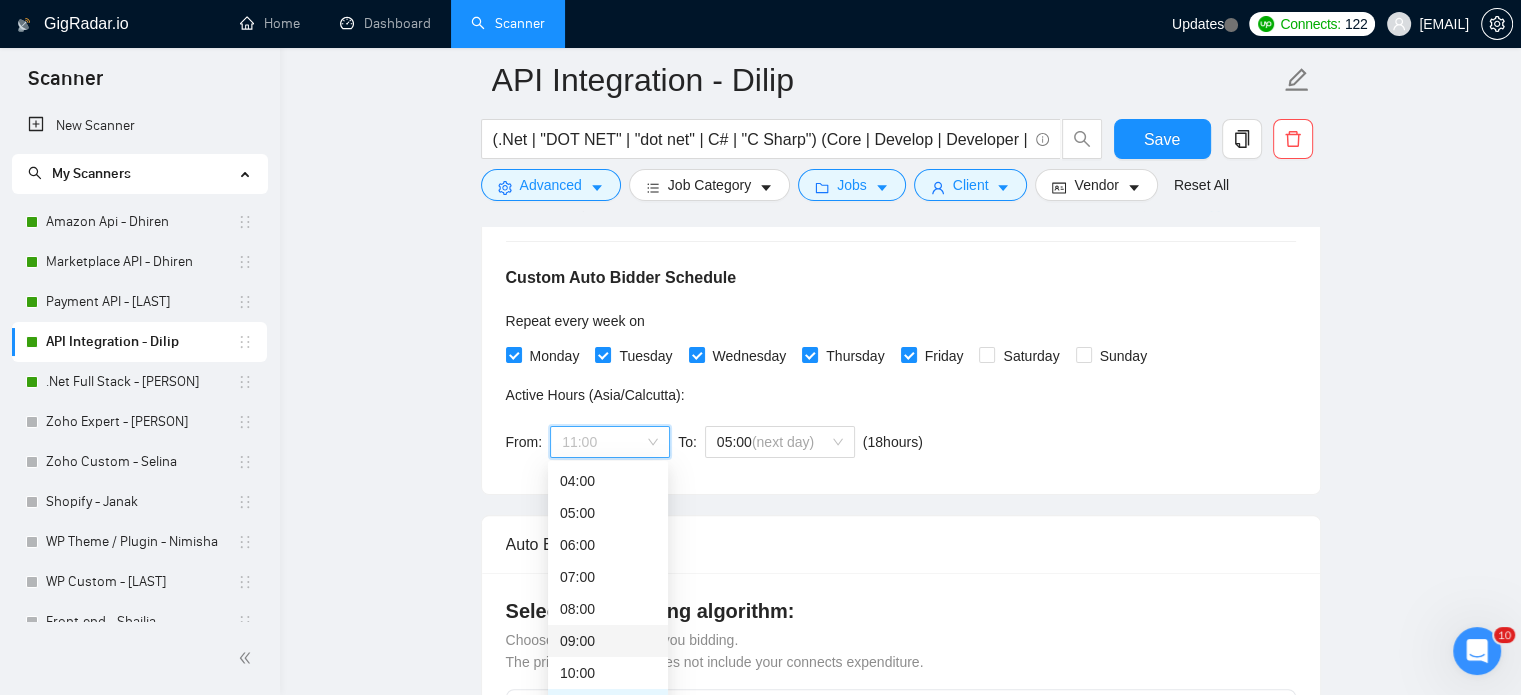 click on "09:00" at bounding box center (608, 641) 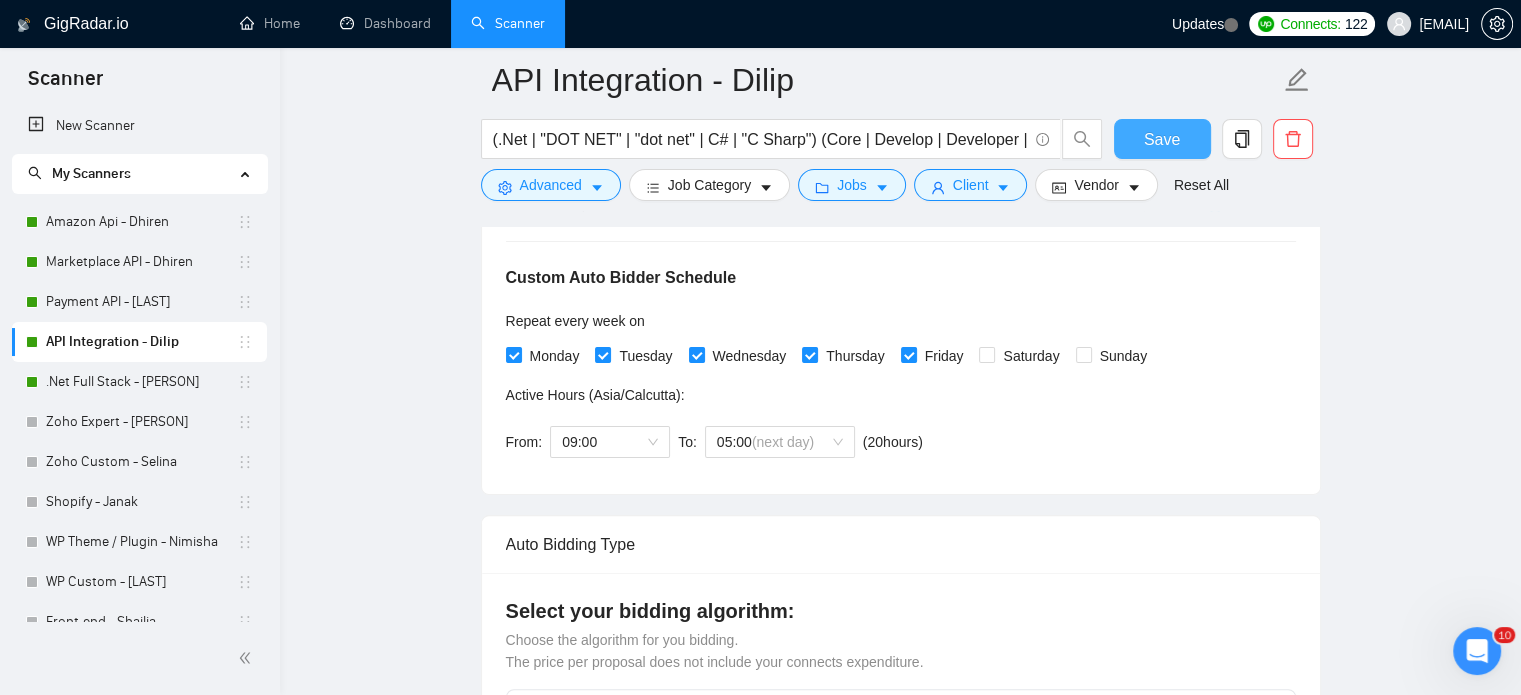 click on "Save" at bounding box center [1162, 139] 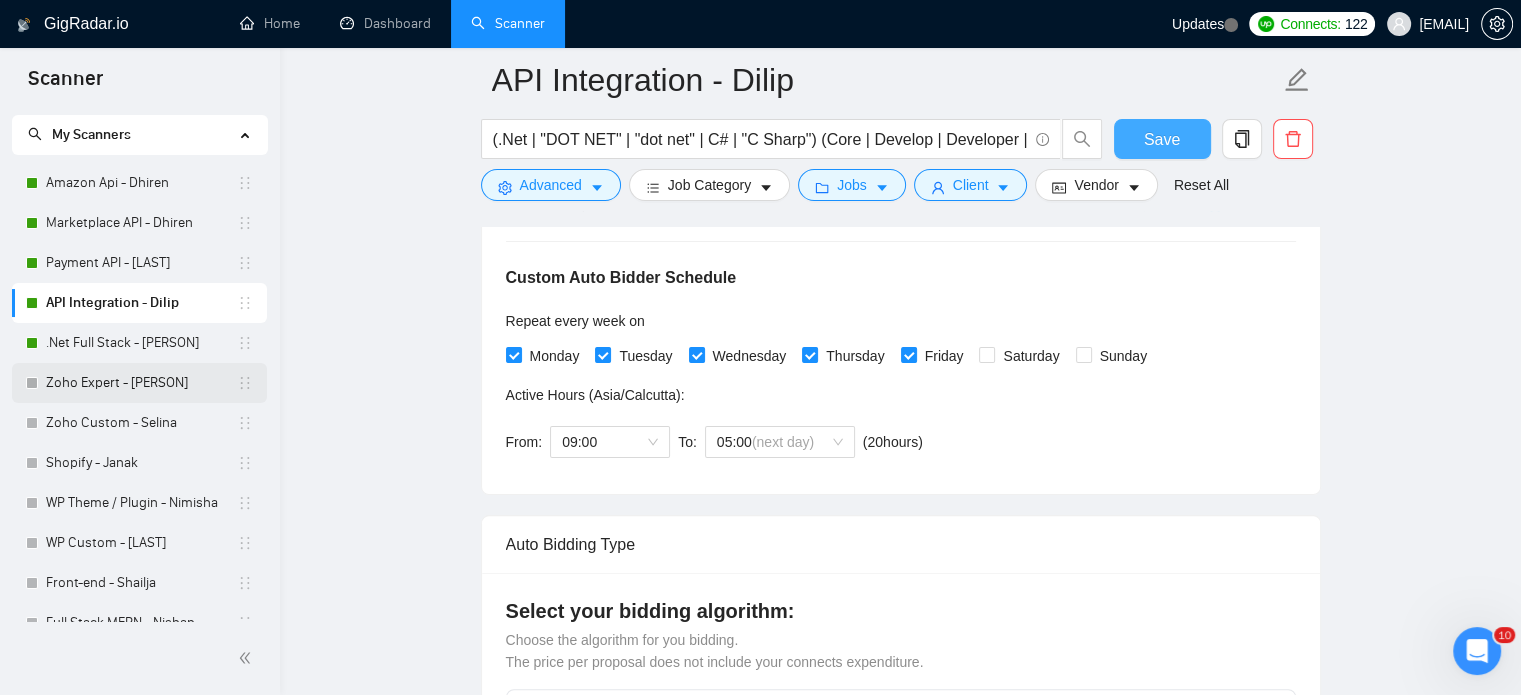 scroll, scrollTop: 60, scrollLeft: 0, axis: vertical 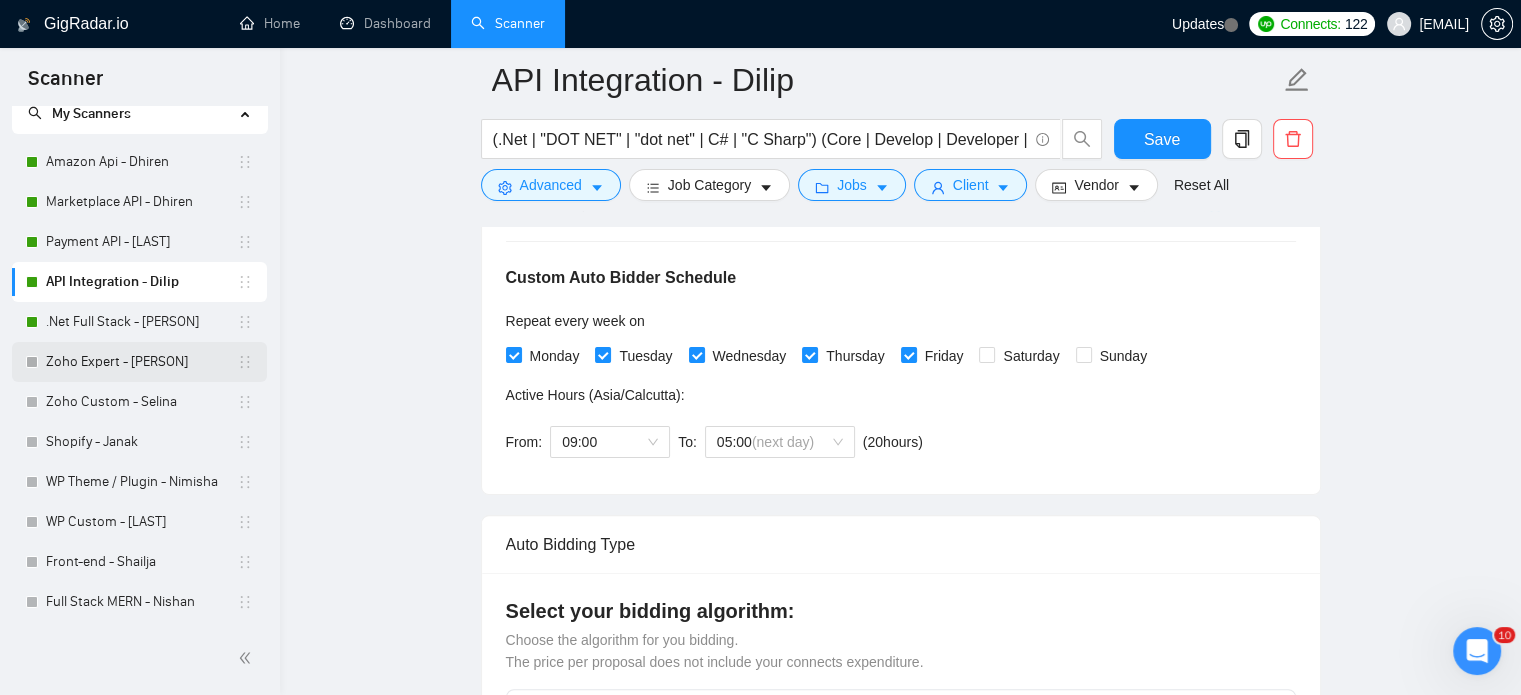 click on "Zoho Expert  - [PERSON]" at bounding box center [141, 362] 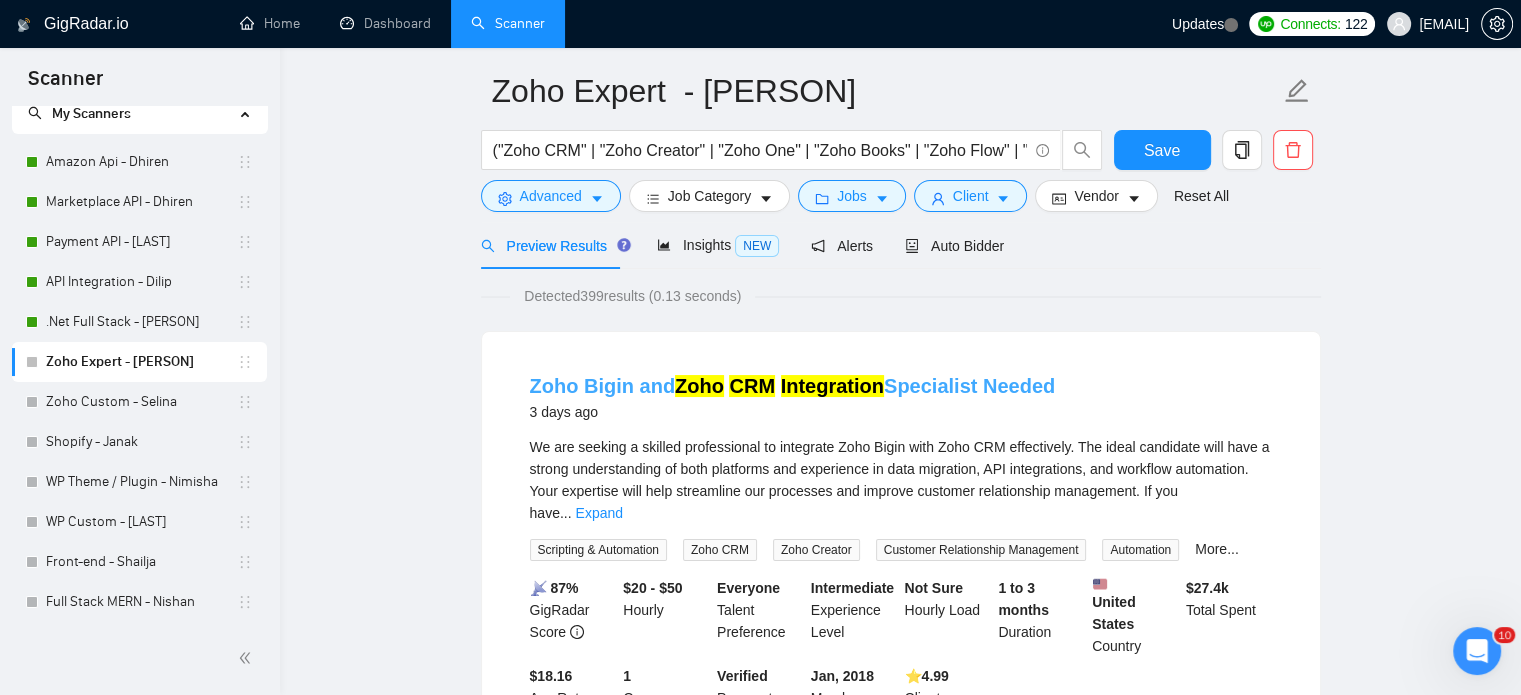 scroll, scrollTop: 0, scrollLeft: 0, axis: both 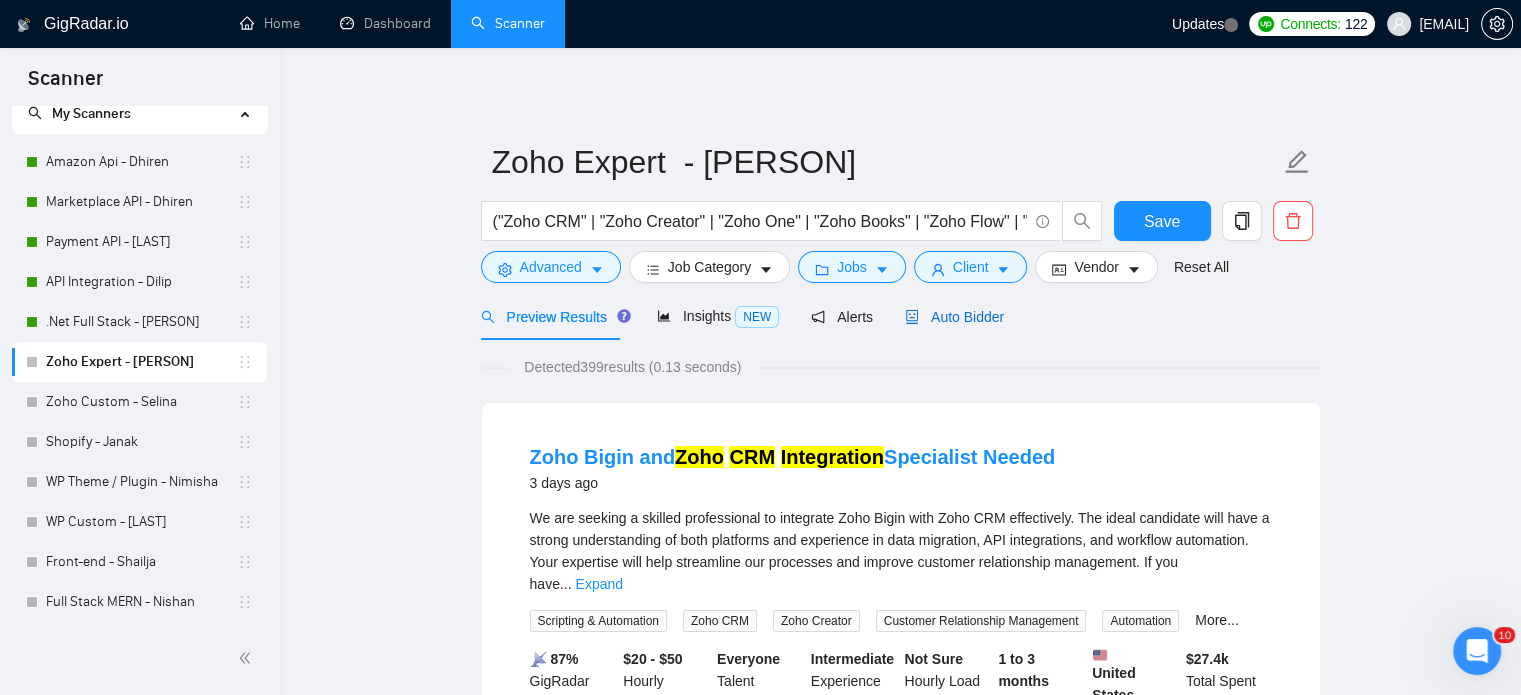 click on "Auto Bidder" at bounding box center [954, 317] 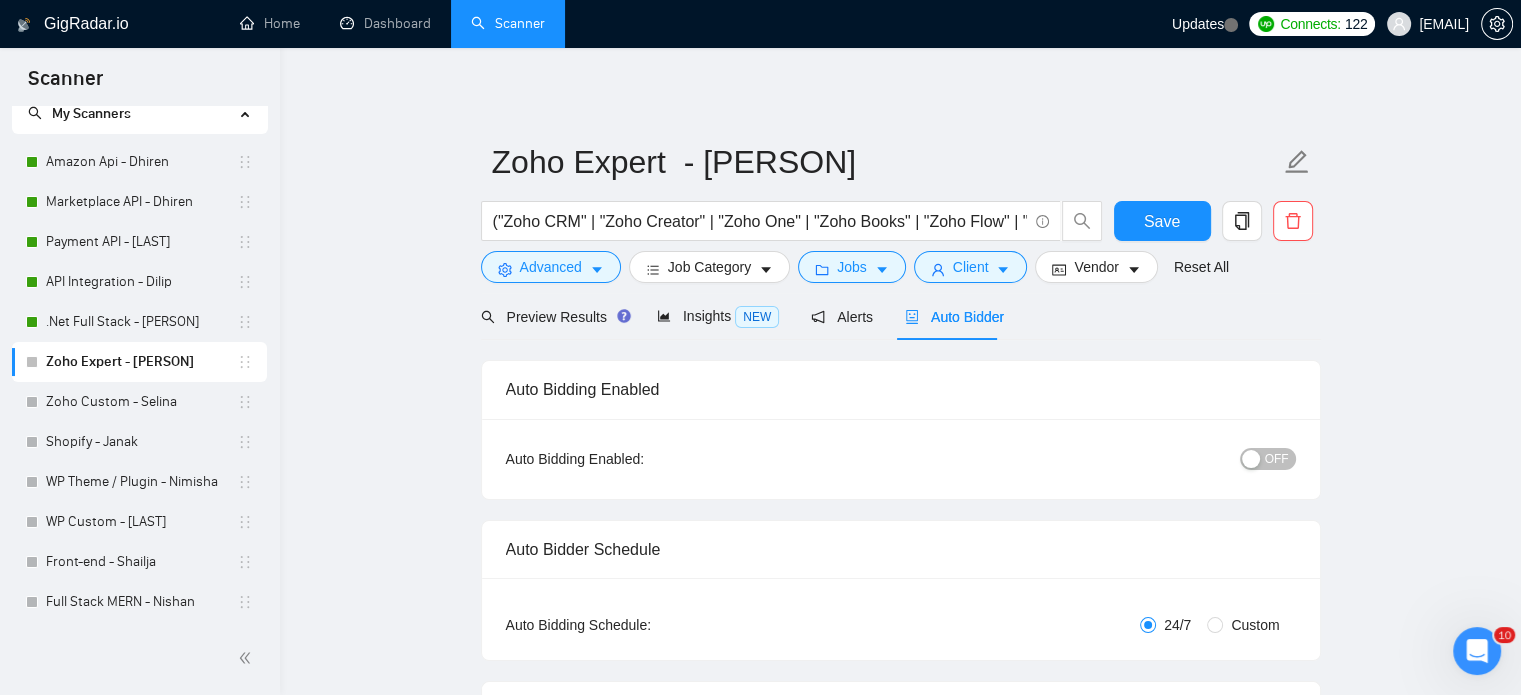 type 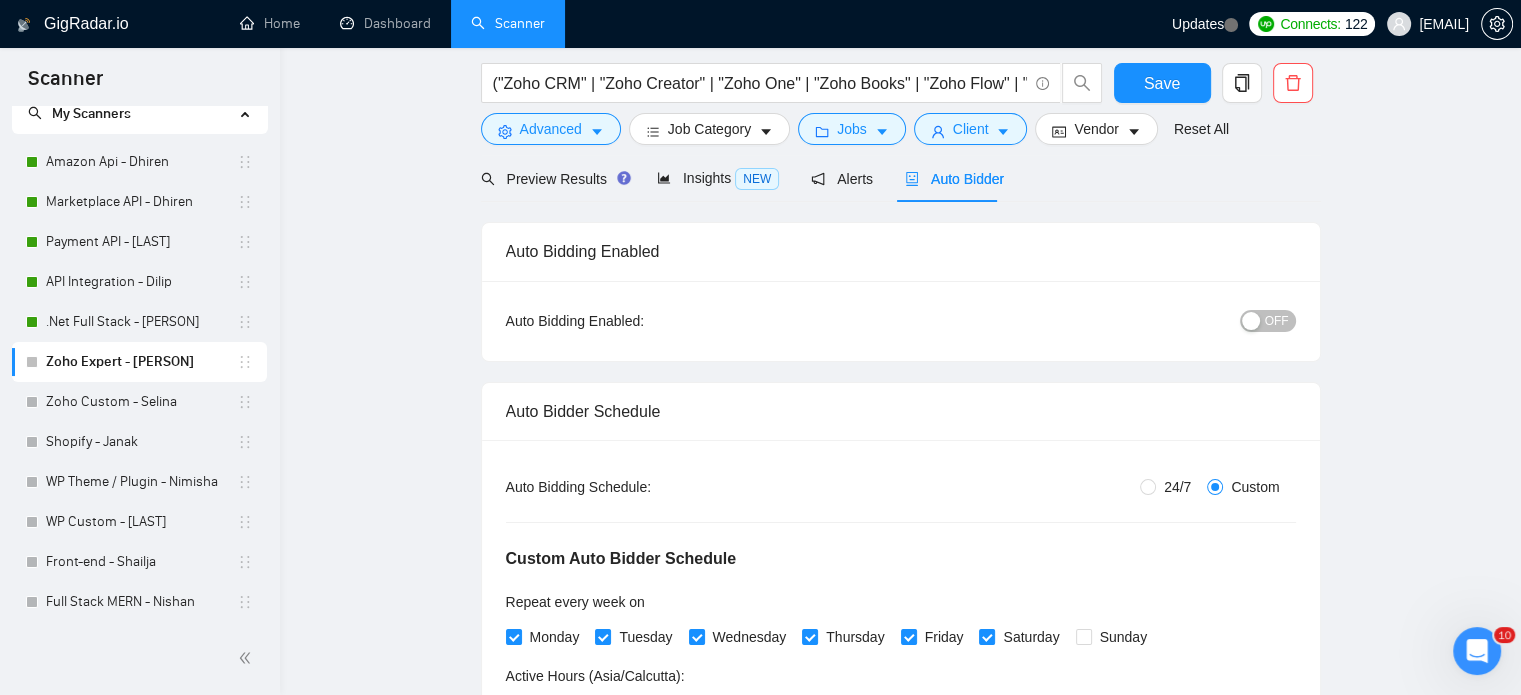 type 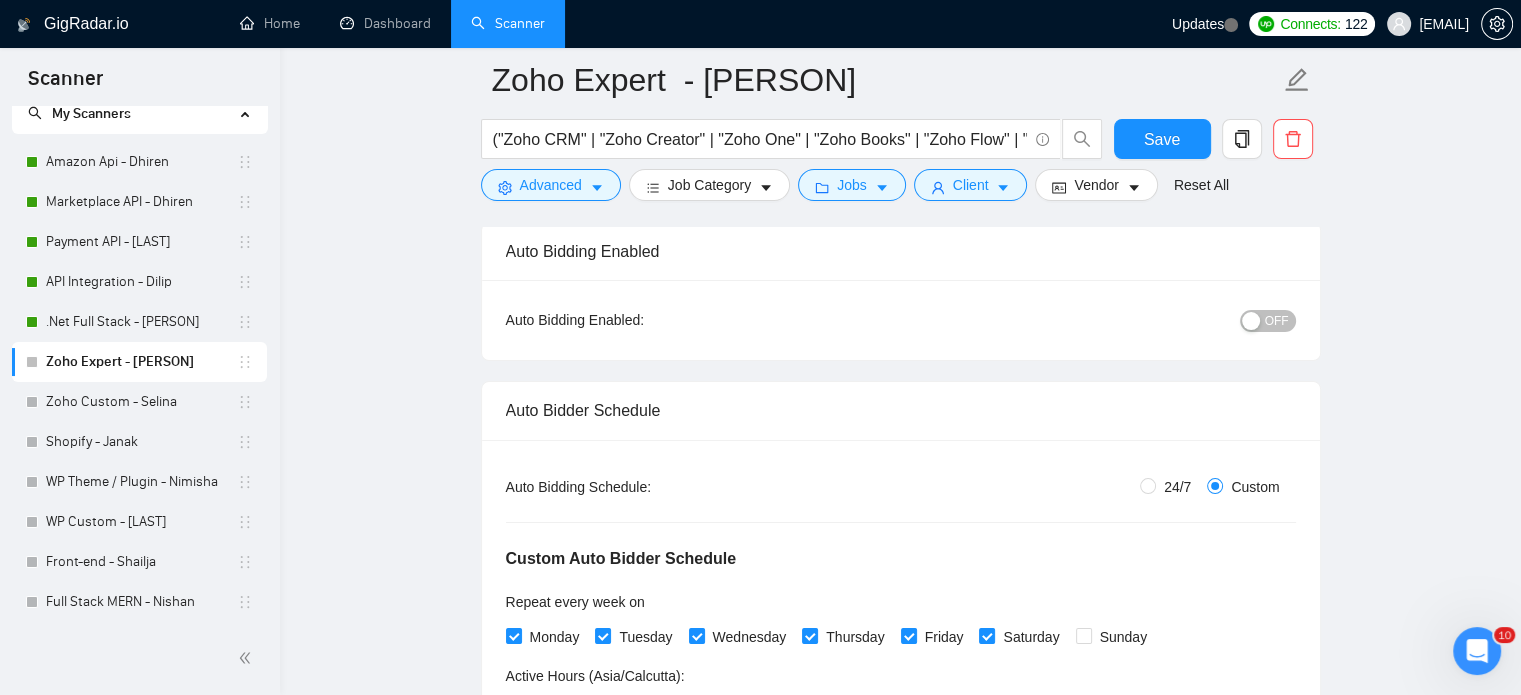 scroll, scrollTop: 200, scrollLeft: 0, axis: vertical 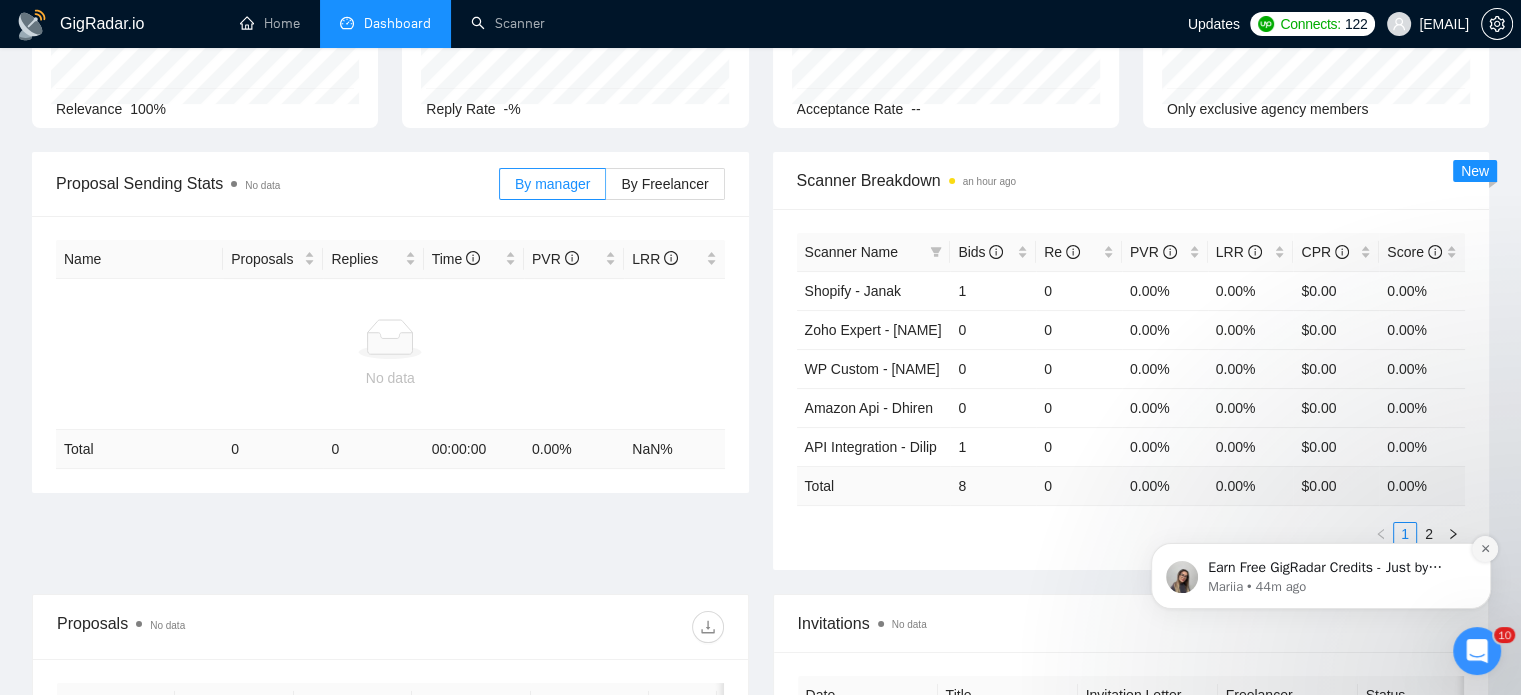 click 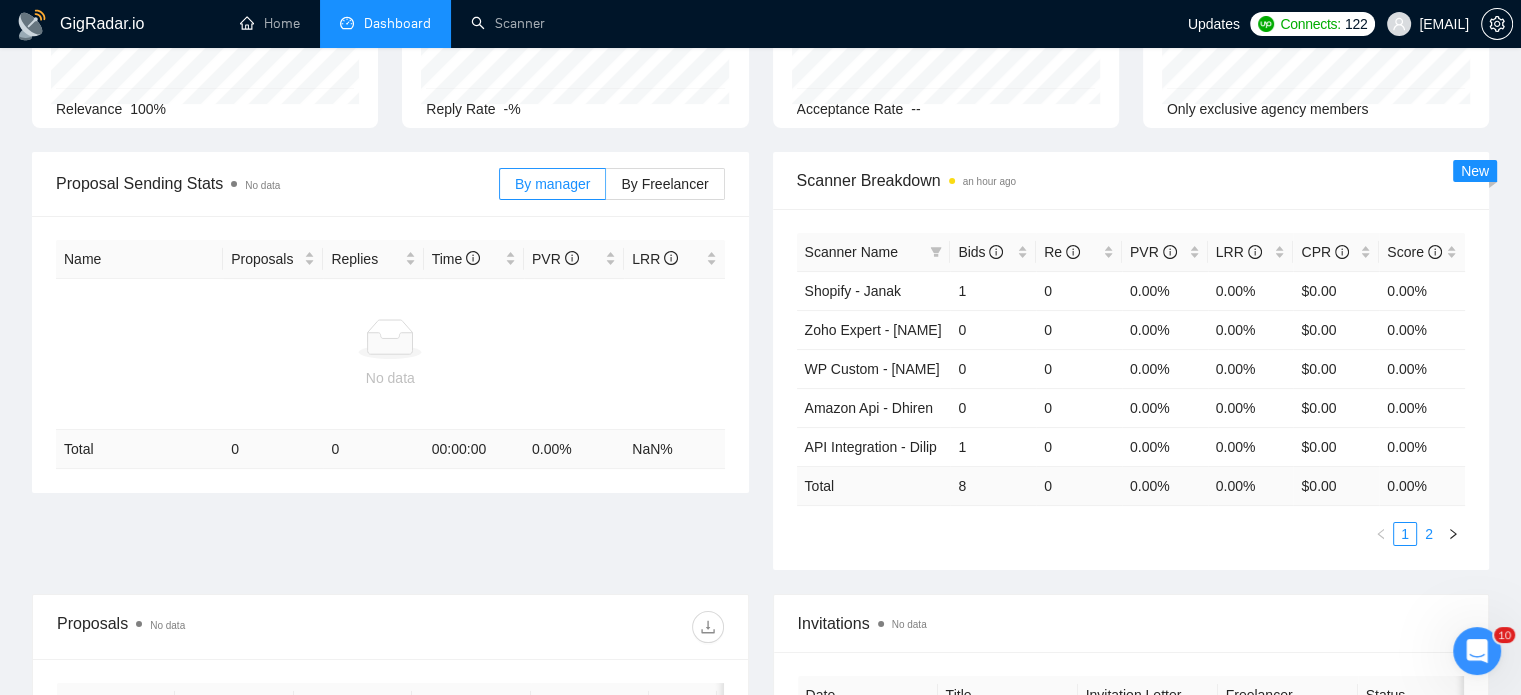click on "2" at bounding box center [1429, 534] 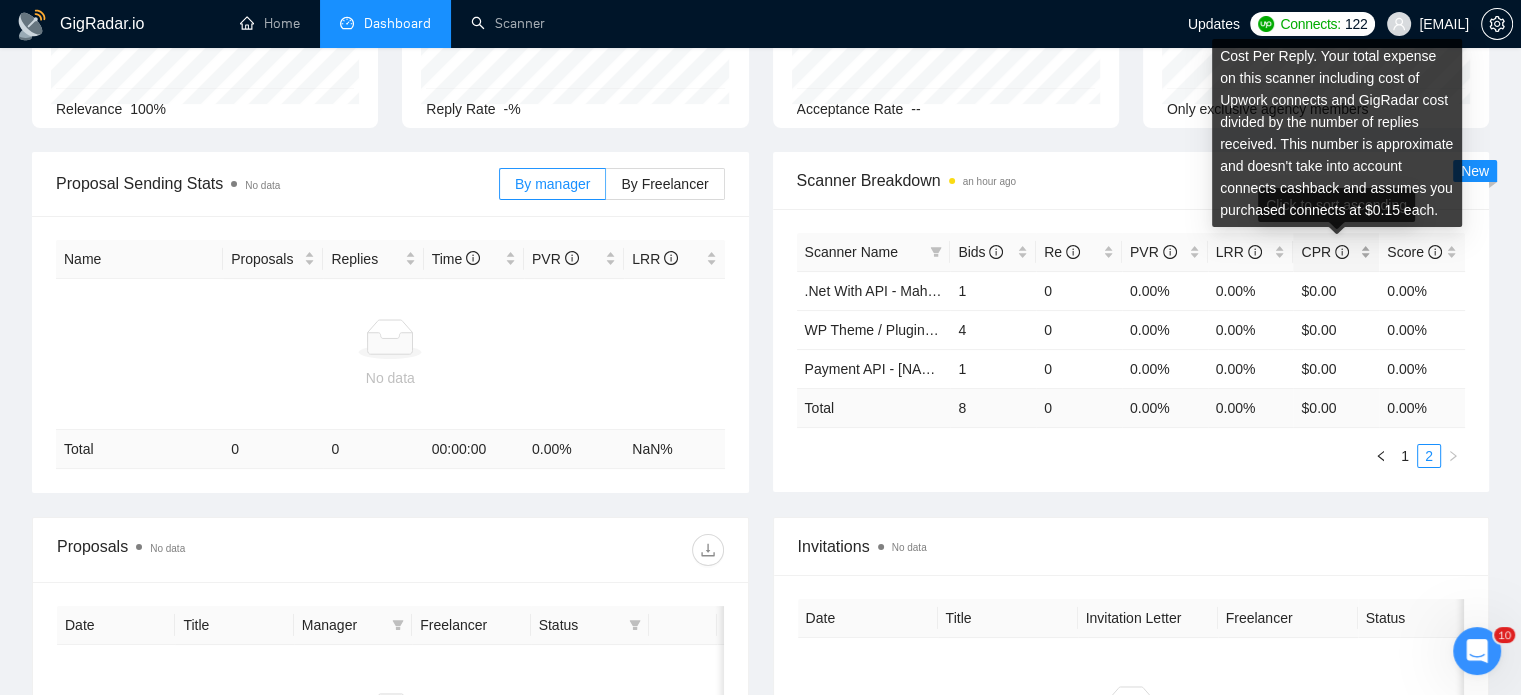 scroll, scrollTop: 100, scrollLeft: 0, axis: vertical 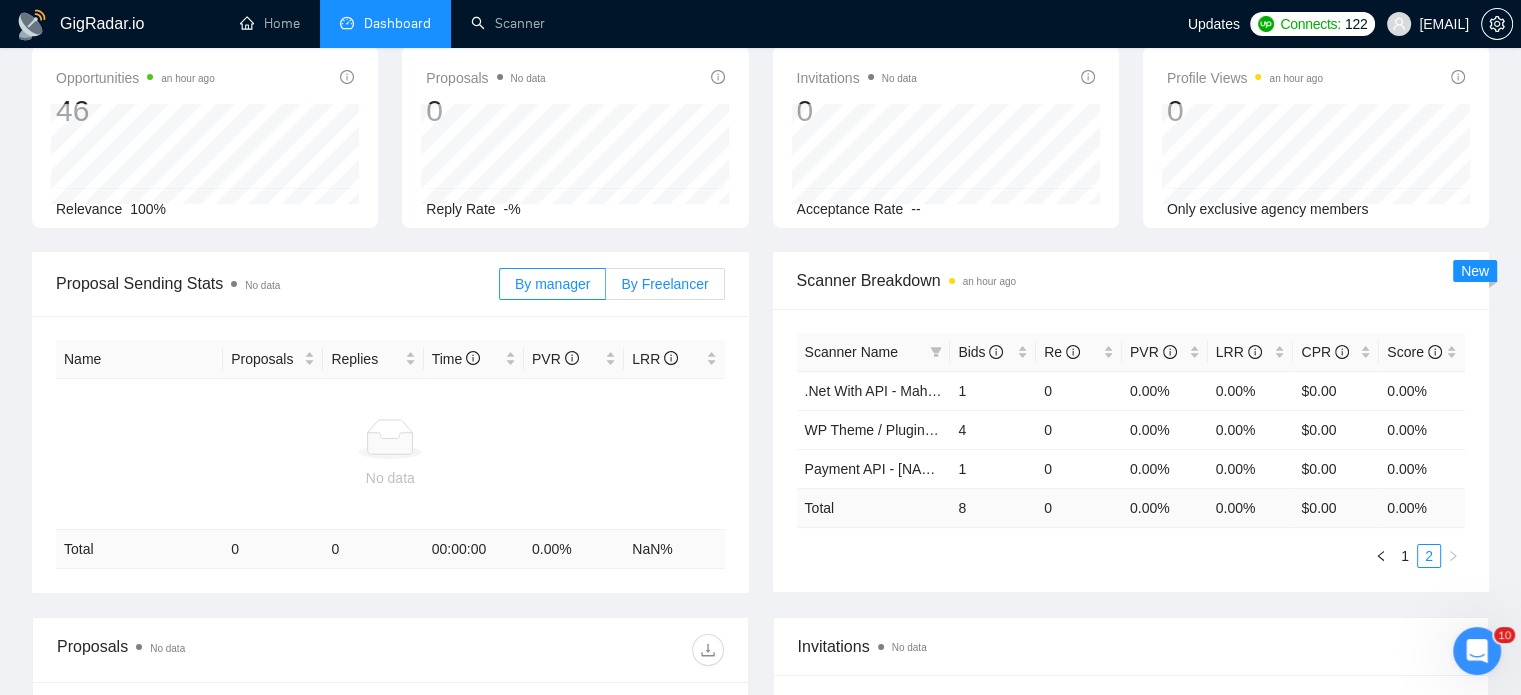 click on "By Freelancer" at bounding box center (664, 284) 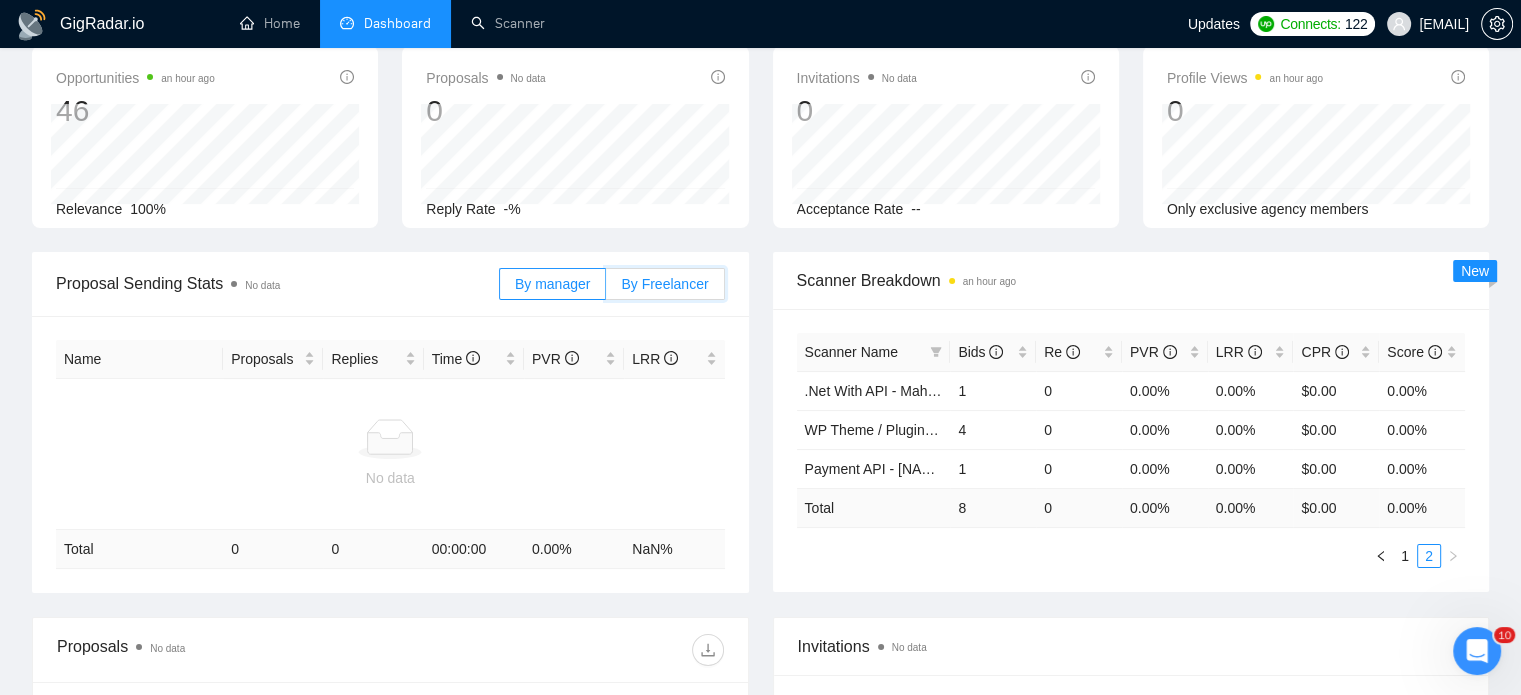 click on "By Freelancer" at bounding box center [606, 289] 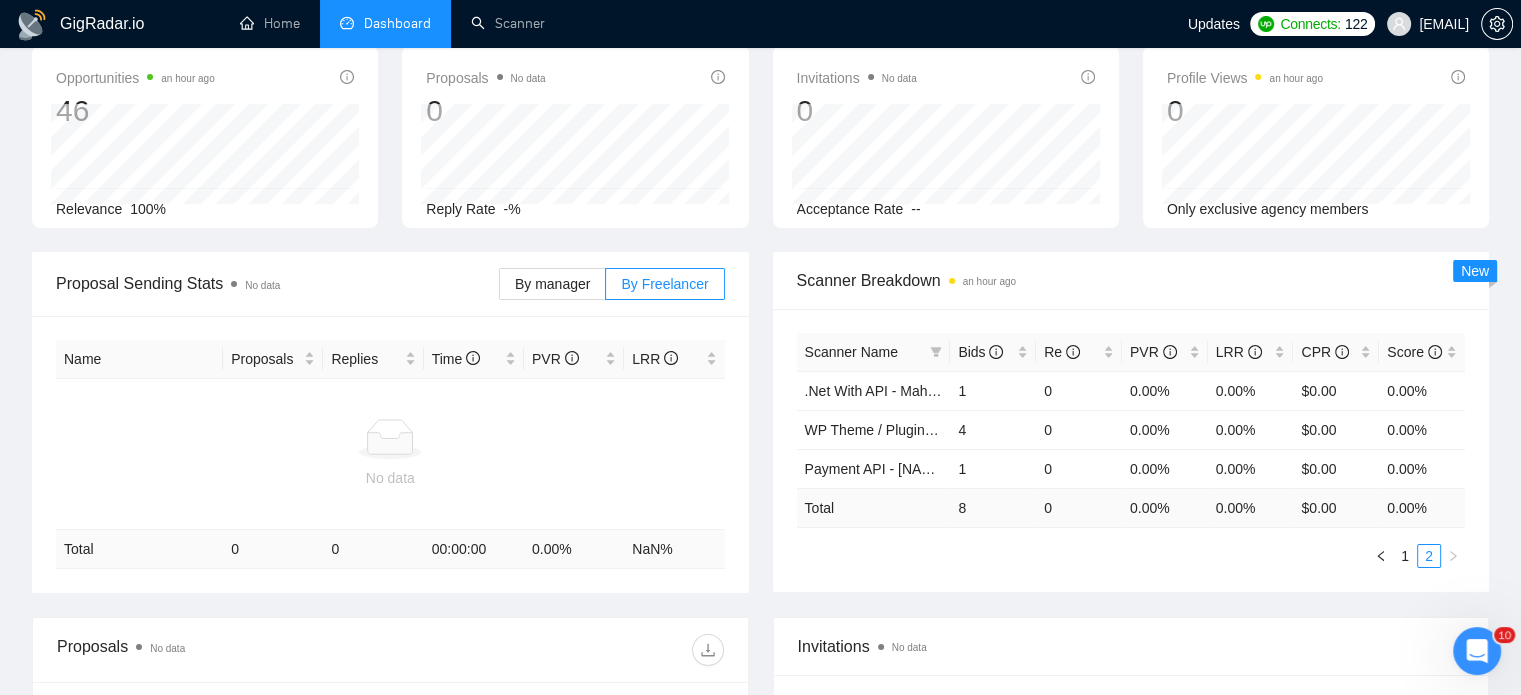 drag, startPoint x: 569, startPoint y: 283, endPoint x: 562, endPoint y: 303, distance: 21.189621 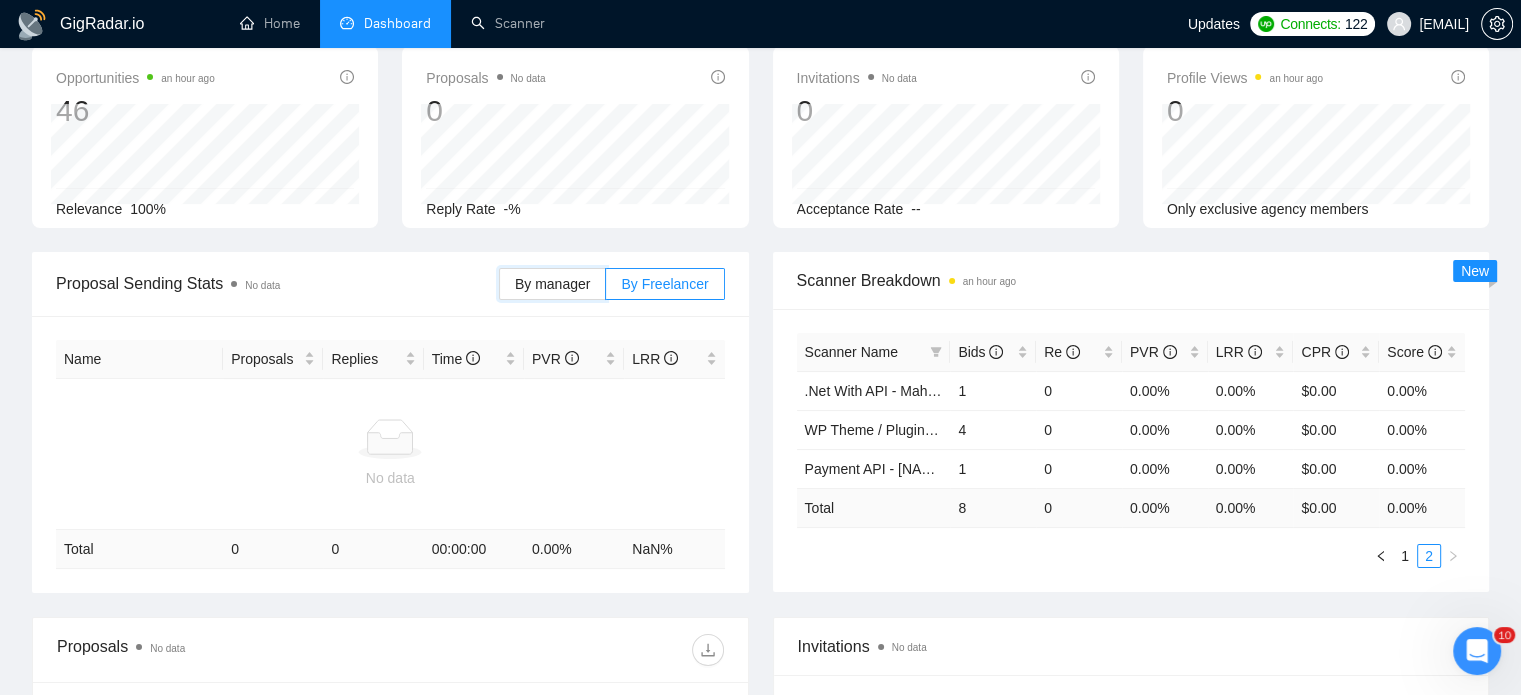 click on "By manager" at bounding box center (500, 289) 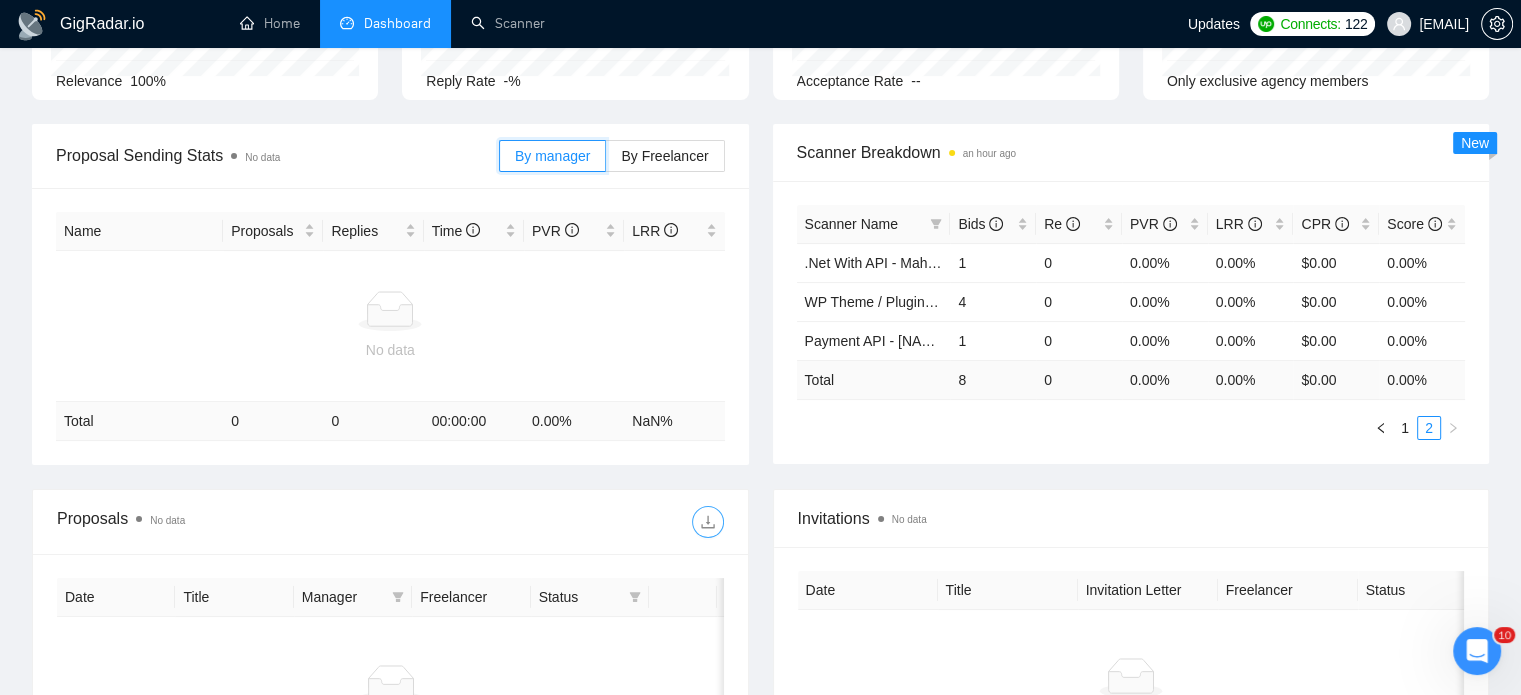 scroll, scrollTop: 0, scrollLeft: 0, axis: both 